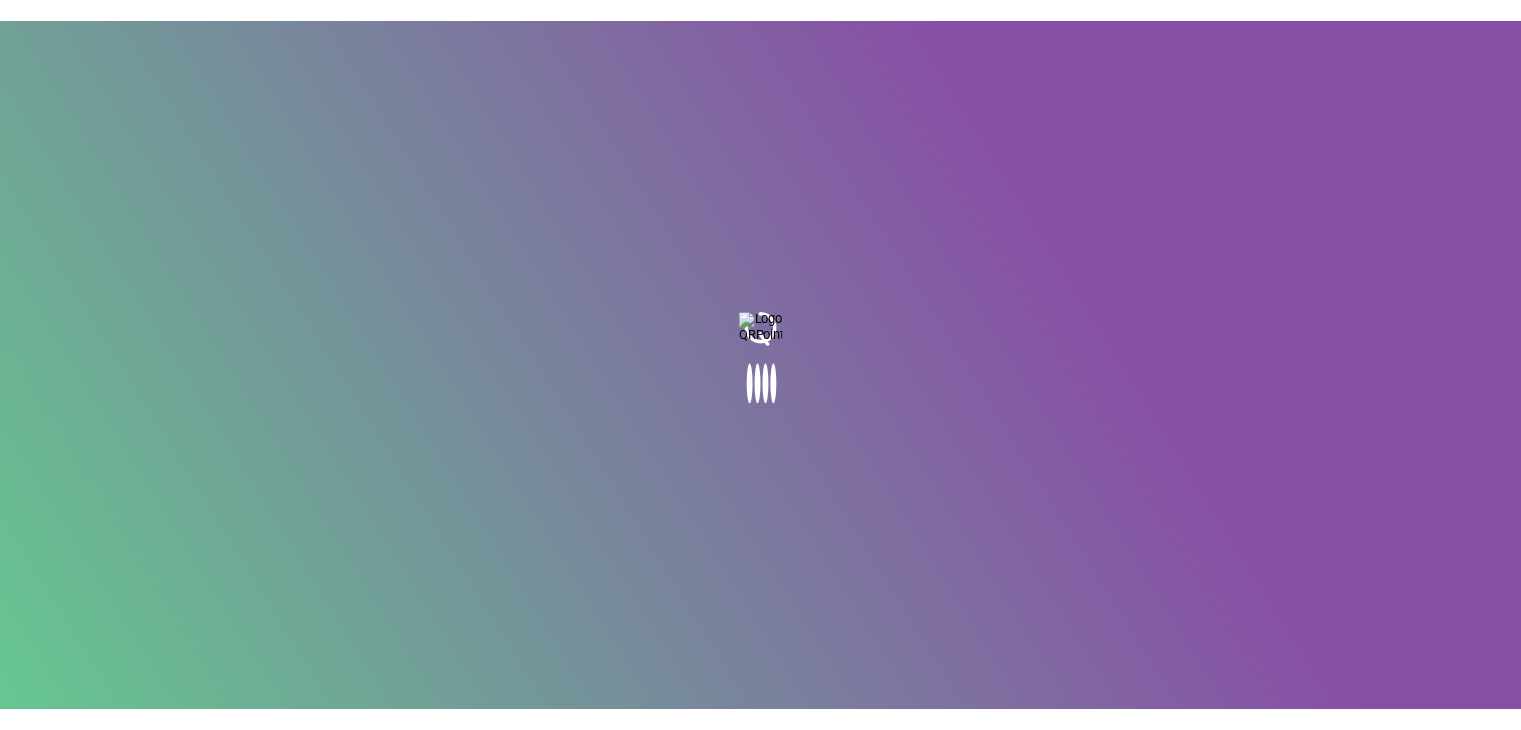scroll, scrollTop: 0, scrollLeft: 0, axis: both 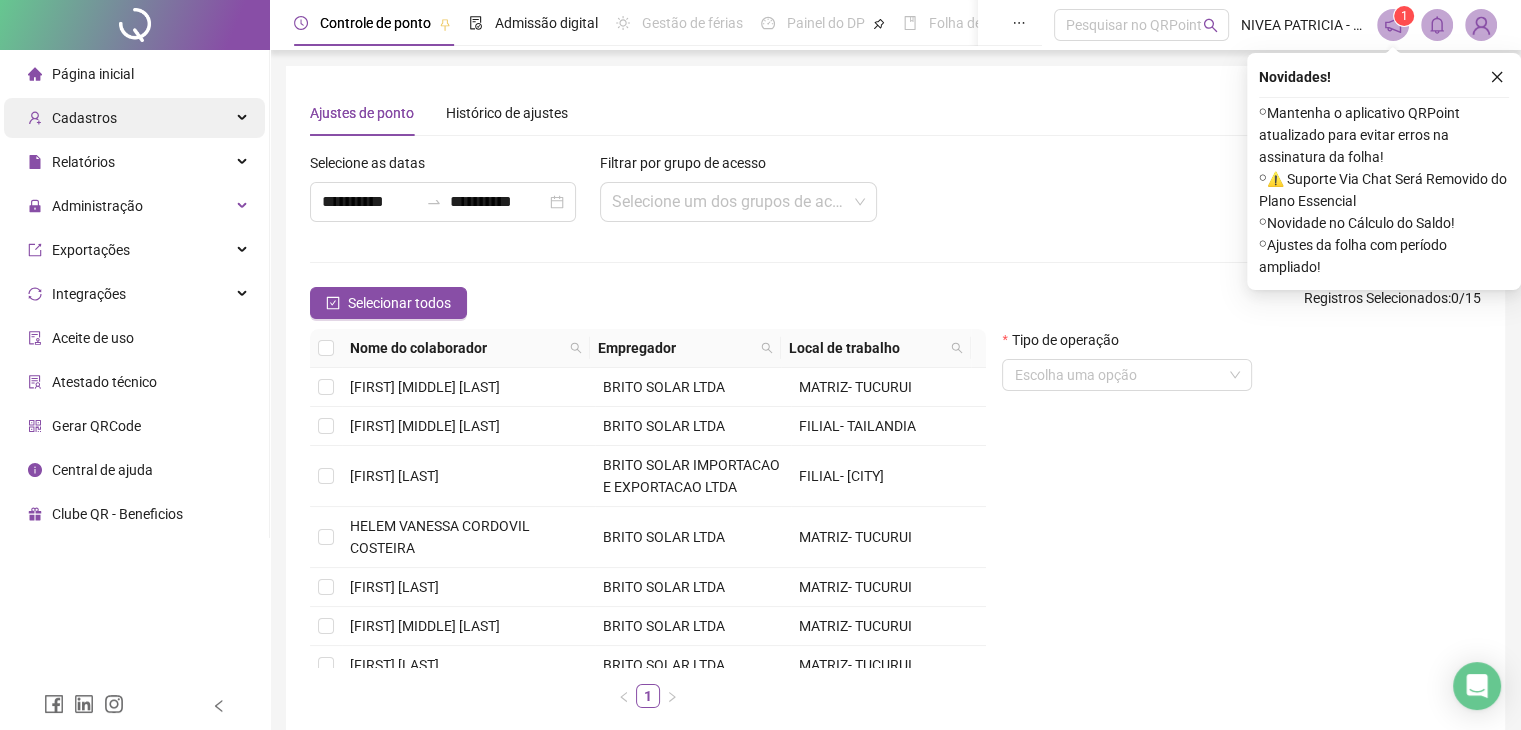 click on "Cadastros" at bounding box center [134, 118] 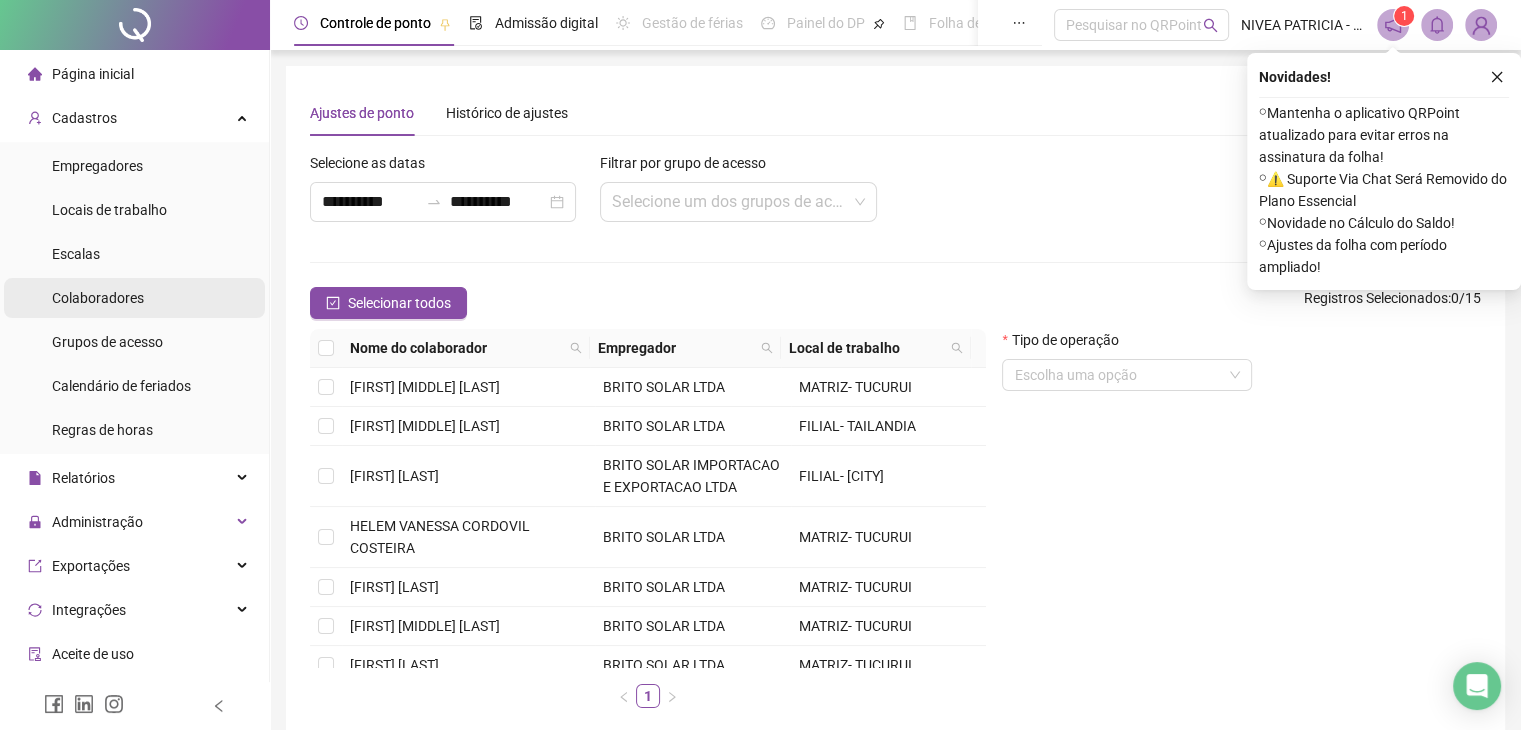 click on "Colaboradores" at bounding box center [134, 298] 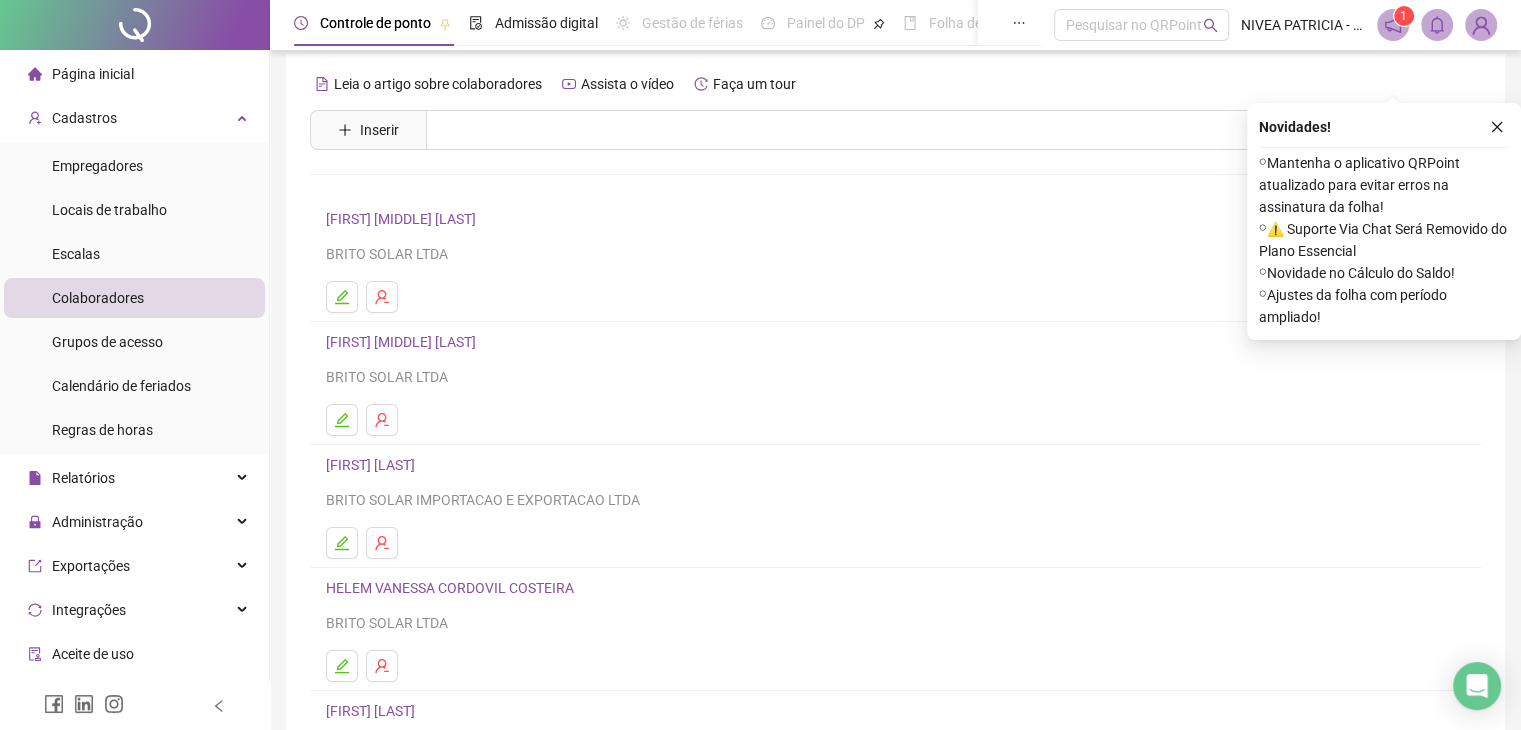 scroll, scrollTop: 0, scrollLeft: 0, axis: both 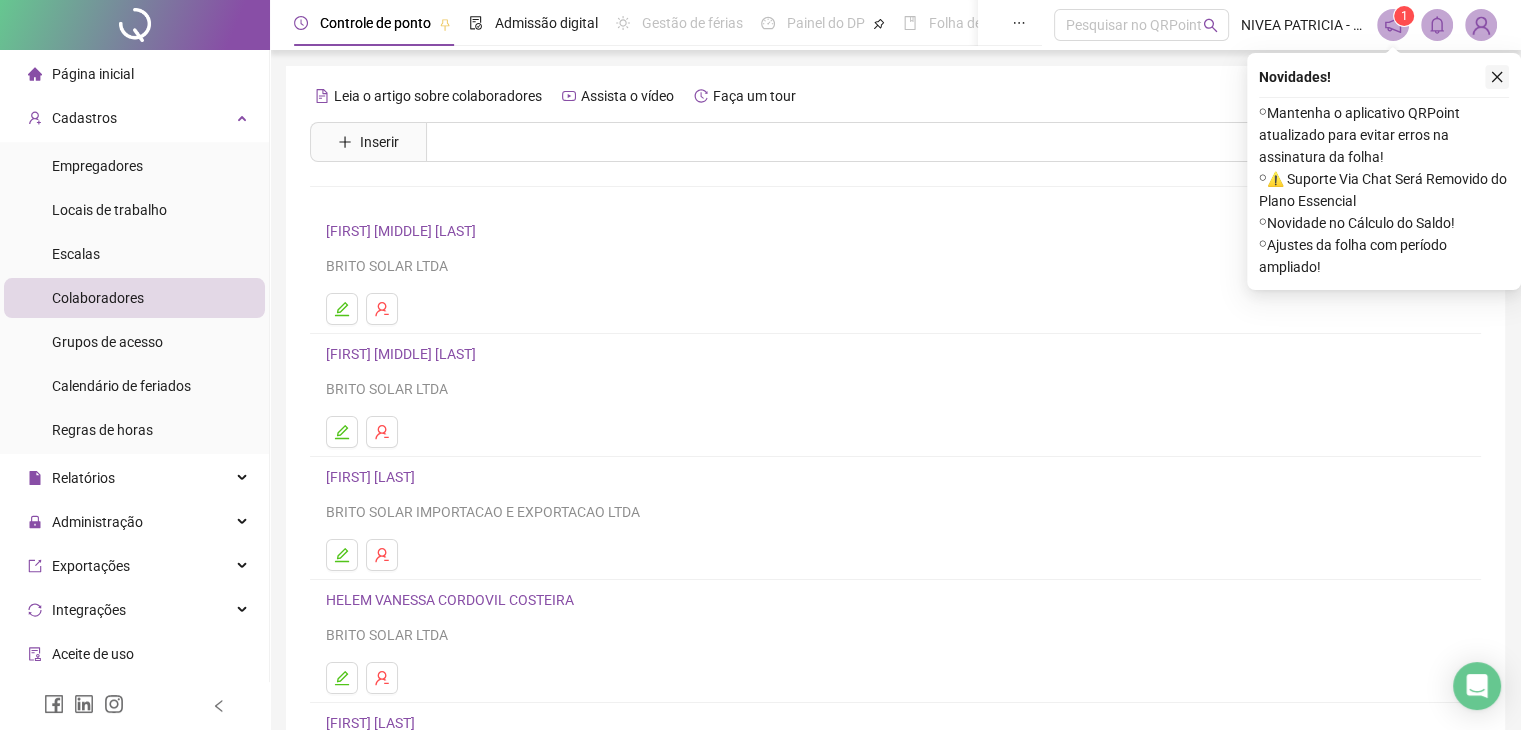 click 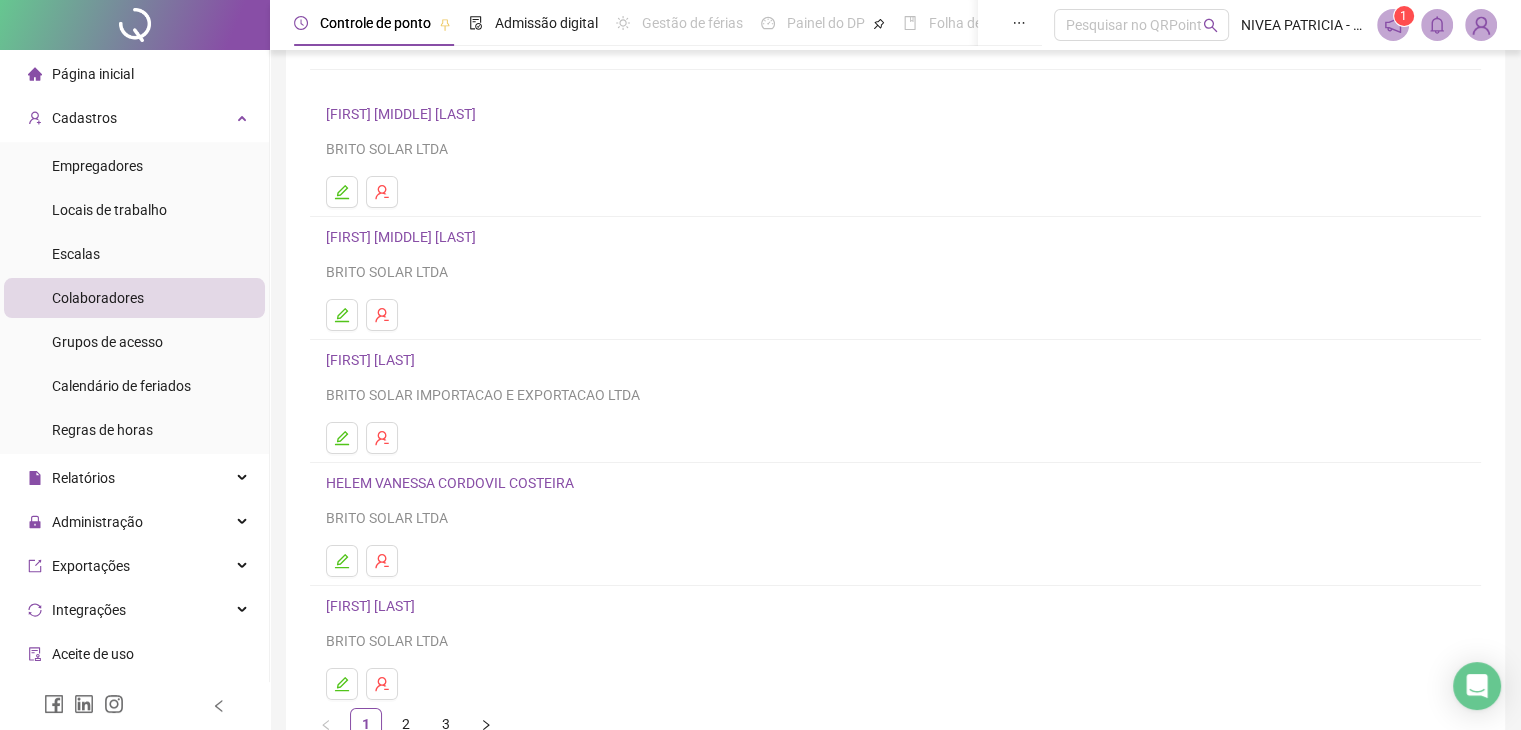 scroll, scrollTop: 0, scrollLeft: 0, axis: both 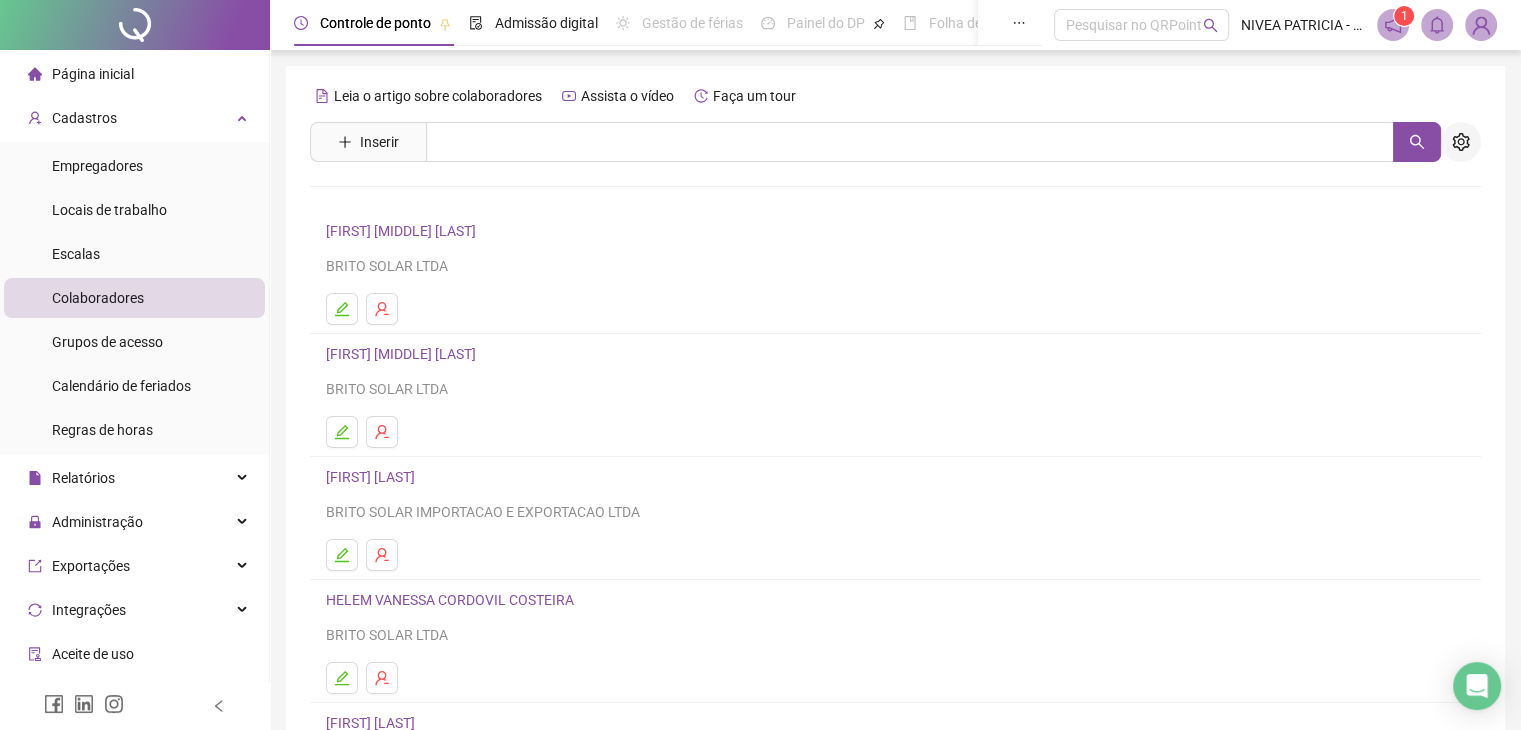 click at bounding box center (1461, 142) 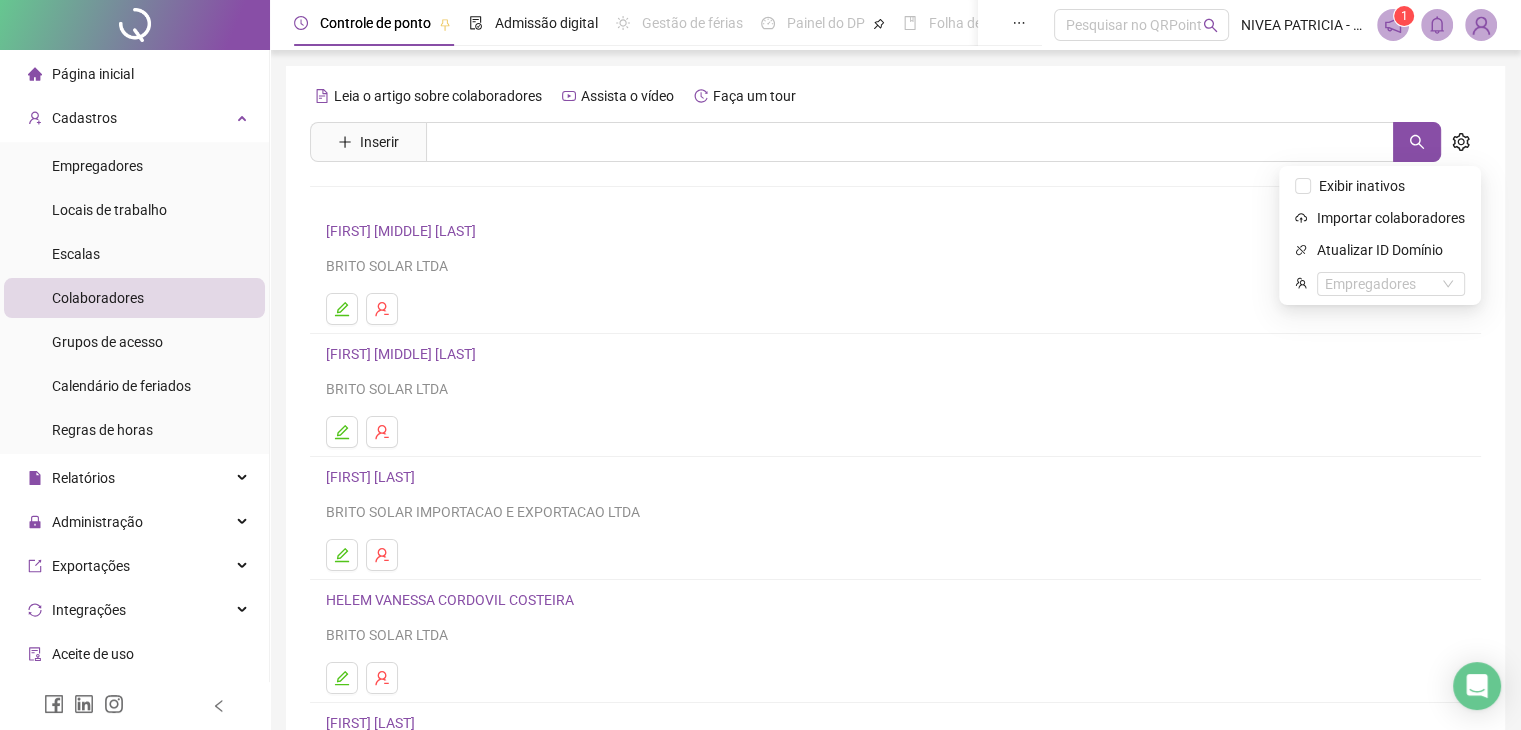 click on "[FIRST] [MIDDLE] [LAST]" at bounding box center [895, 354] 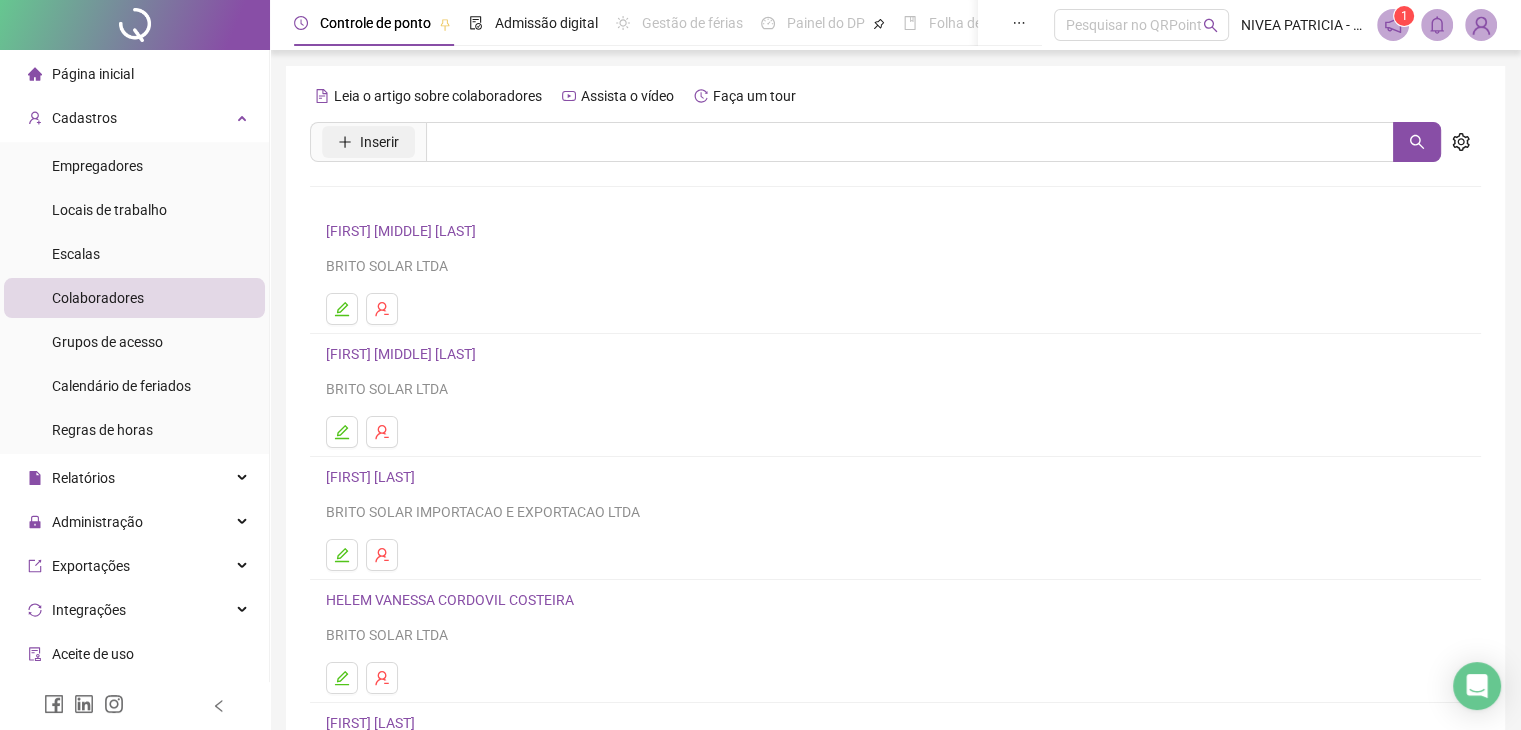 click on "Inserir" at bounding box center (379, 142) 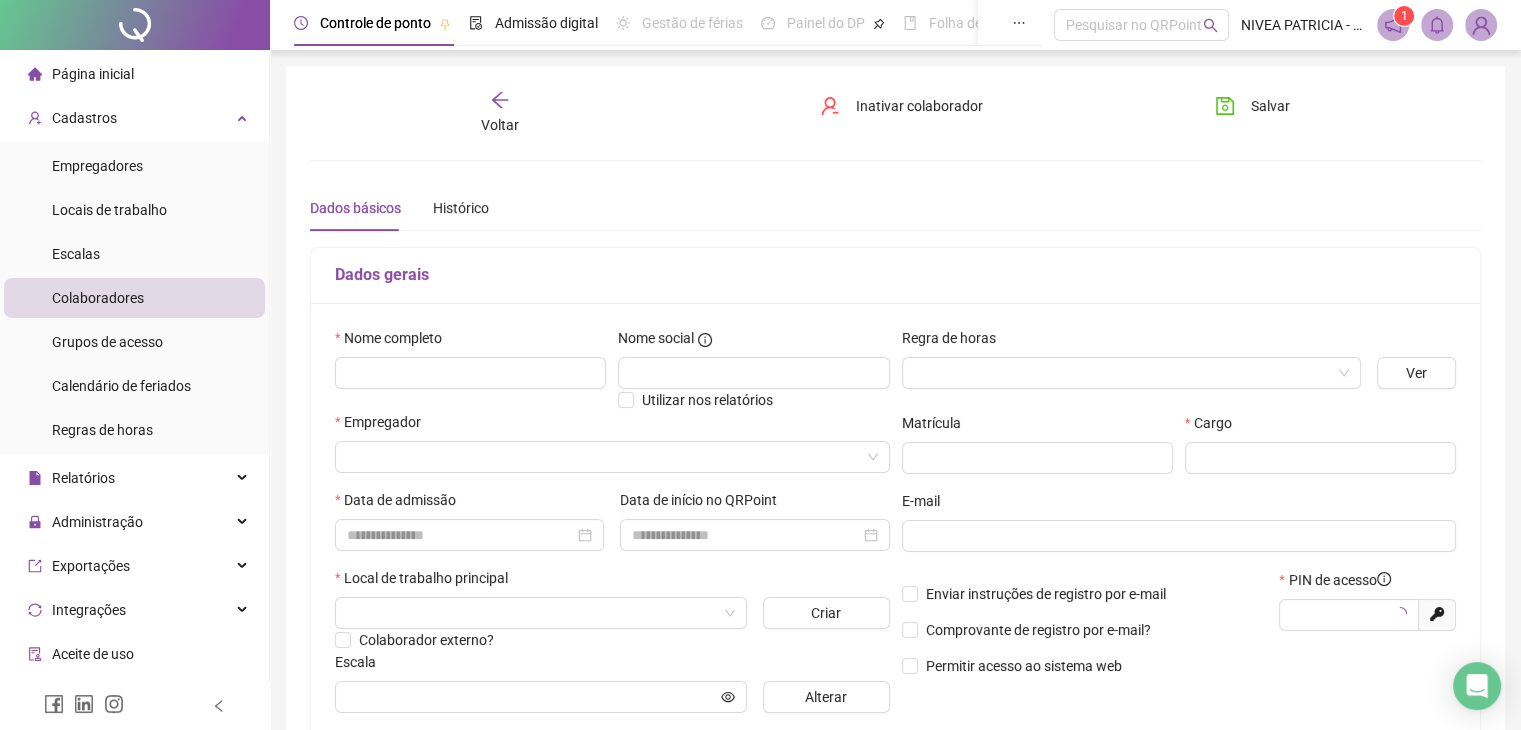 type on "*****" 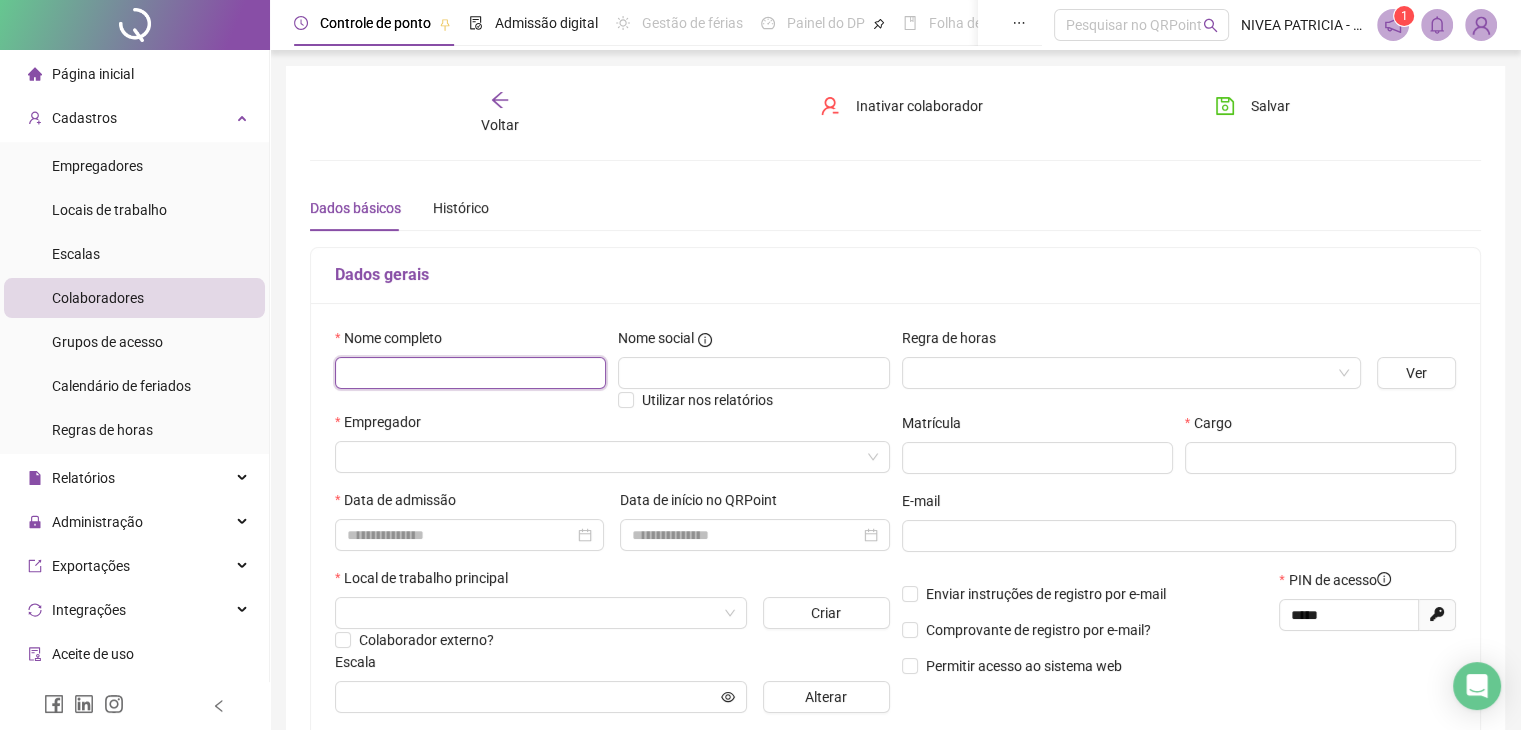 click at bounding box center [470, 373] 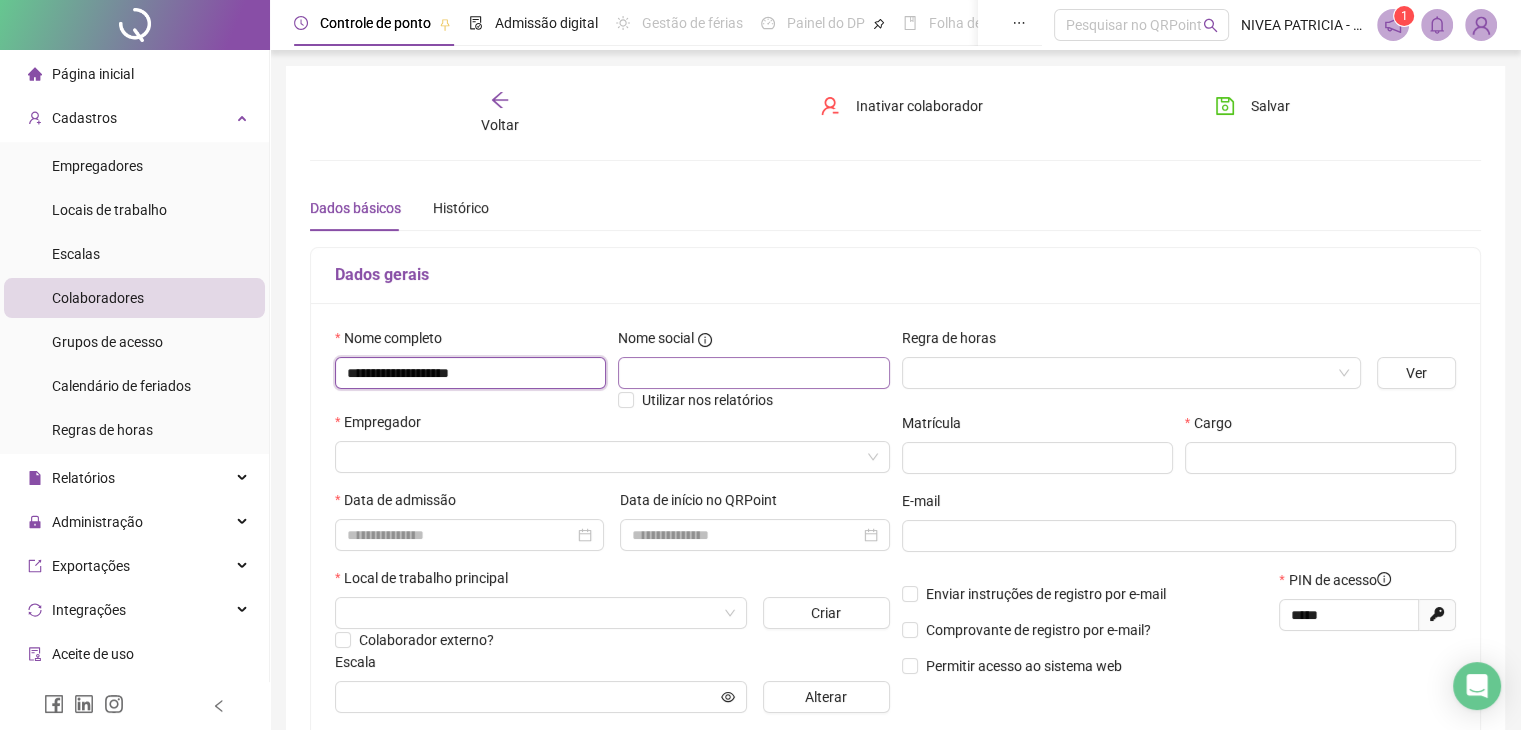 type on "**********" 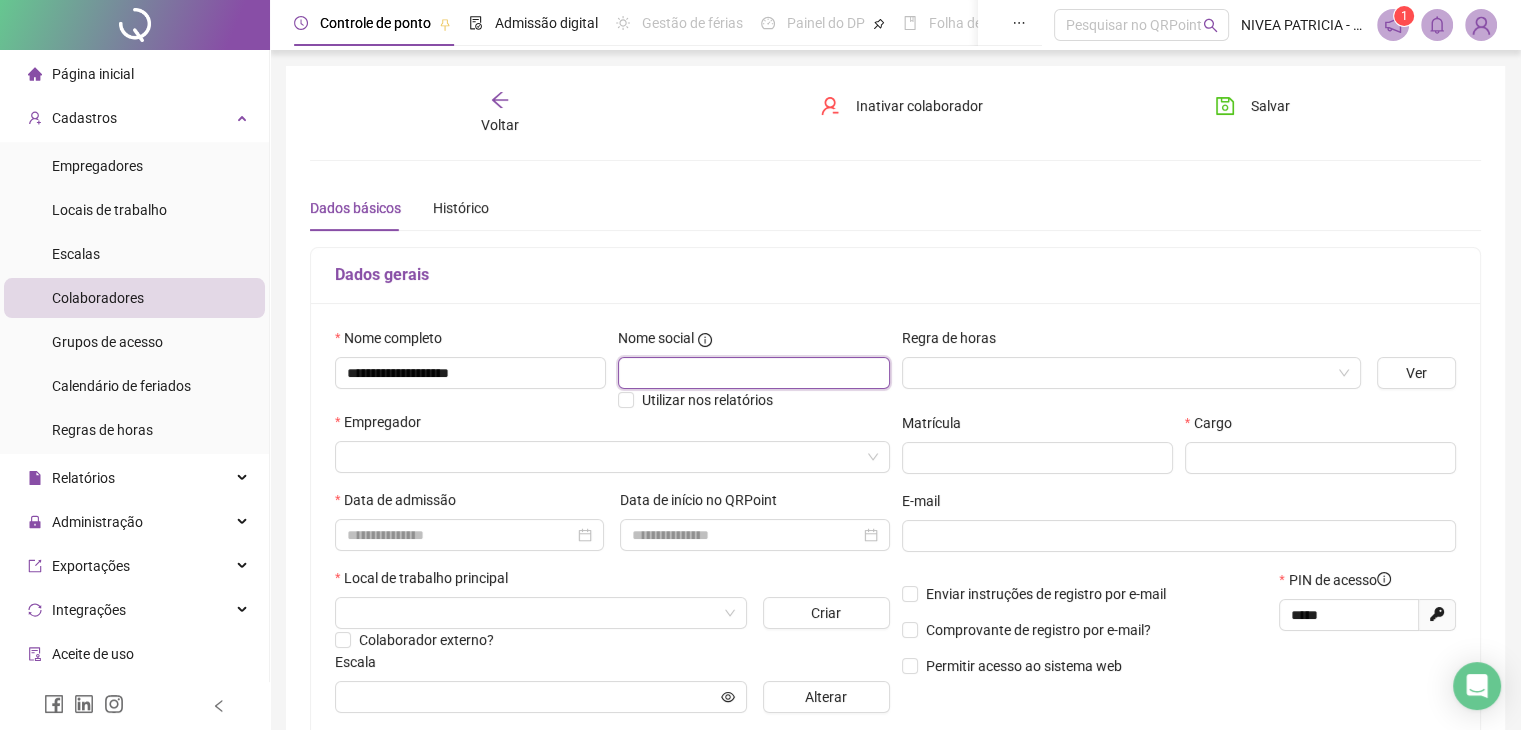 click at bounding box center [753, 373] 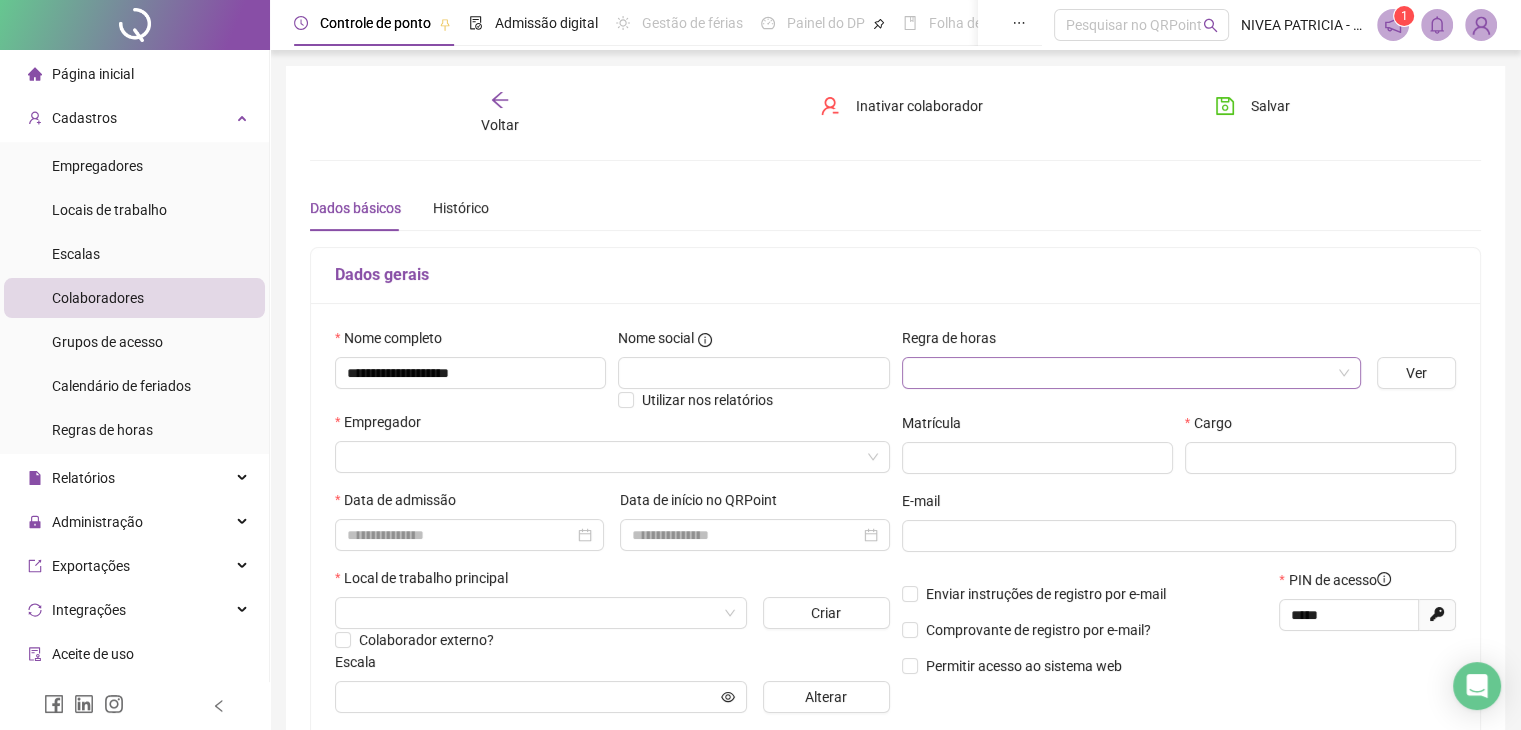 click at bounding box center [1122, 373] 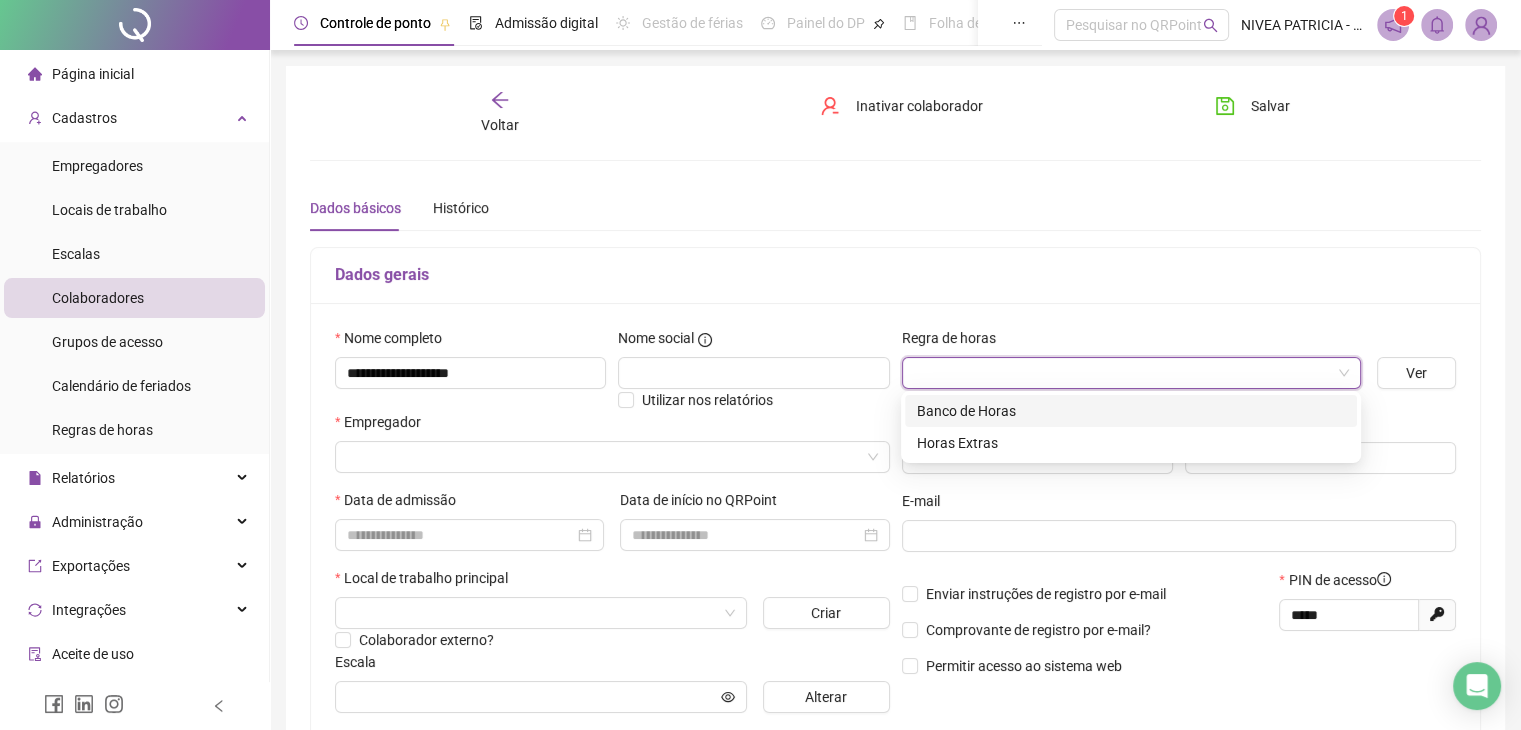 click on "Banco de Horas" at bounding box center [1131, 411] 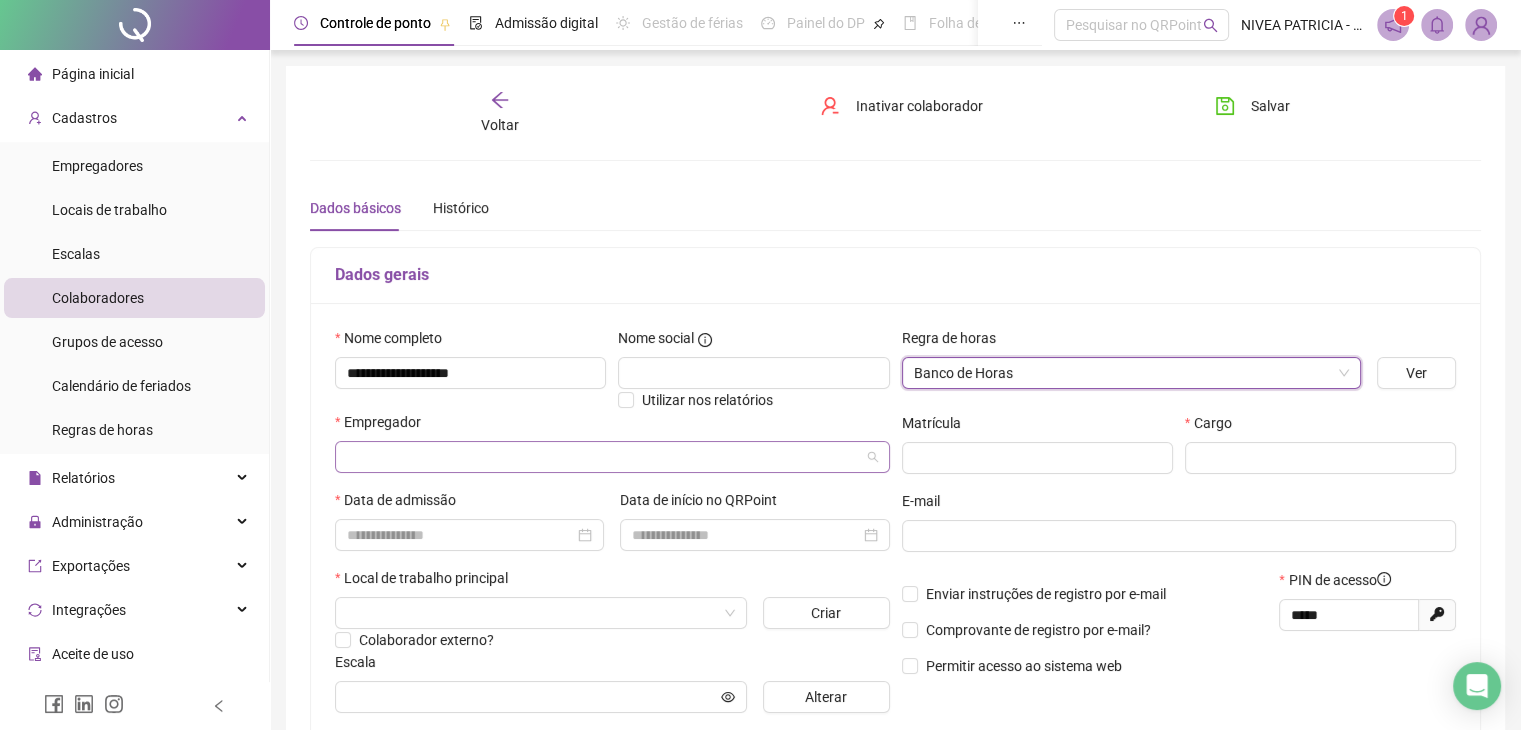 click at bounding box center (603, 457) 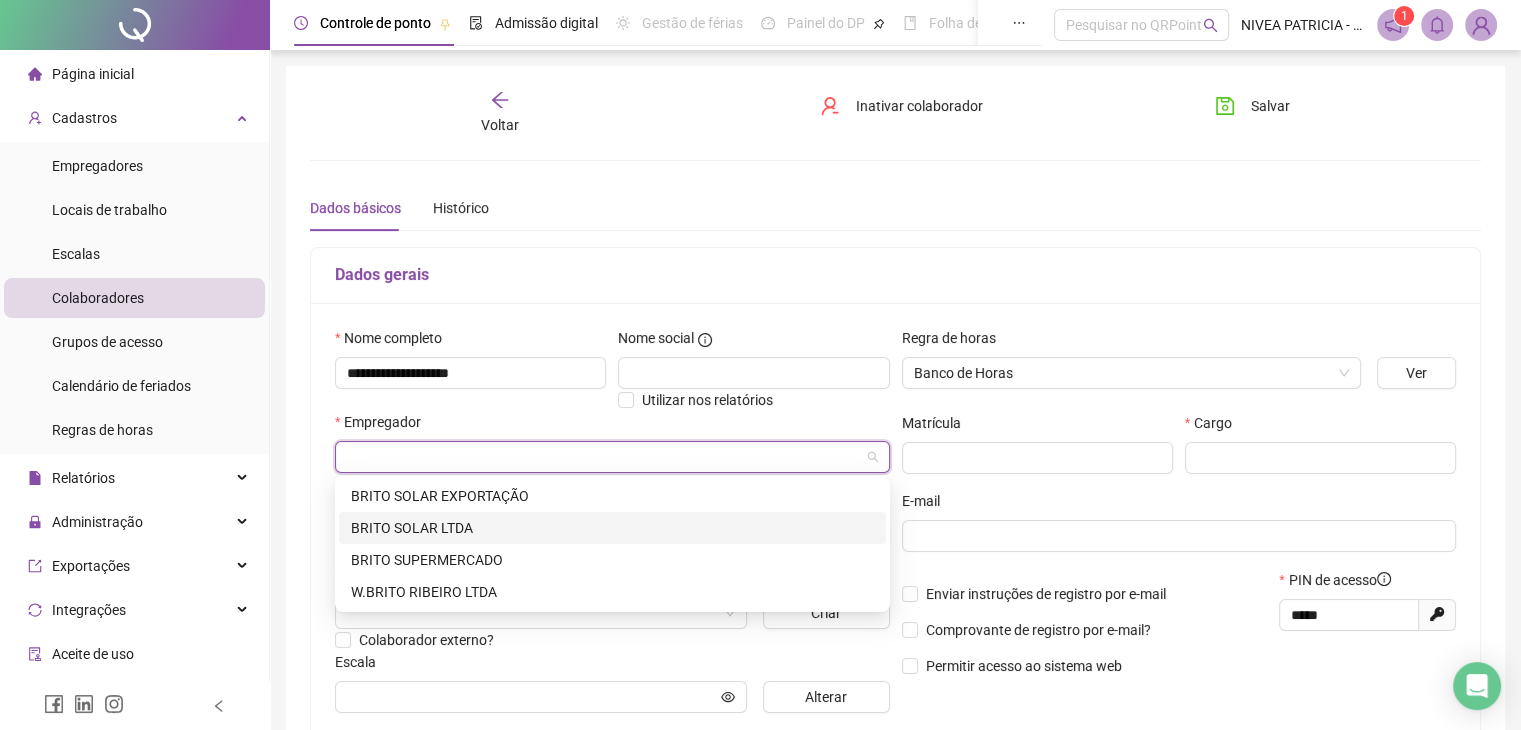 click on "BRITO SOLAR LTDA" at bounding box center [612, 528] 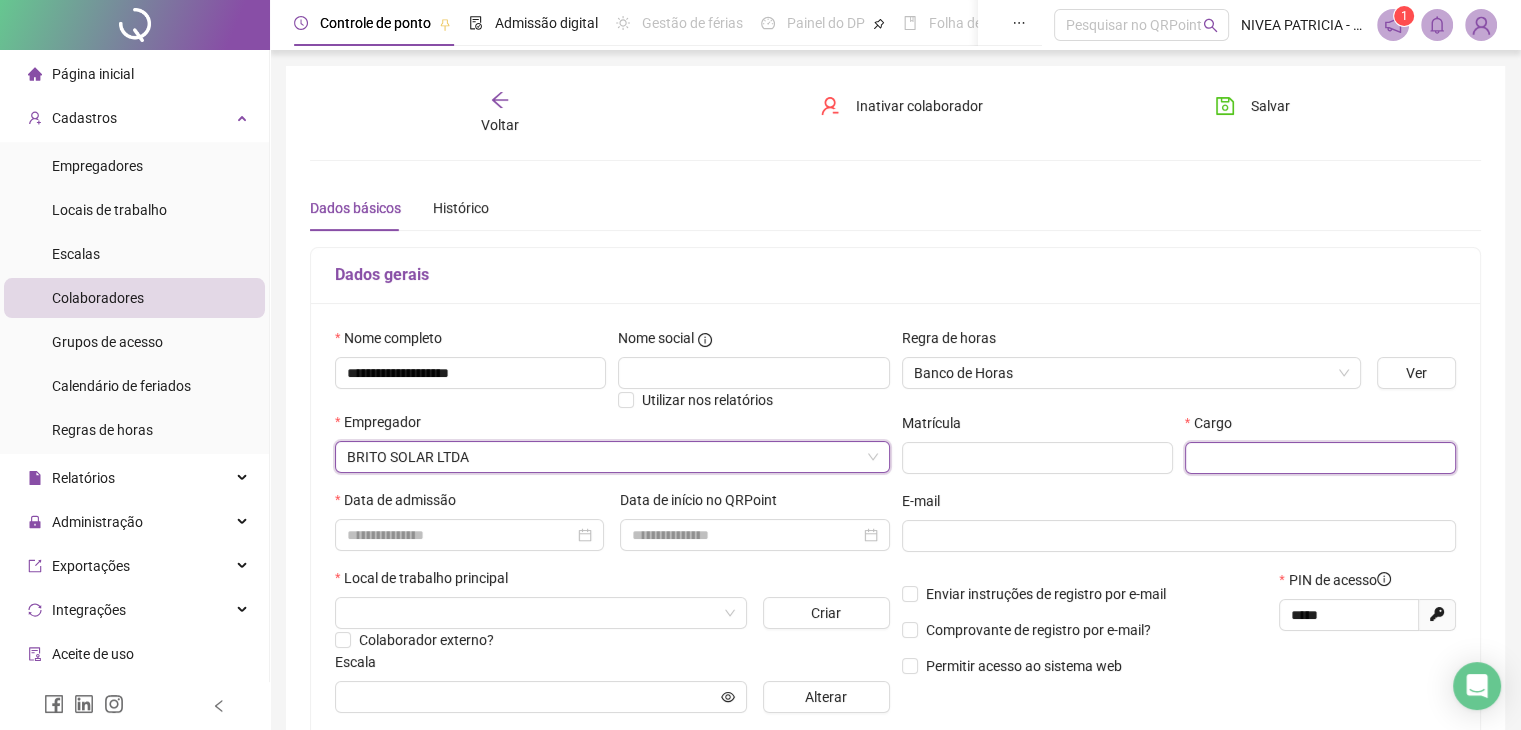 click at bounding box center (1320, 458) 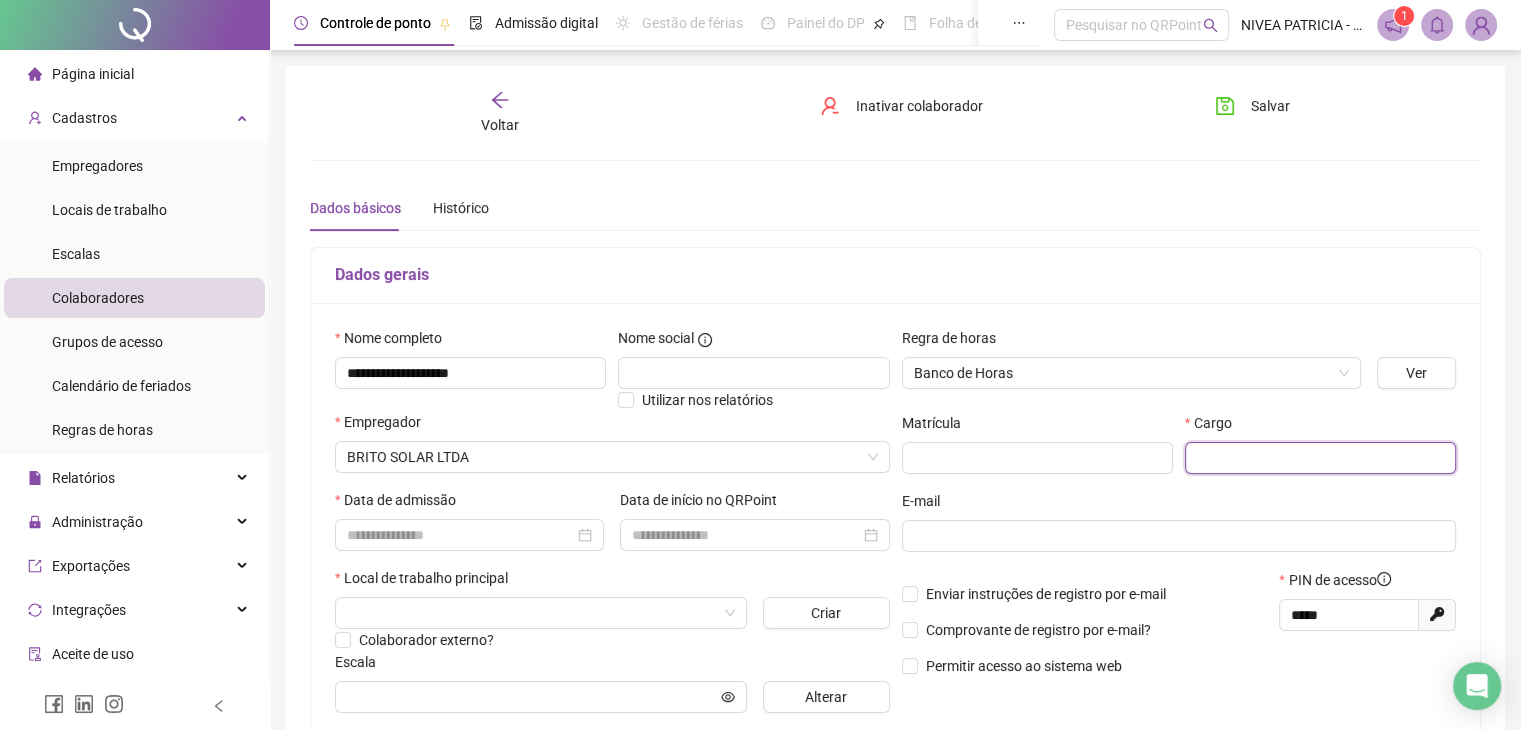 type on "*" 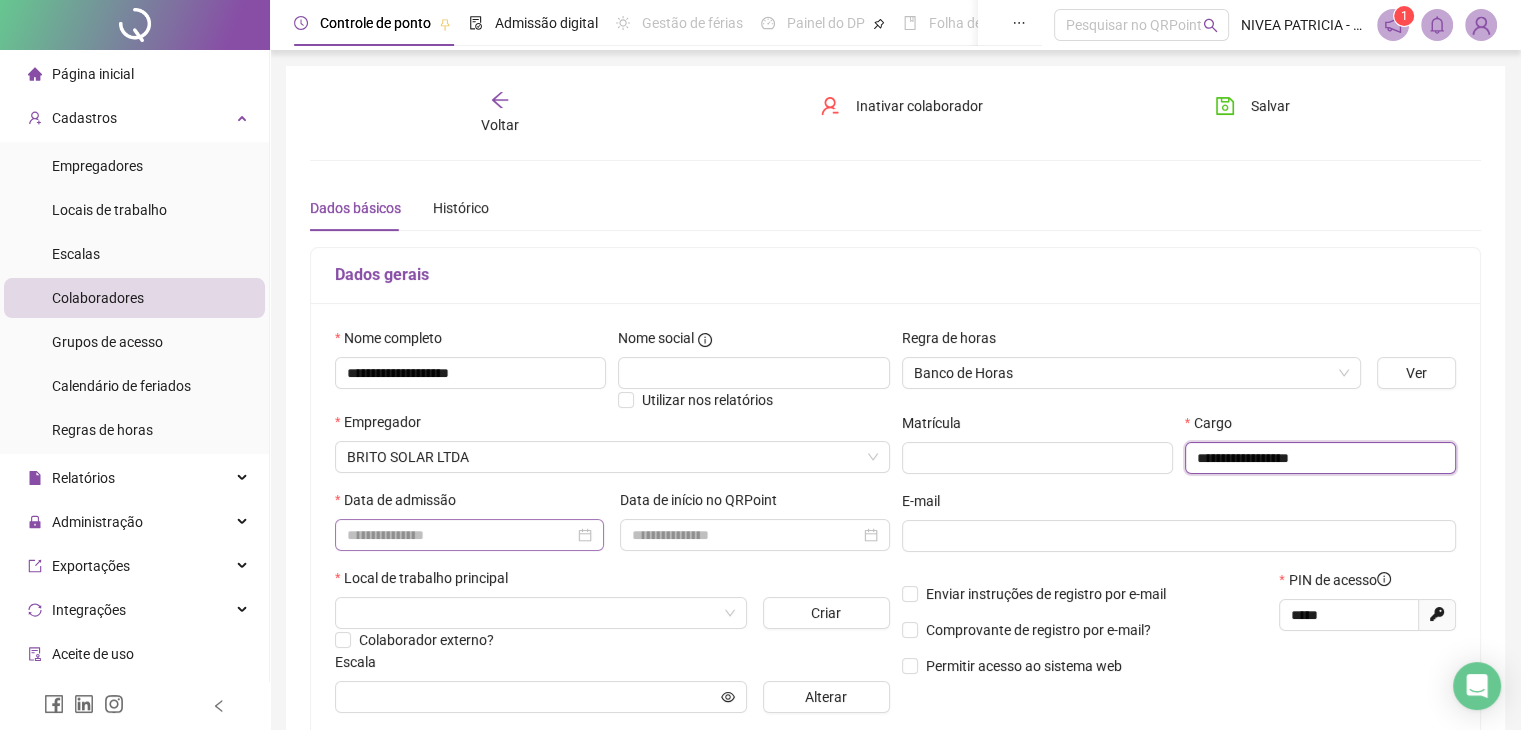 type on "**********" 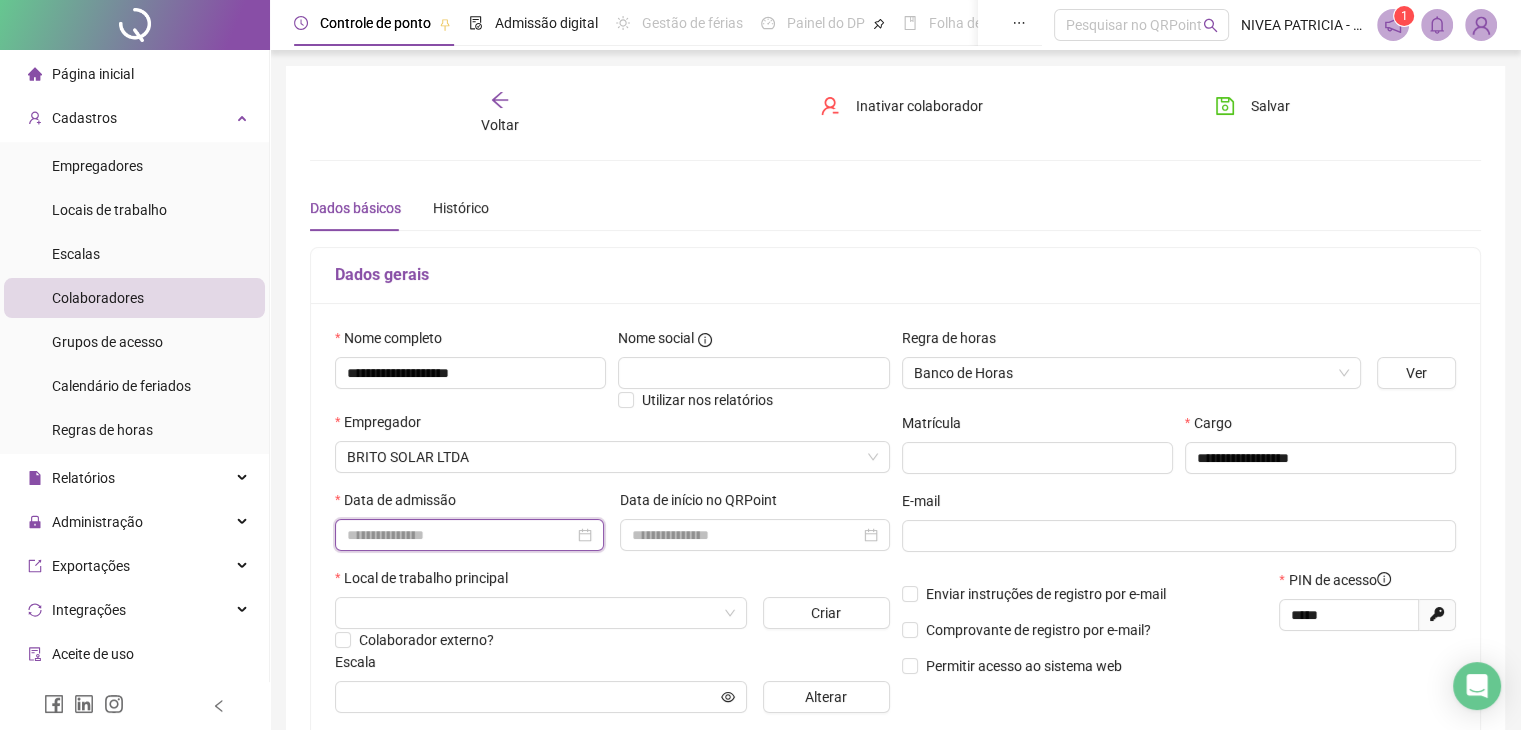 click at bounding box center [460, 535] 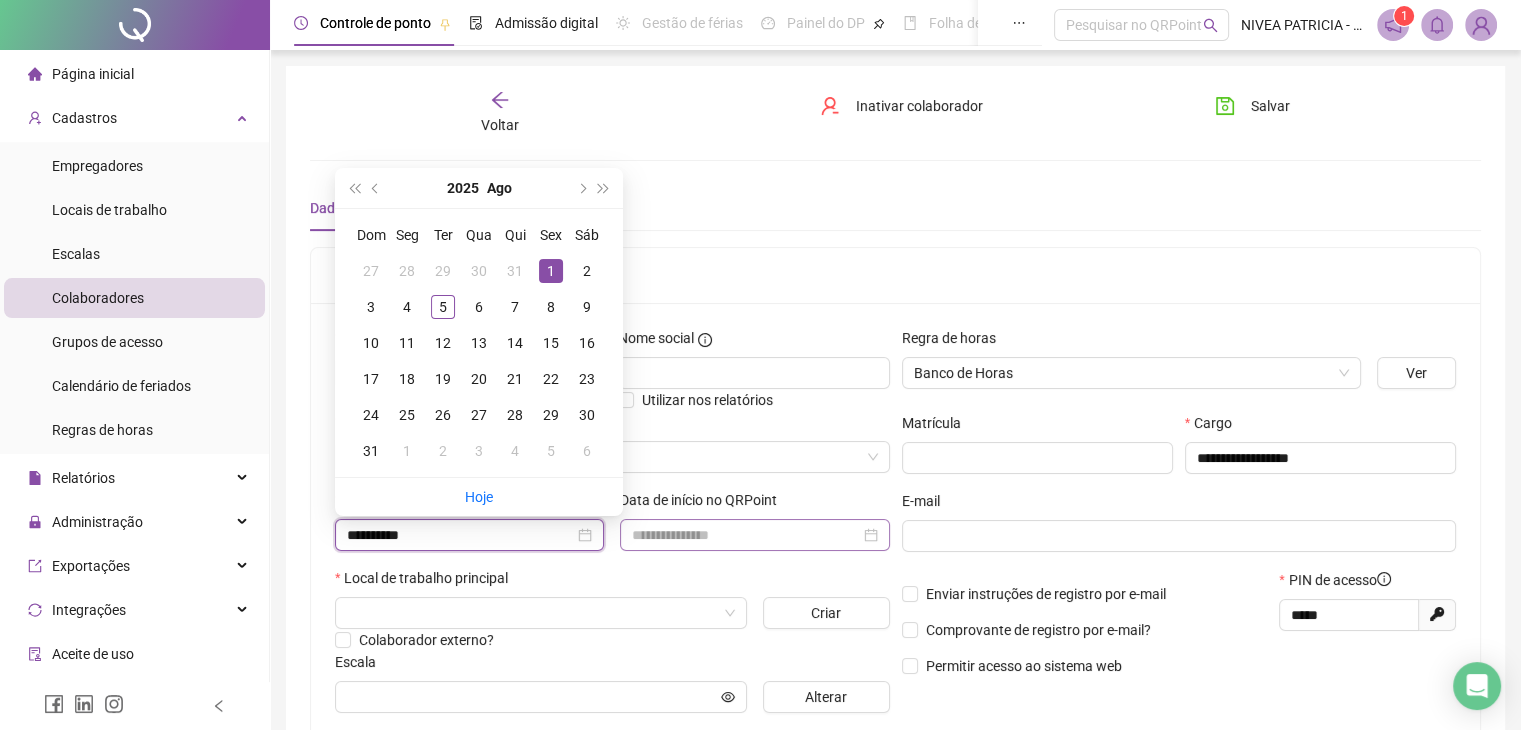 type on "**********" 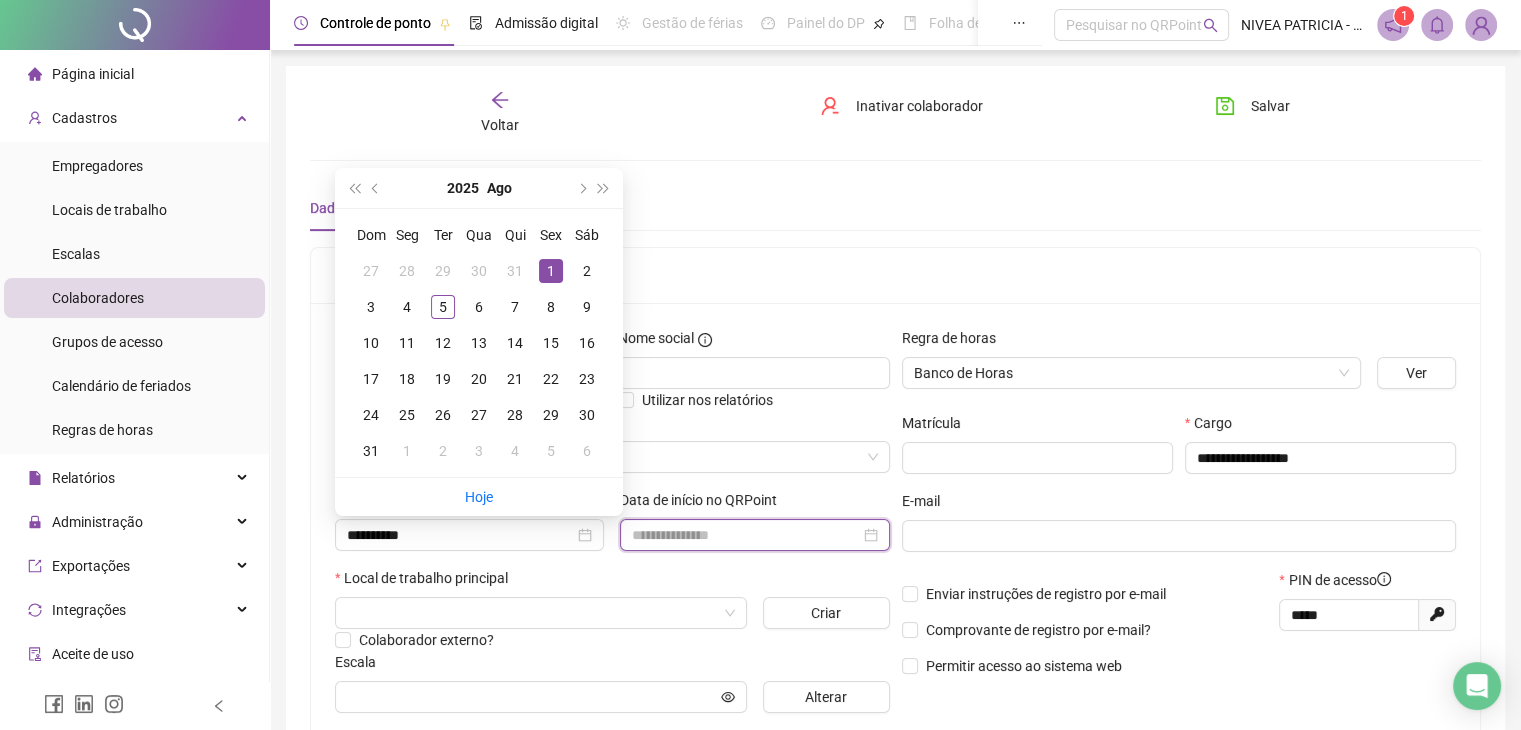 click at bounding box center (745, 535) 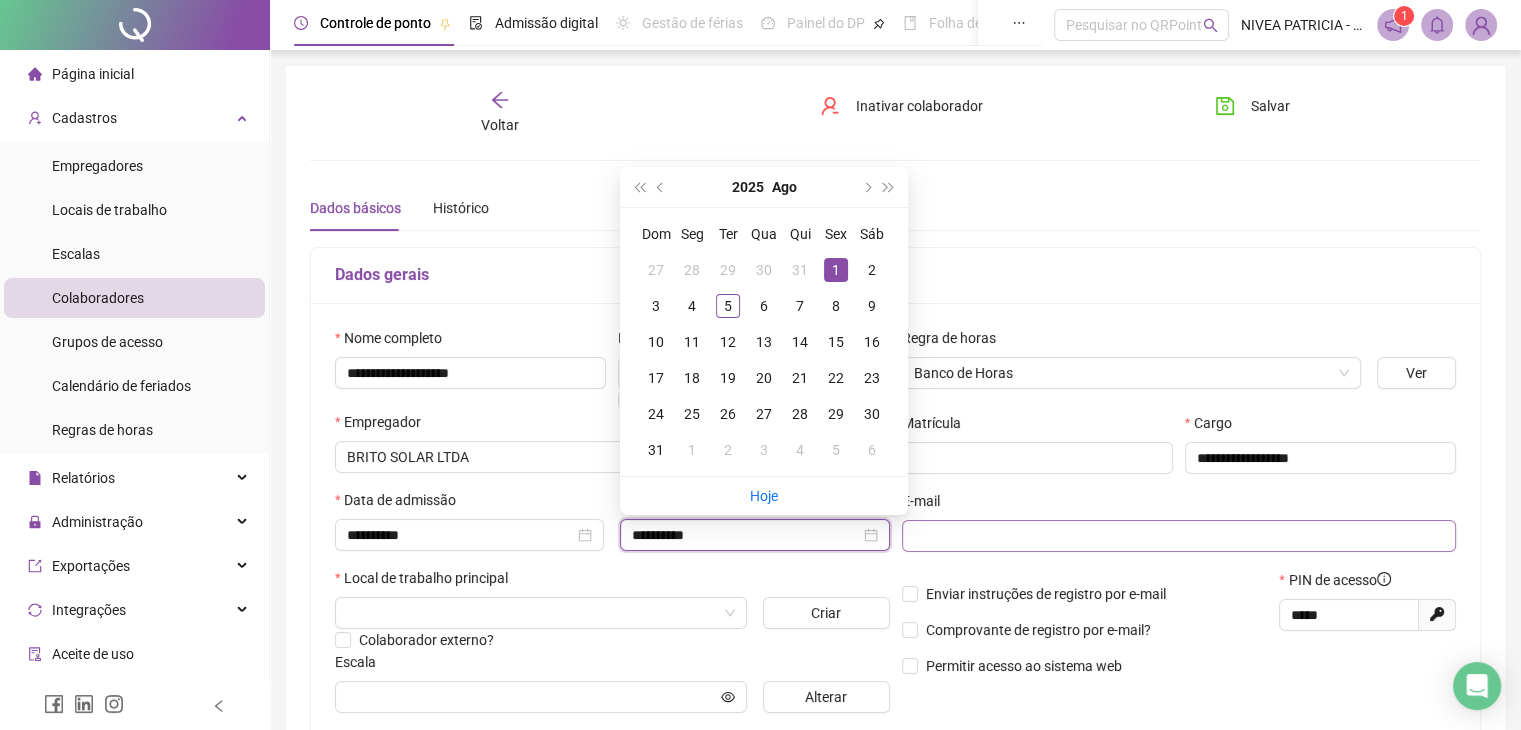type on "**********" 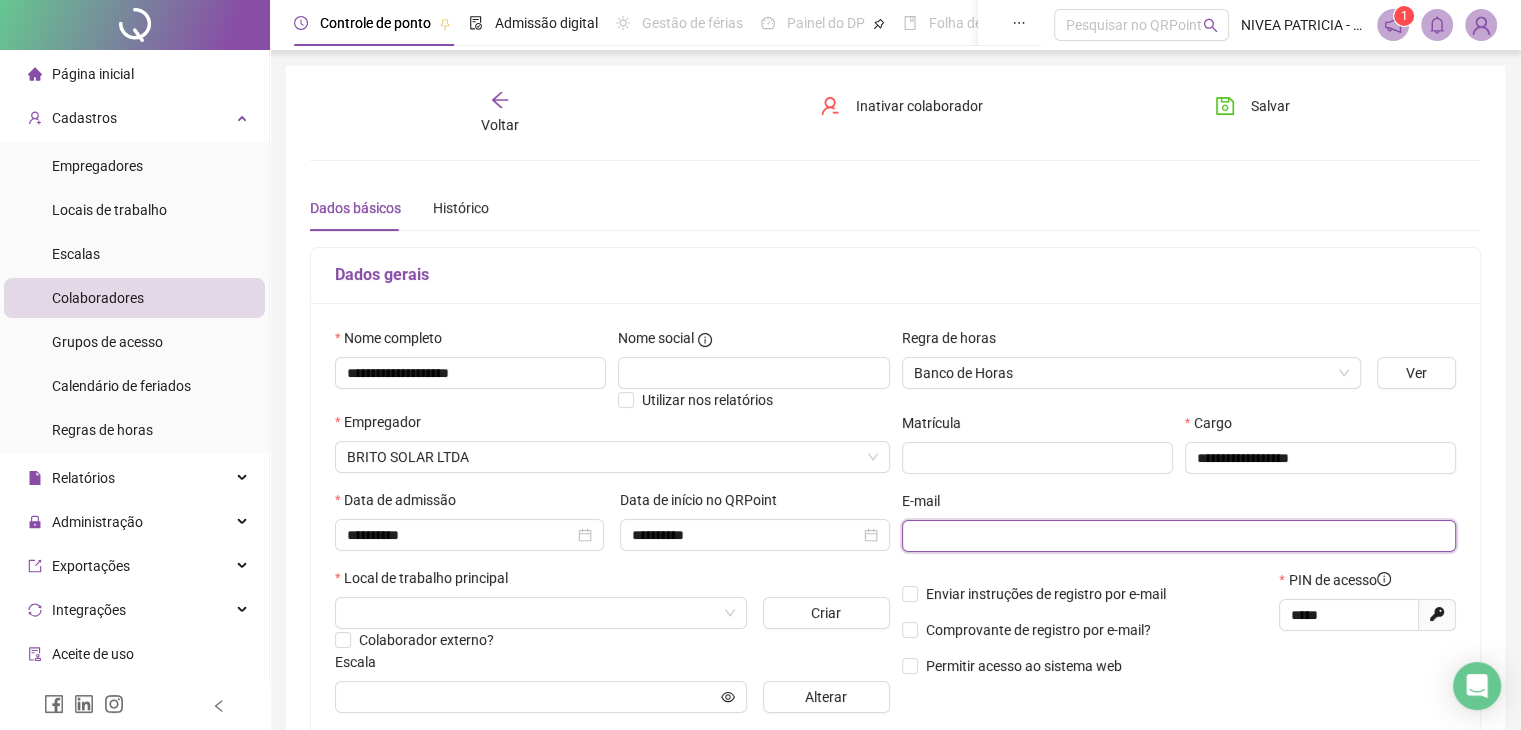 click at bounding box center [1177, 536] 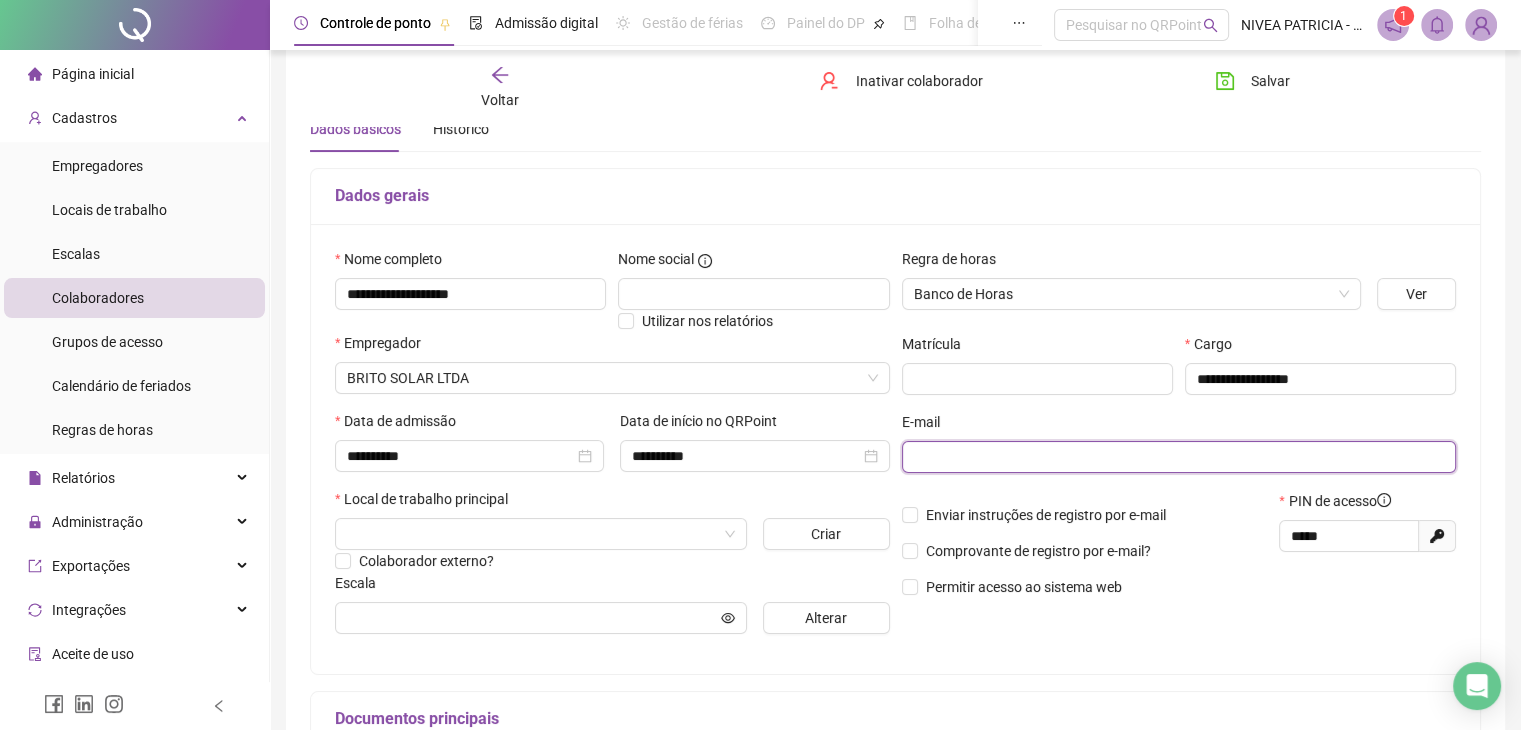 scroll, scrollTop: 200, scrollLeft: 0, axis: vertical 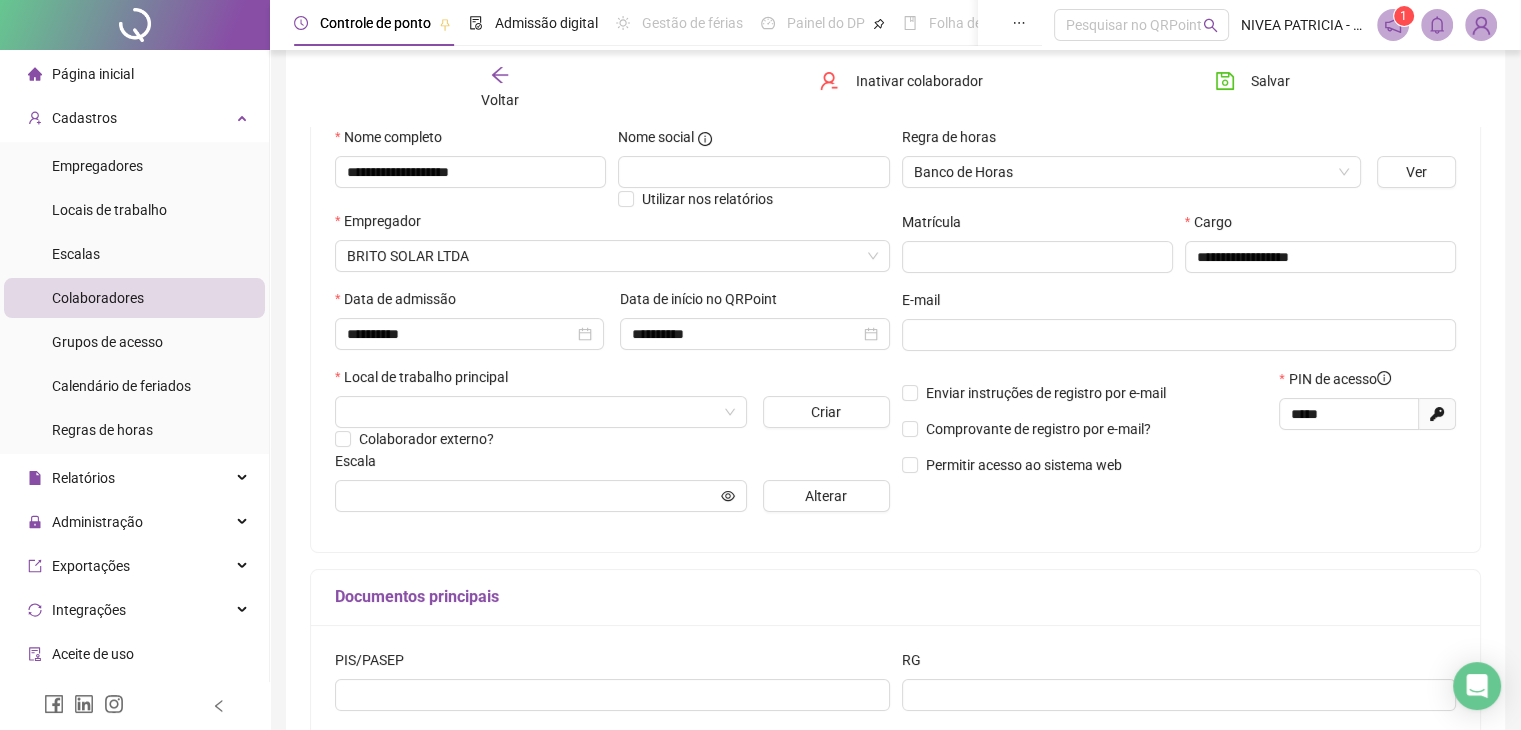 click on "**********" at bounding box center (895, 327) 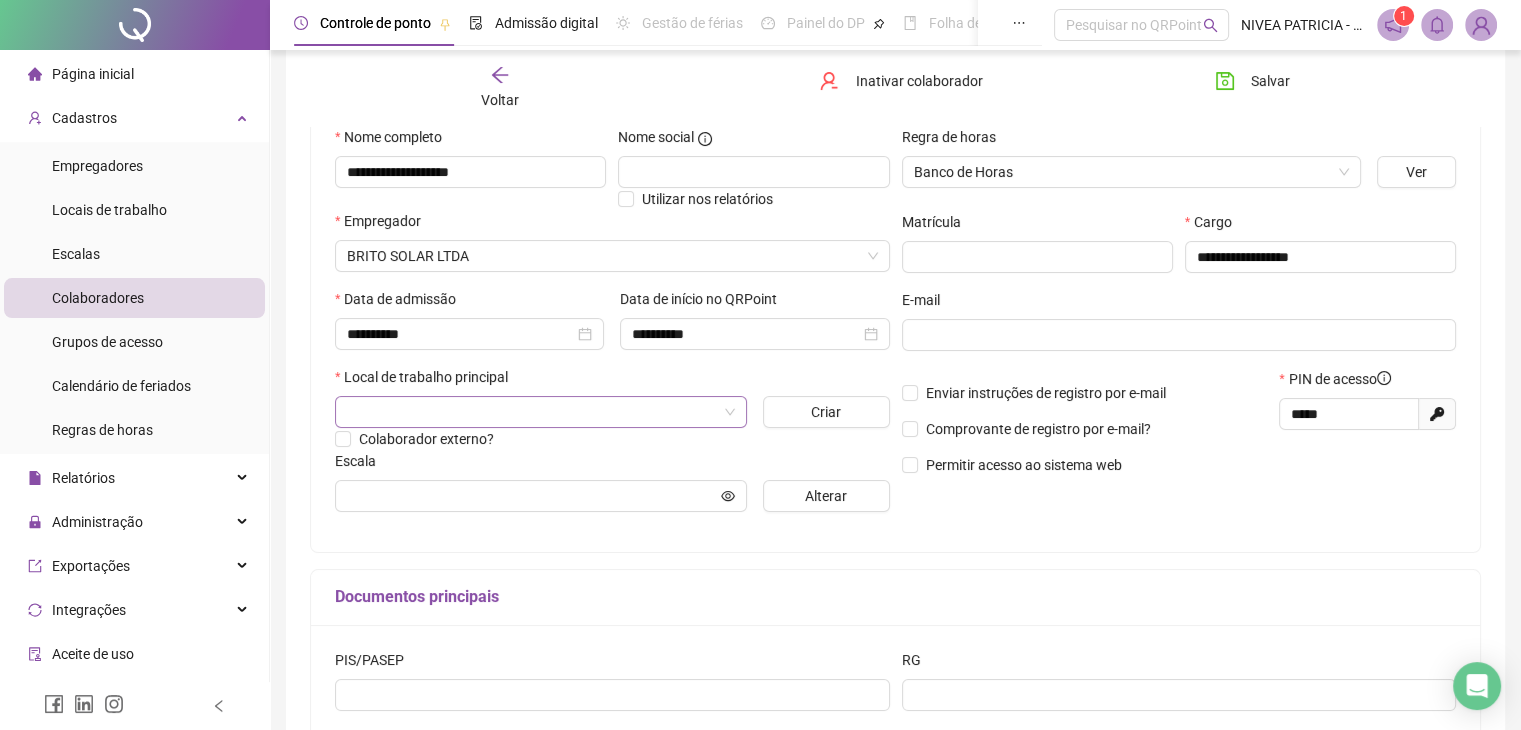 click at bounding box center (532, 412) 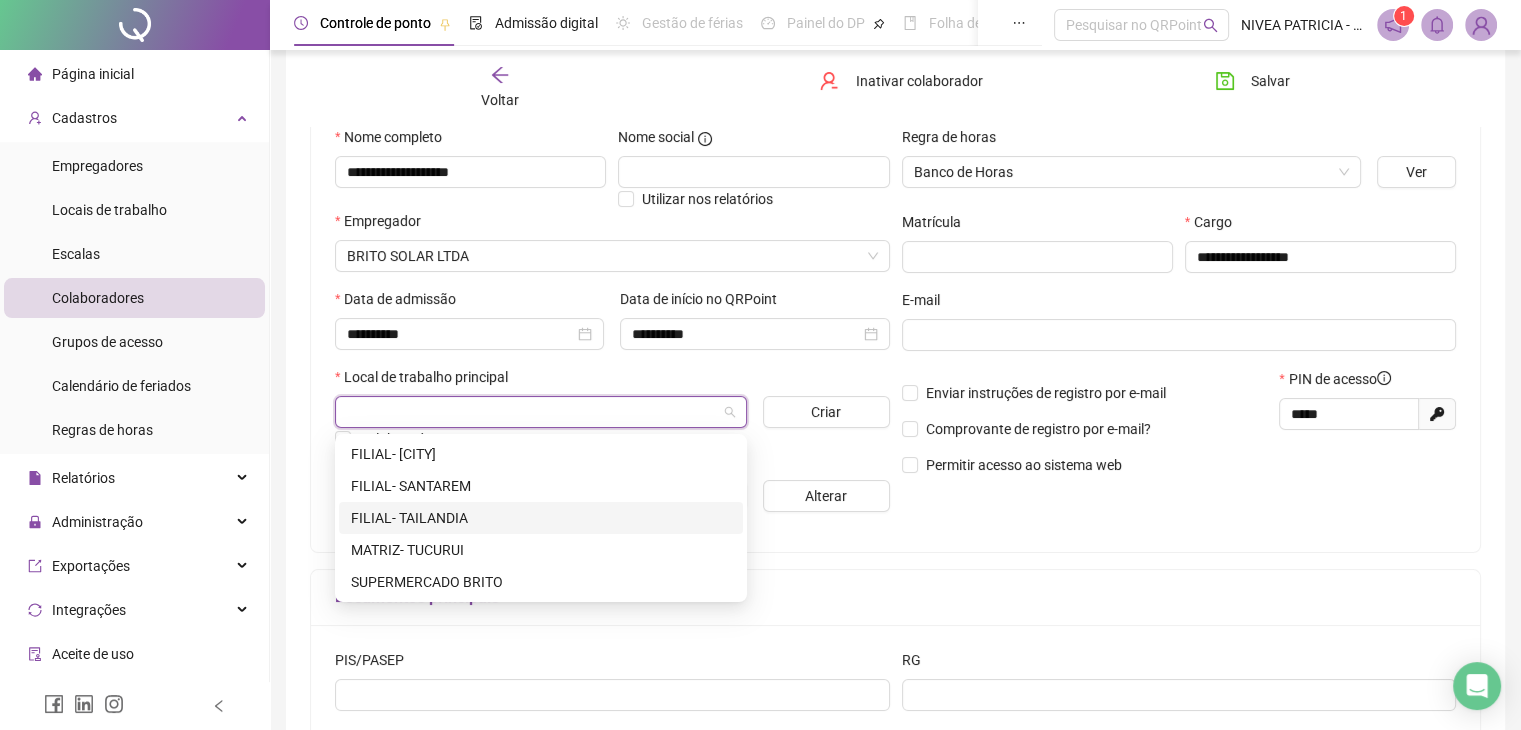 click on "FILIAL- TAILANDIA" at bounding box center (541, 518) 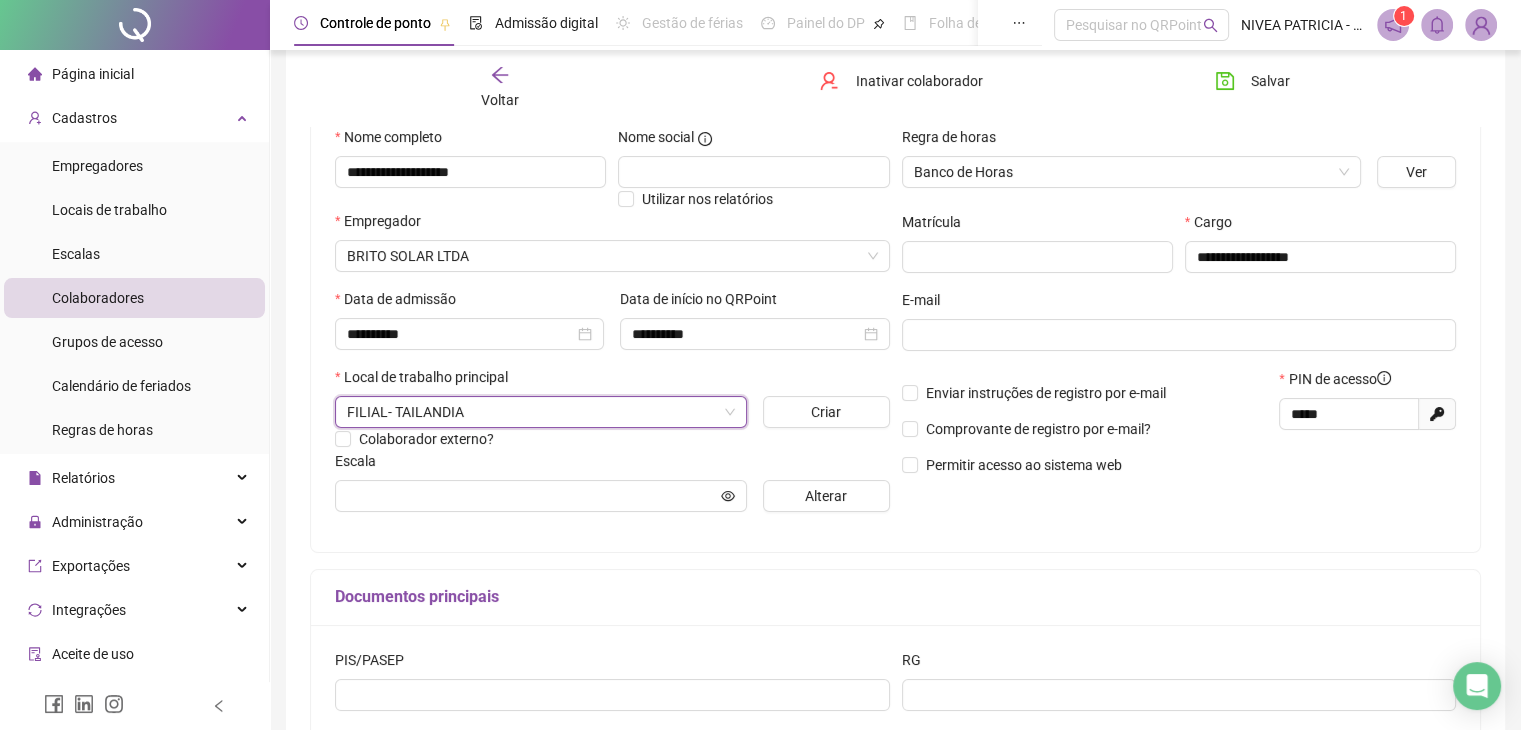 click on "**********" at bounding box center [895, 438] 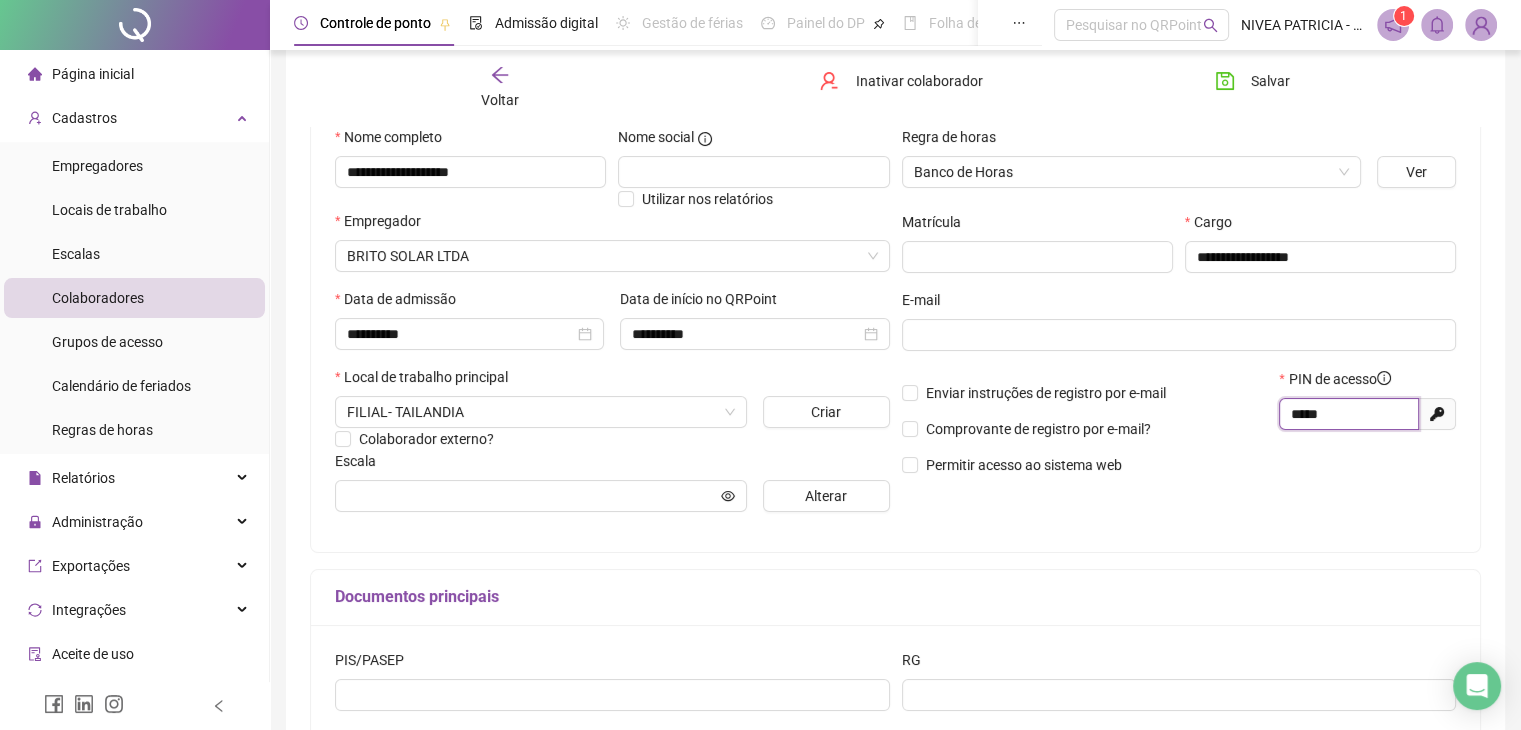 click on "*****" at bounding box center (1347, 414) 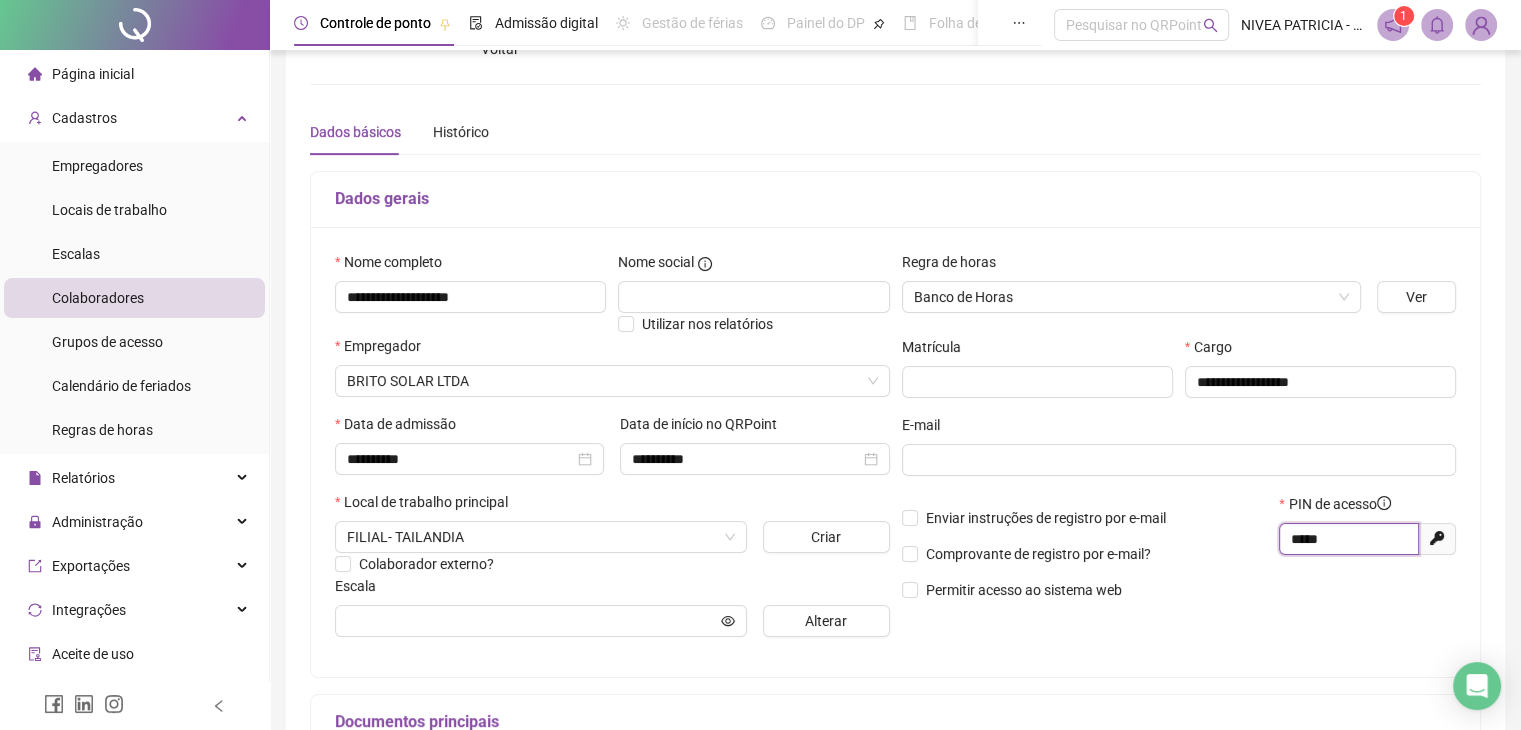 scroll, scrollTop: 200, scrollLeft: 0, axis: vertical 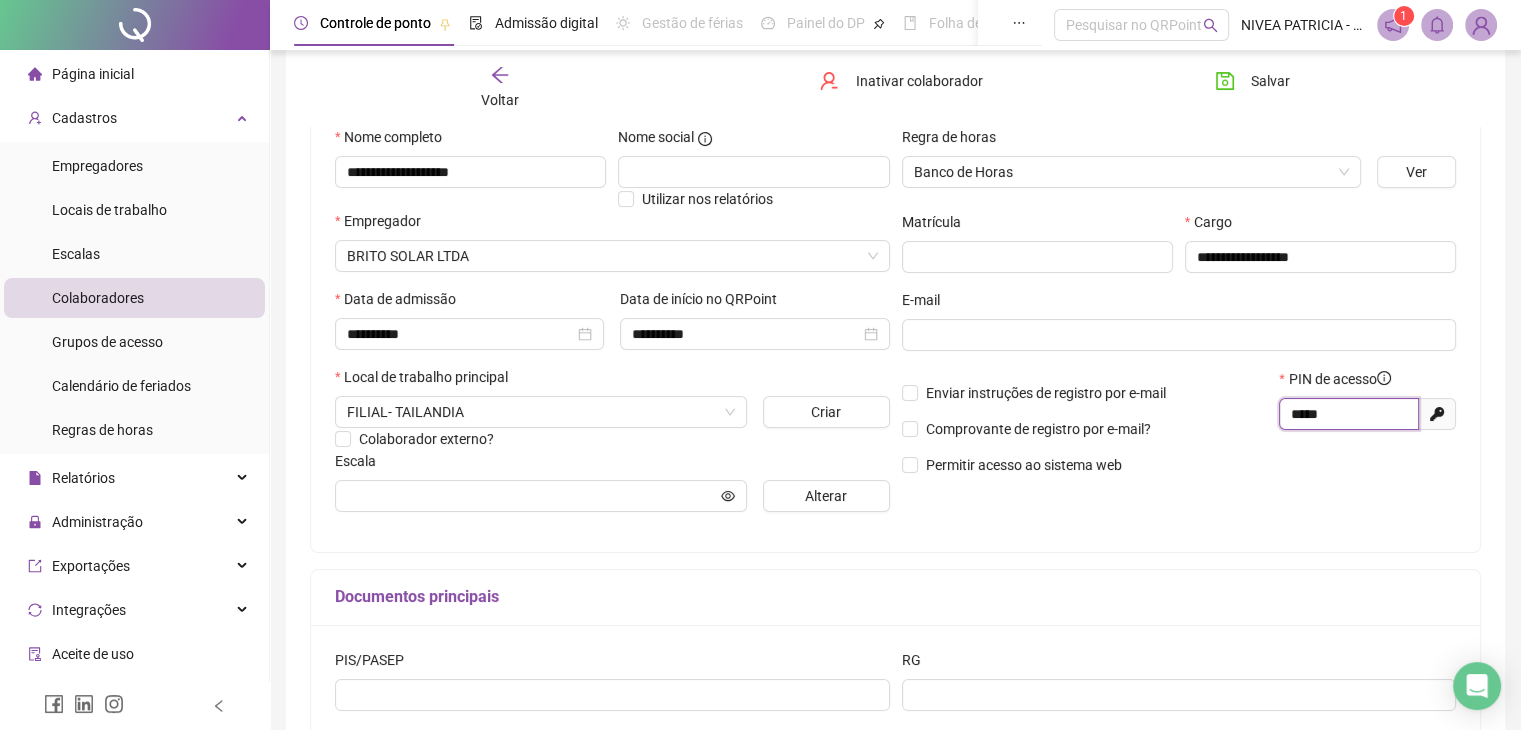type on "*****" 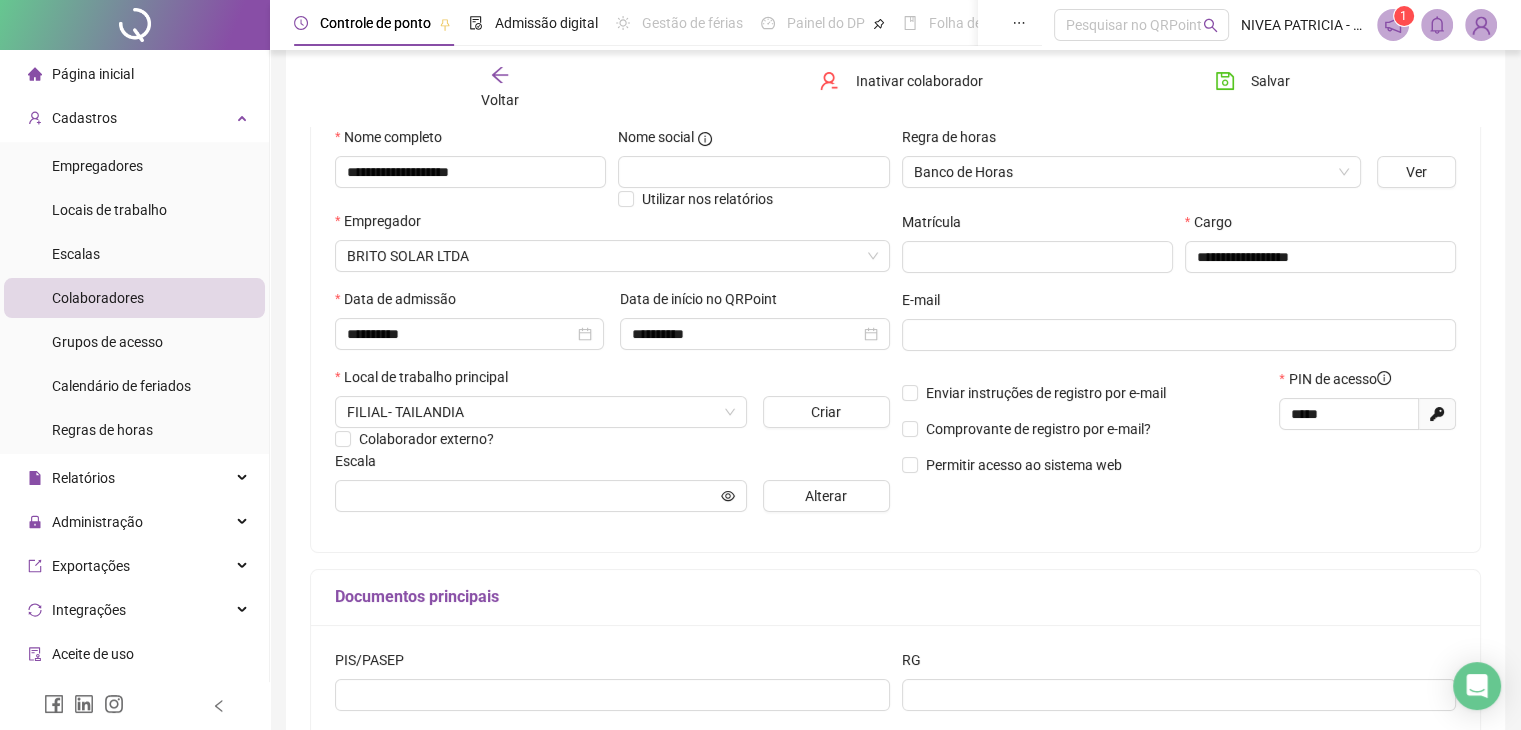 click on "**********" at bounding box center [895, 327] 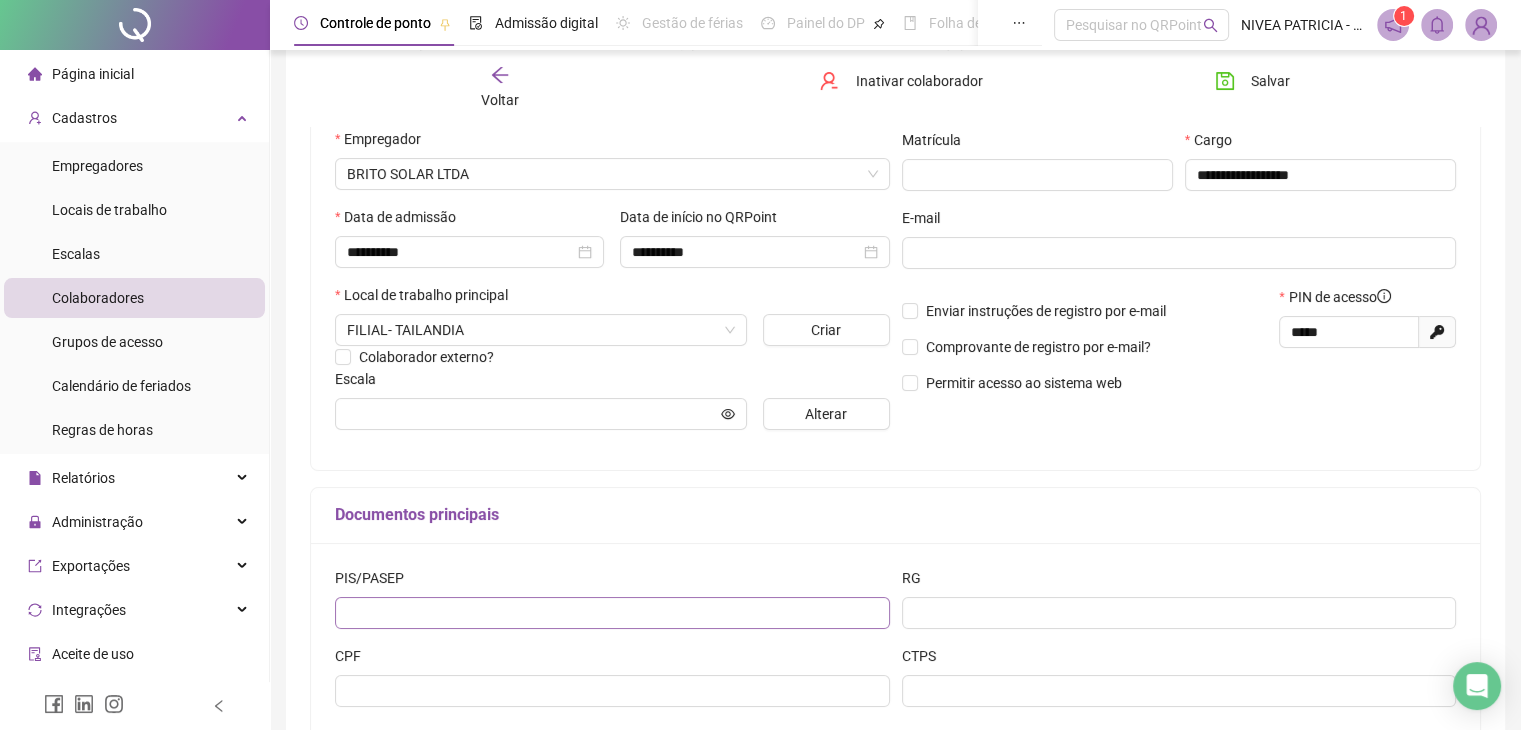 scroll, scrollTop: 400, scrollLeft: 0, axis: vertical 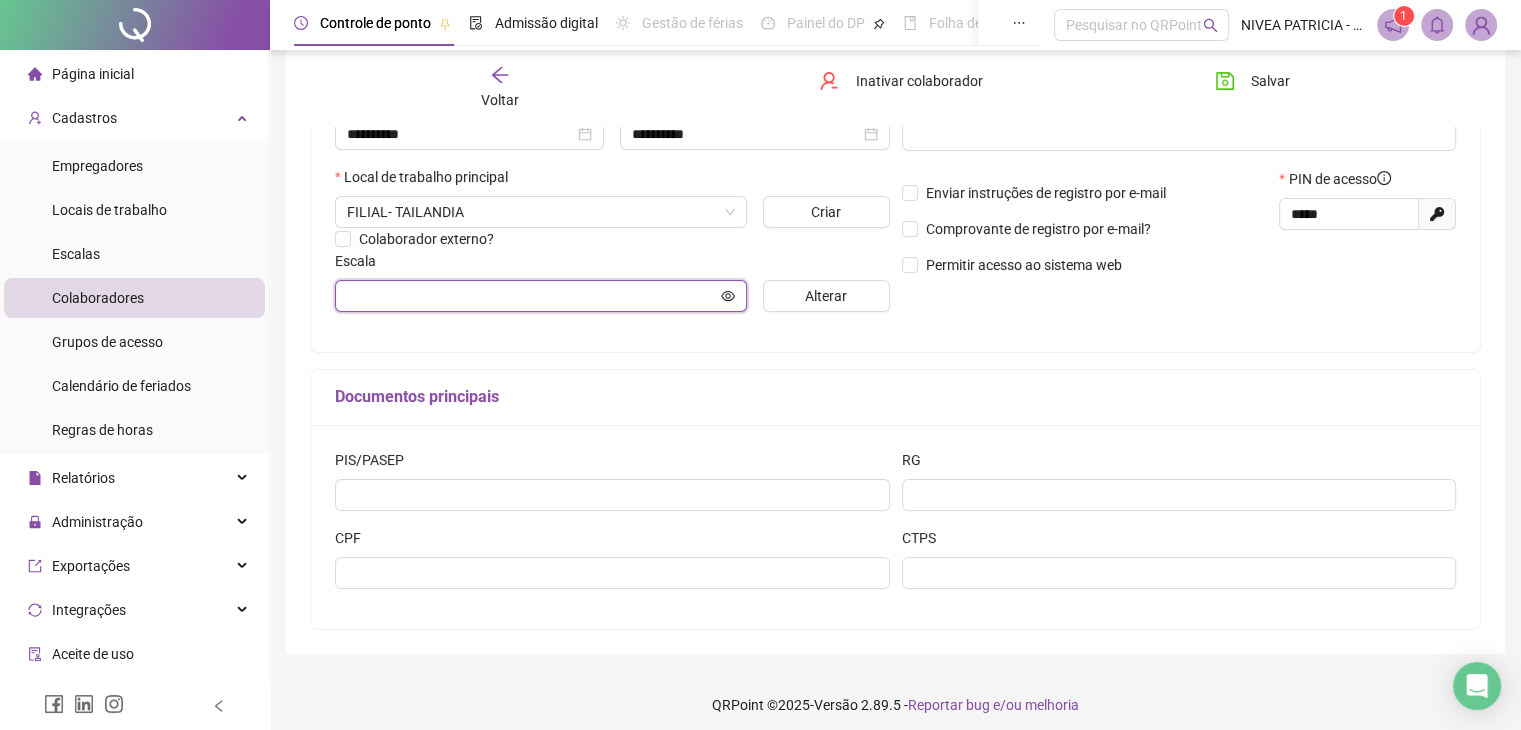 click at bounding box center [532, 296] 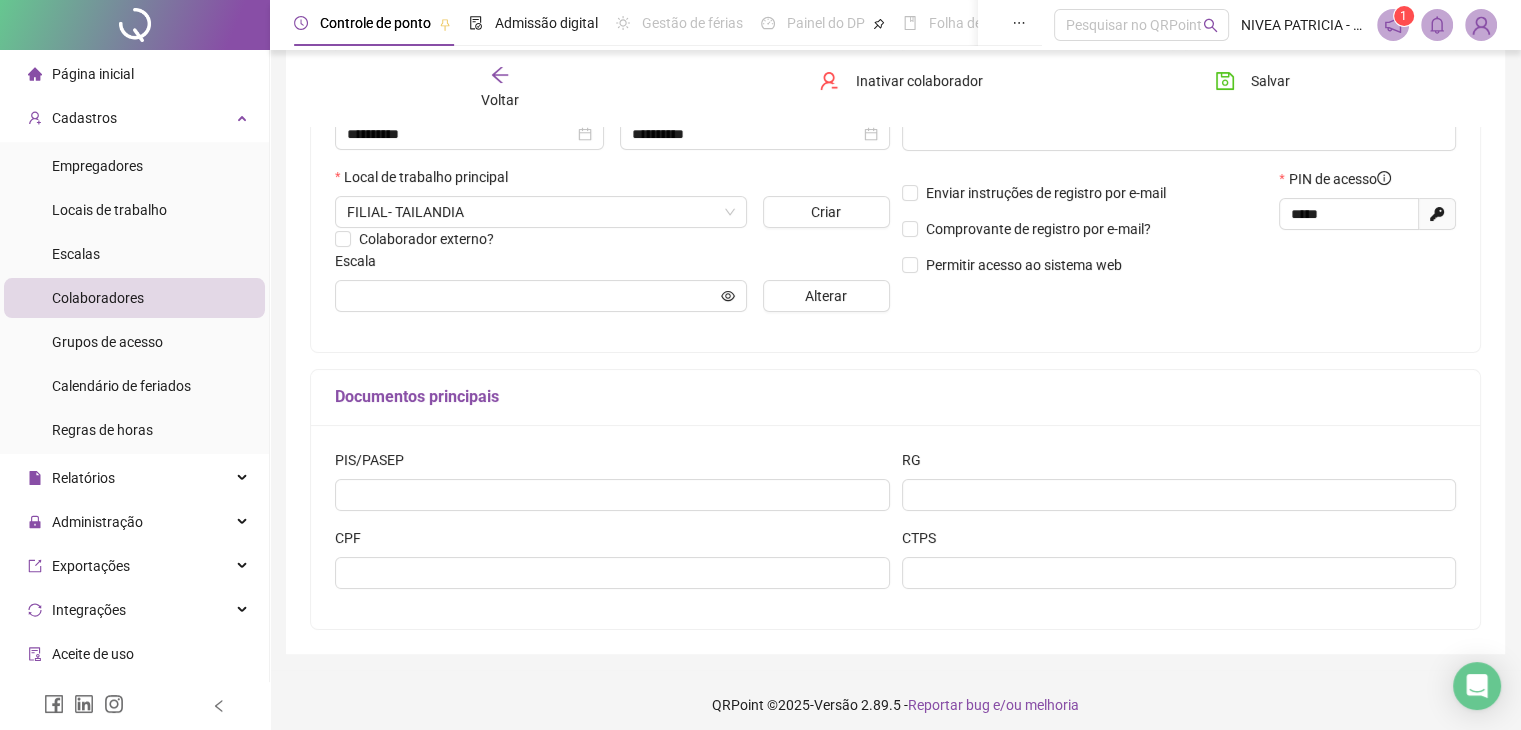 click on "Alterar" at bounding box center (826, 296) 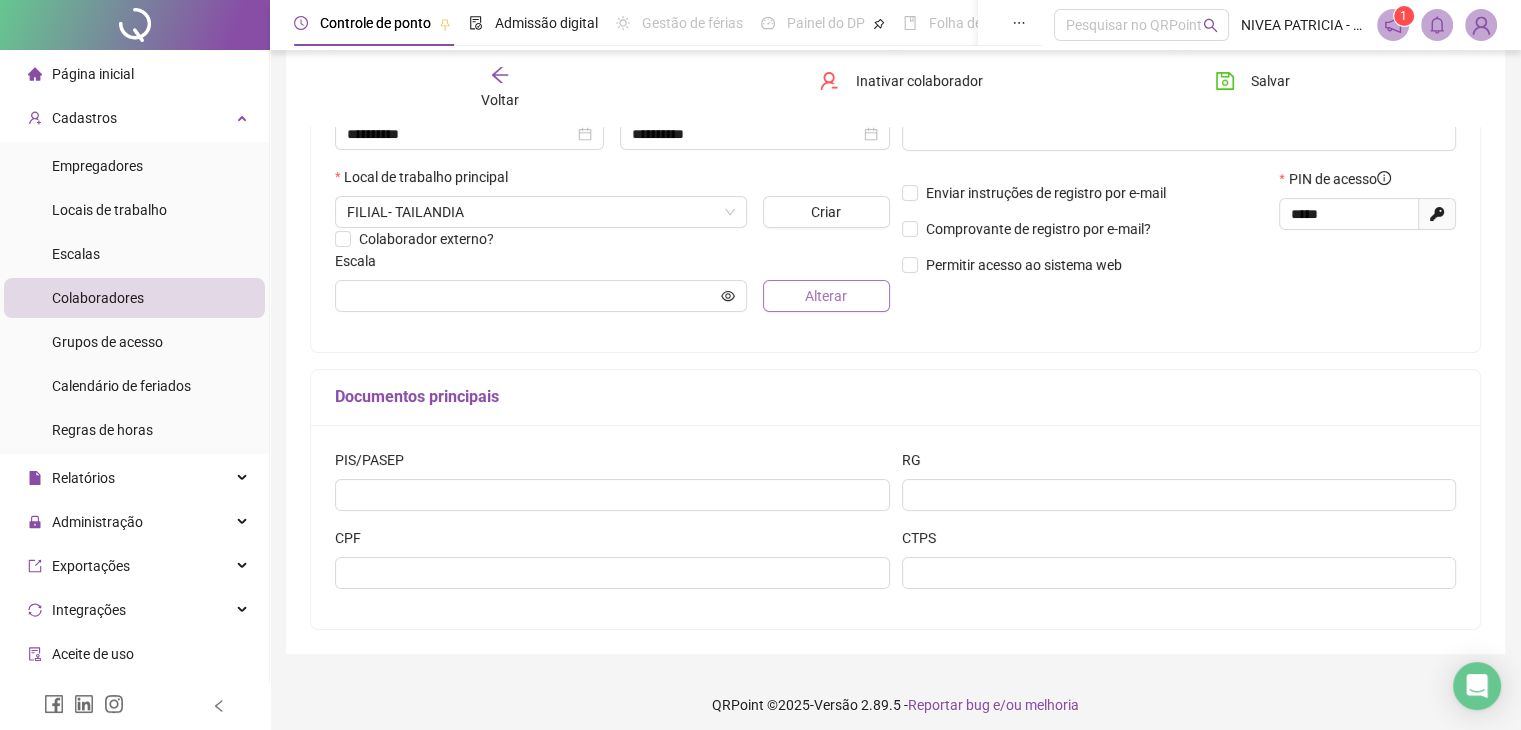 click on "Alterar" at bounding box center [826, 296] 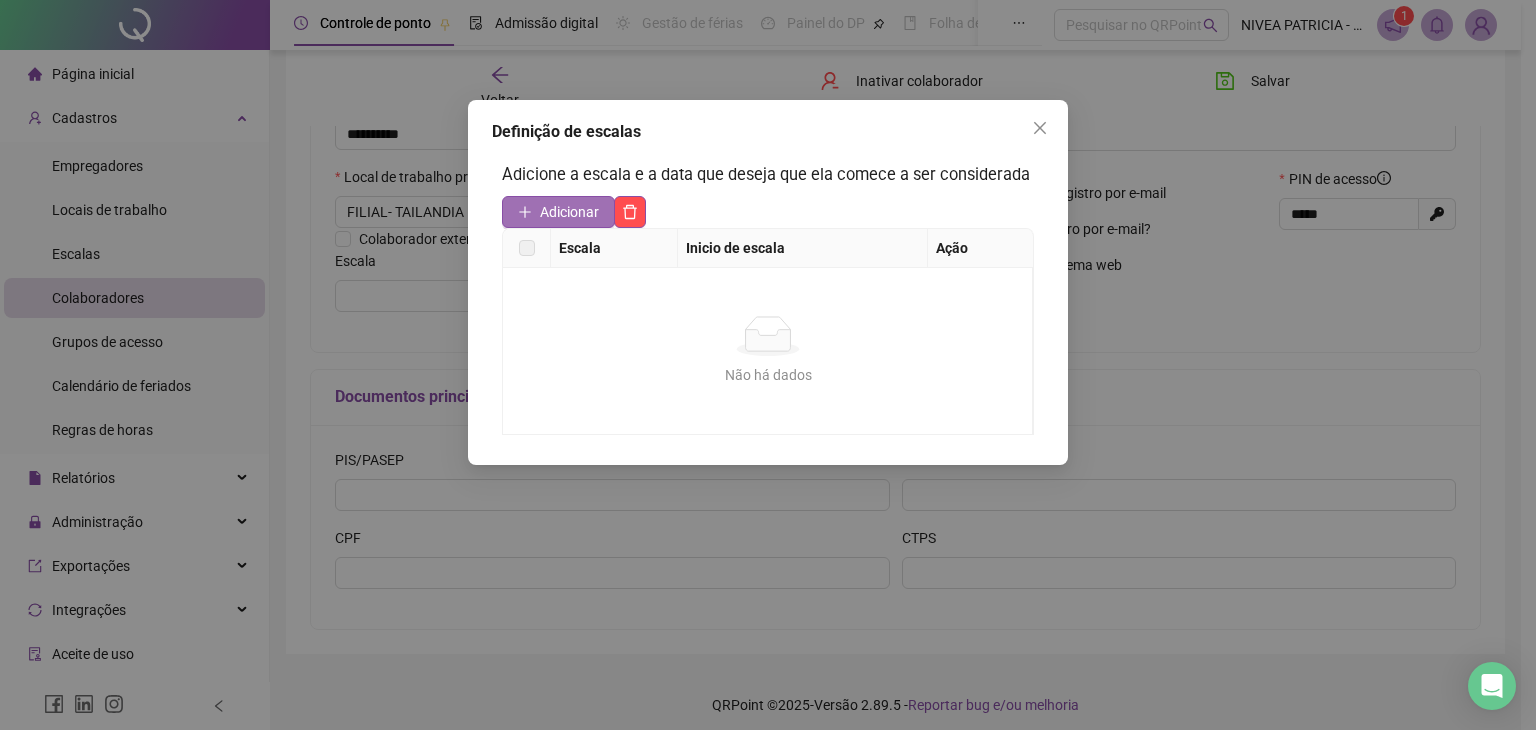 click on "Adicionar" at bounding box center (569, 212) 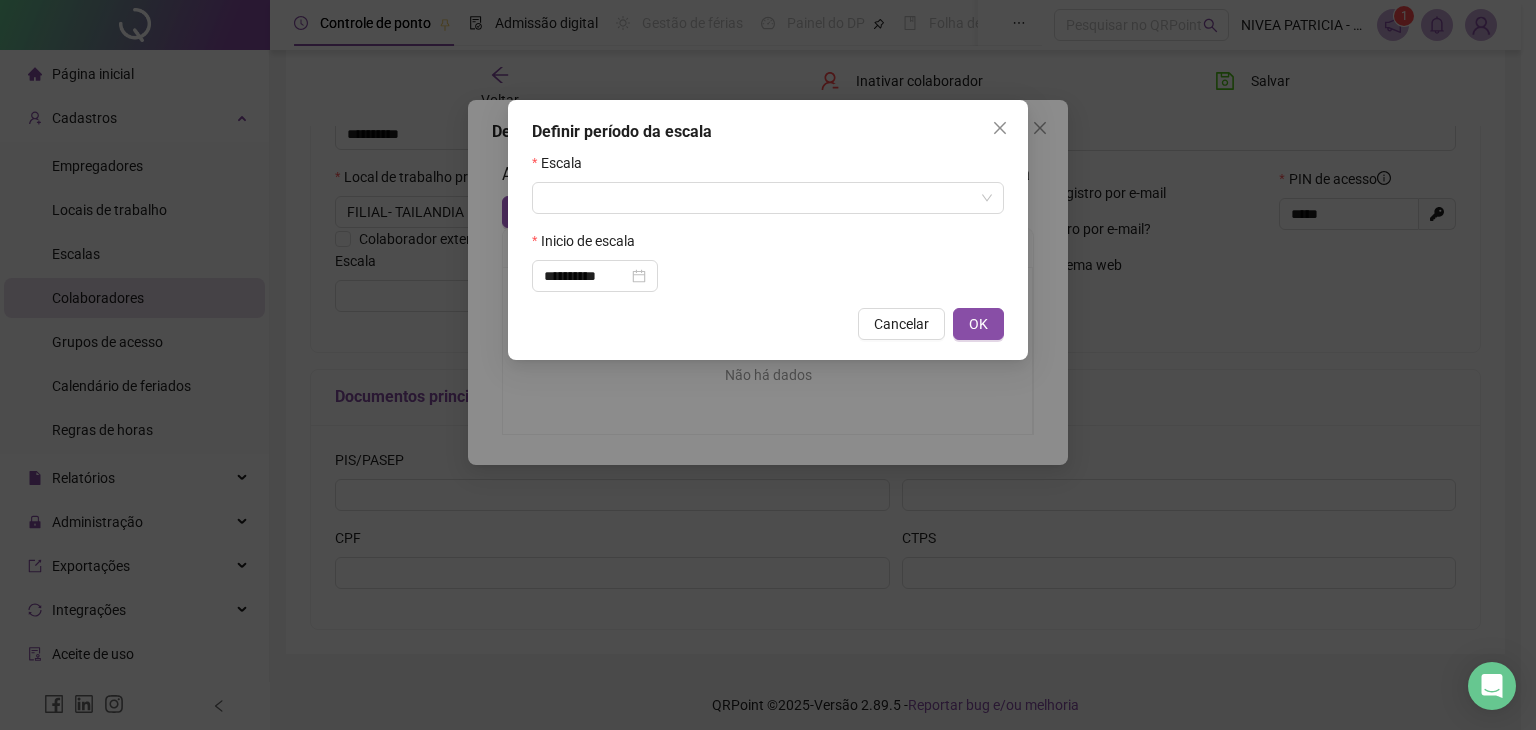 click on "**********" at bounding box center [768, 222] 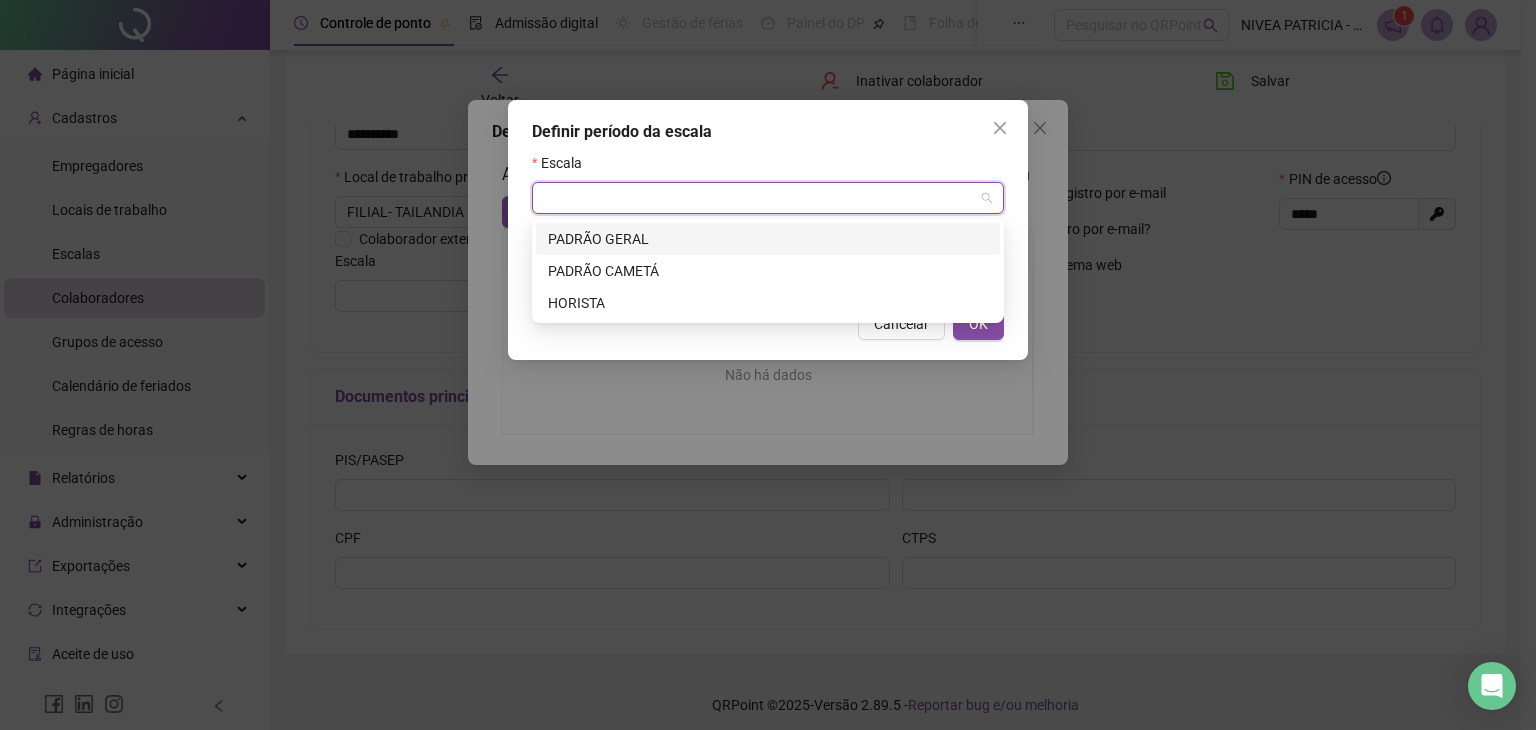 click at bounding box center [759, 198] 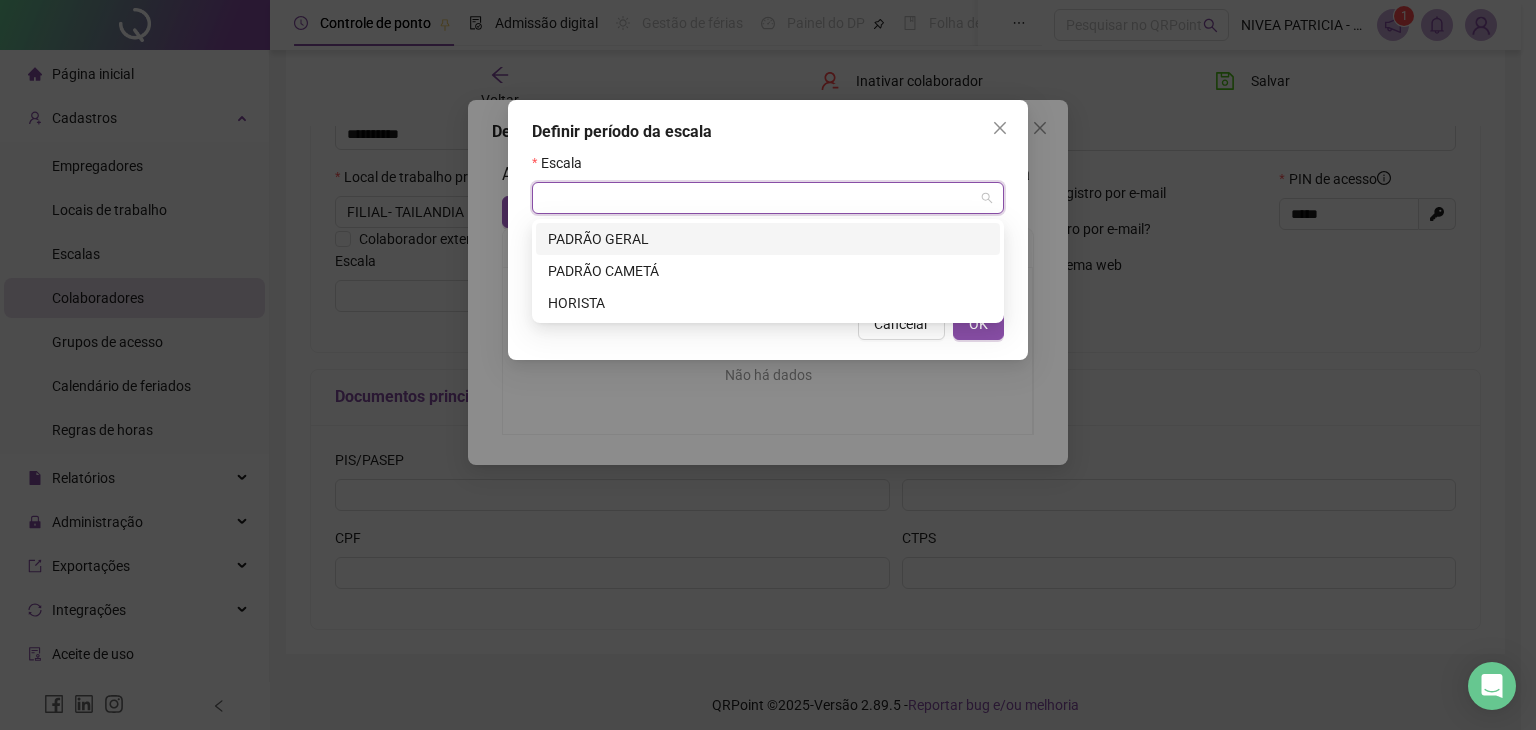 click on "PADRÃO GERAL" at bounding box center [768, 239] 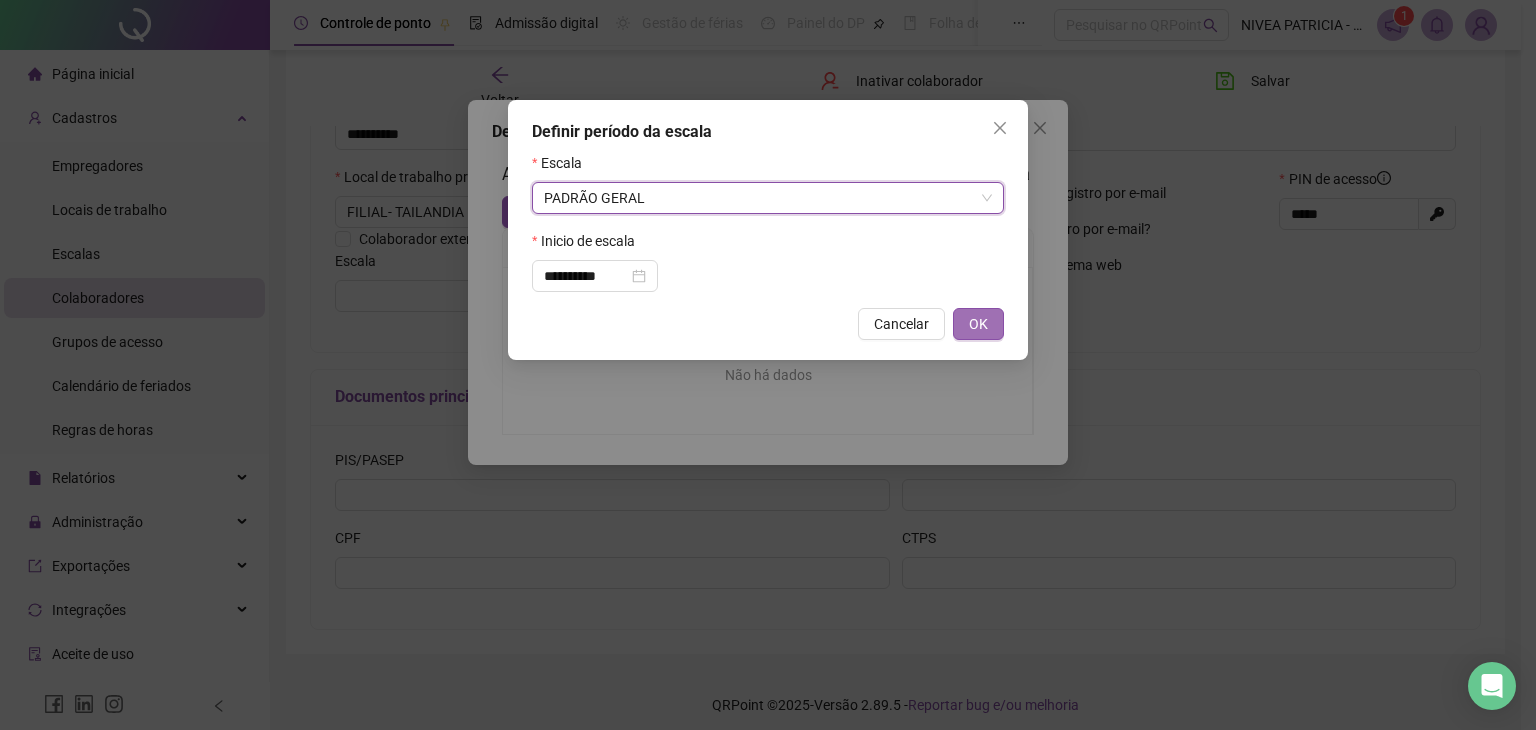 click on "OK" at bounding box center [978, 324] 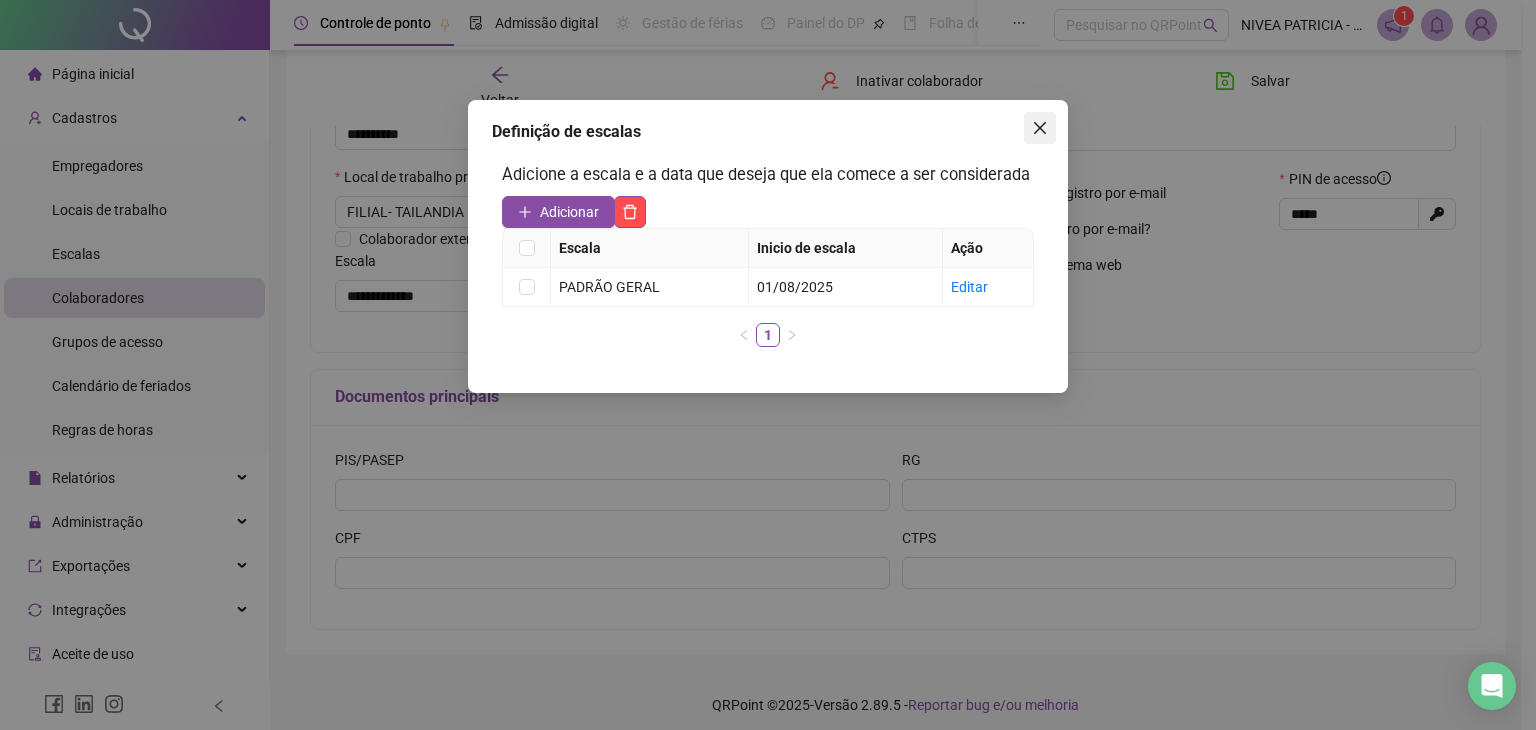 click 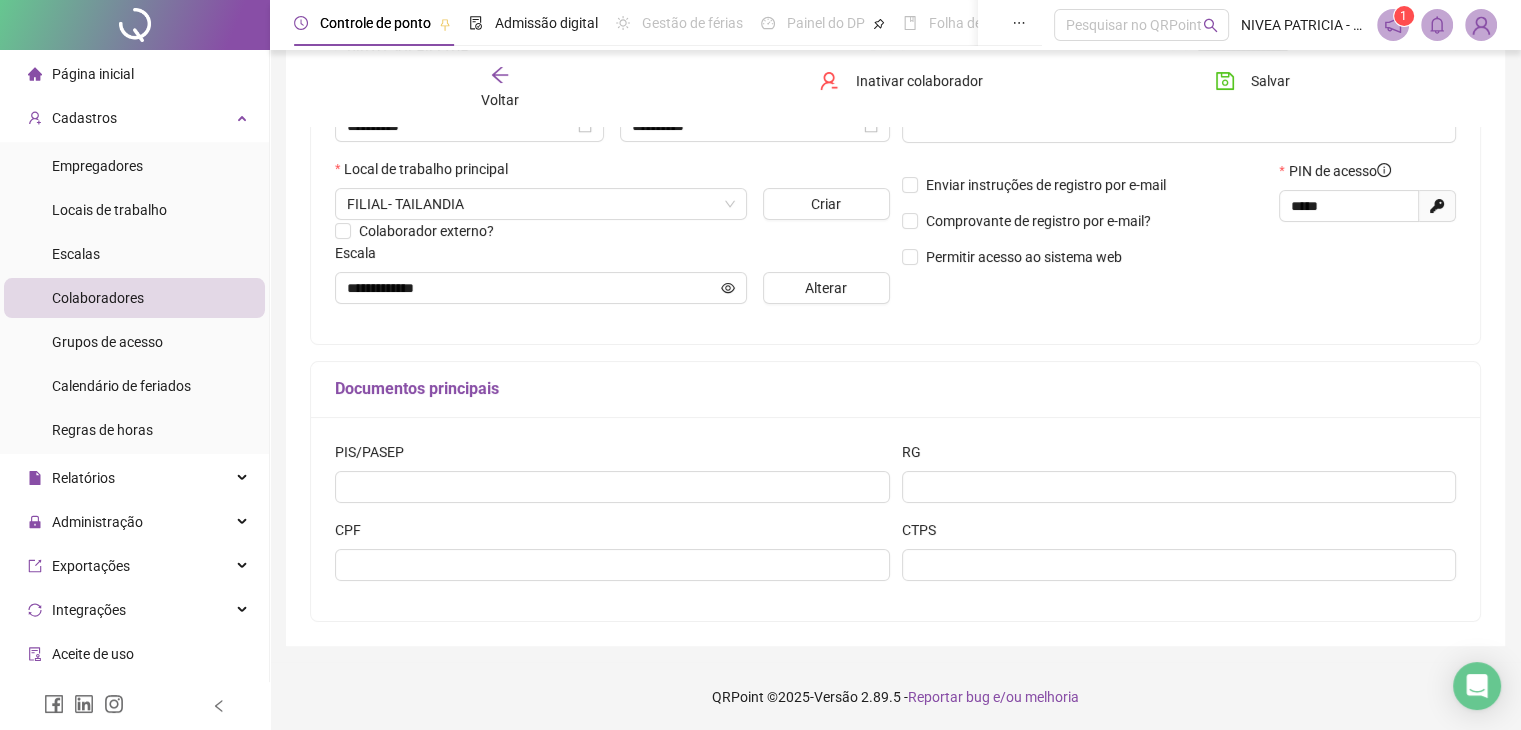 scroll, scrollTop: 411, scrollLeft: 0, axis: vertical 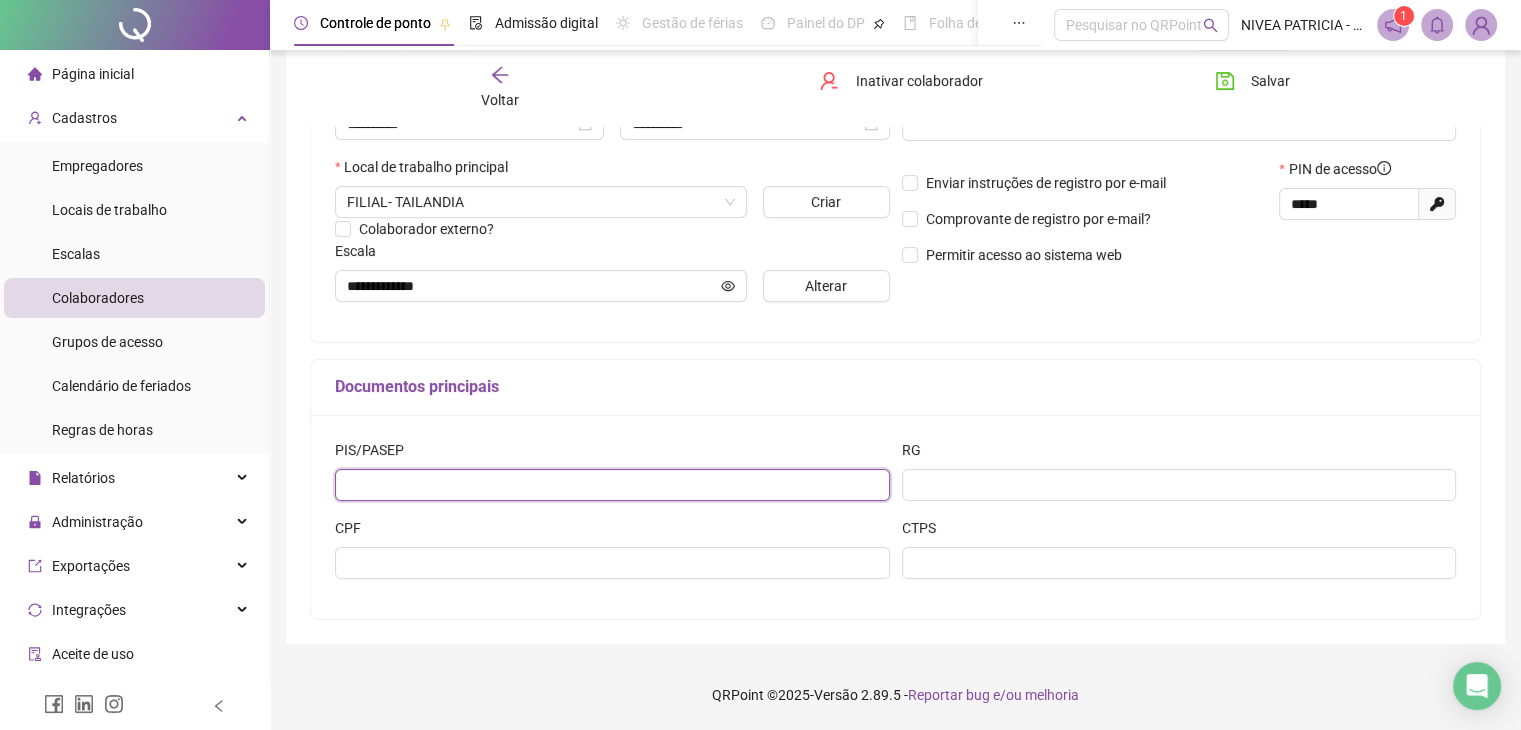 click at bounding box center [612, 485] 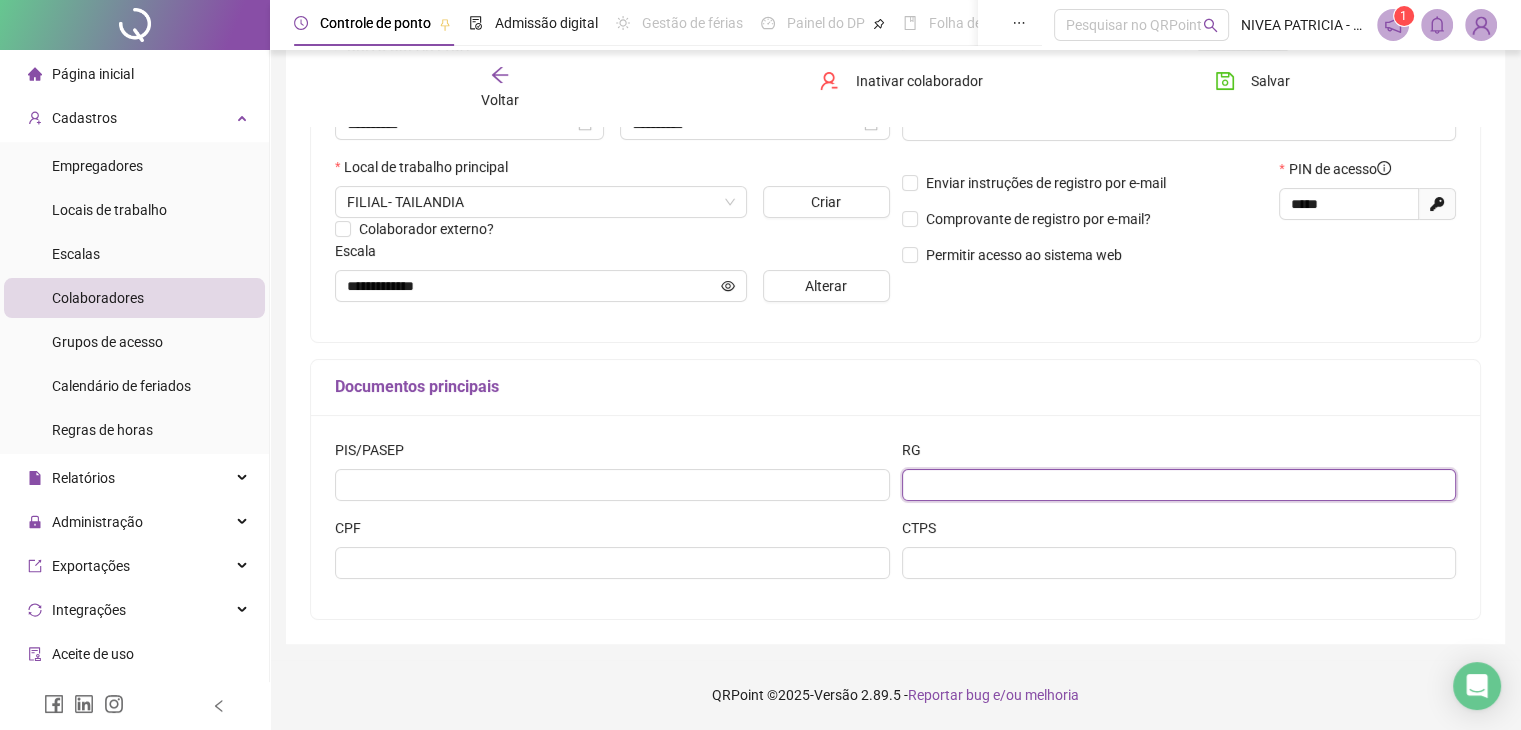 click at bounding box center [1179, 485] 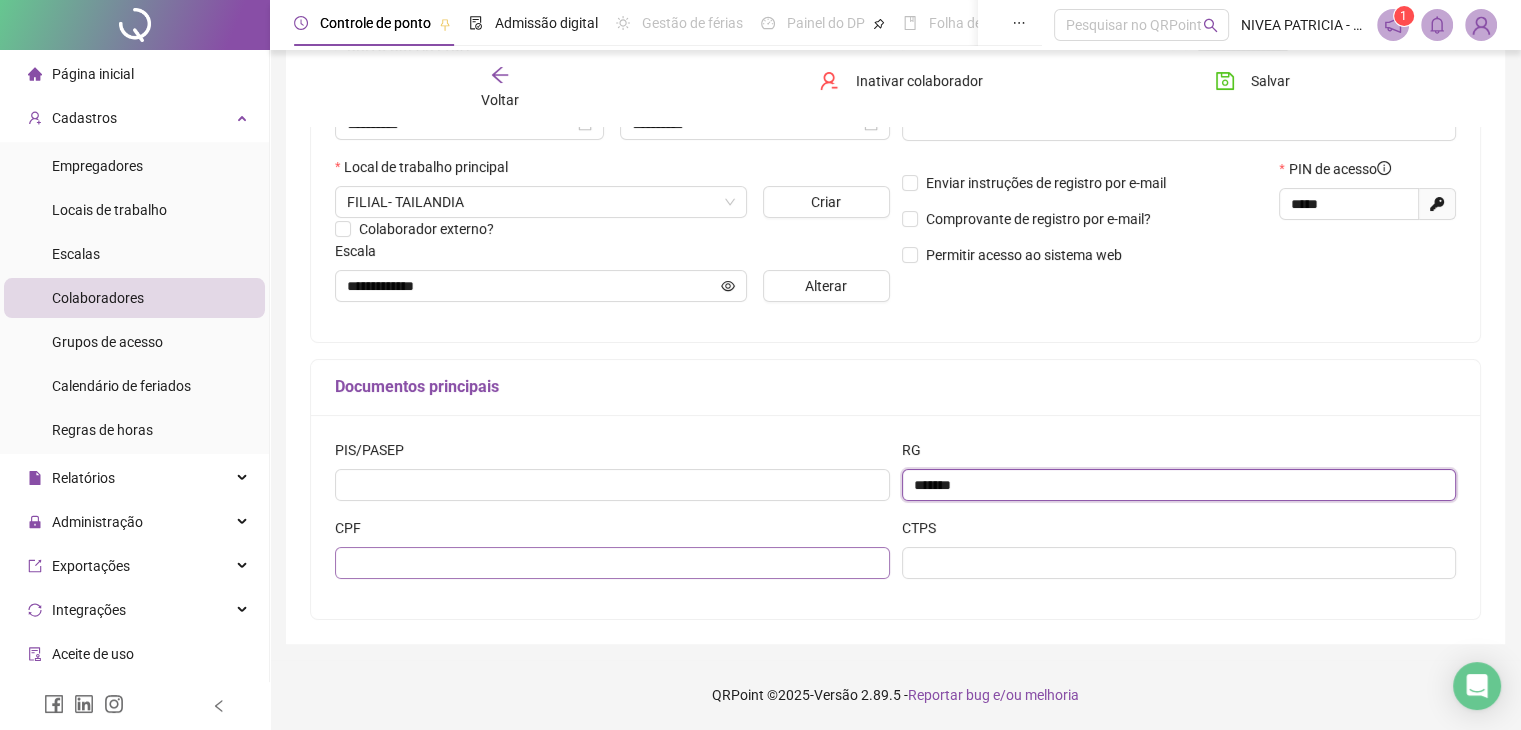type on "*******" 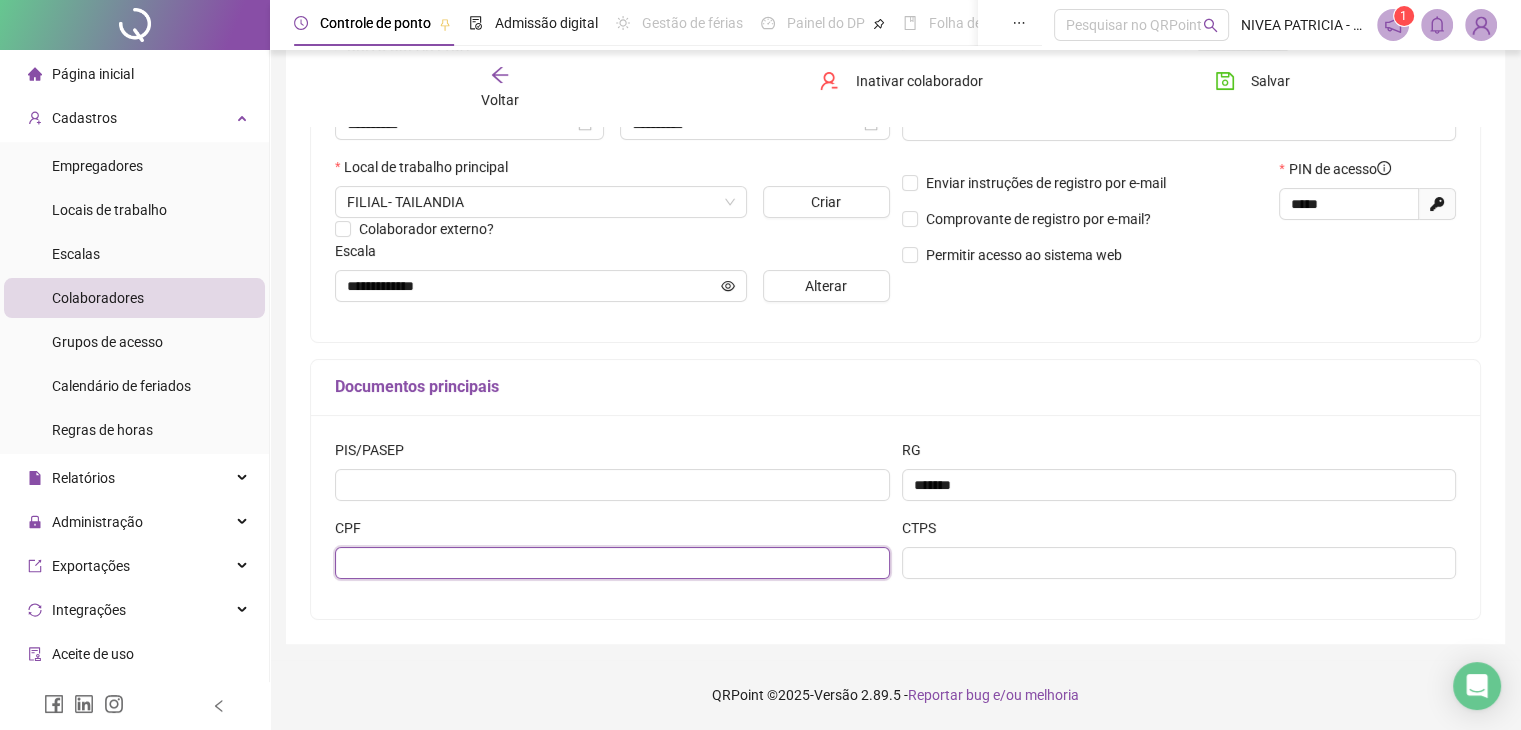 click at bounding box center (612, 563) 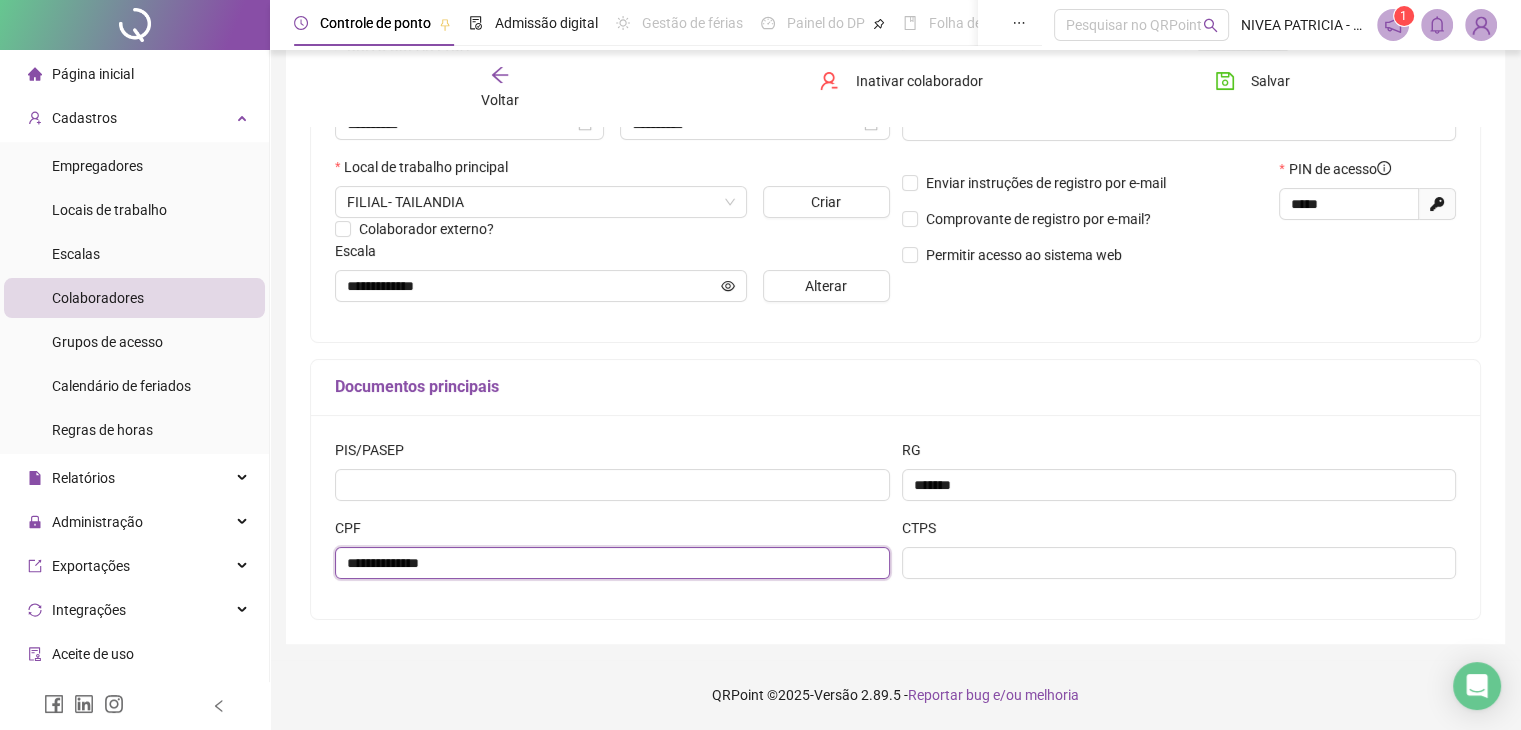 type on "**********" 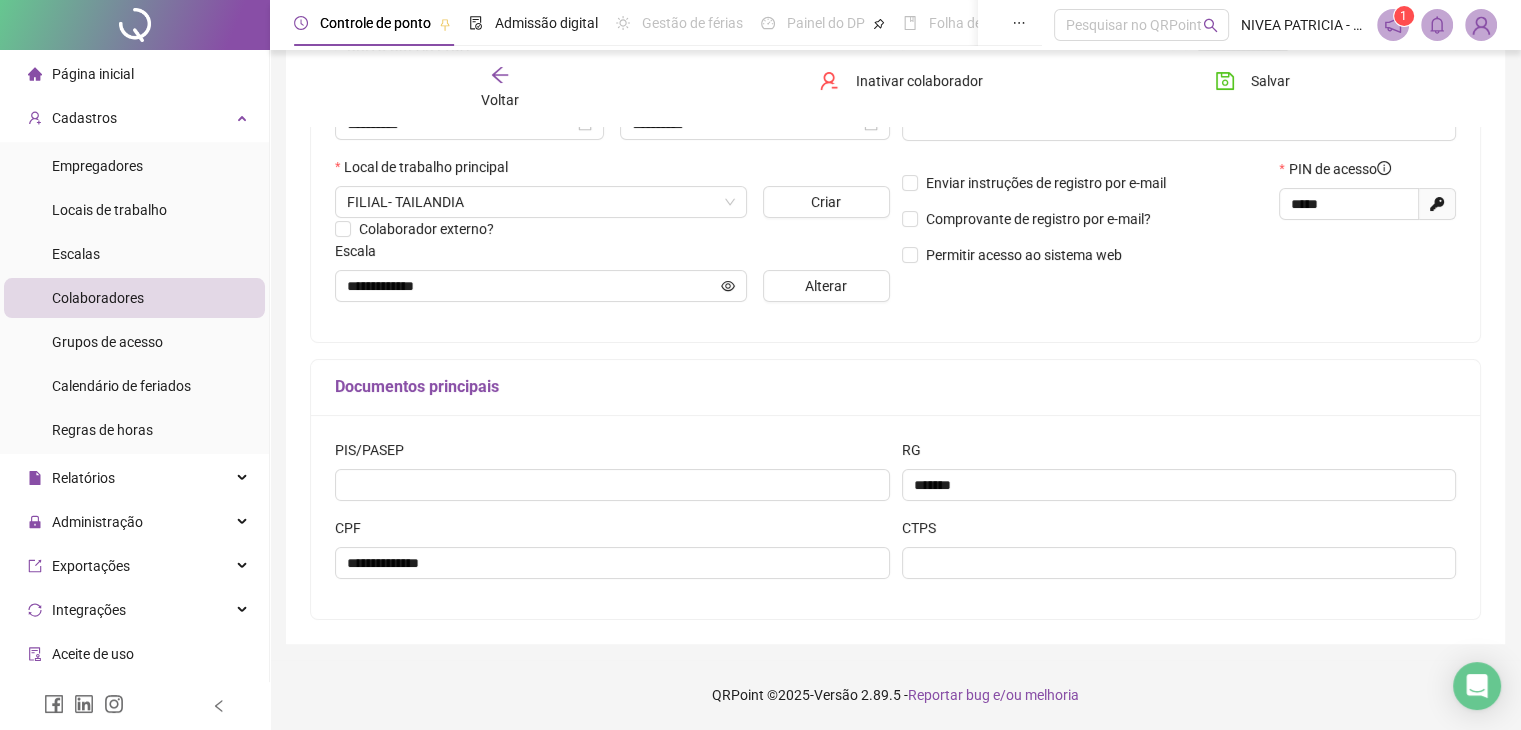 click on "**********" at bounding box center (895, 517) 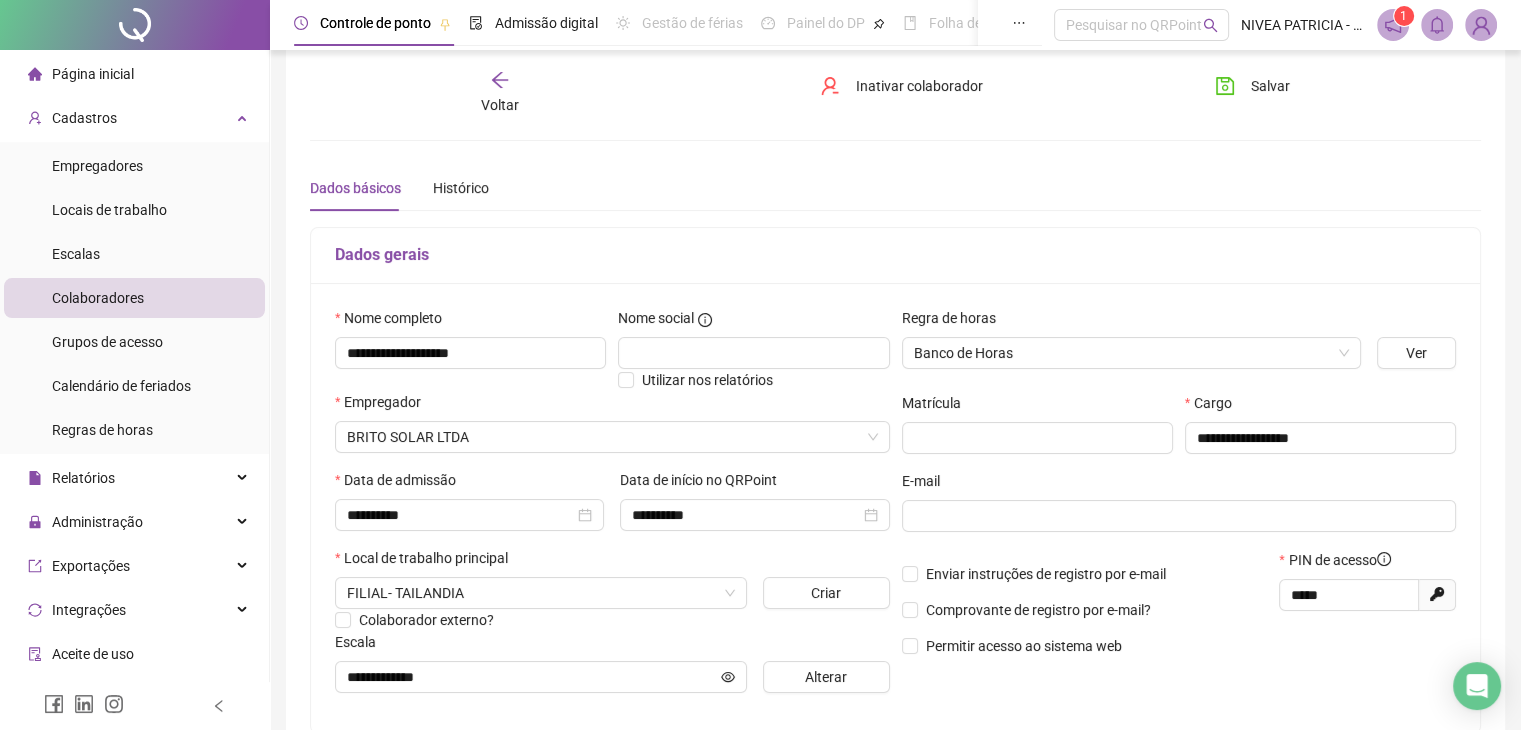 scroll, scrollTop: 11, scrollLeft: 0, axis: vertical 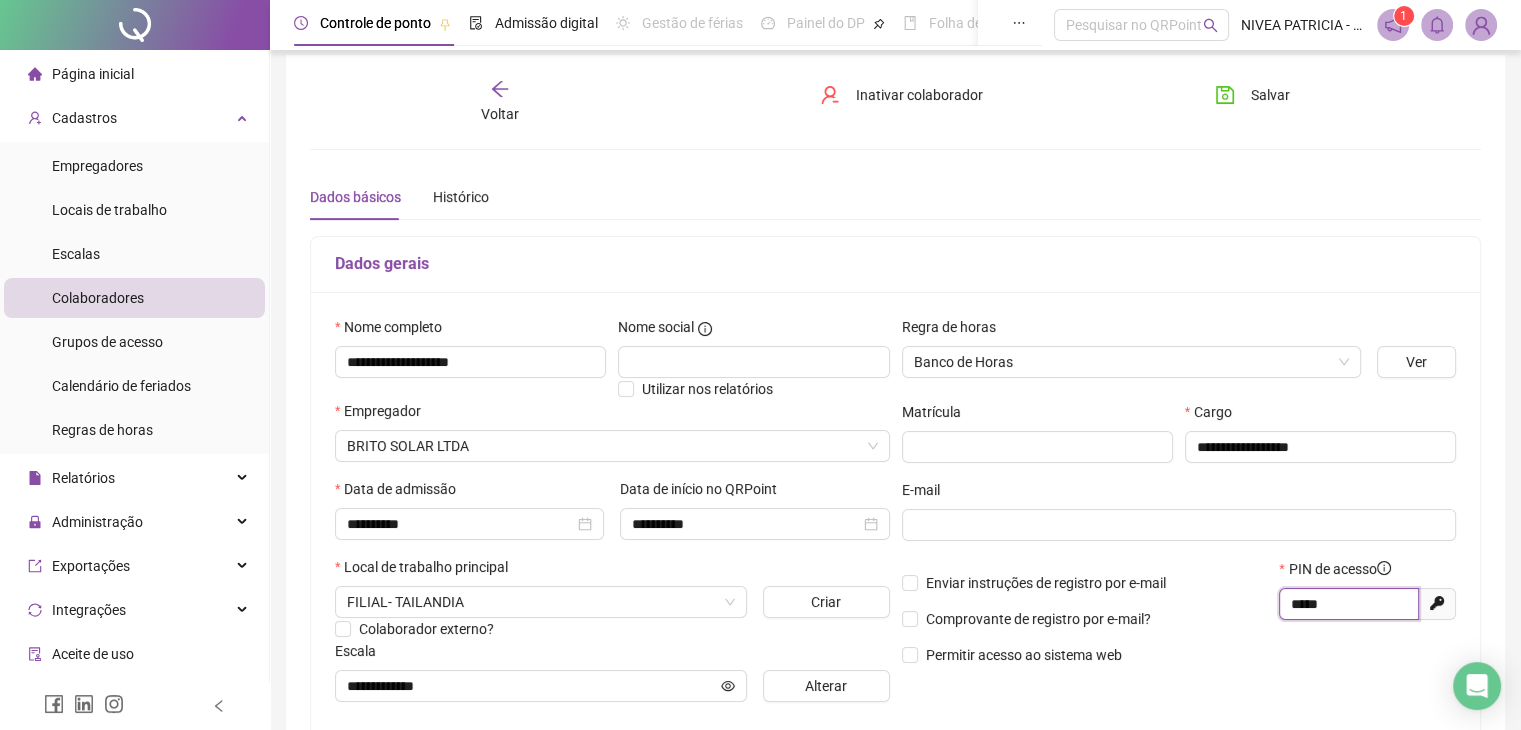 drag, startPoint x: 1332, startPoint y: 597, endPoint x: 1280, endPoint y: 595, distance: 52.03845 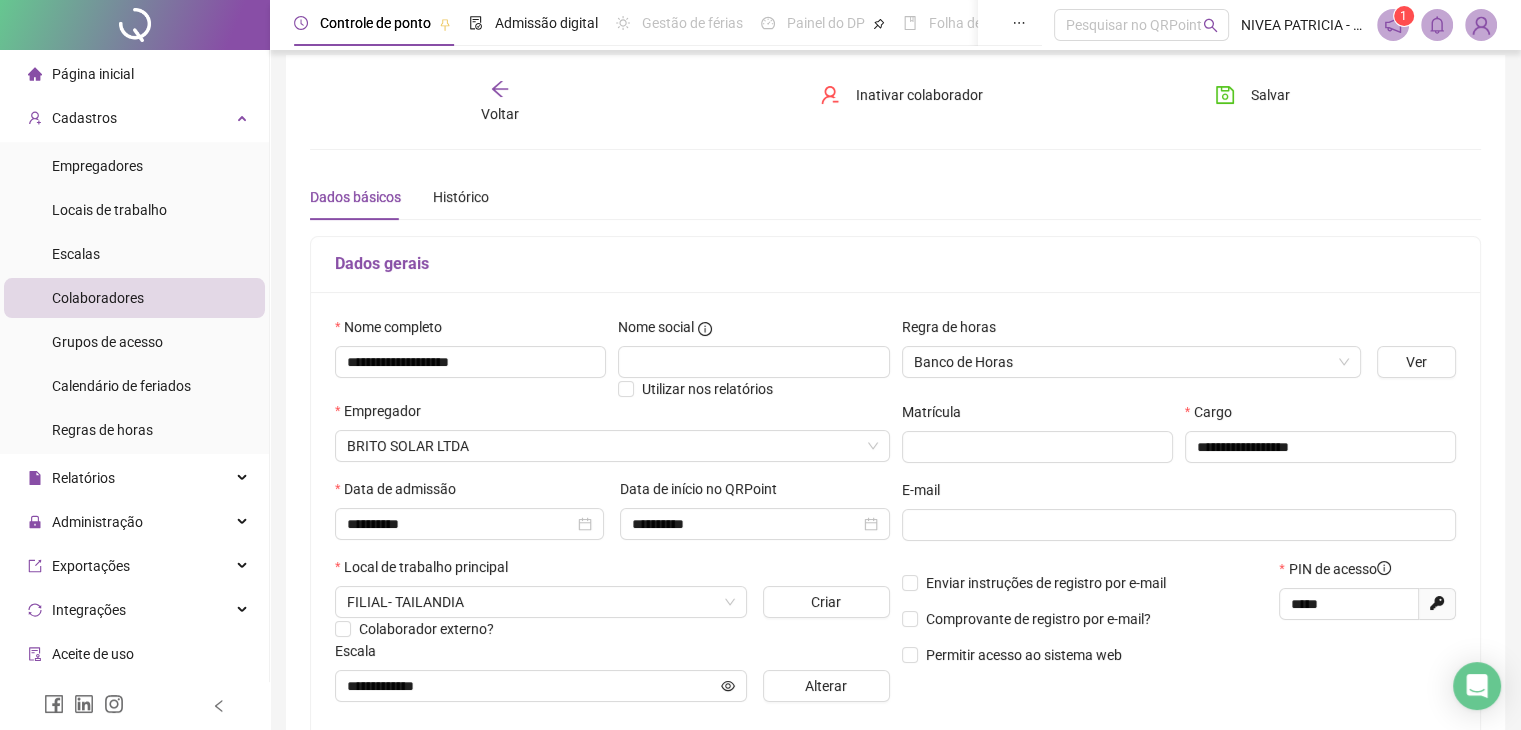 click on "Dados gerais" at bounding box center (895, 264) 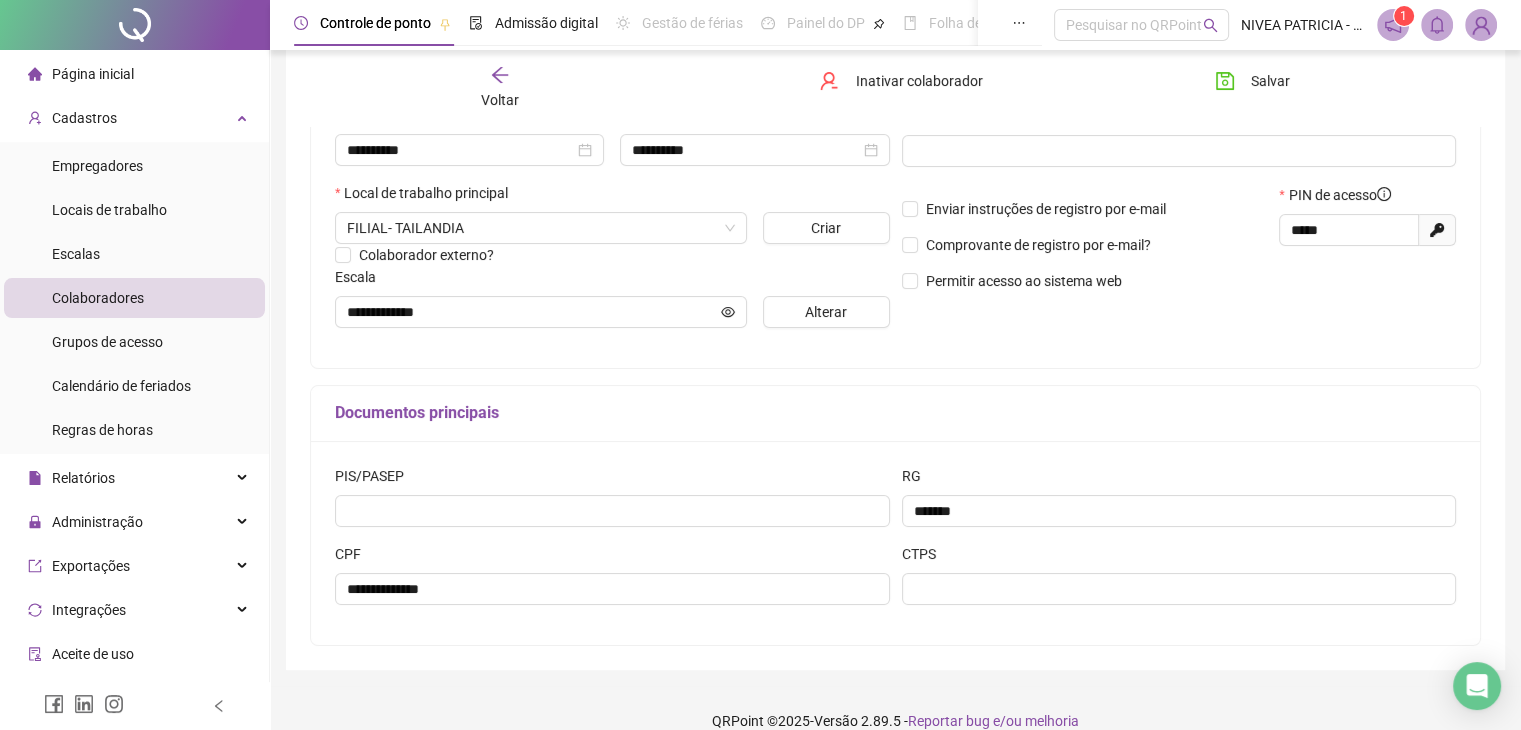 scroll, scrollTop: 11, scrollLeft: 0, axis: vertical 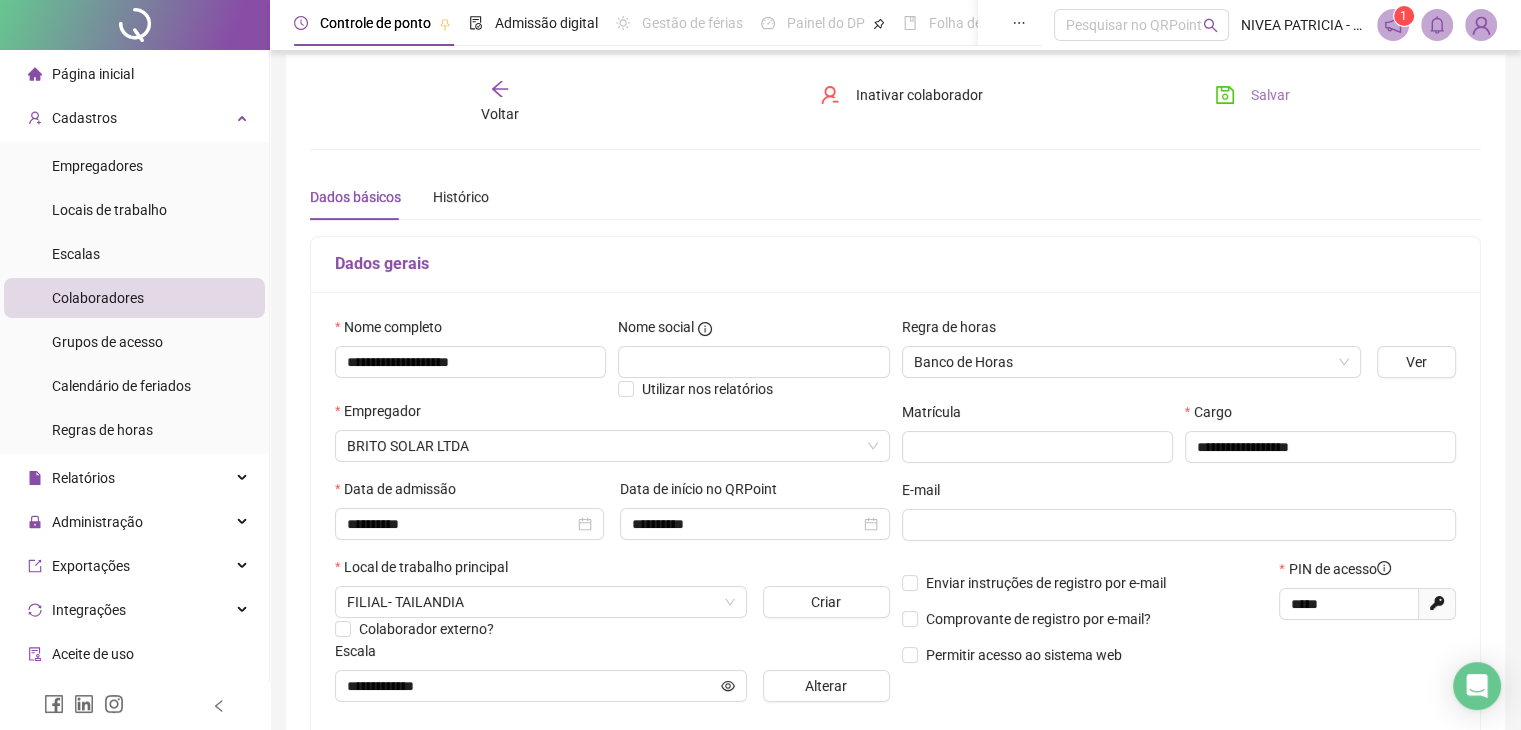 click on "Salvar" at bounding box center (1270, 95) 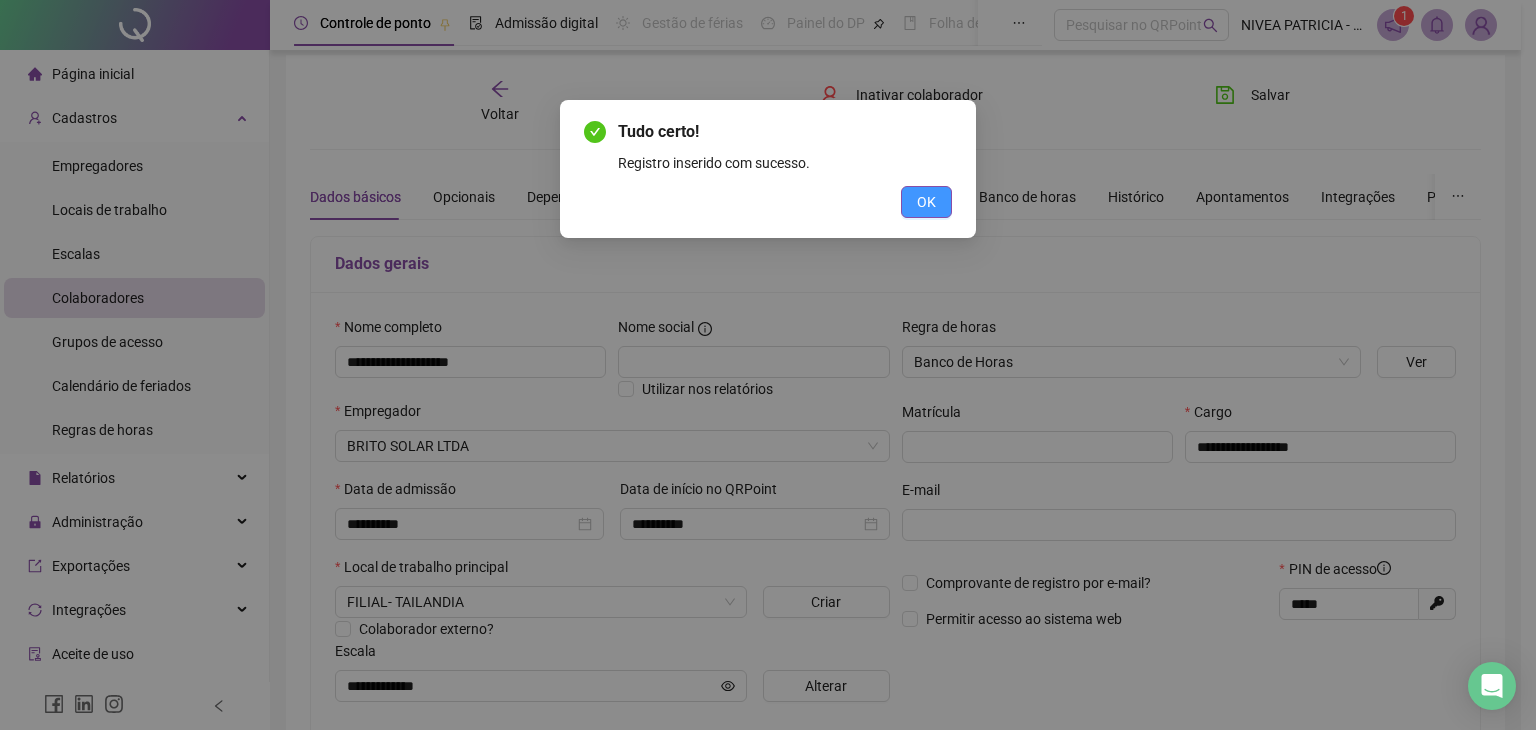 click on "OK" at bounding box center (926, 202) 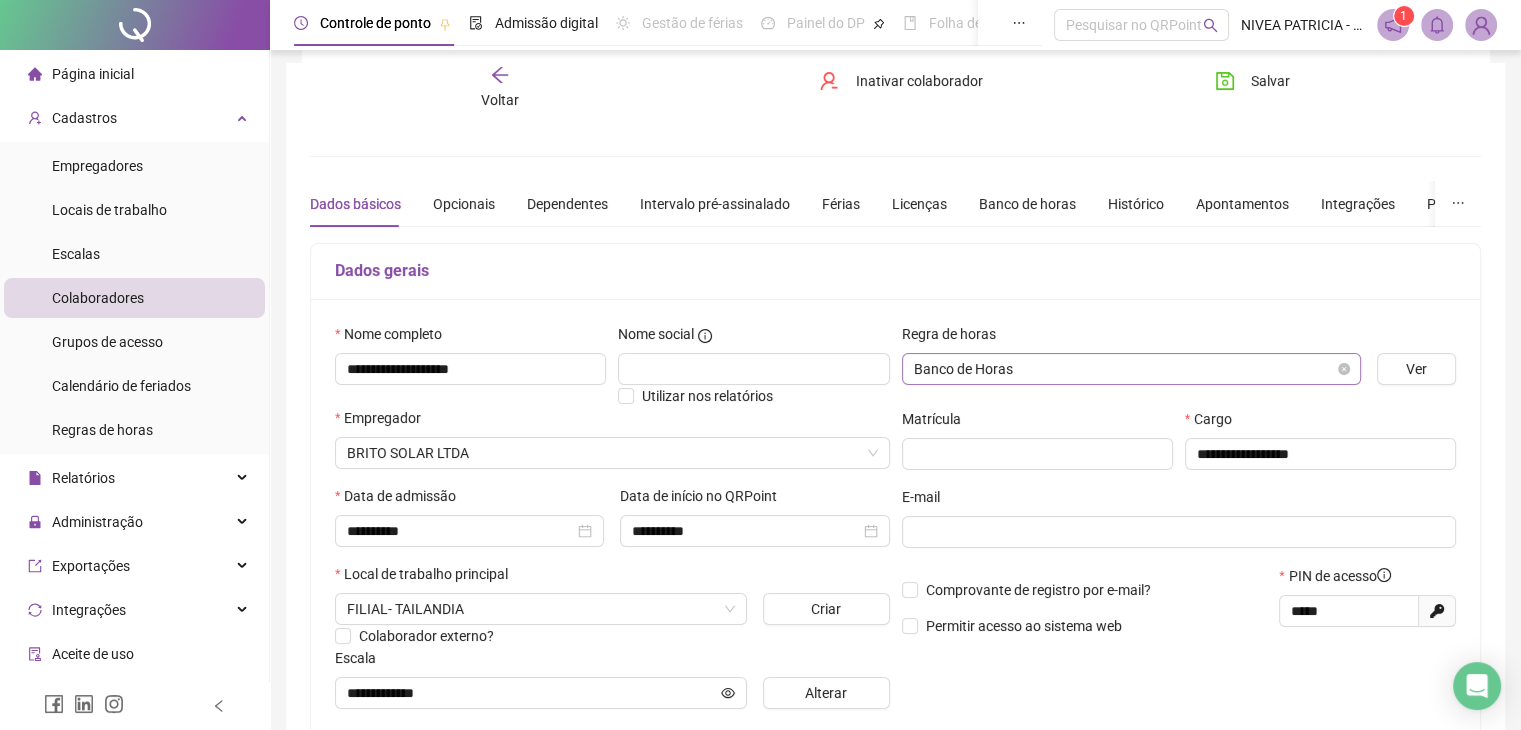 scroll, scrollTop: 0, scrollLeft: 0, axis: both 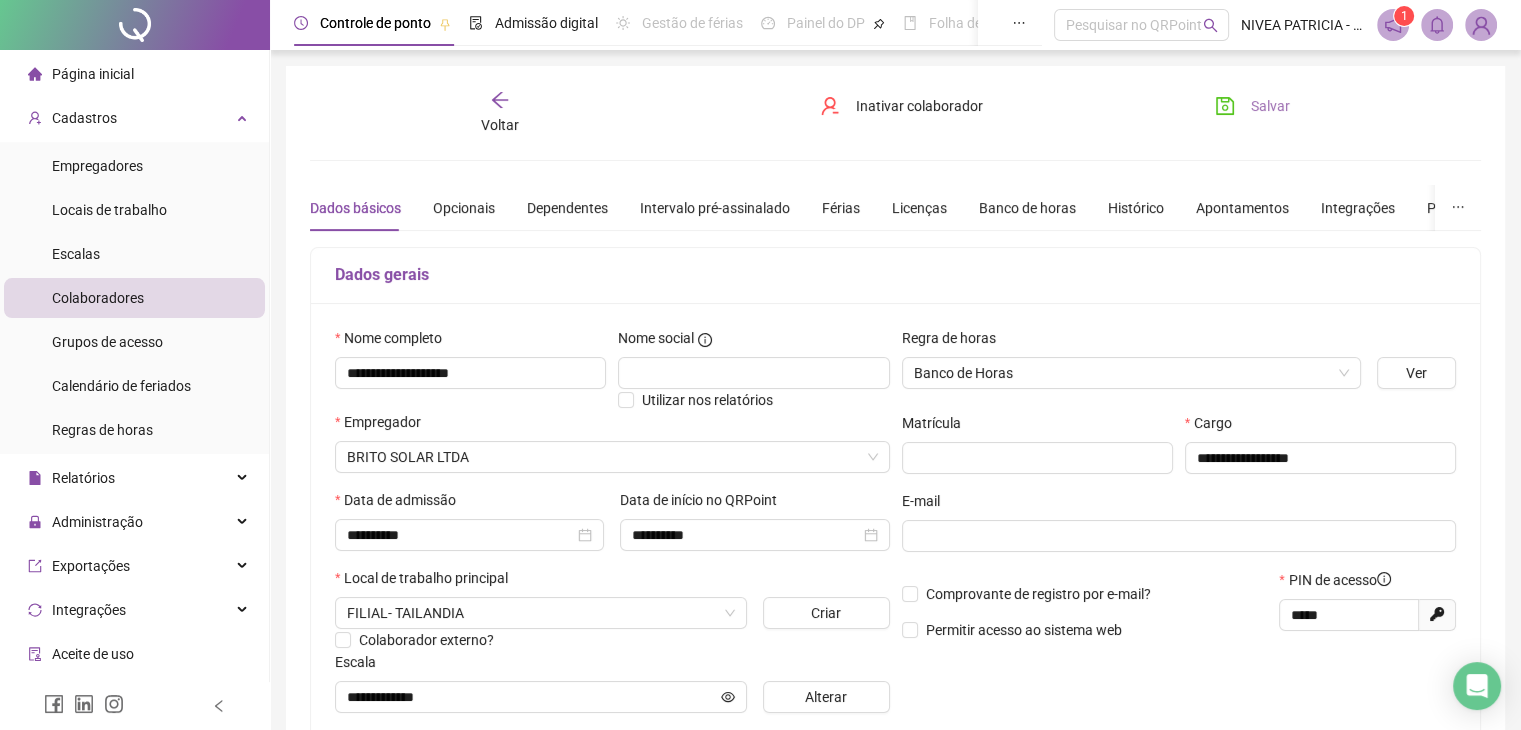 click on "Salvar" at bounding box center (1270, 106) 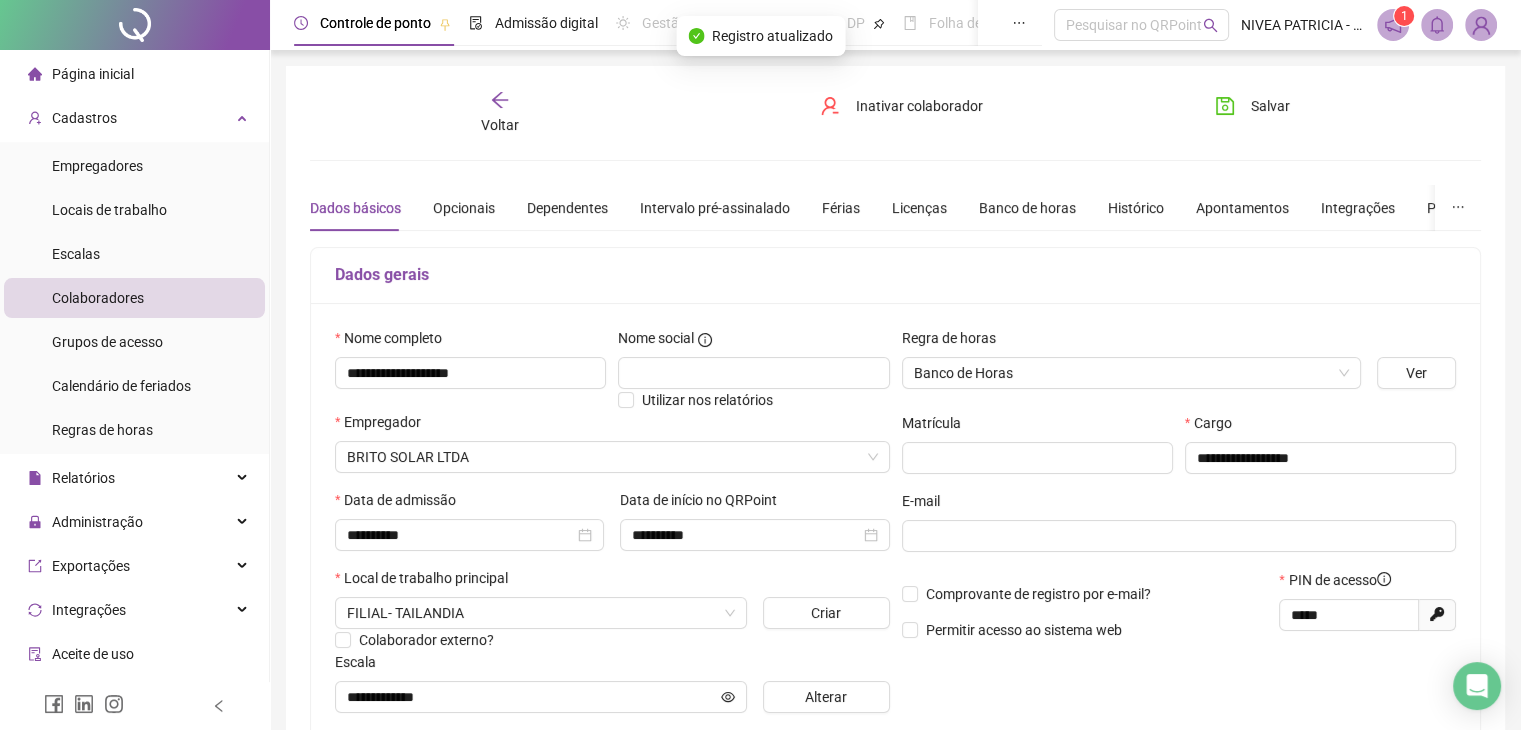 click on "Voltar" at bounding box center (500, 113) 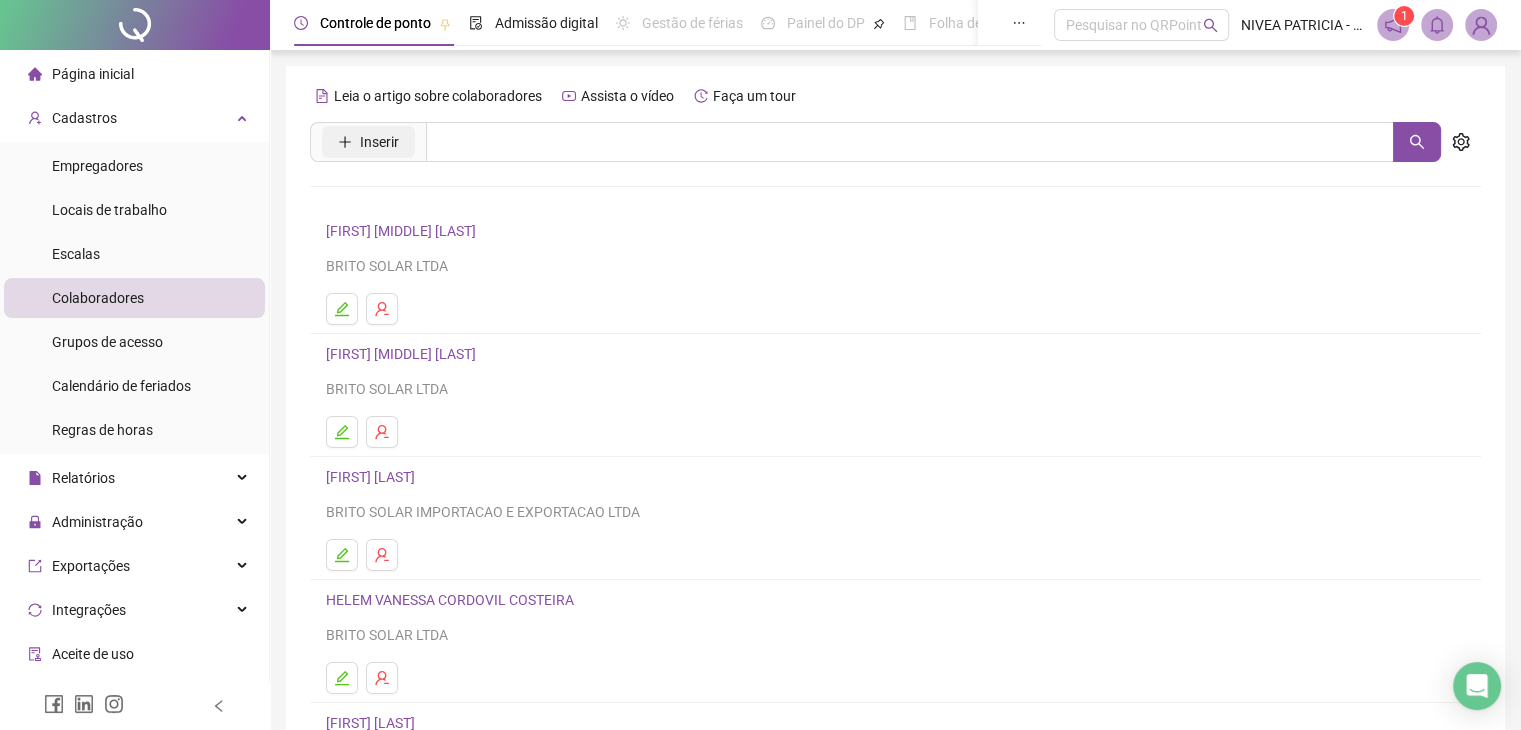 click on "Inserir" at bounding box center (379, 142) 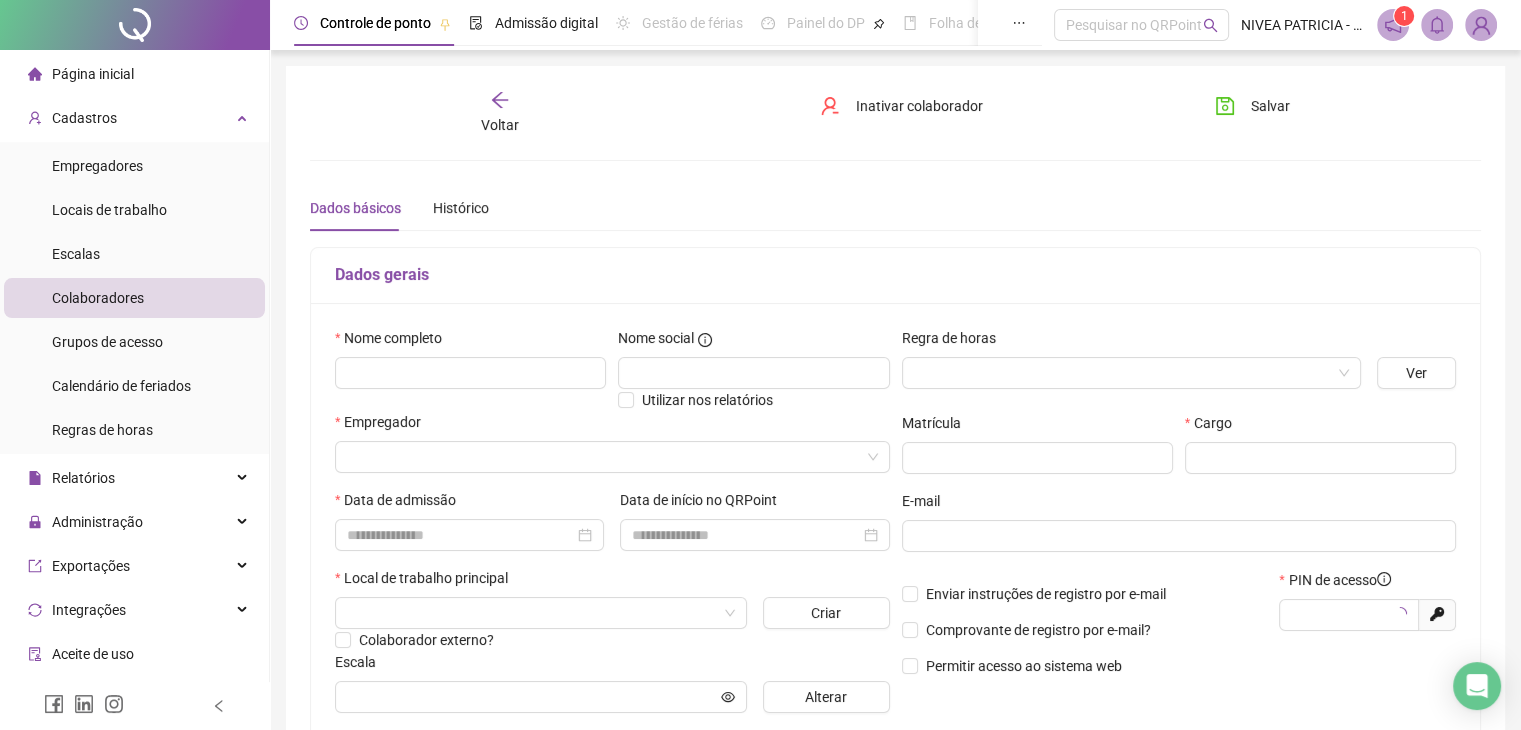 type on "*****" 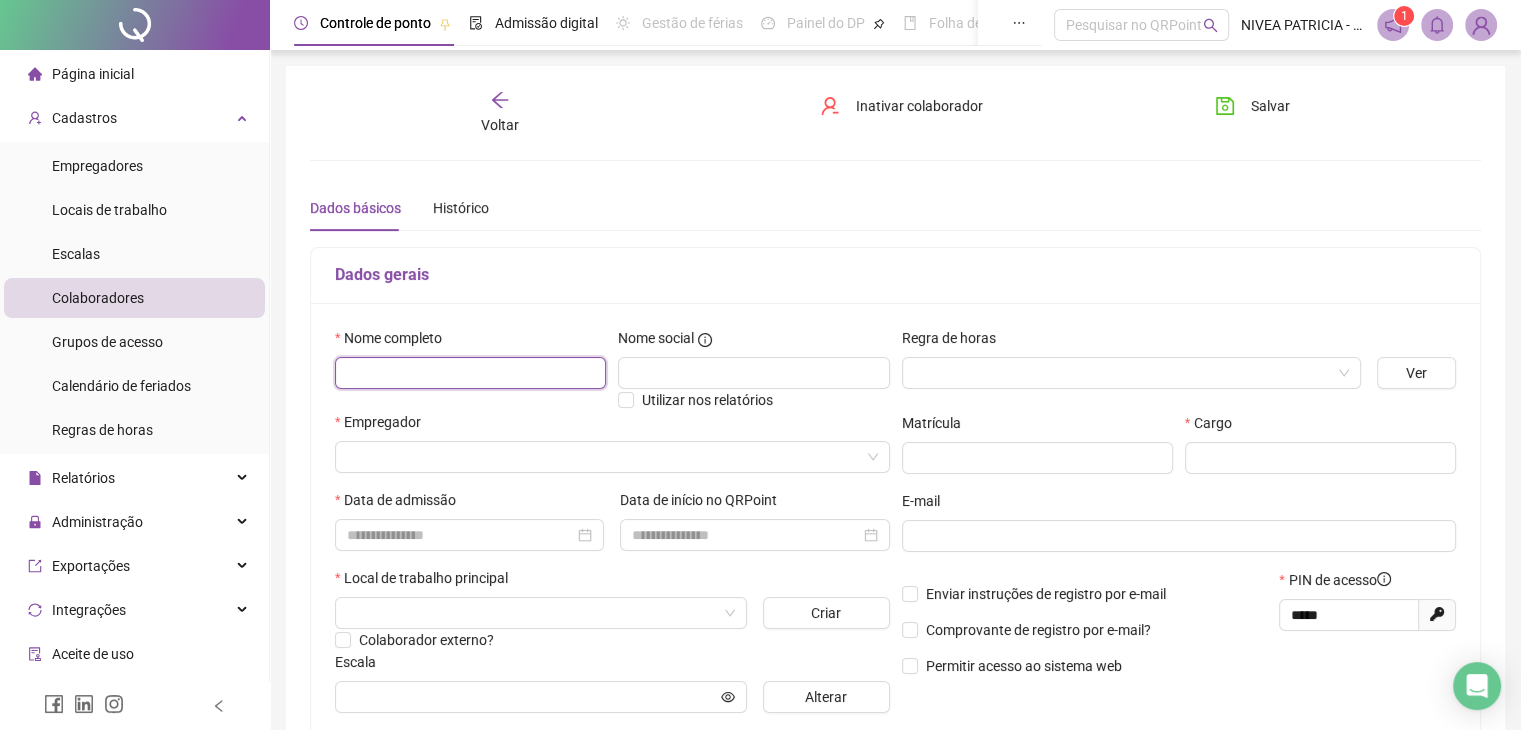 click at bounding box center (470, 373) 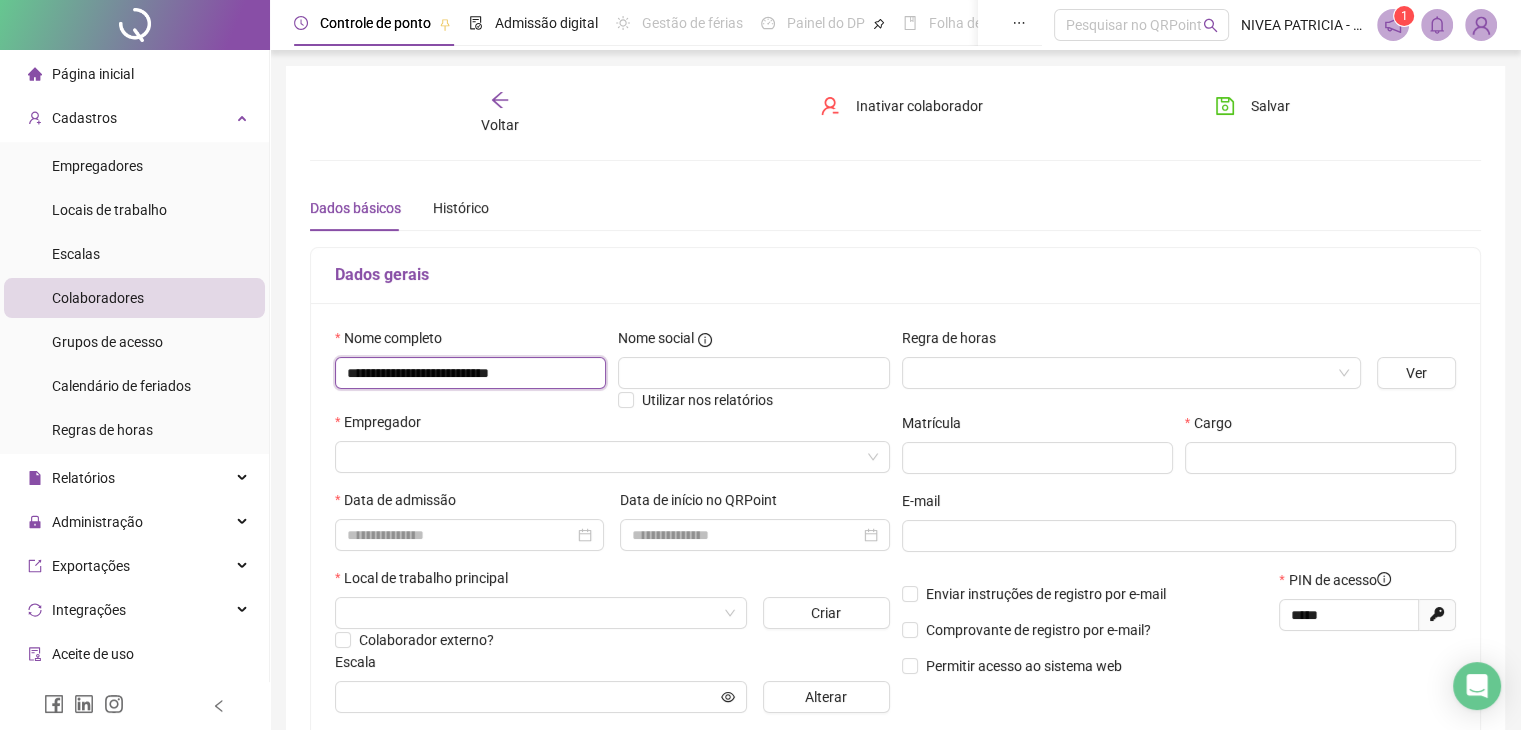 type on "**********" 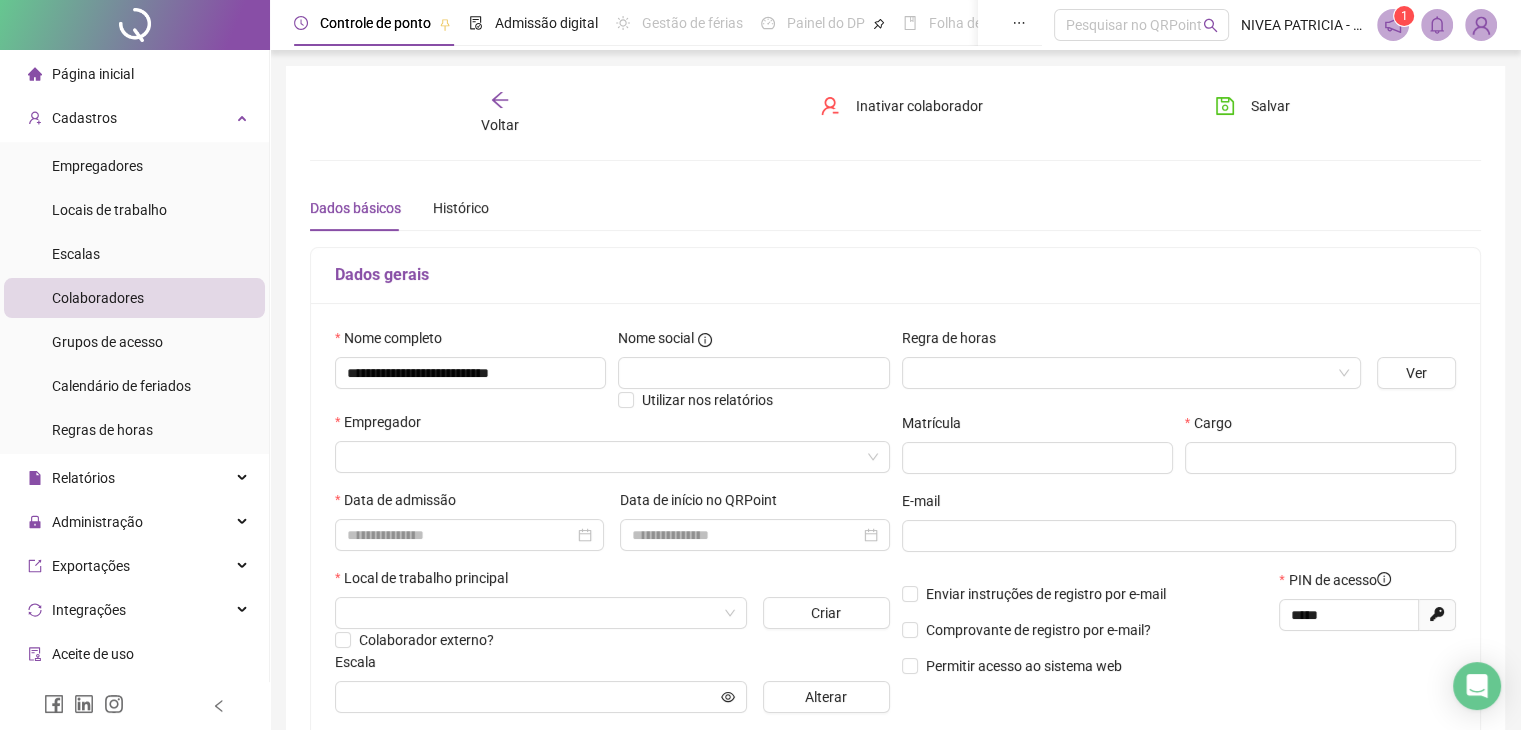 click on "Regra de horas" at bounding box center [1131, 342] 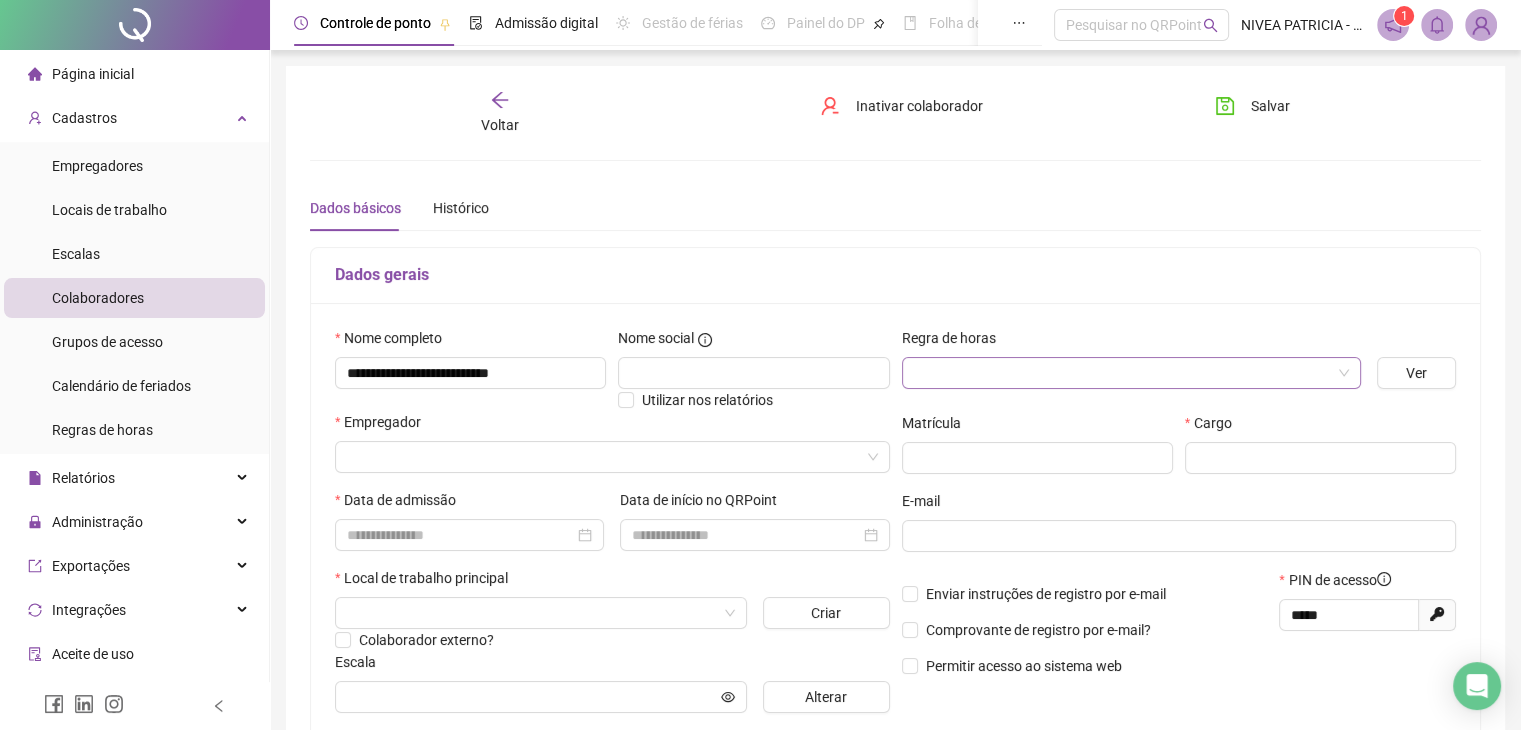 click at bounding box center (1122, 373) 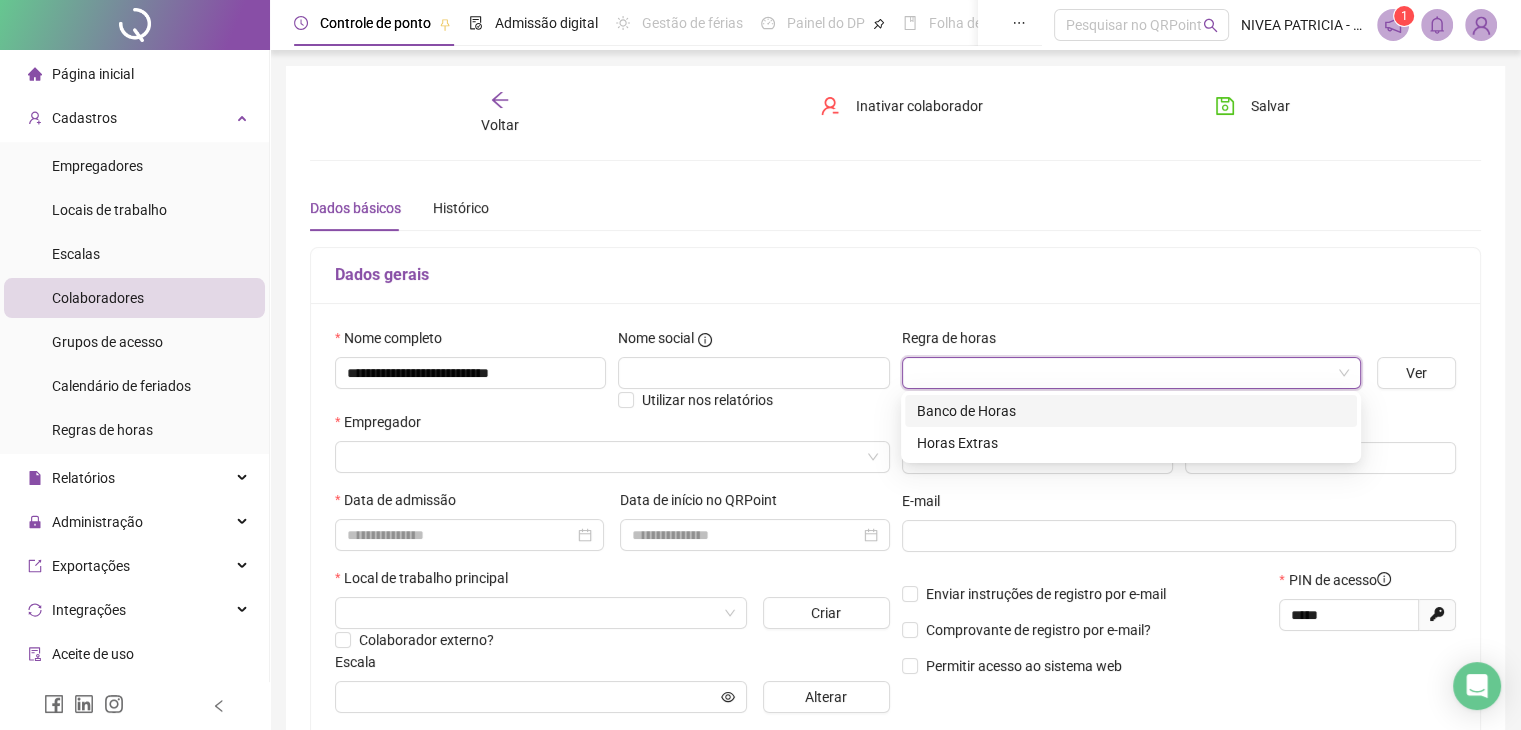 click on "Banco de Horas" at bounding box center [1131, 411] 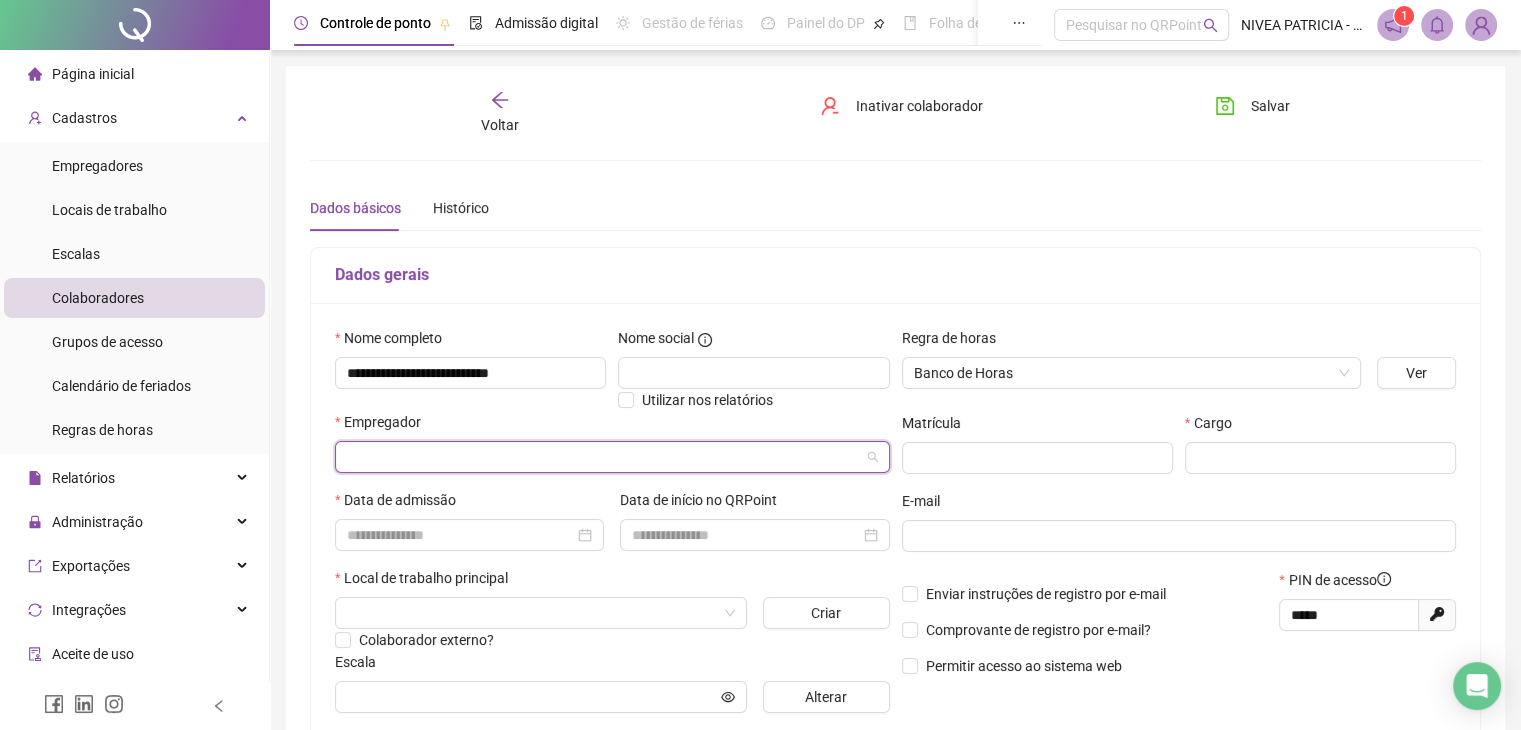 click at bounding box center [603, 457] 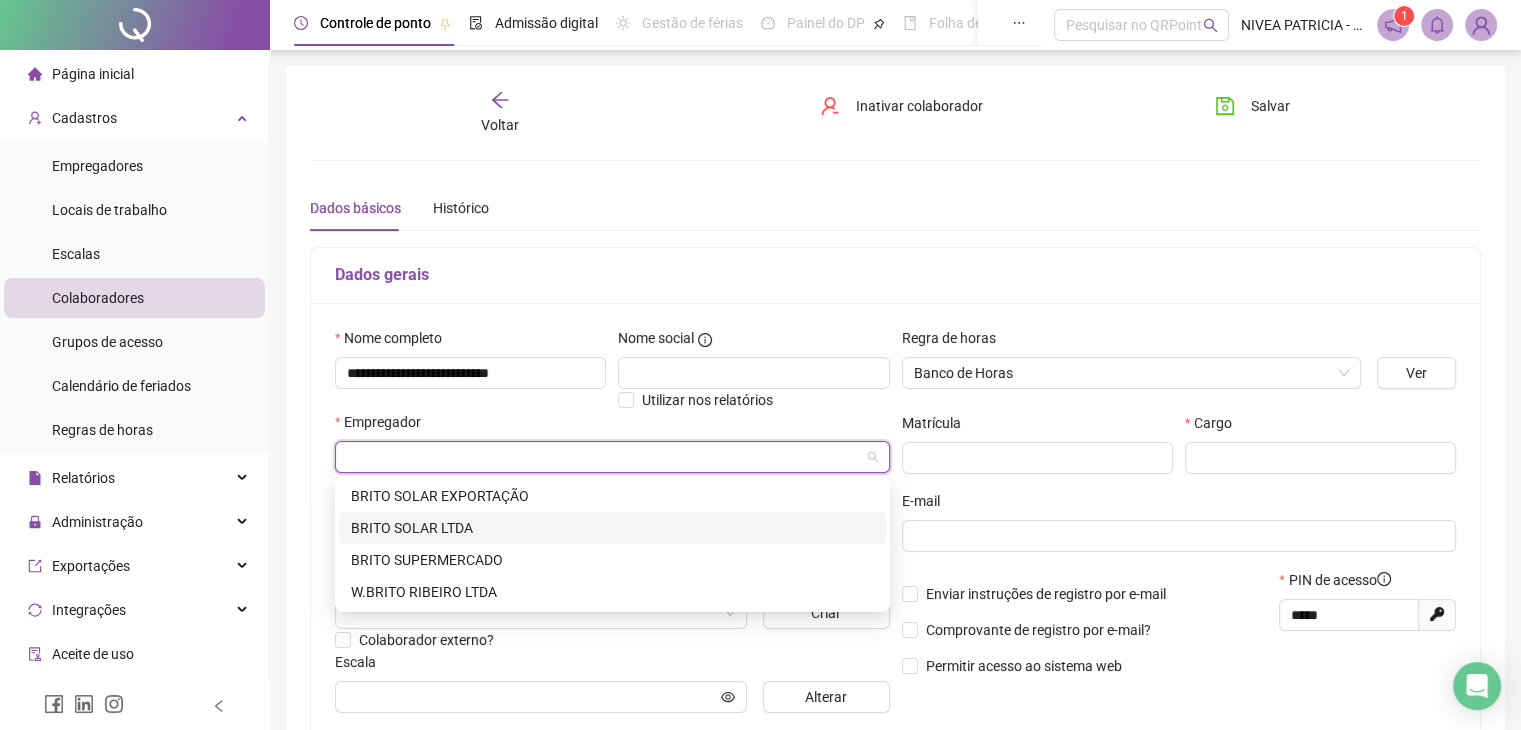 click on "BRITO SOLAR LTDA" at bounding box center (612, 528) 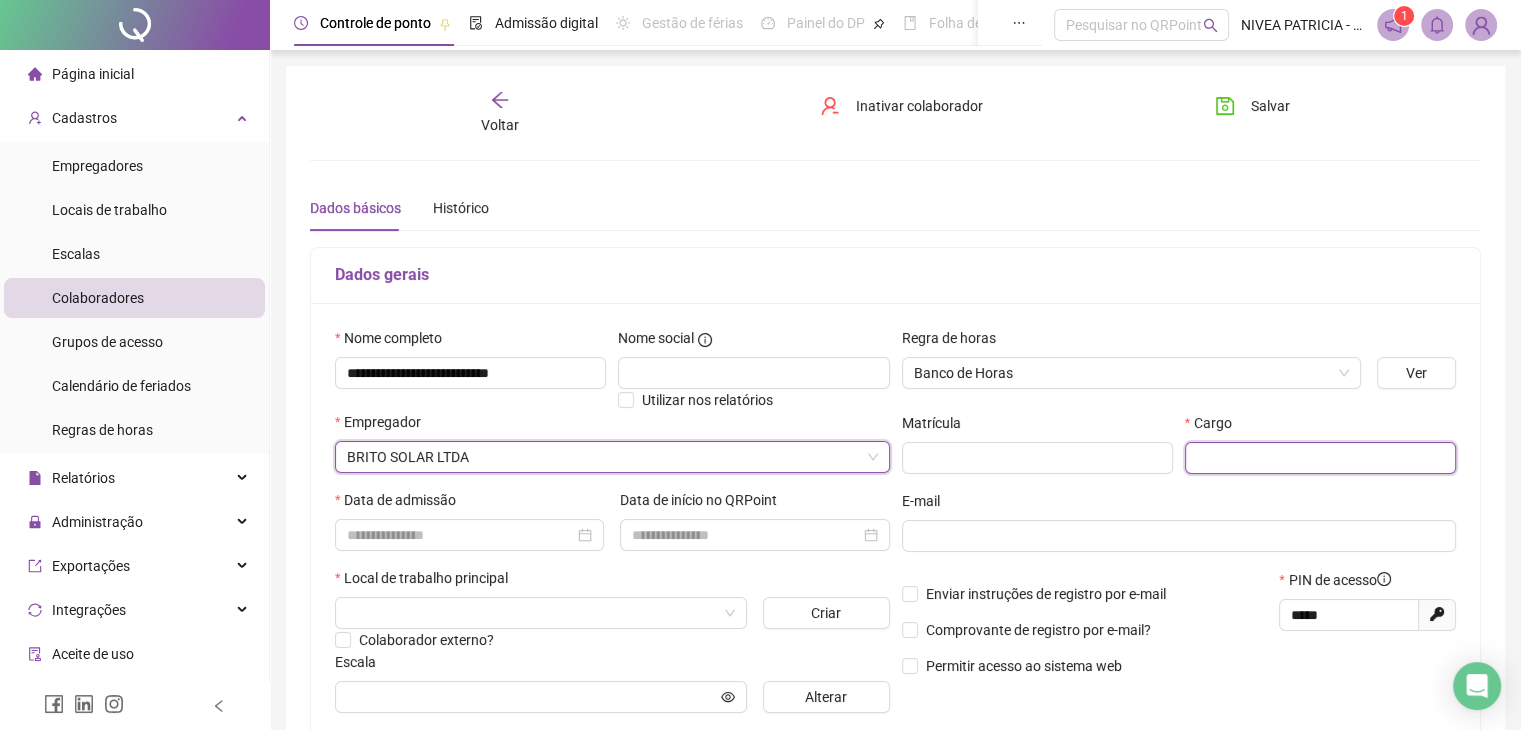 click at bounding box center [1320, 458] 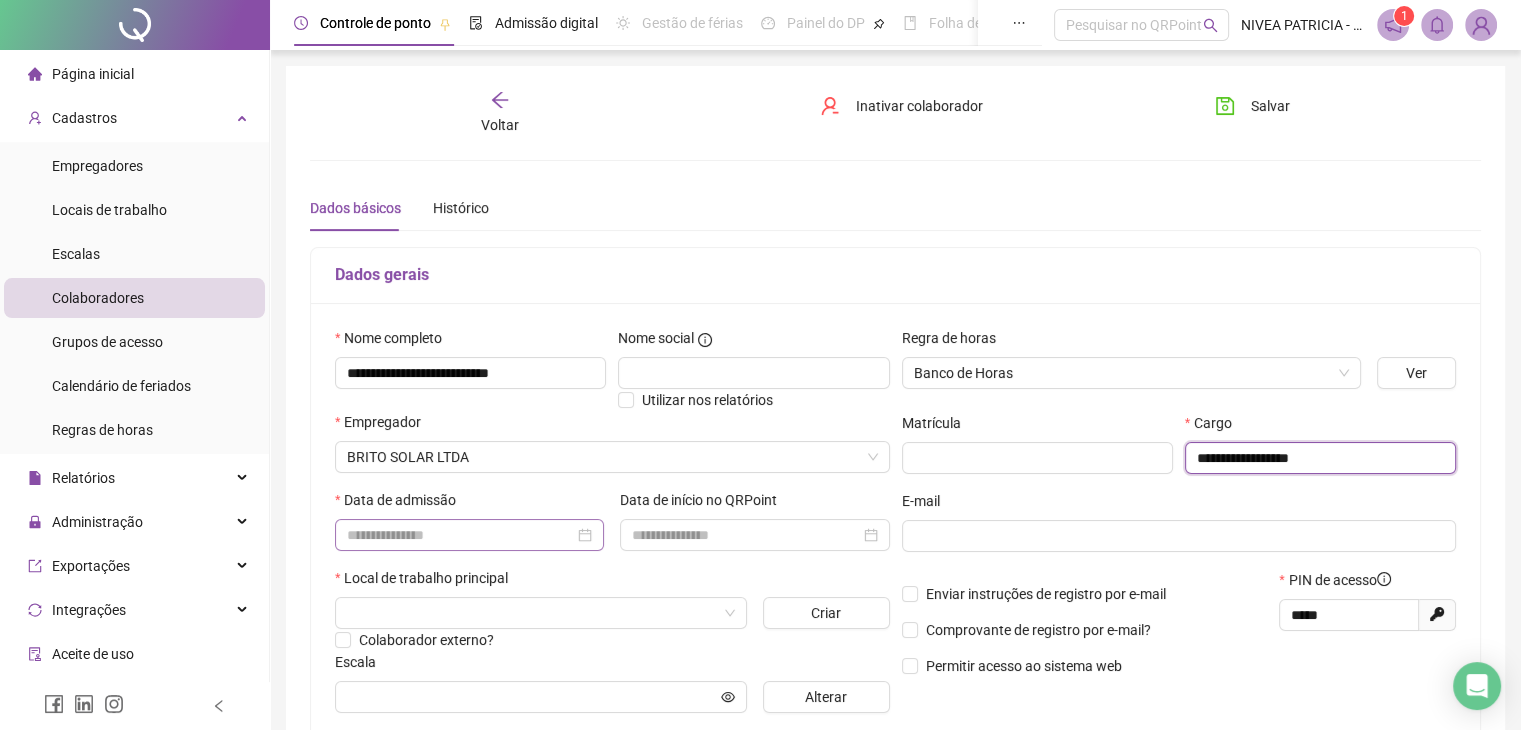 click at bounding box center [469, 535] 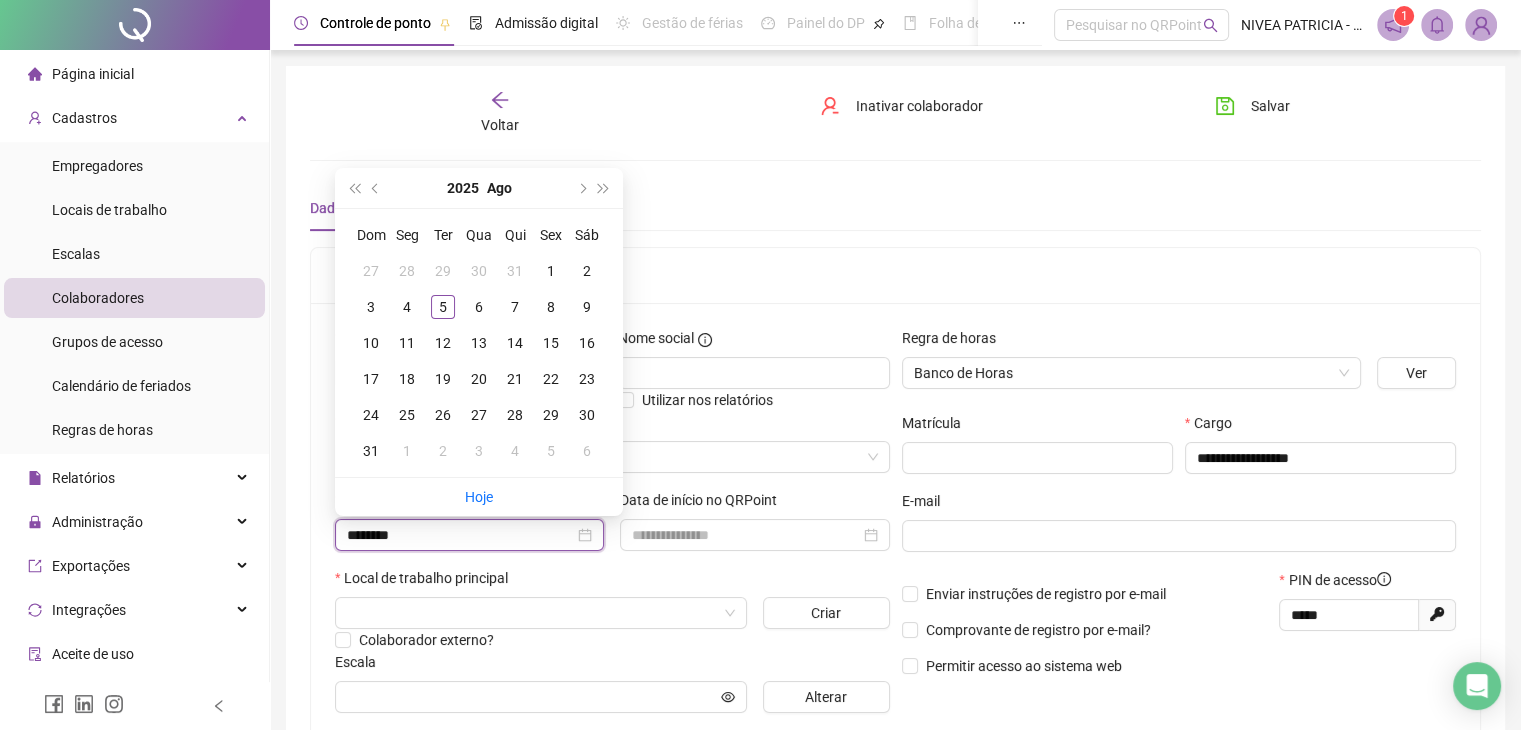 click on "********" at bounding box center (460, 535) 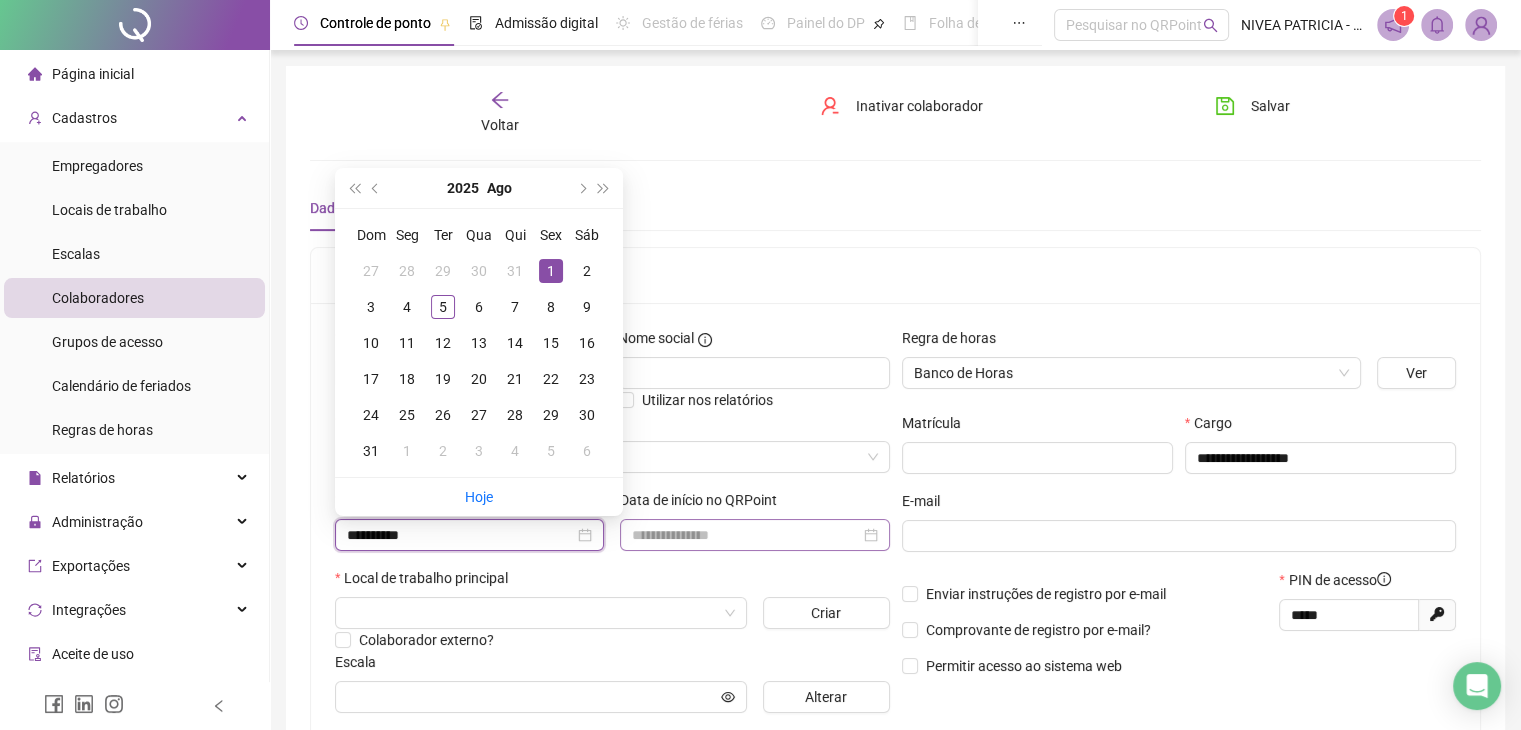 type on "**********" 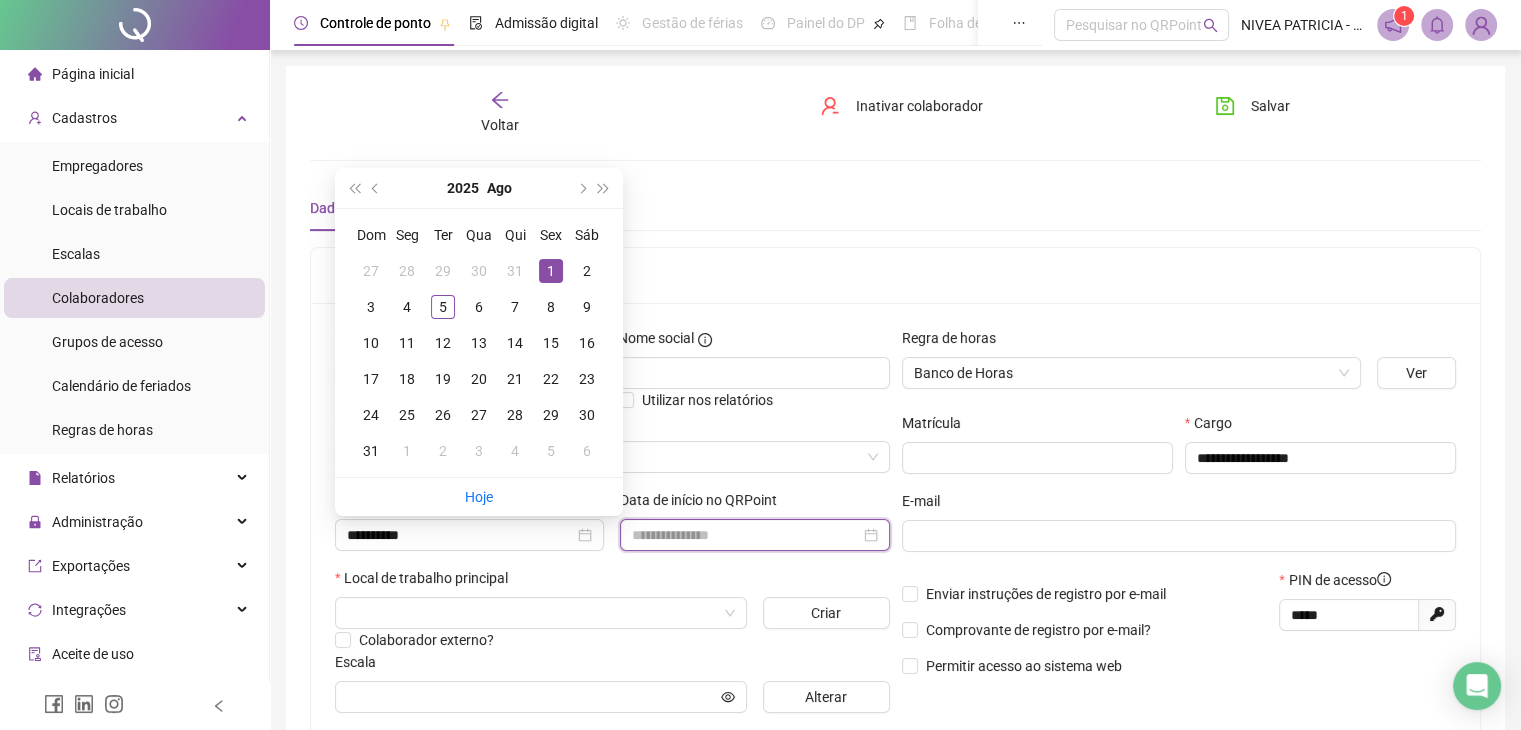 click at bounding box center [745, 535] 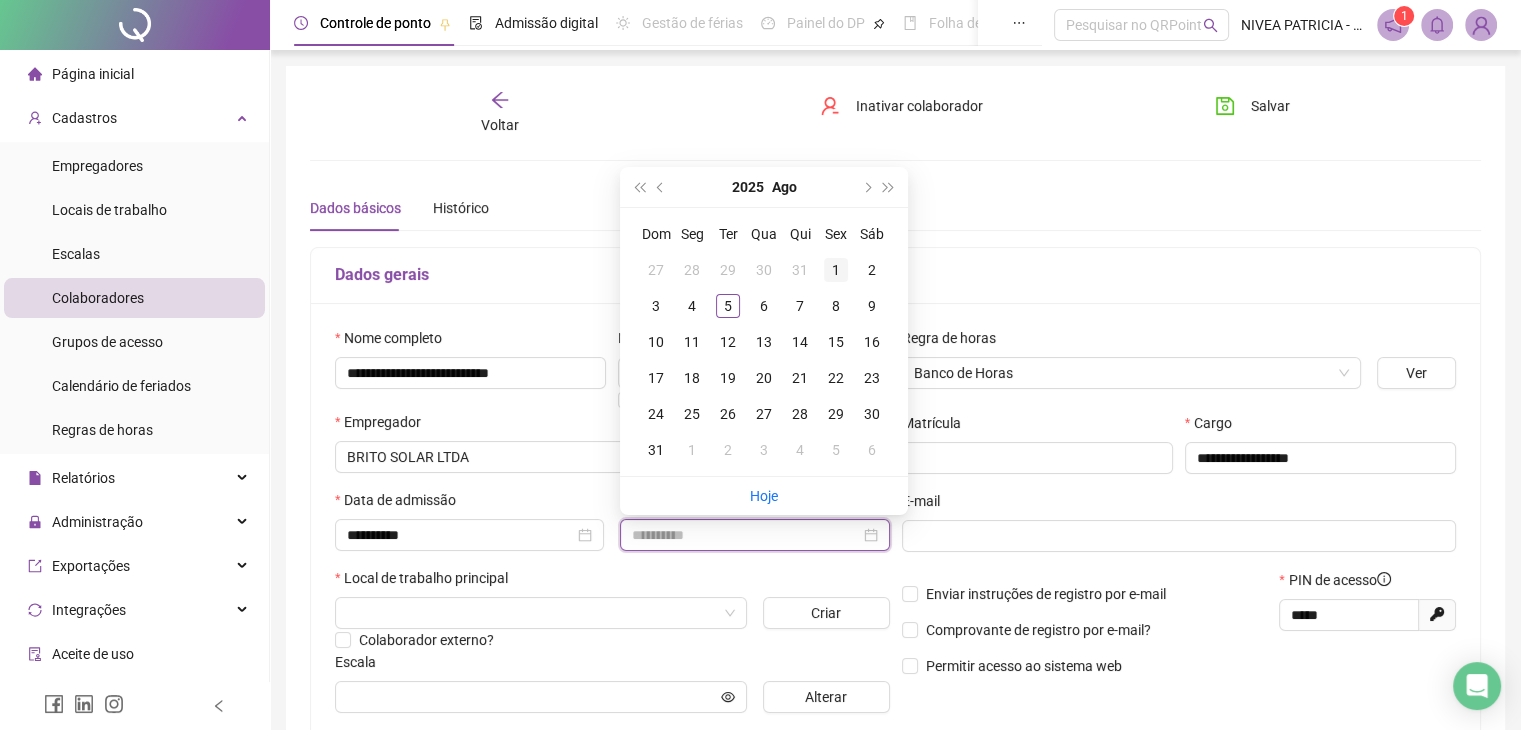 type on "**********" 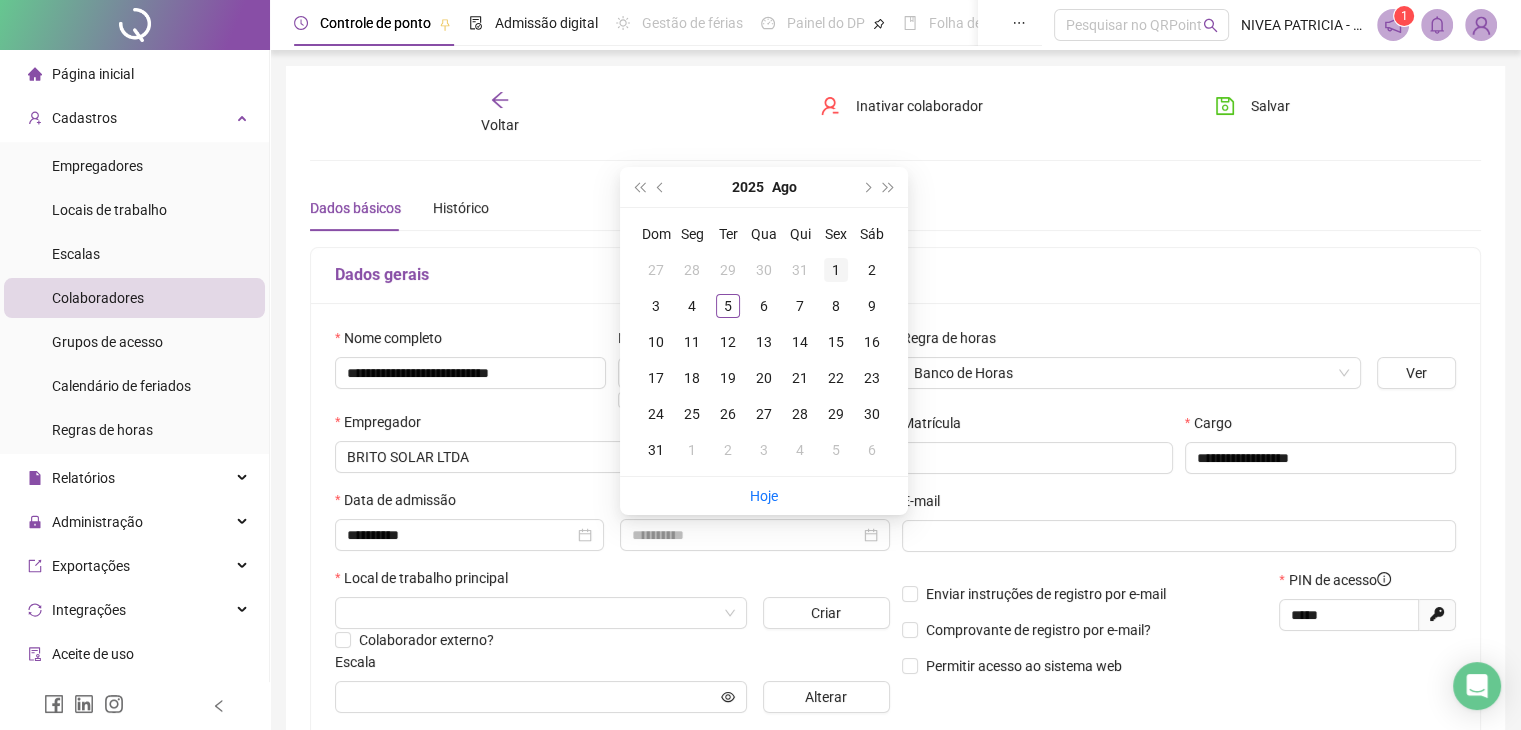 click on "1" at bounding box center [836, 270] 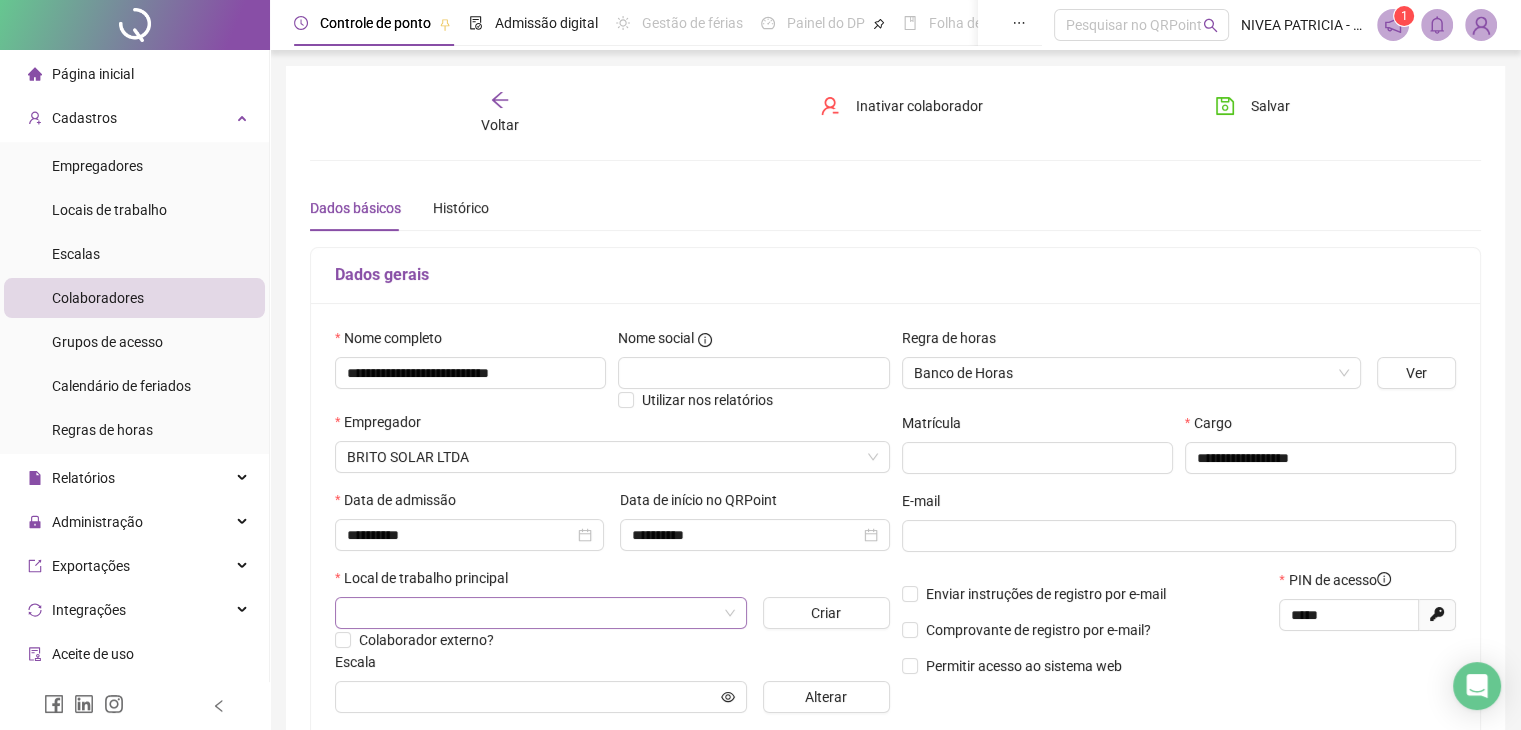 click at bounding box center [532, 613] 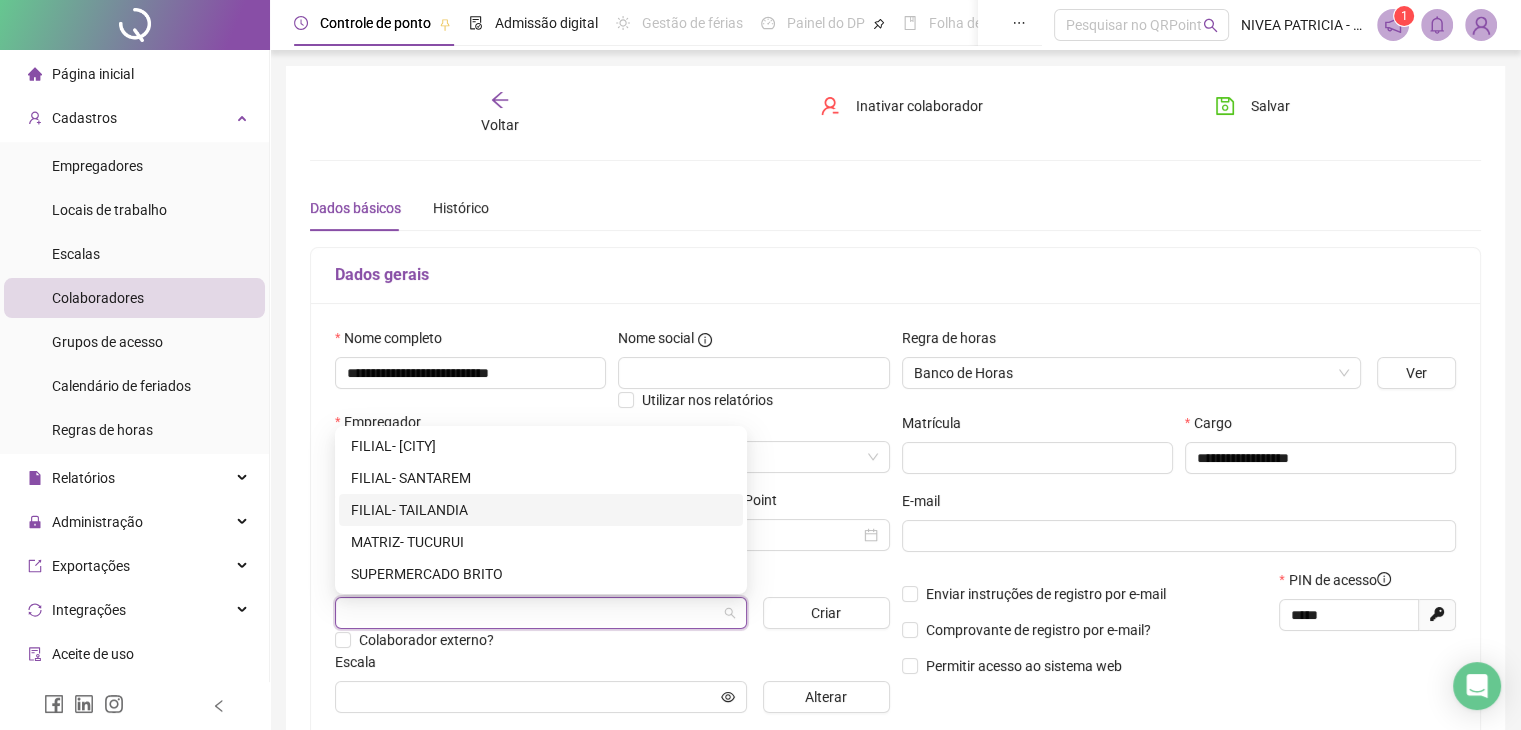 click on "FILIAL- TAILANDIA" at bounding box center [541, 510] 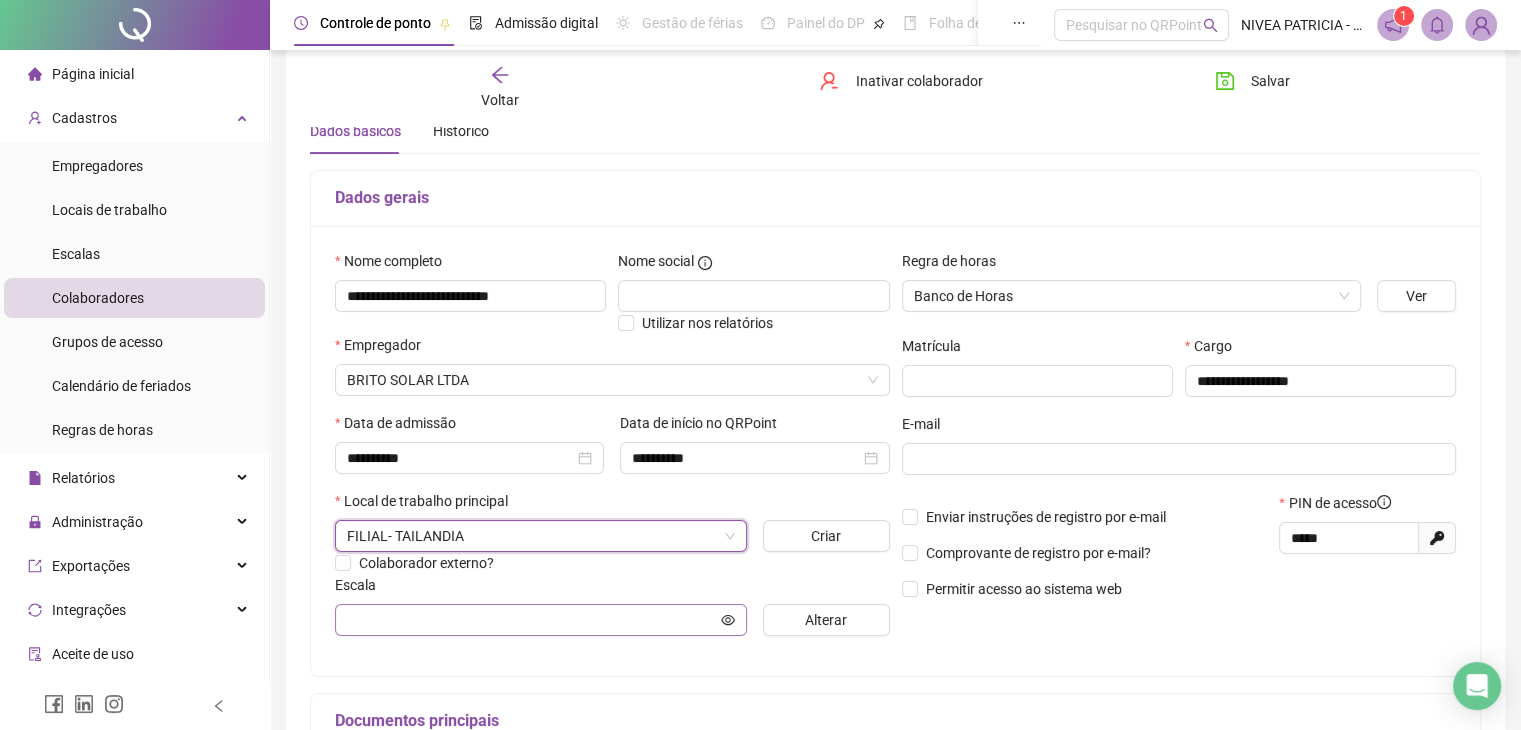 scroll, scrollTop: 200, scrollLeft: 0, axis: vertical 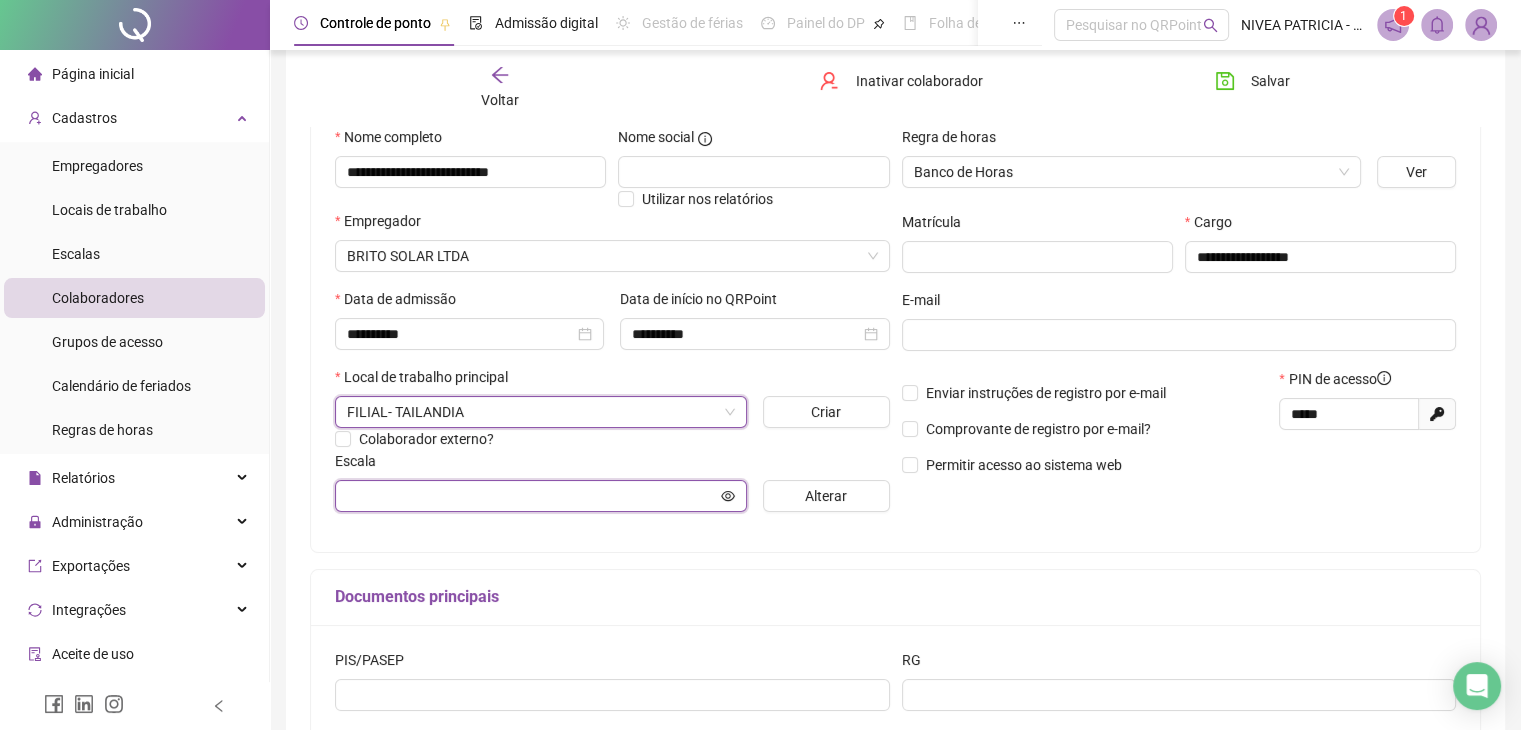 click at bounding box center (532, 496) 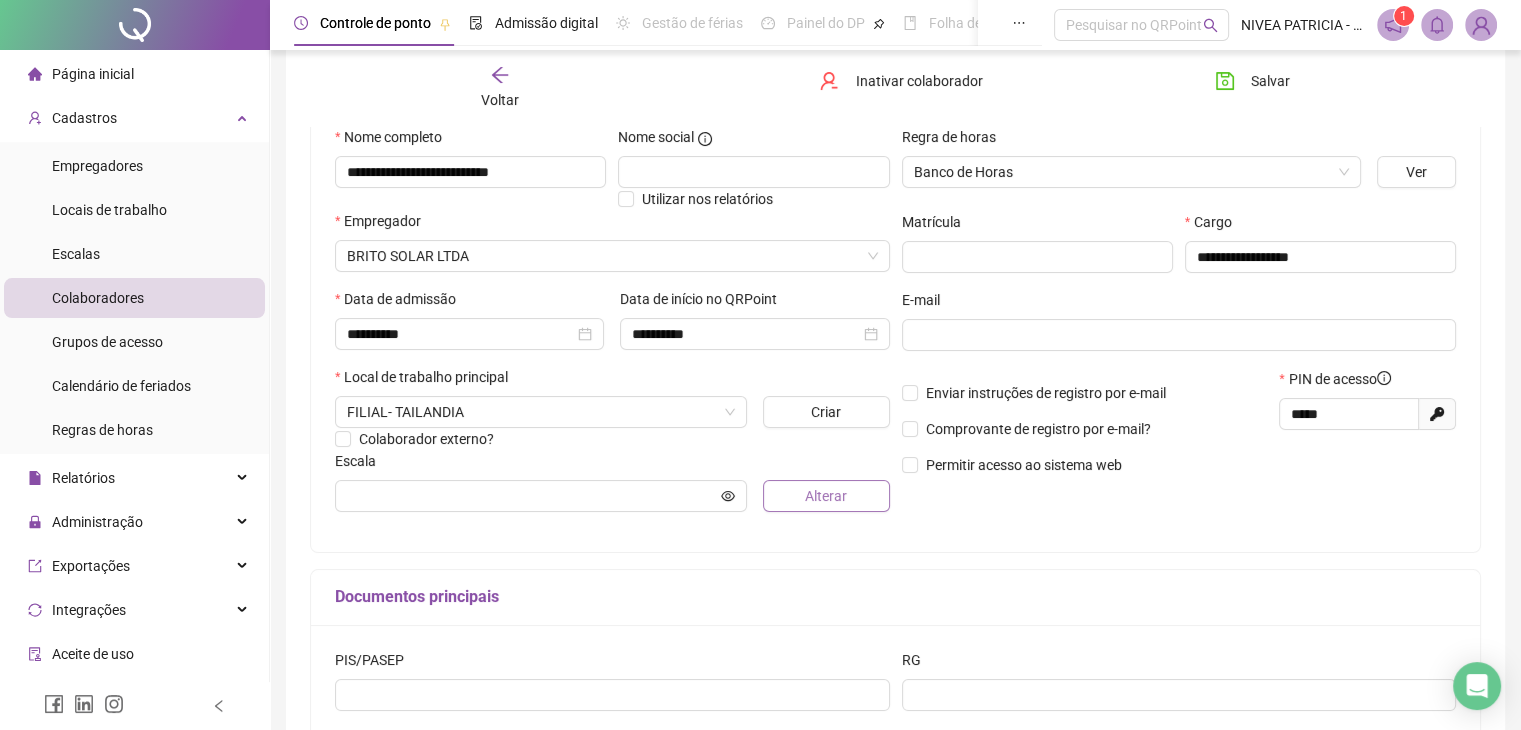 click on "Alterar" at bounding box center [826, 496] 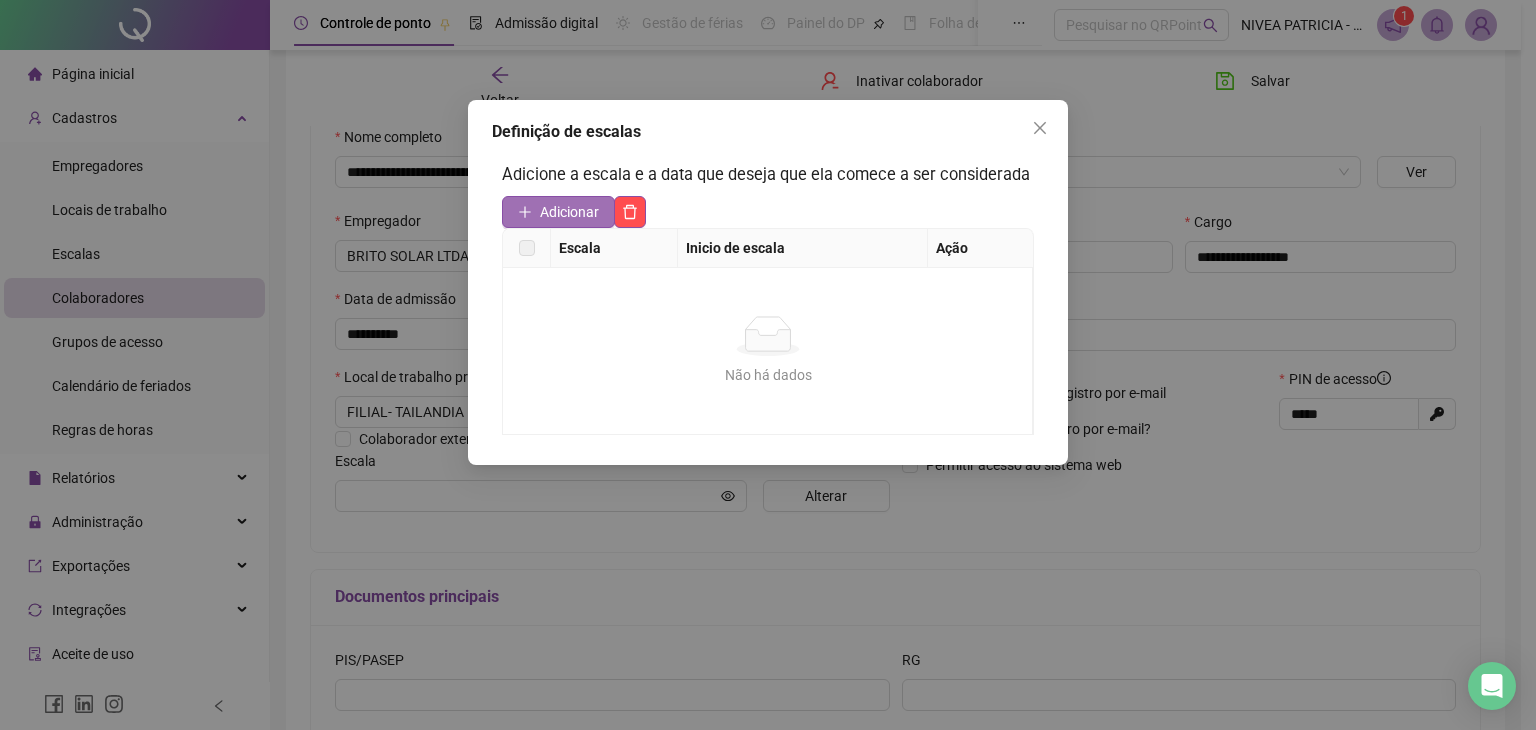 click on "Adicionar" at bounding box center [569, 212] 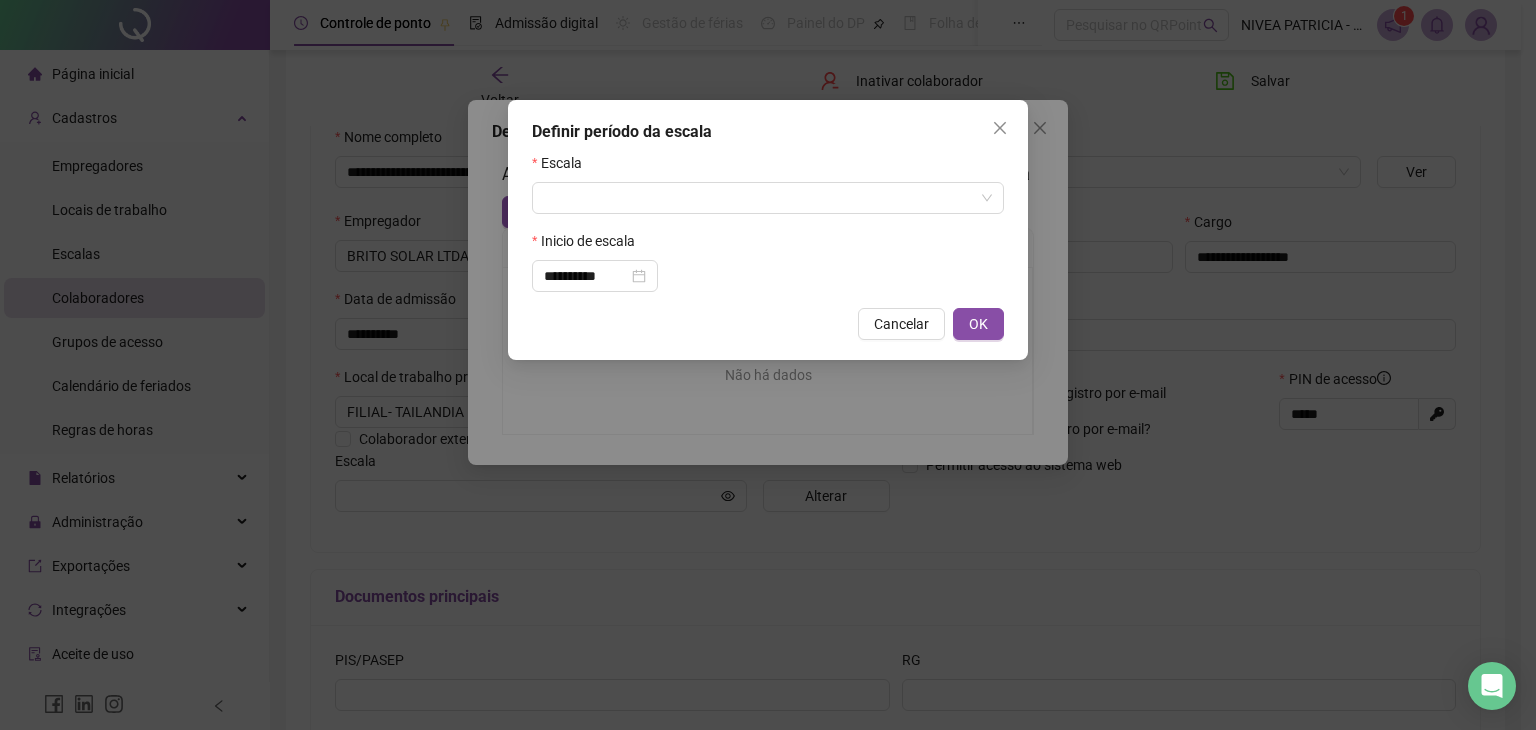 click on "**********" at bounding box center (768, 222) 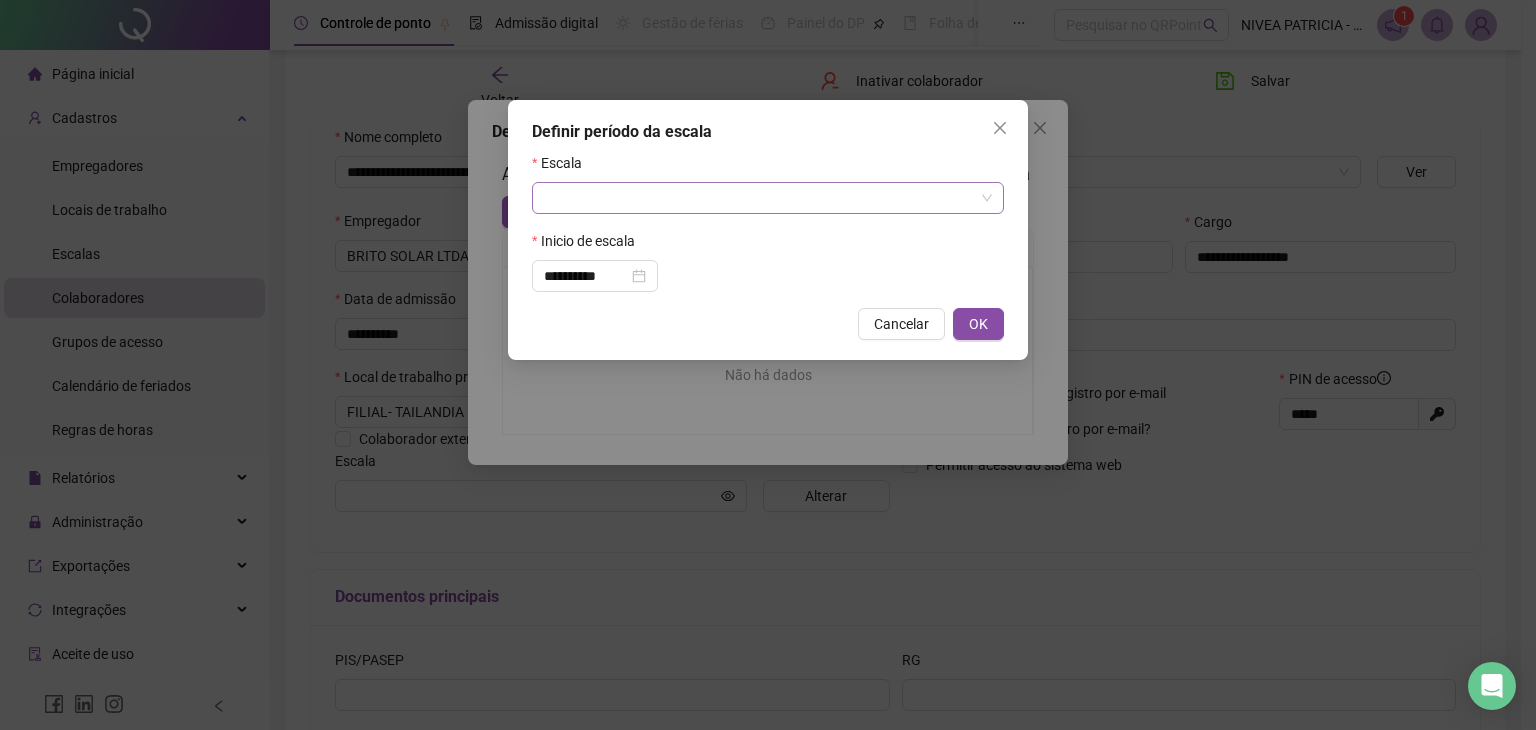 click at bounding box center (759, 198) 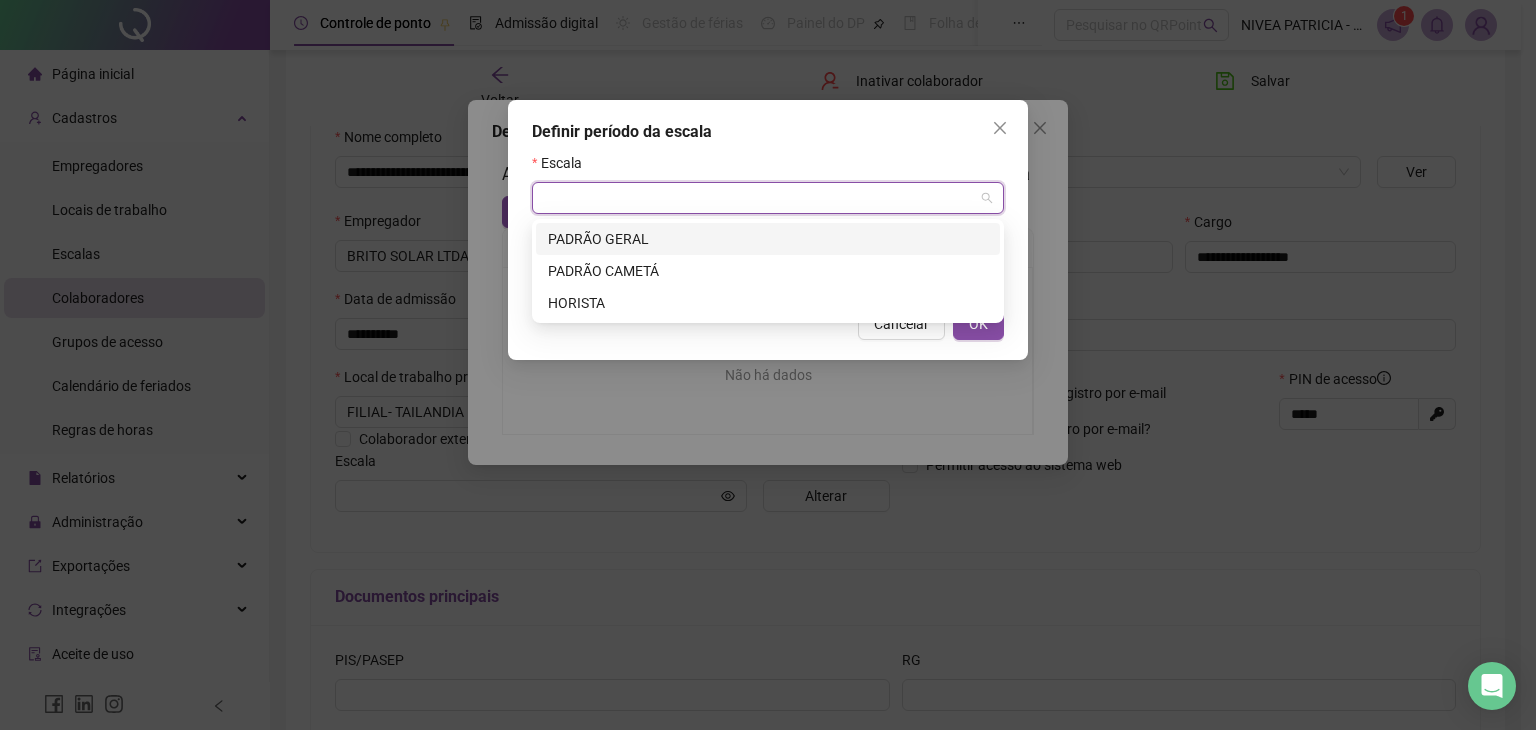click on "PADRÃO GERAL" at bounding box center [768, 239] 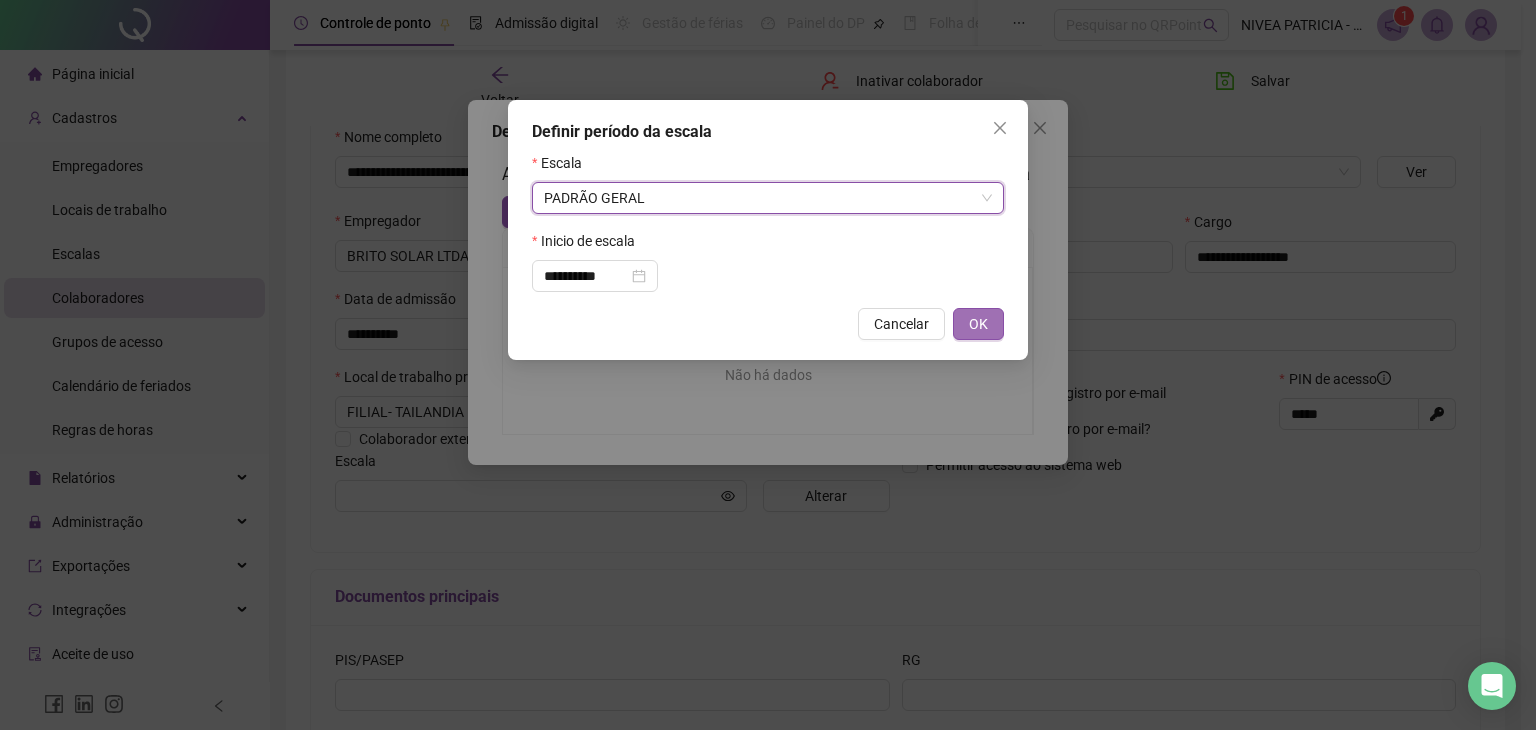 click on "OK" at bounding box center (978, 324) 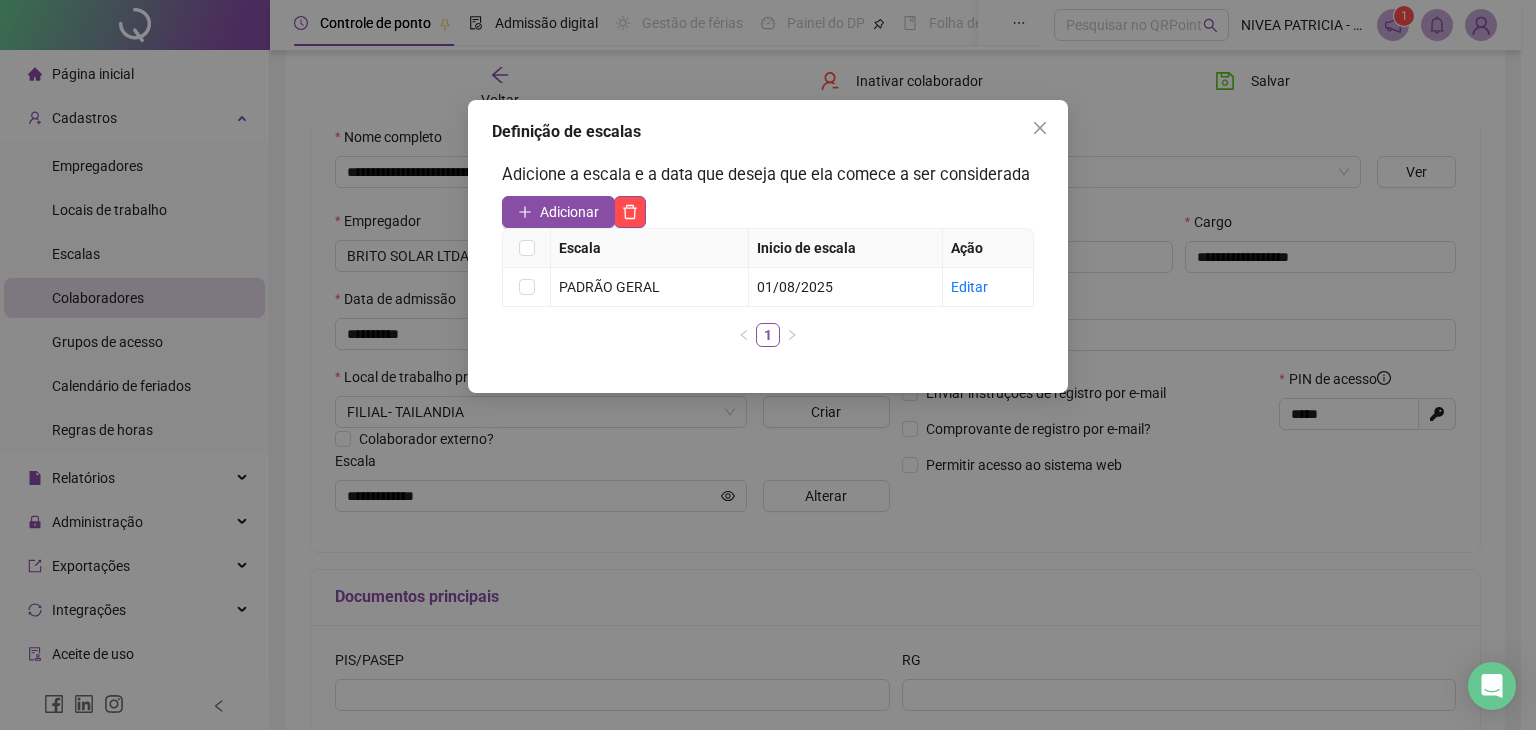 click on "Definição de escalas Adicione a escala e a data que deseja que ela comece a ser considerada Adicionar Escala Inicio de escala Ação         PADRÃO GERAL         01/08/2025 Editar 1" at bounding box center [768, 365] 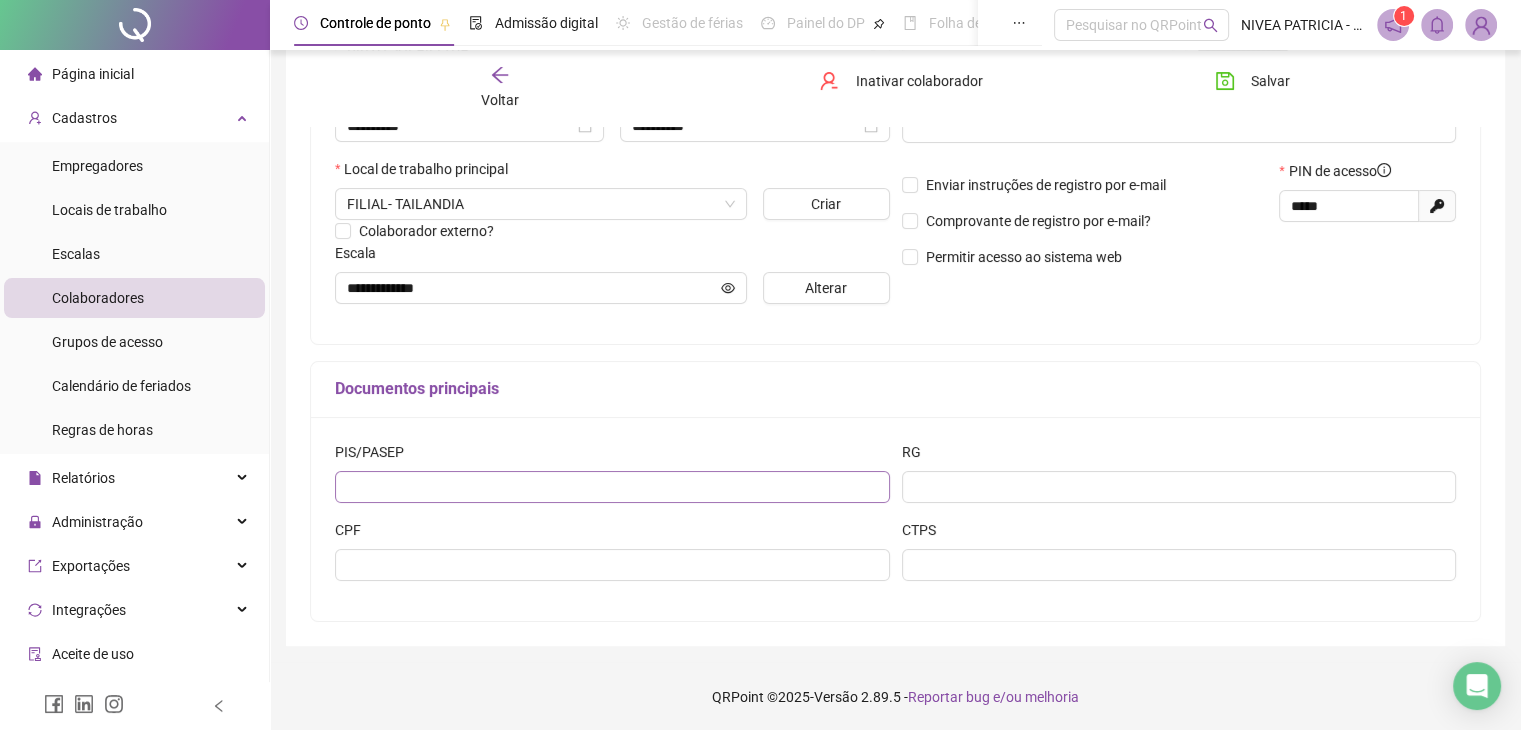 scroll, scrollTop: 411, scrollLeft: 0, axis: vertical 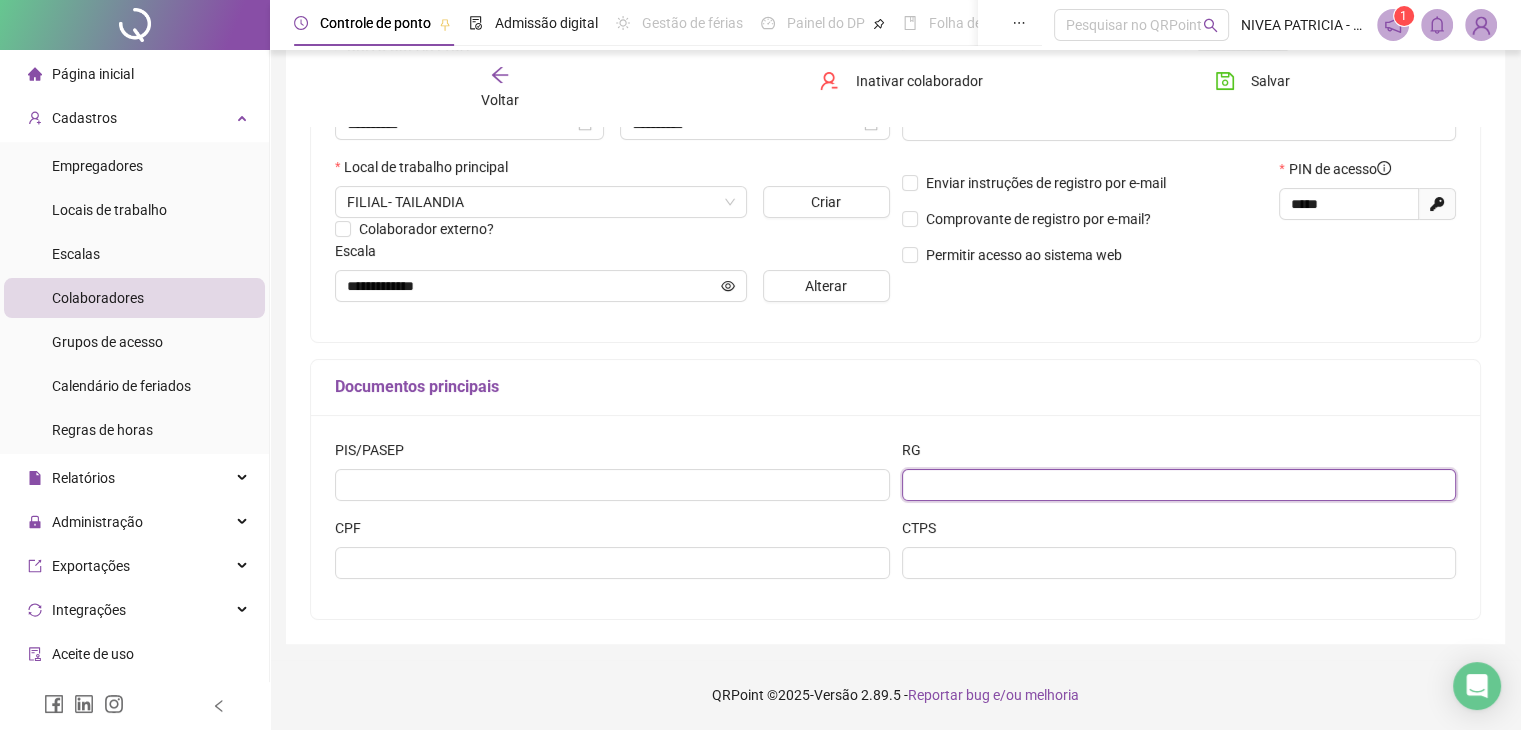 click at bounding box center [1179, 485] 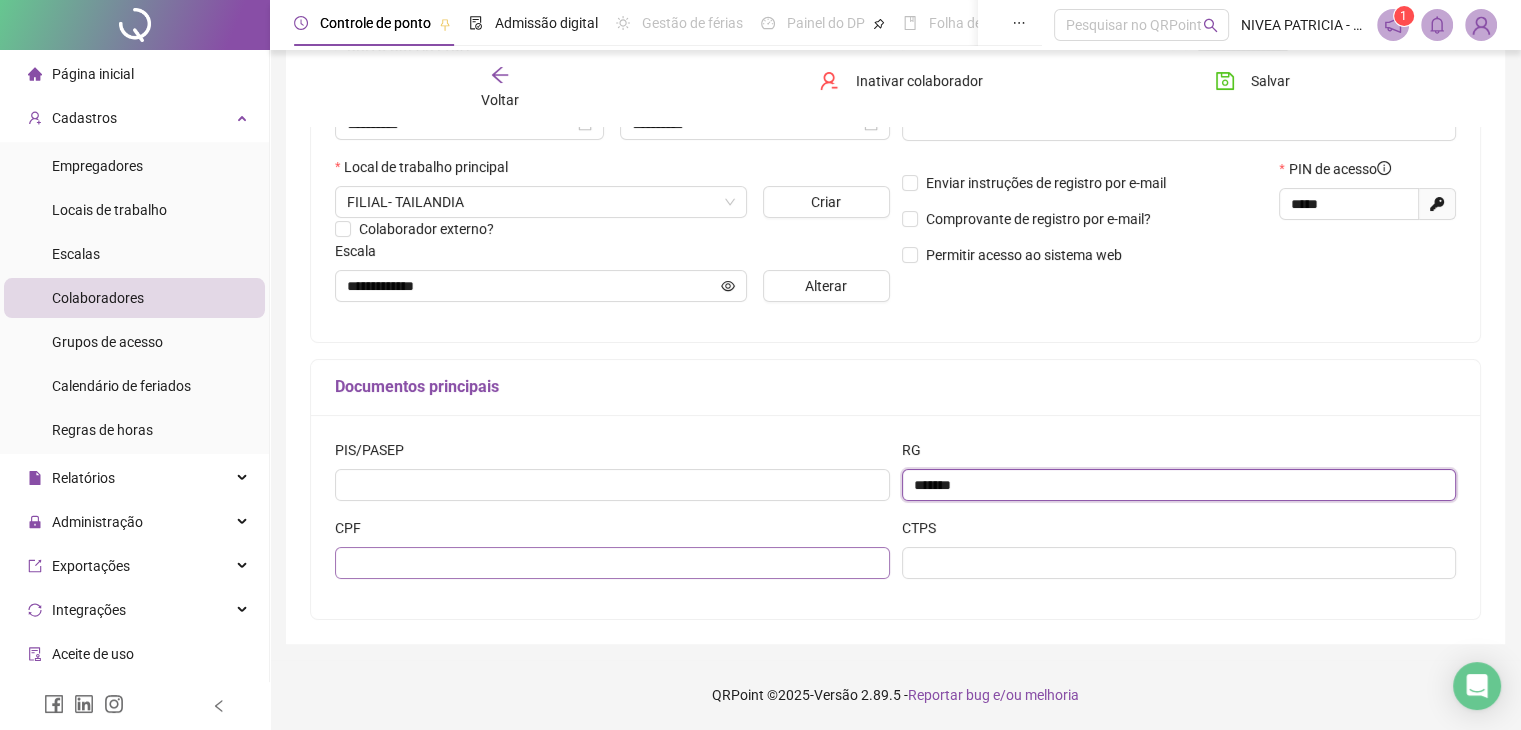 type on "*******" 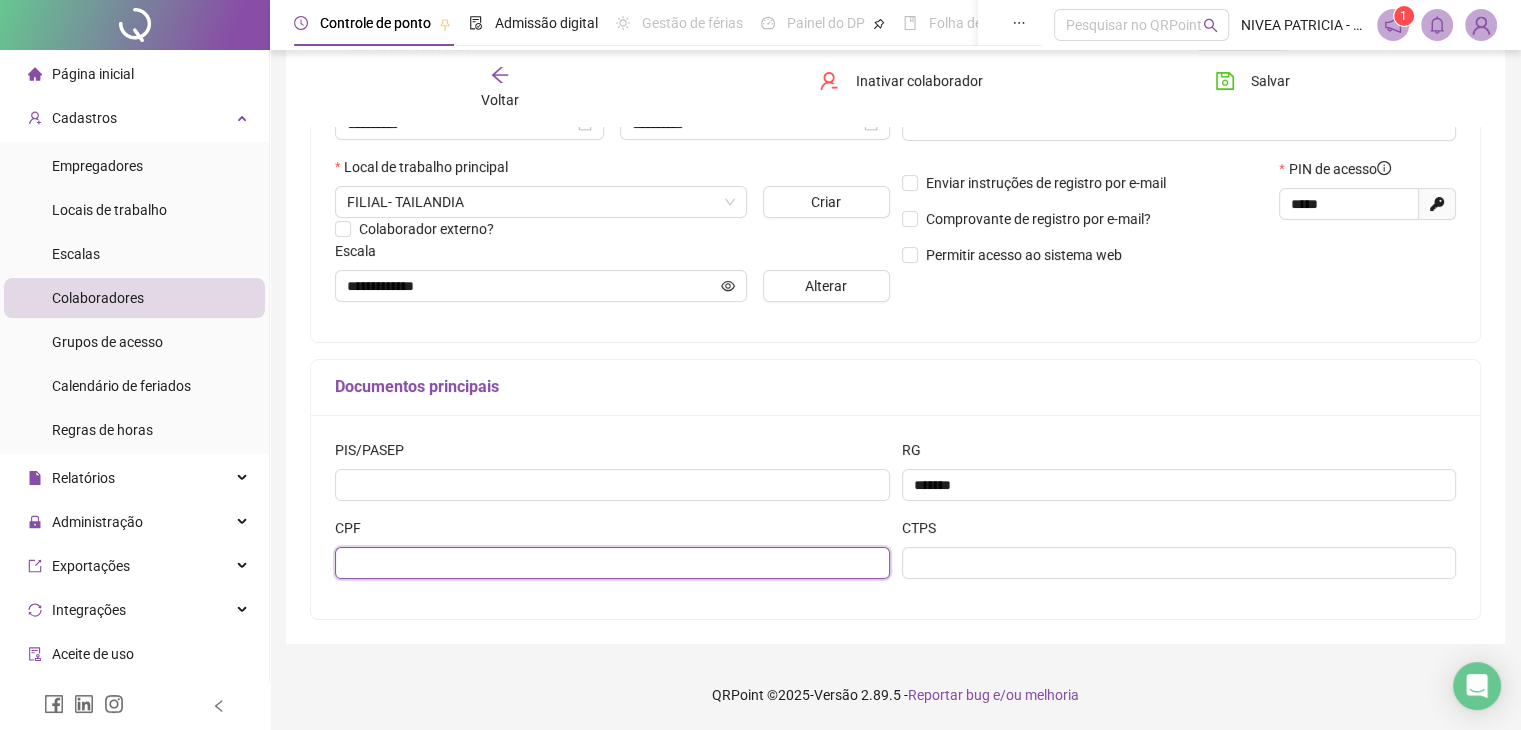 click at bounding box center (612, 563) 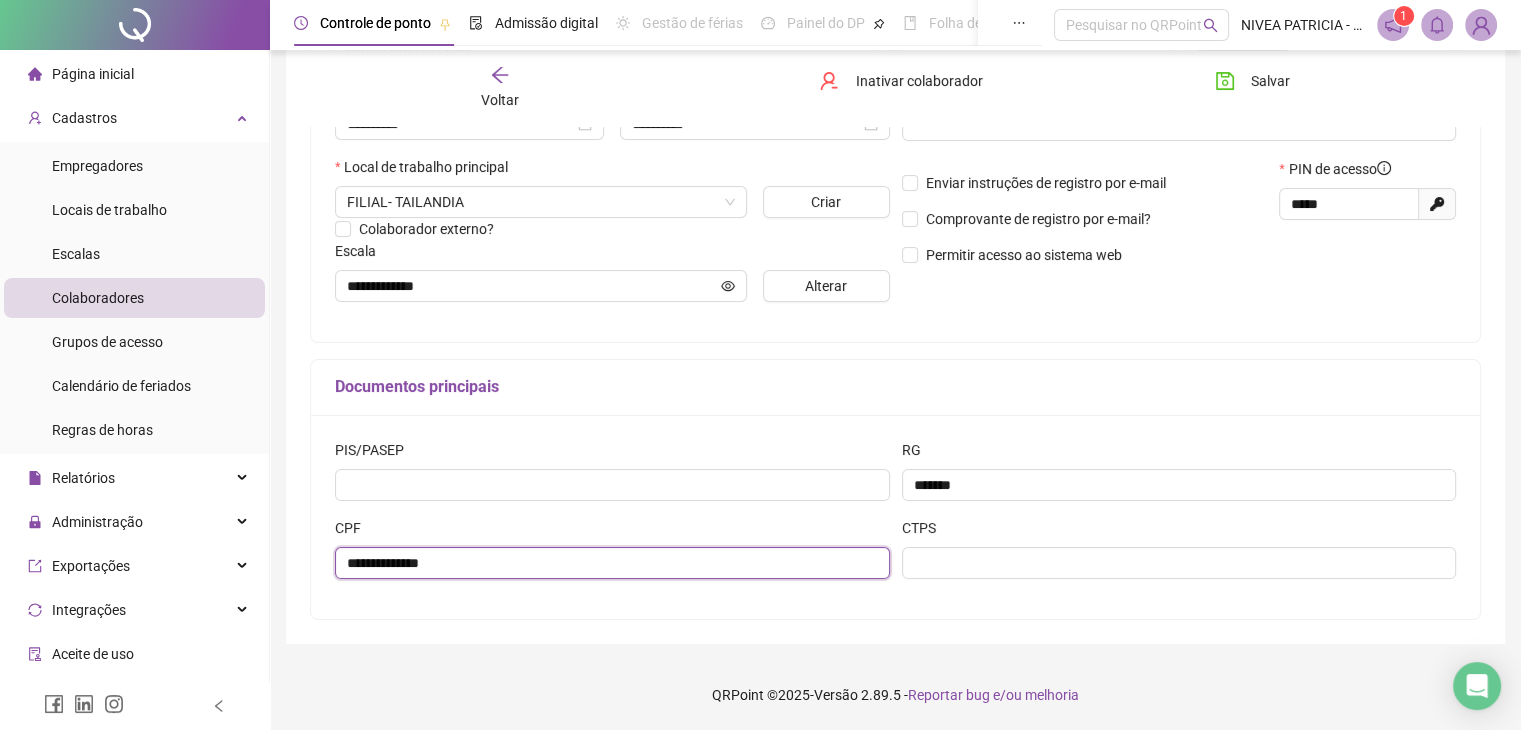 type on "**********" 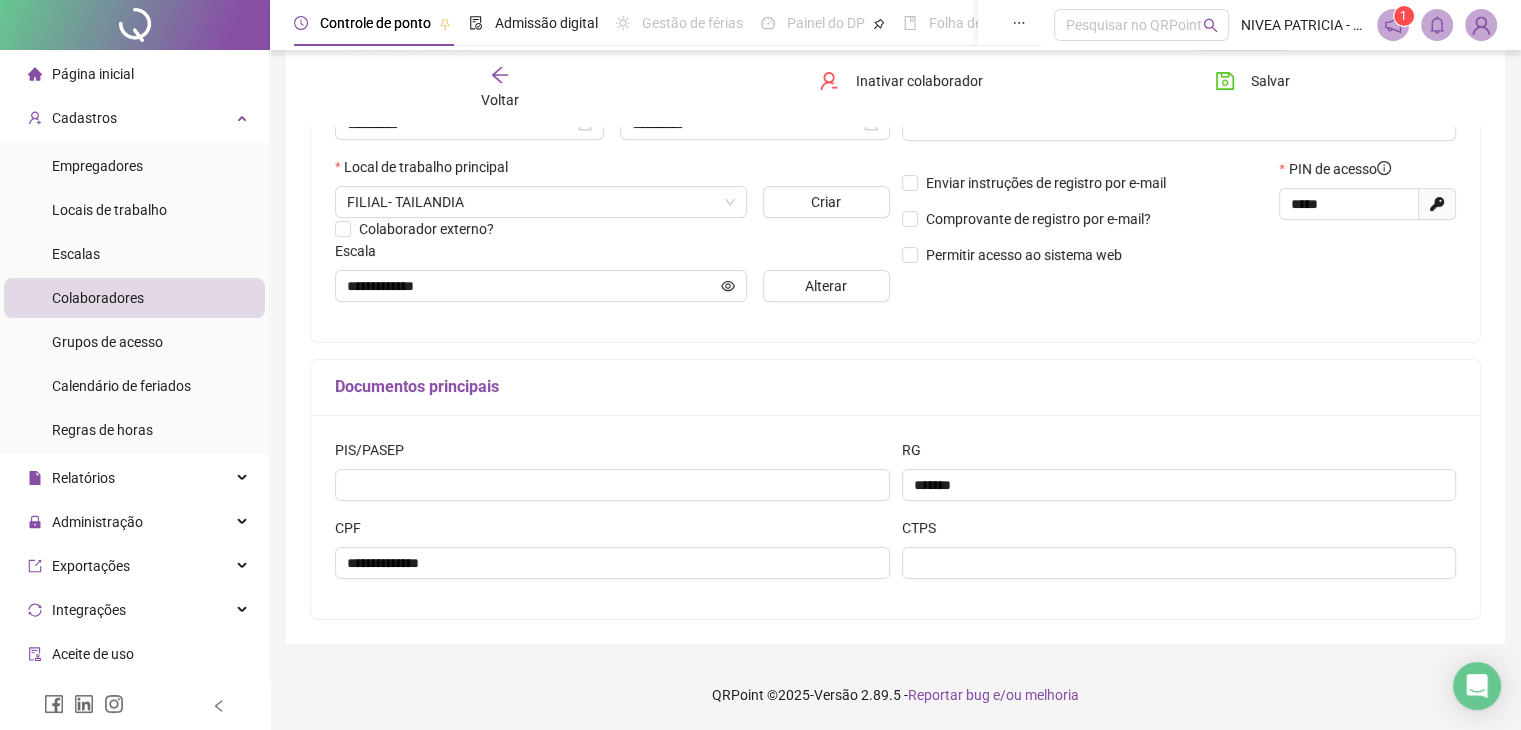 click on "**********" at bounding box center (895, 517) 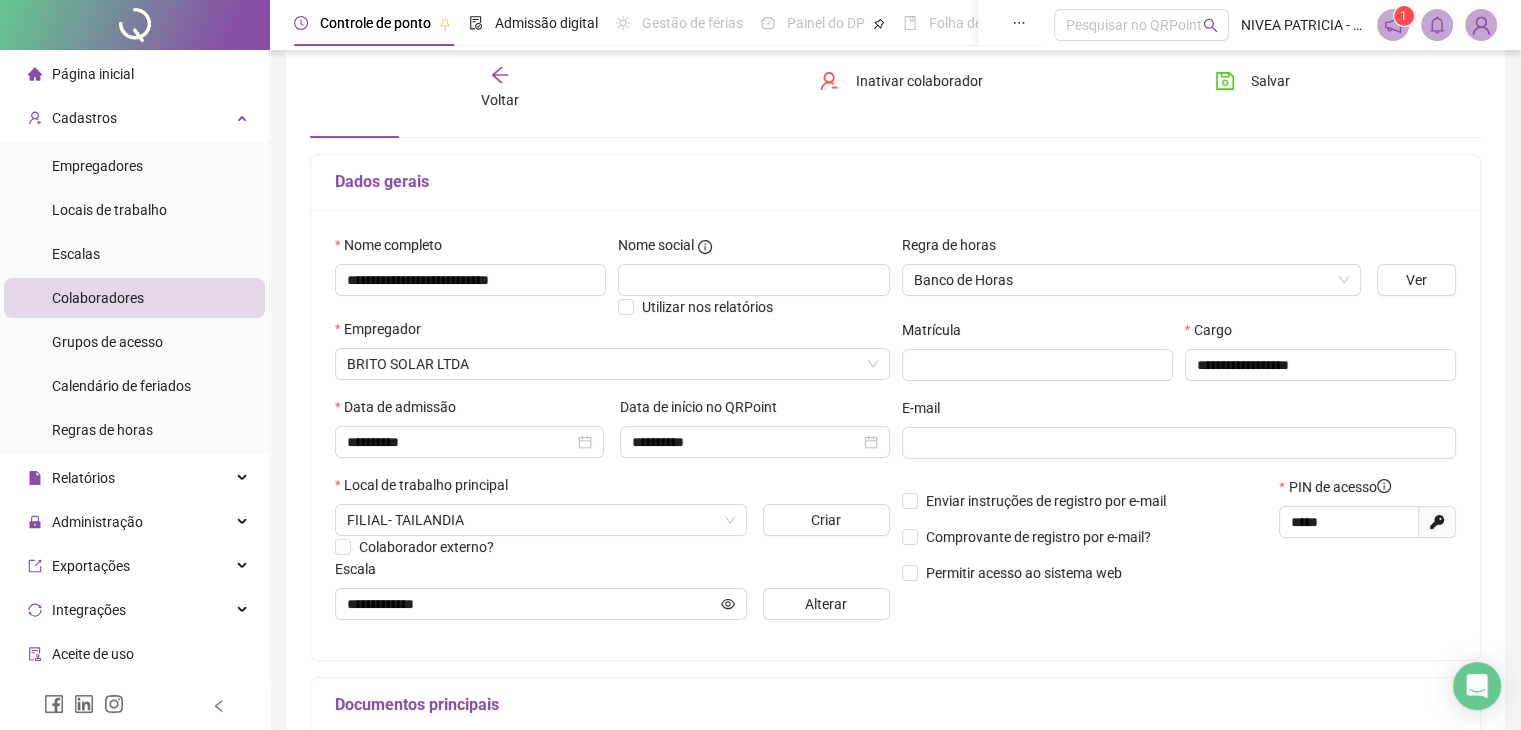 scroll, scrollTop: 200, scrollLeft: 0, axis: vertical 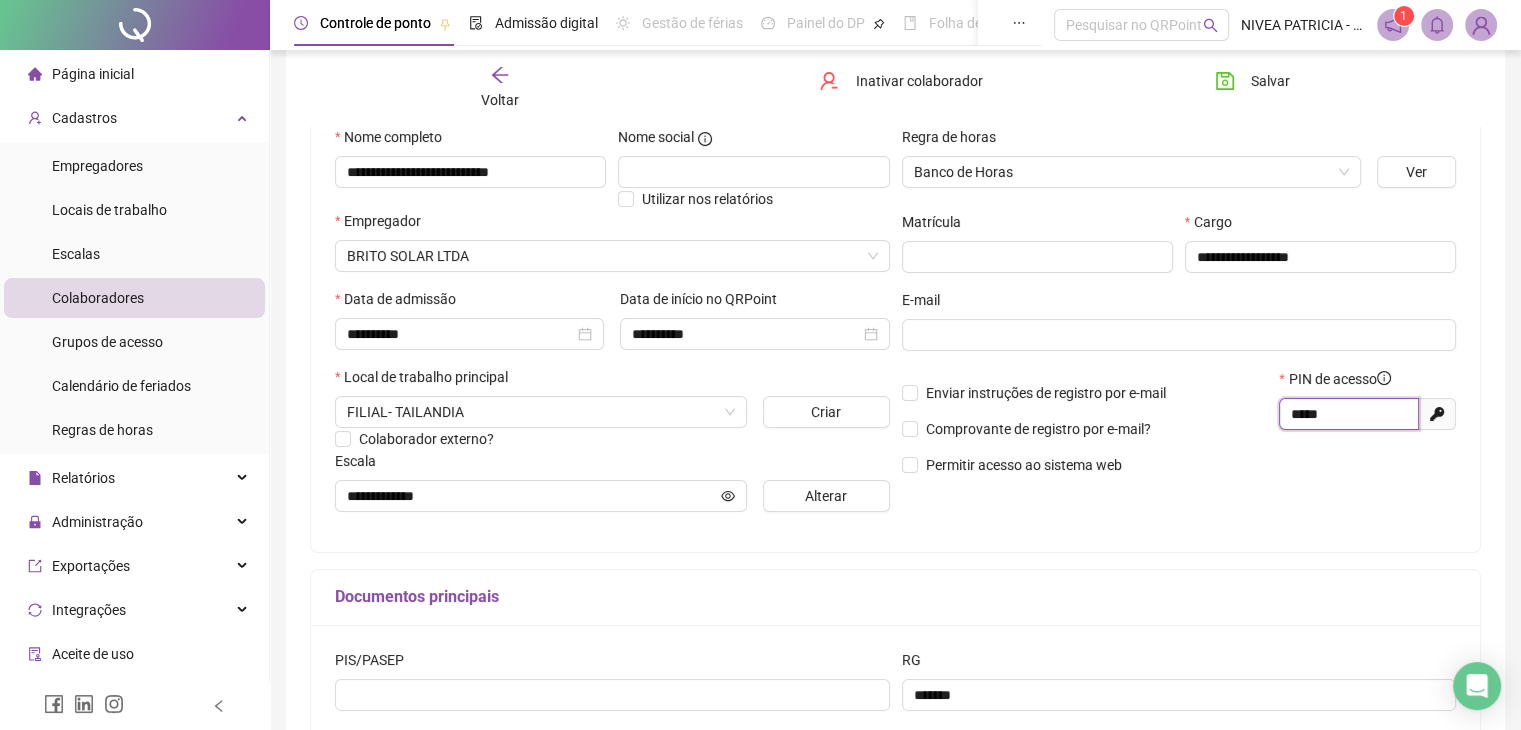 click on "*****" at bounding box center (1347, 414) 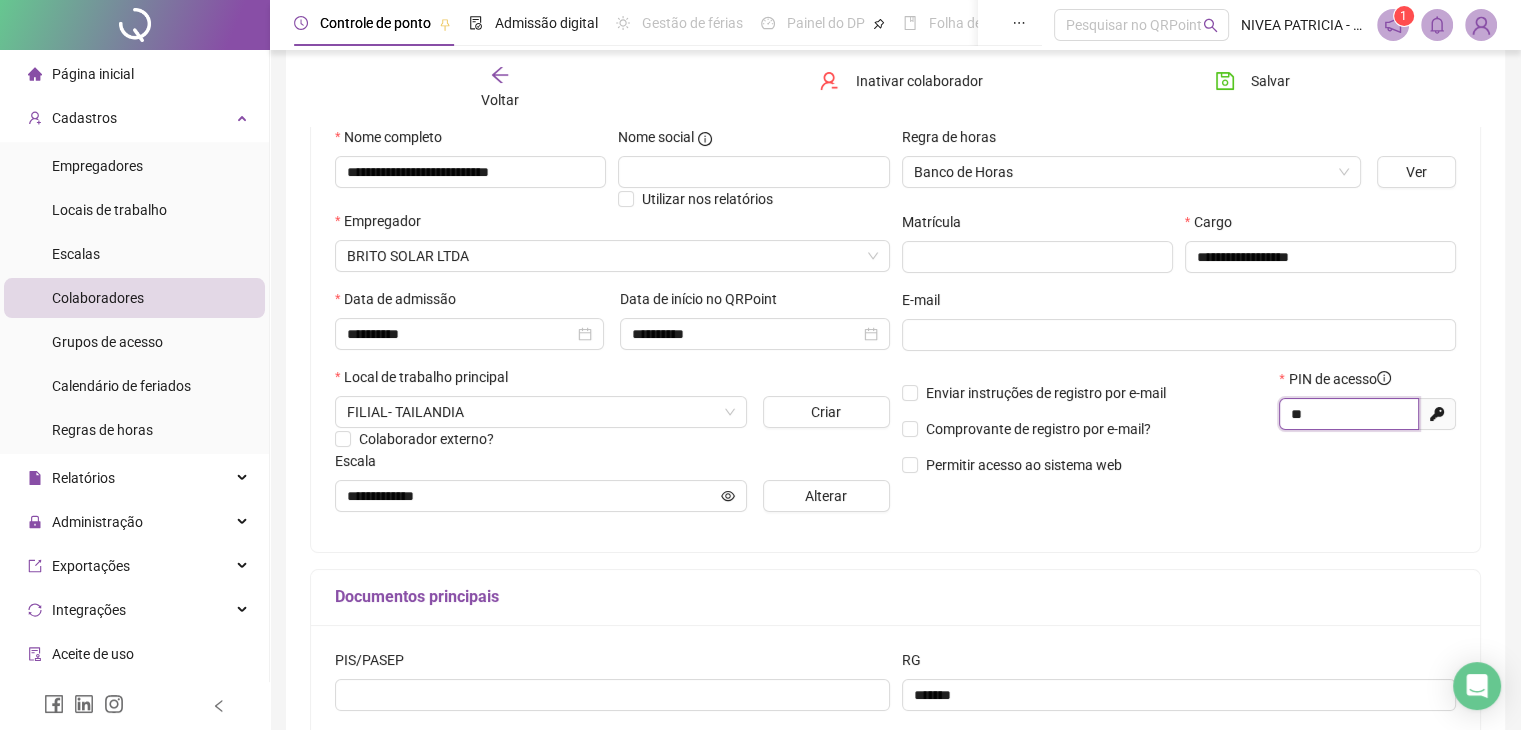type on "*" 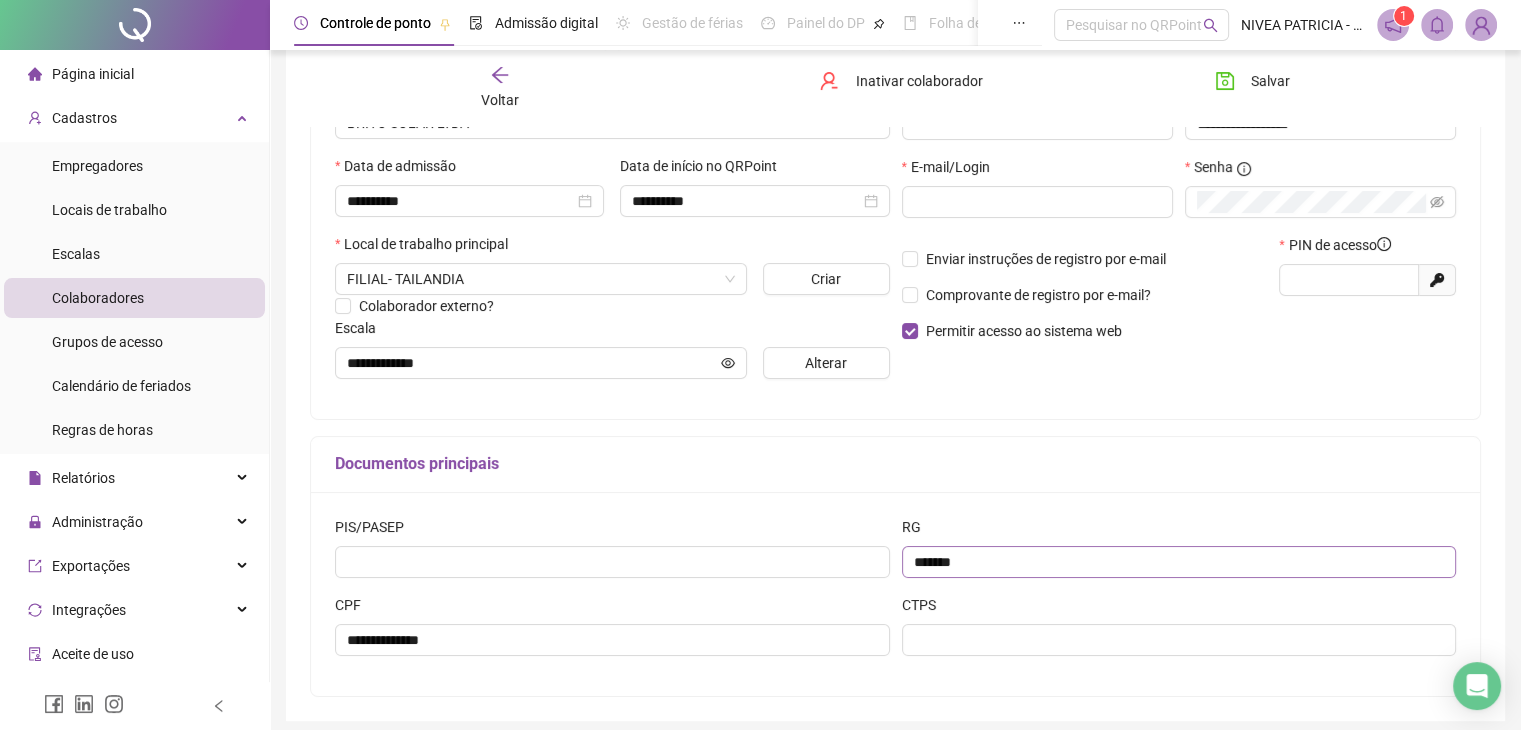 scroll, scrollTop: 211, scrollLeft: 0, axis: vertical 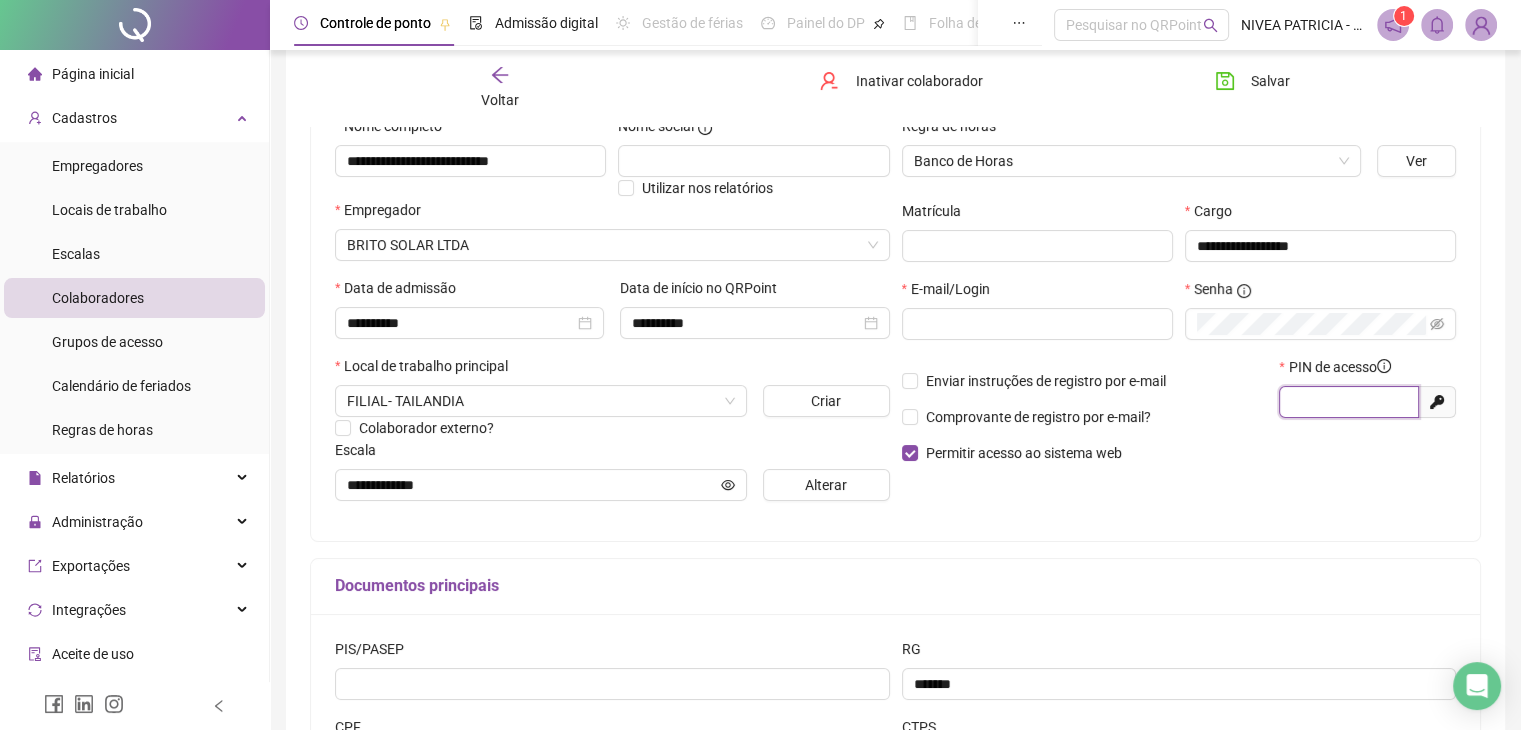 click at bounding box center [1347, 402] 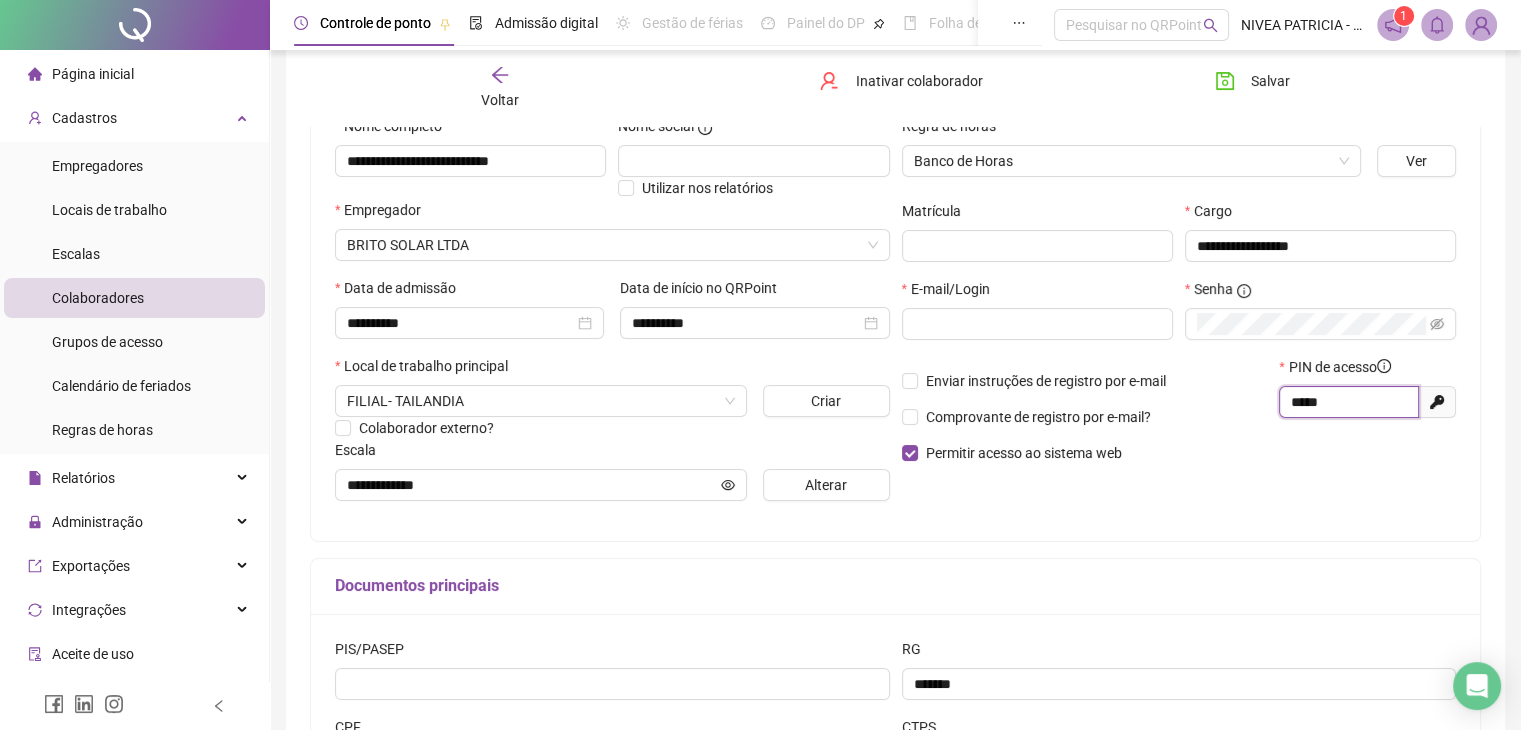 drag, startPoint x: 1354, startPoint y: 401, endPoint x: 1284, endPoint y: 408, distance: 70.34913 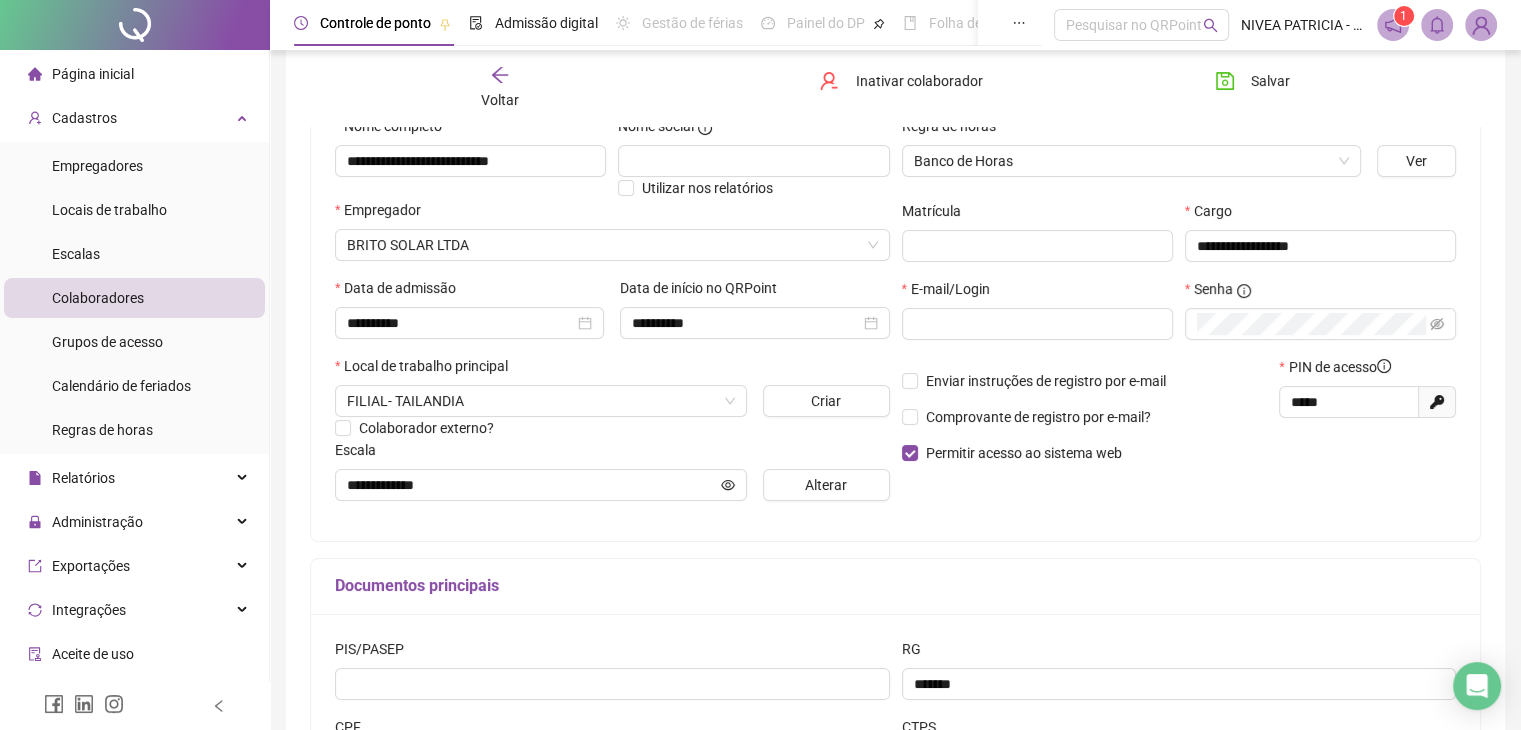 click on "**********" at bounding box center (895, 316) 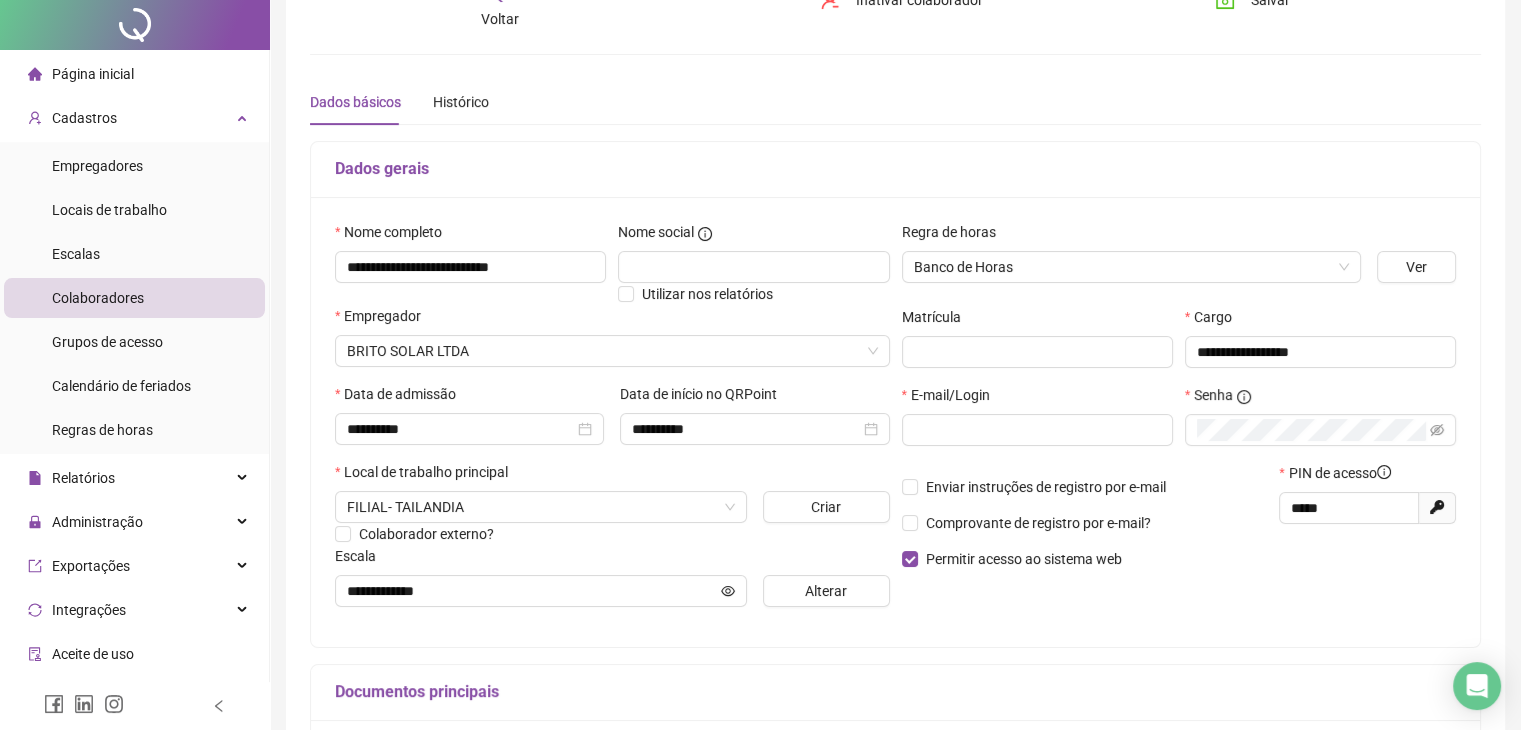 scroll, scrollTop: 0, scrollLeft: 0, axis: both 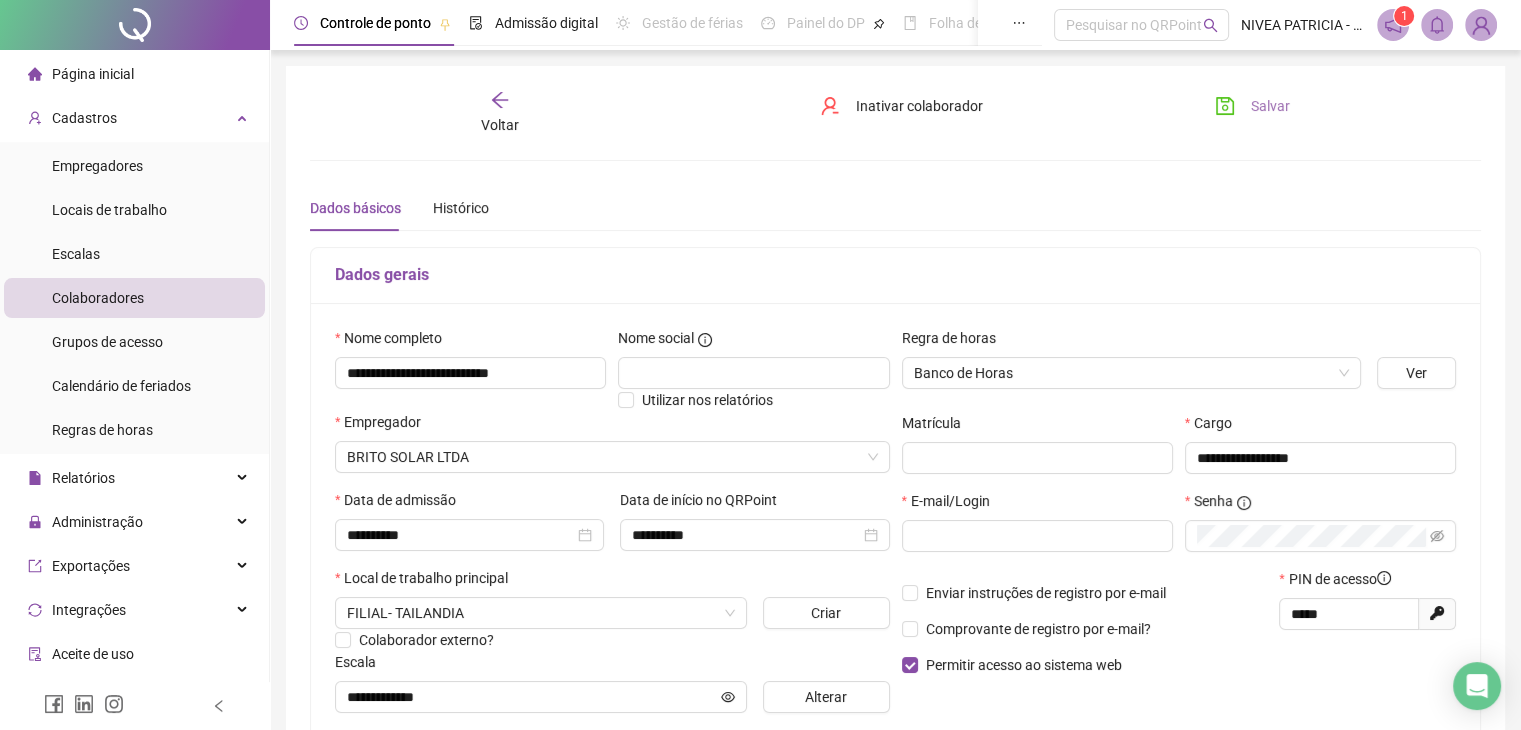click on "Salvar" at bounding box center (1270, 106) 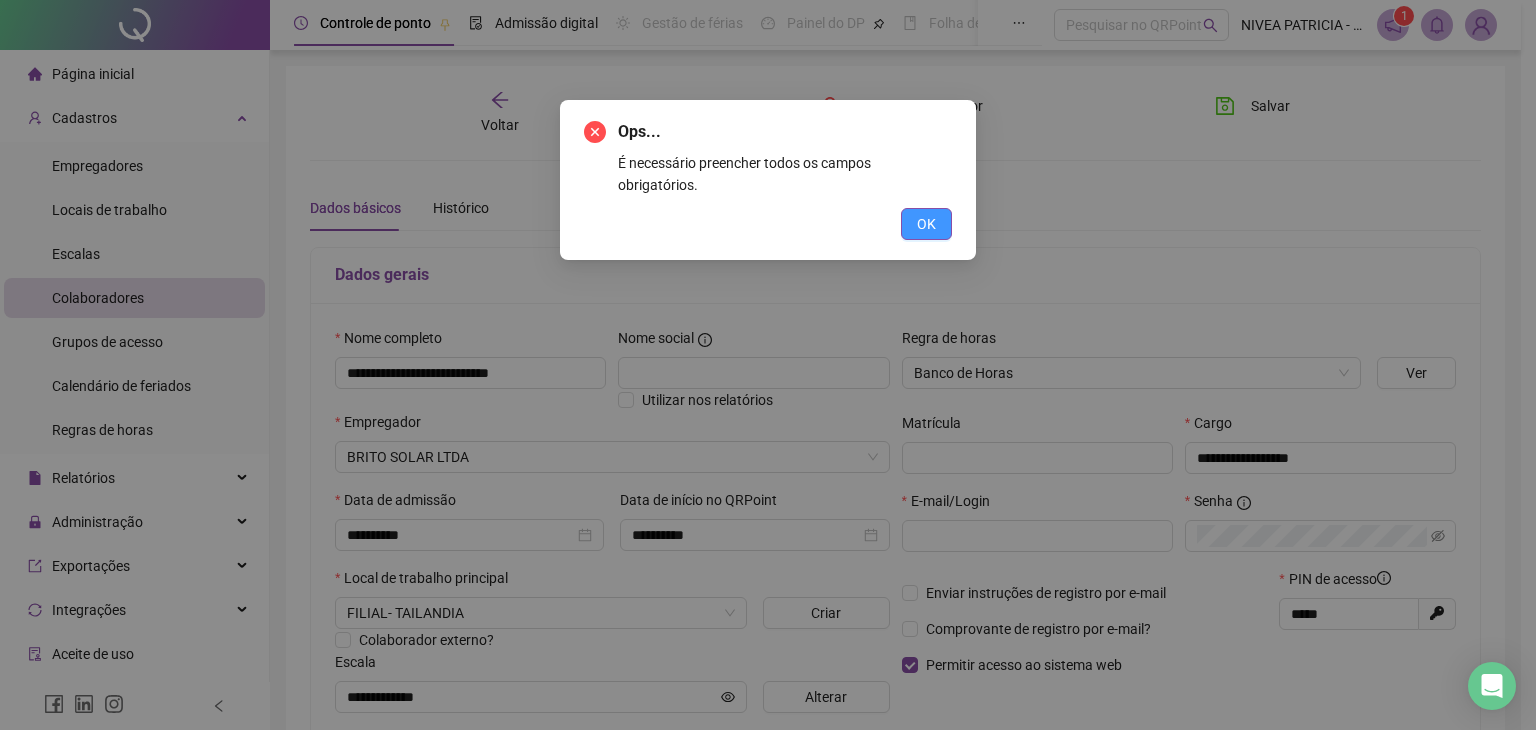 click on "OK" at bounding box center (926, 224) 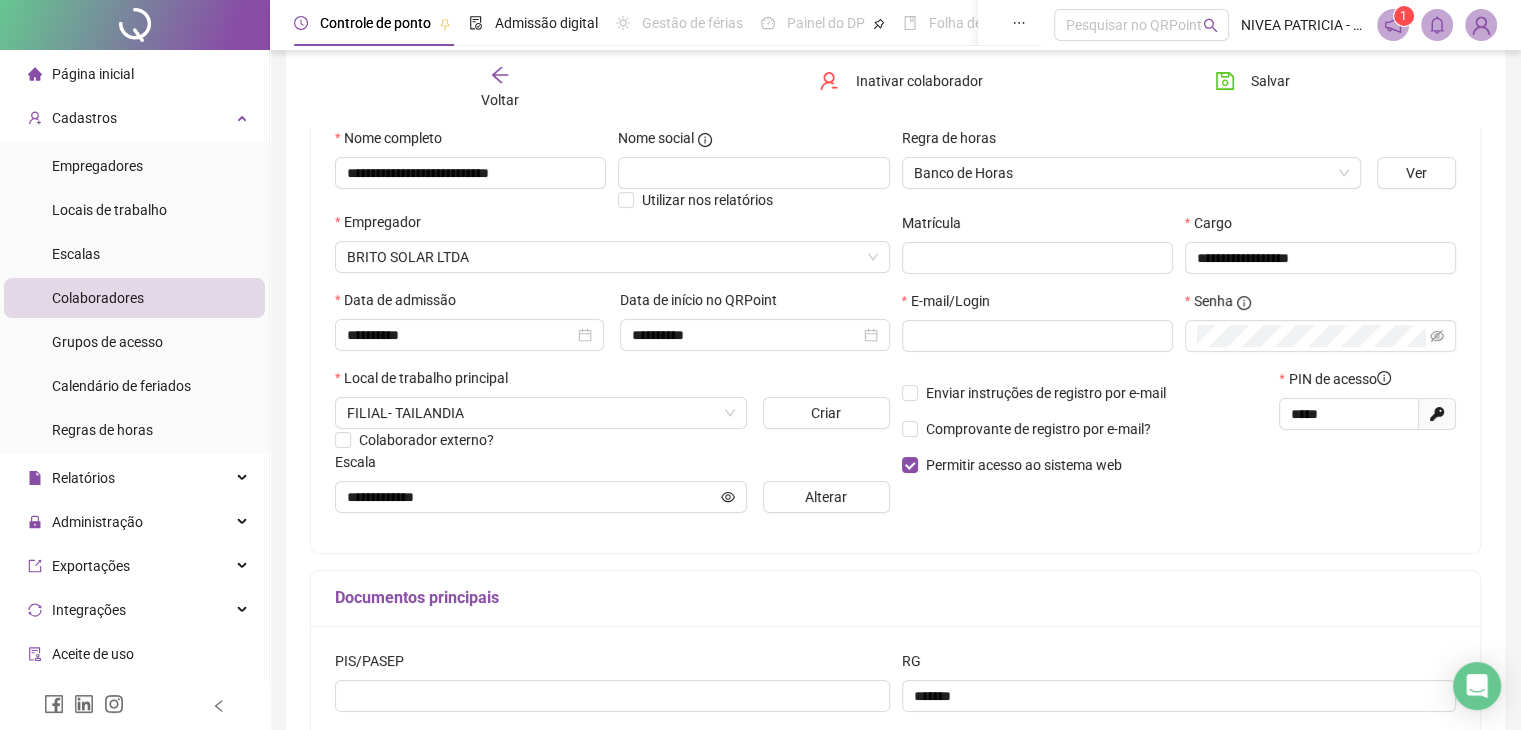 scroll, scrollTop: 200, scrollLeft: 0, axis: vertical 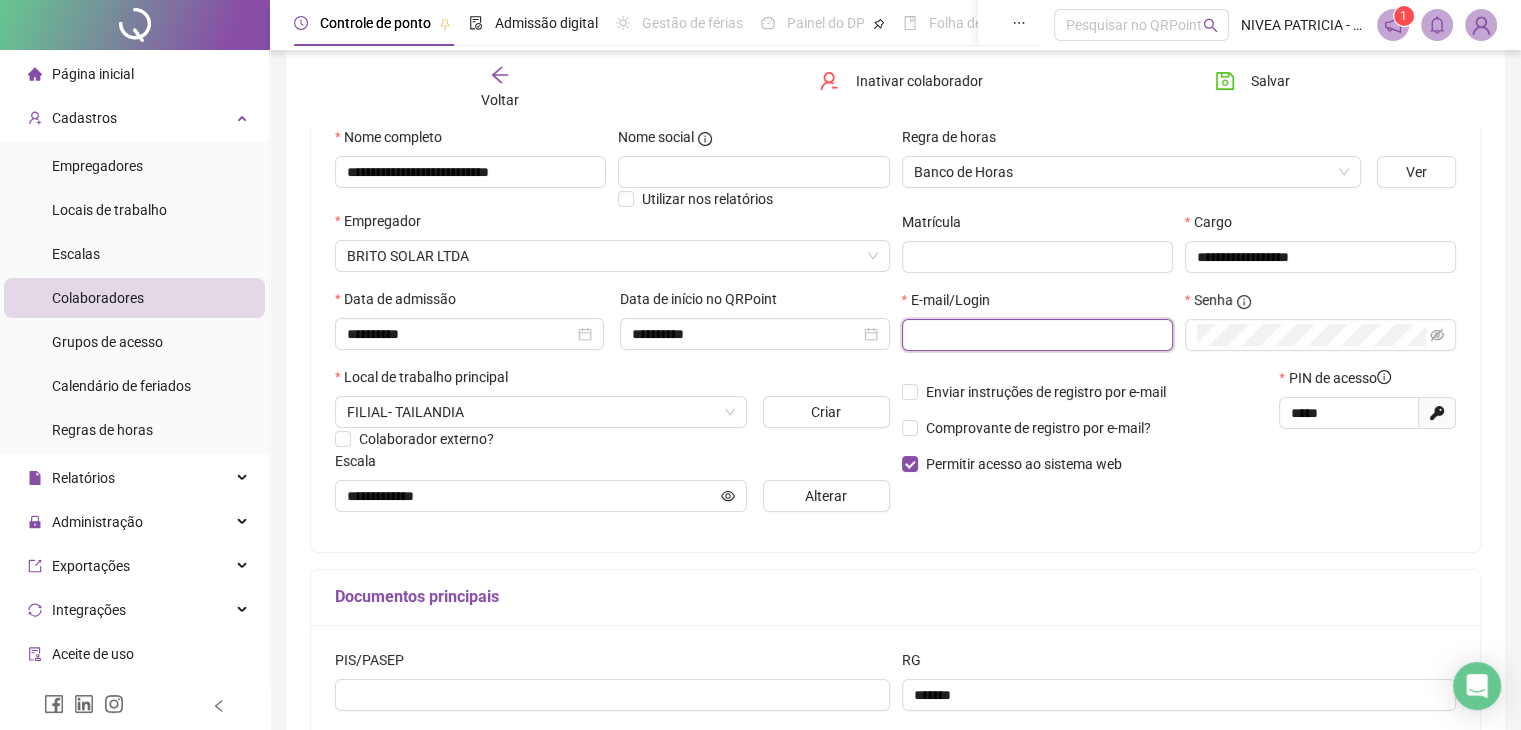 click at bounding box center [1035, 335] 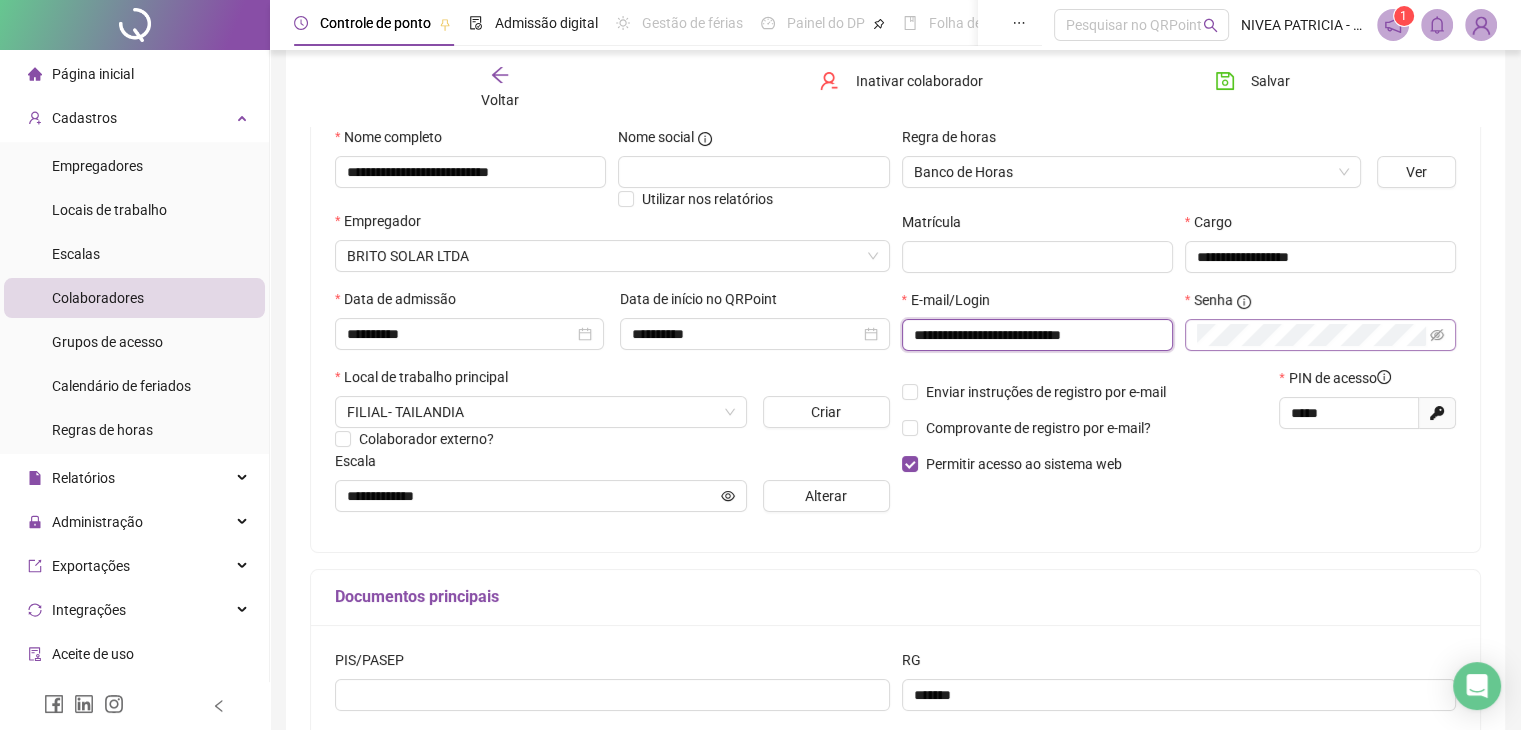 type on "**********" 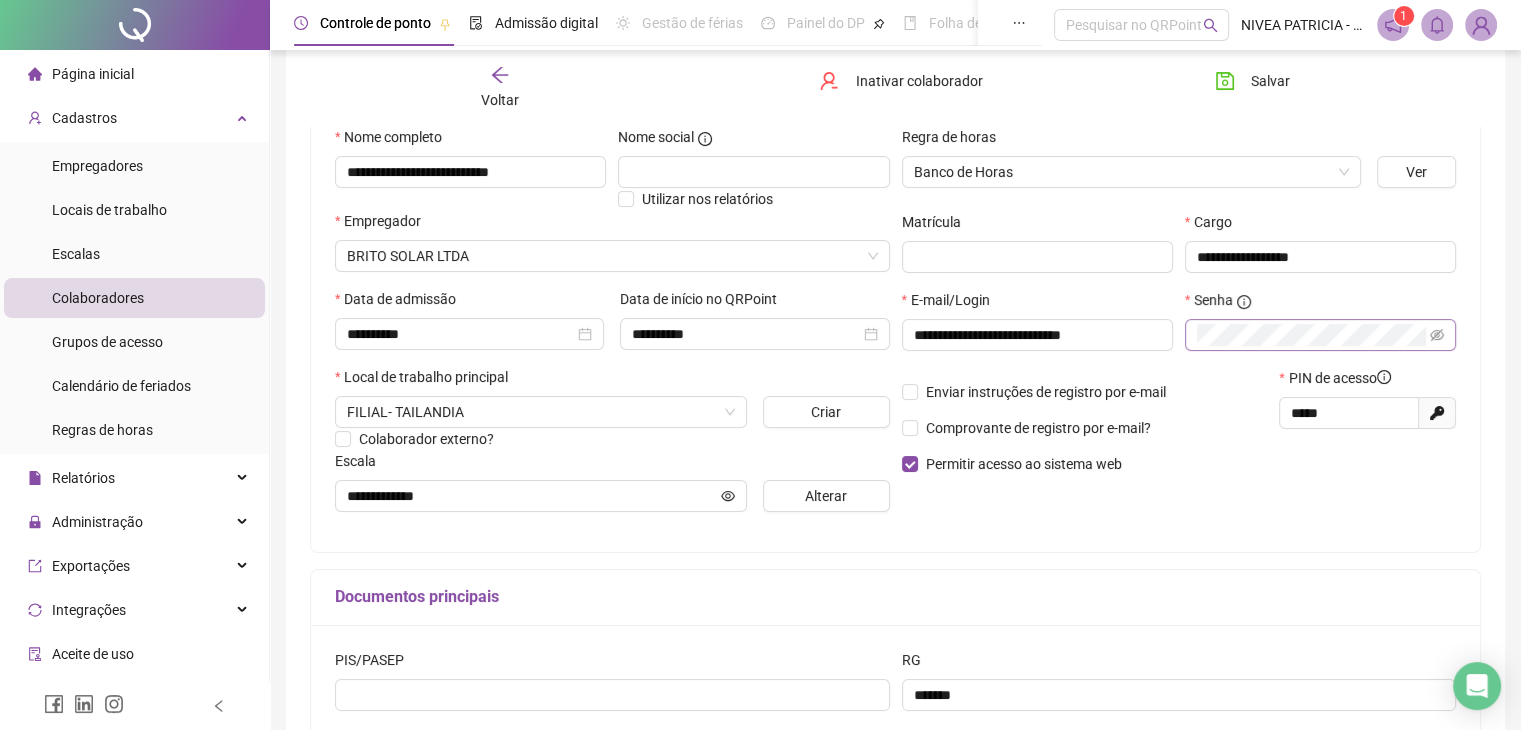 click at bounding box center (1320, 335) 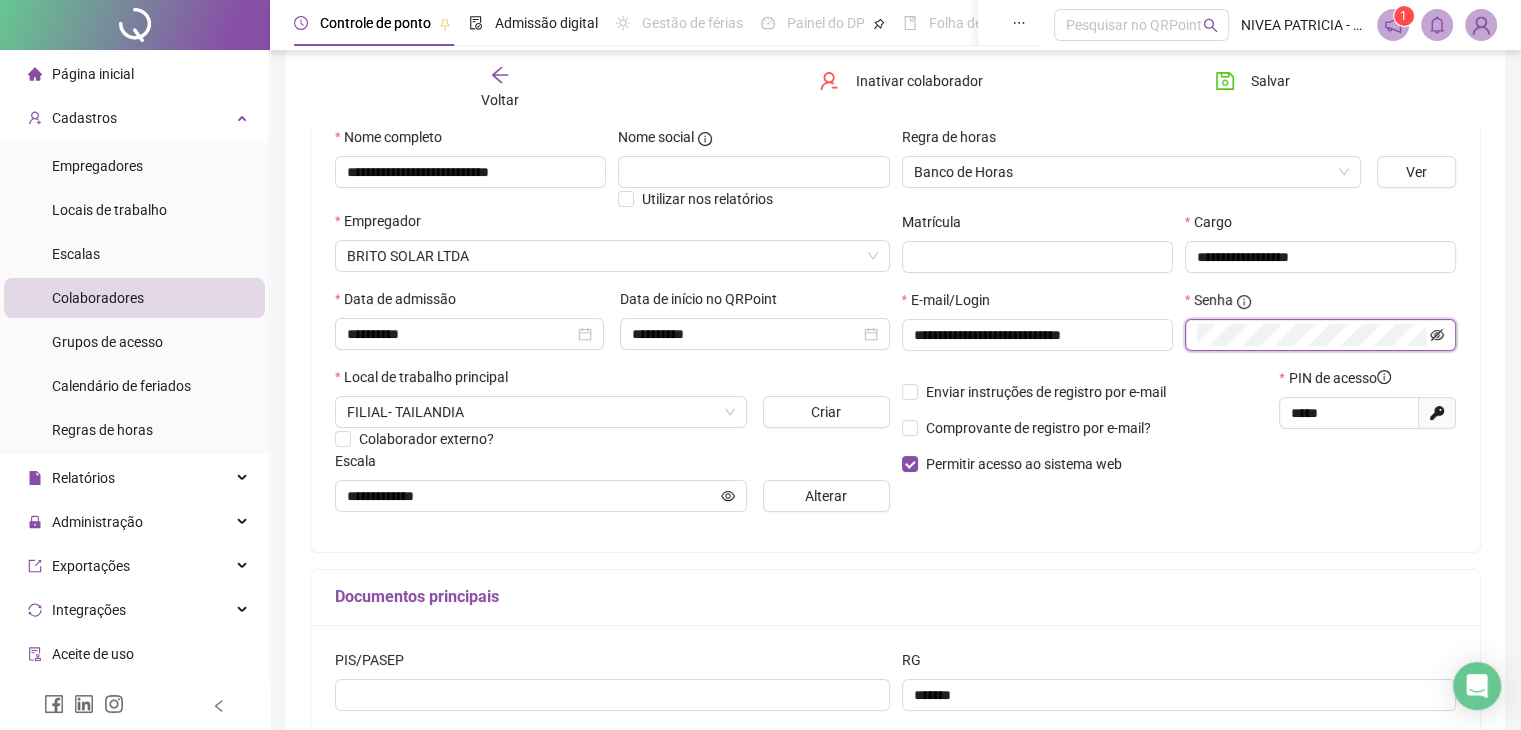 click 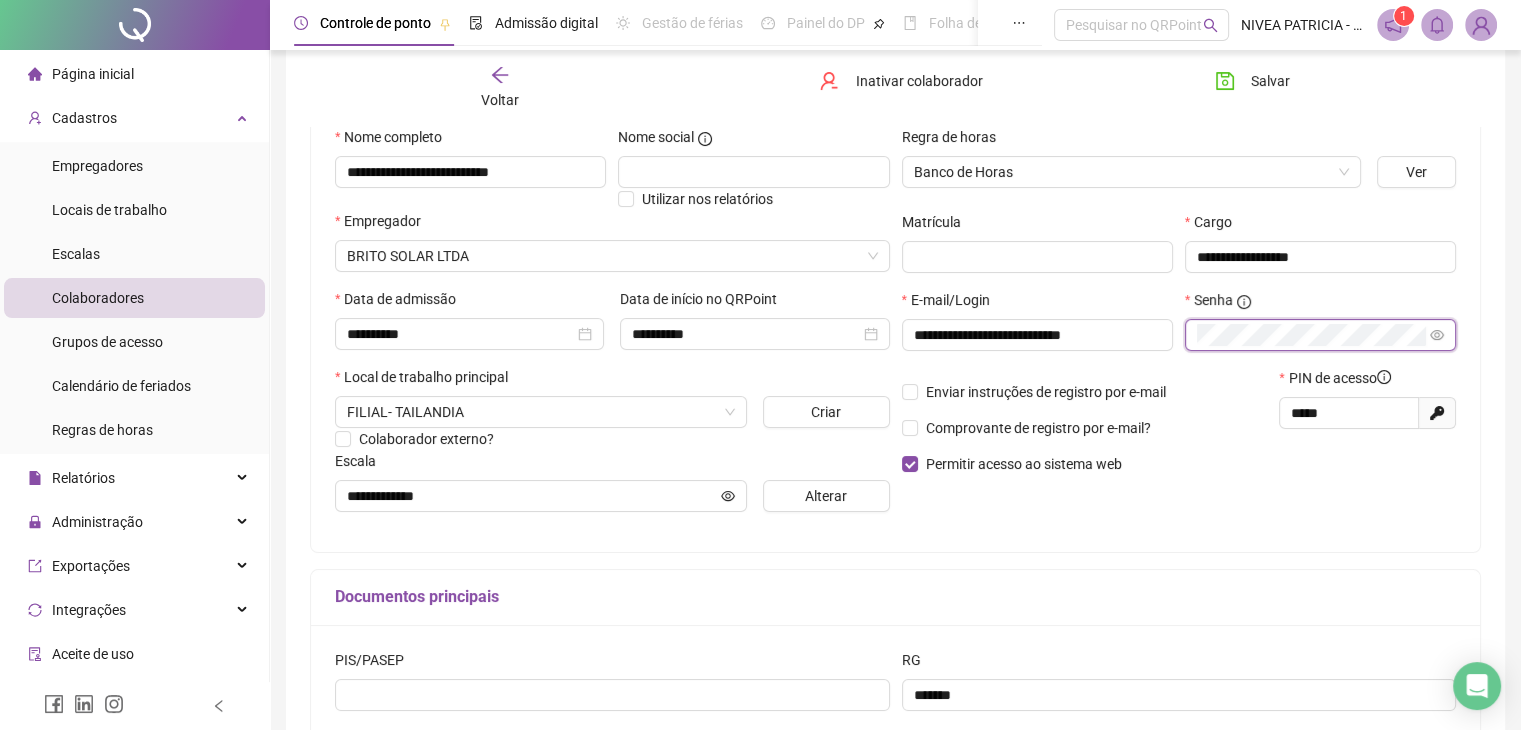 scroll, scrollTop: 0, scrollLeft: 0, axis: both 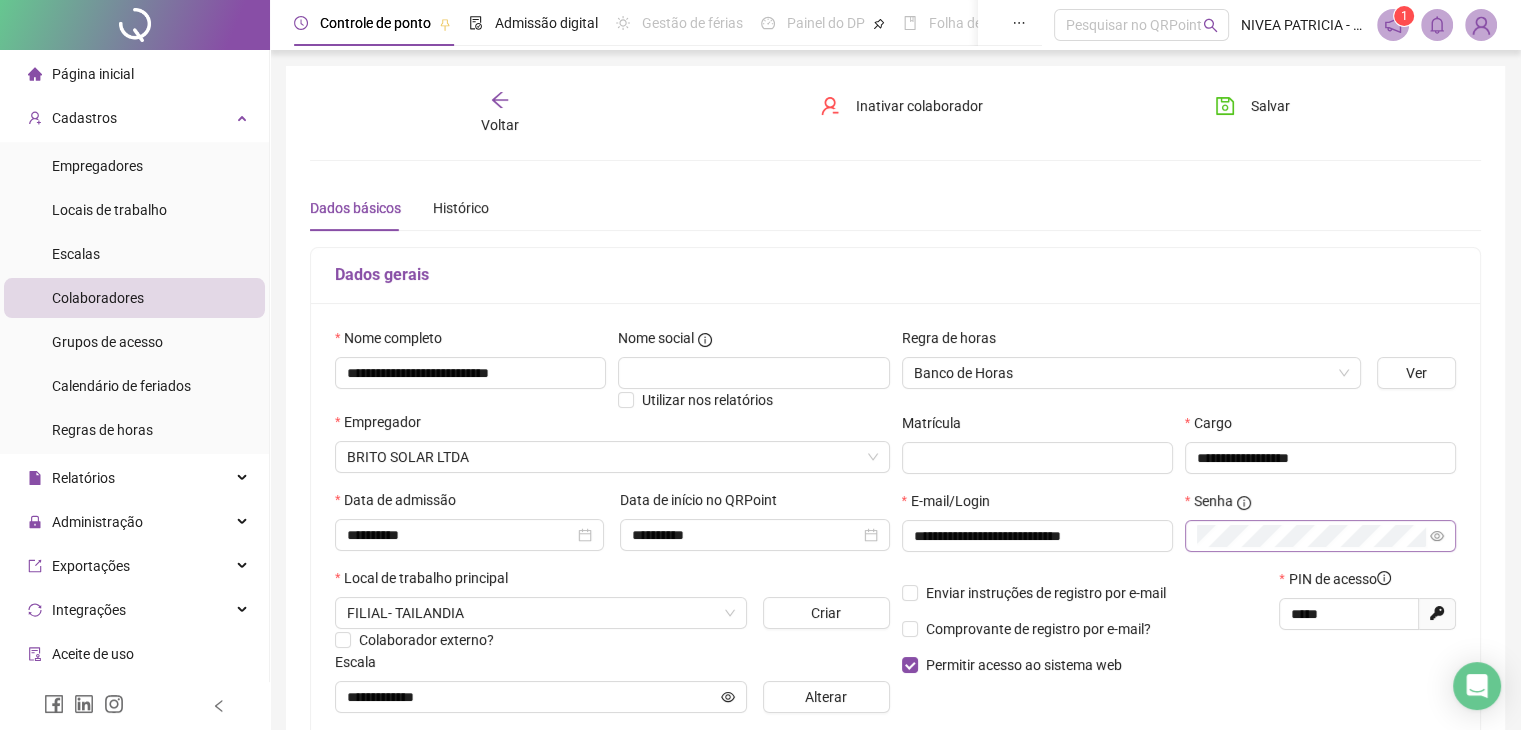 click on "Salvar" at bounding box center (1291, 113) 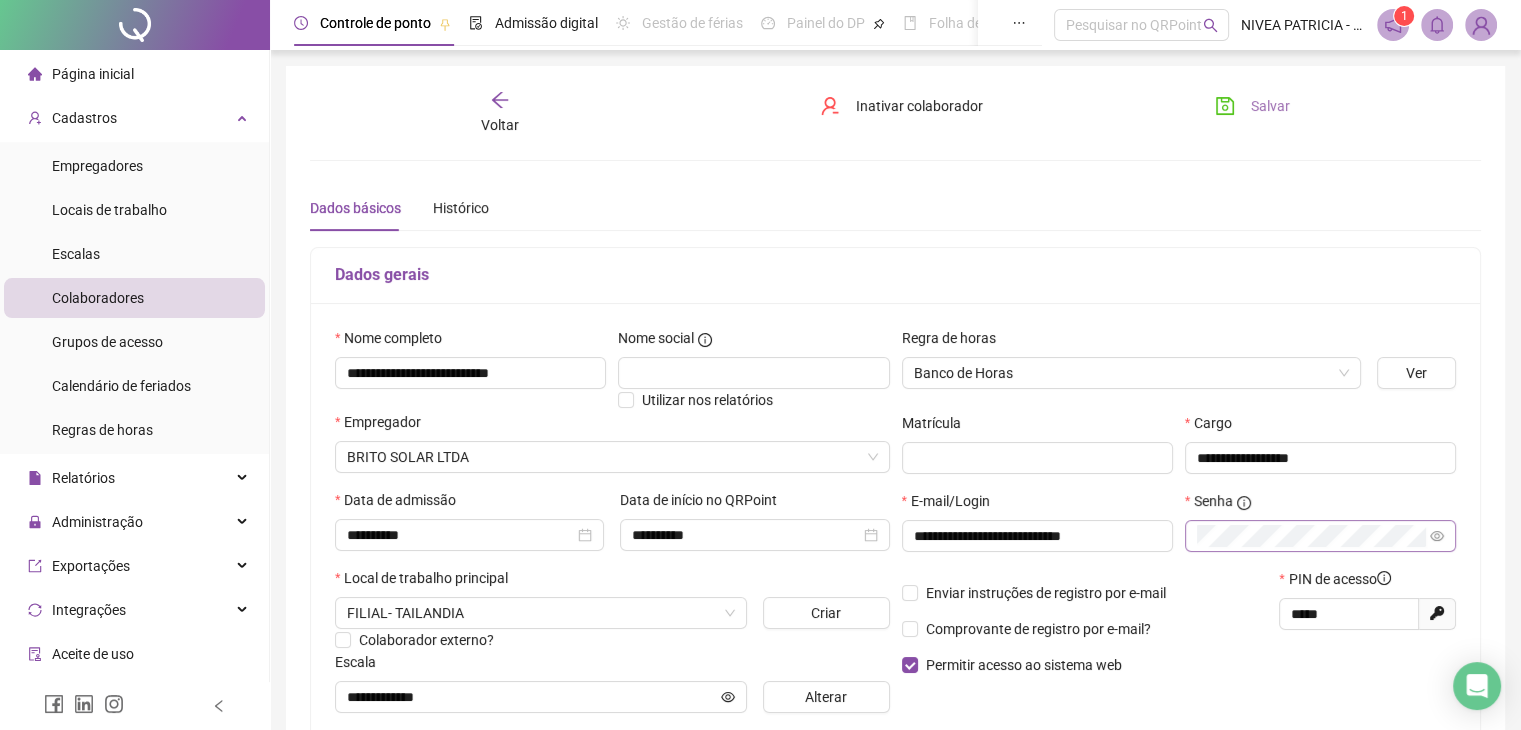 click on "Salvar" at bounding box center (1270, 106) 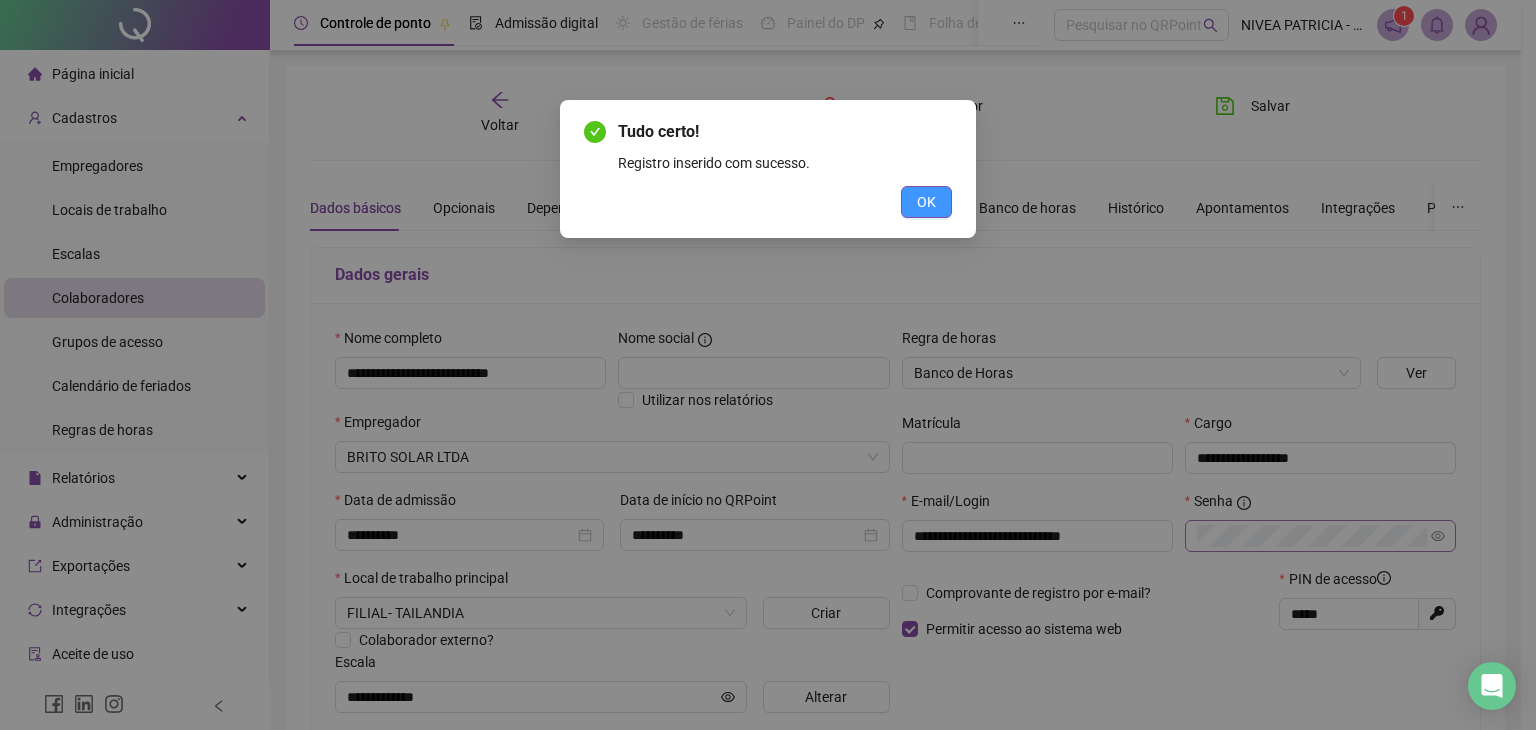 click on "OK" at bounding box center (926, 202) 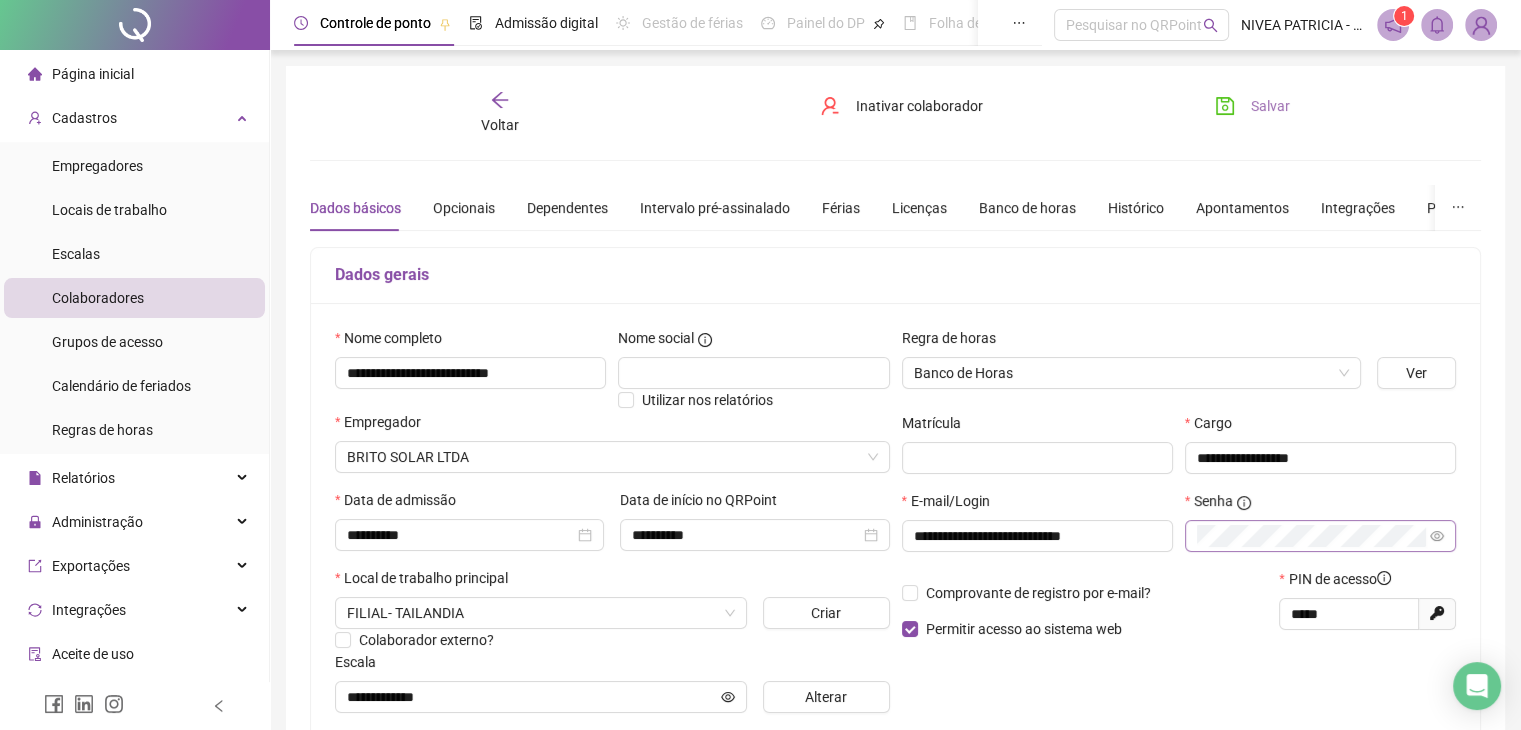 click on "Salvar" at bounding box center (1270, 106) 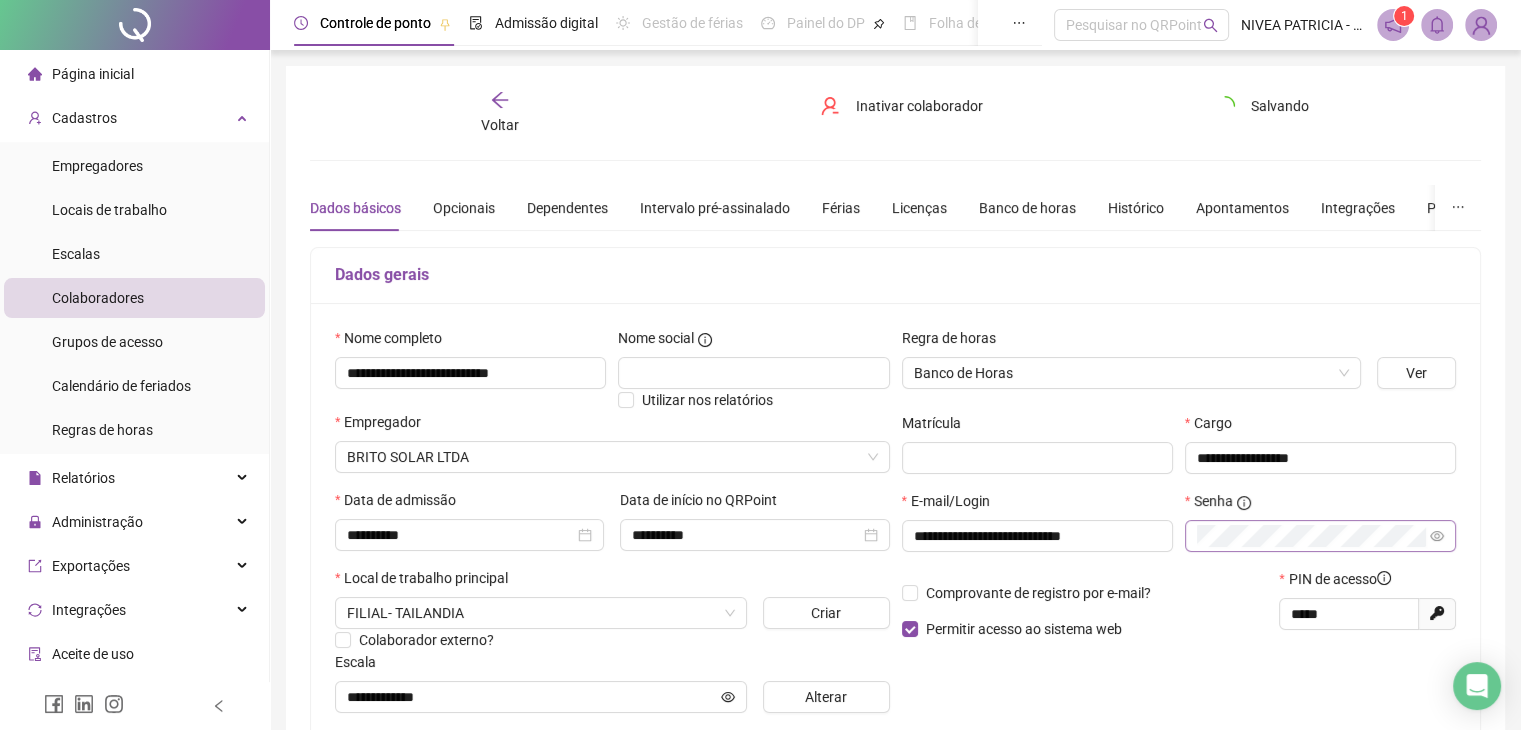 click on "Voltar" at bounding box center [500, 113] 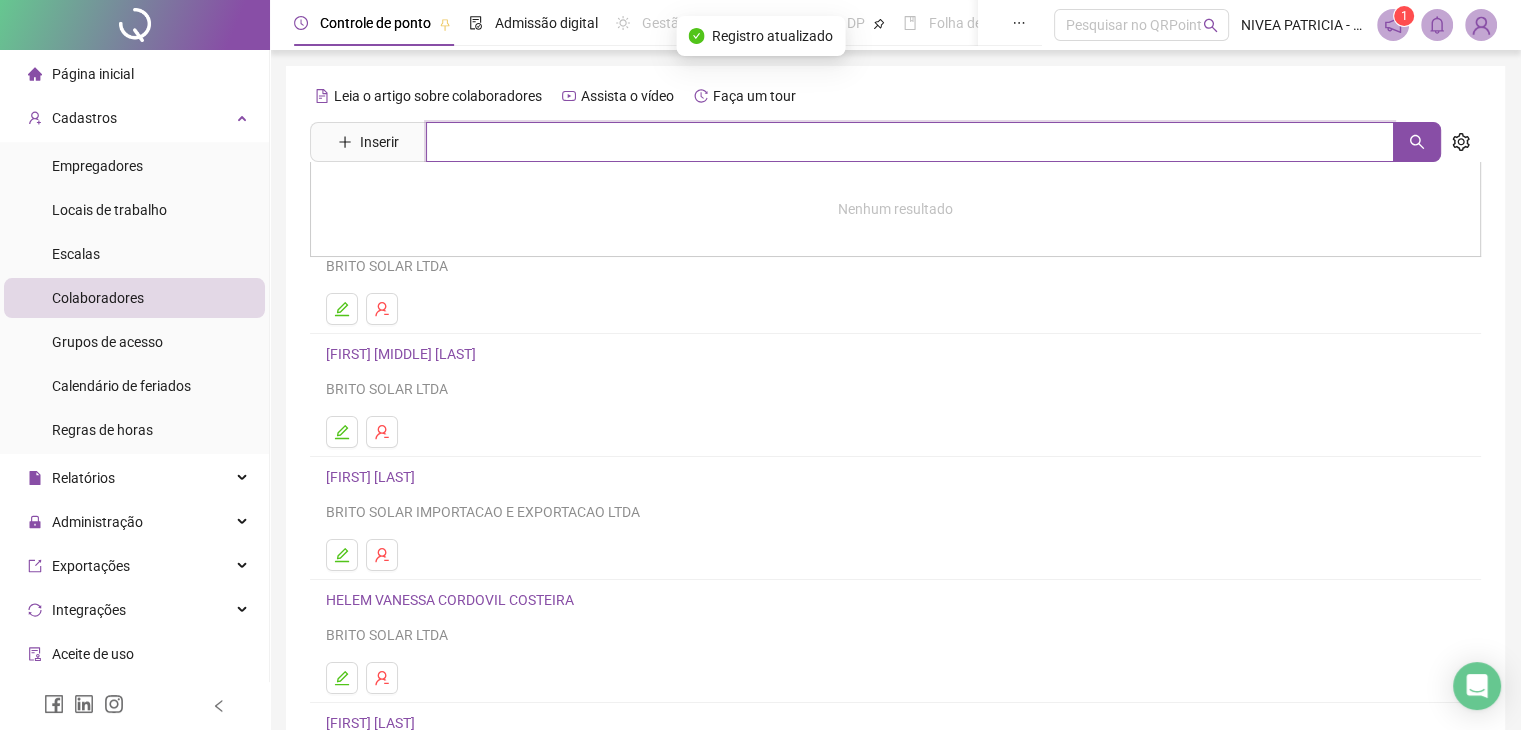 click at bounding box center [910, 142] 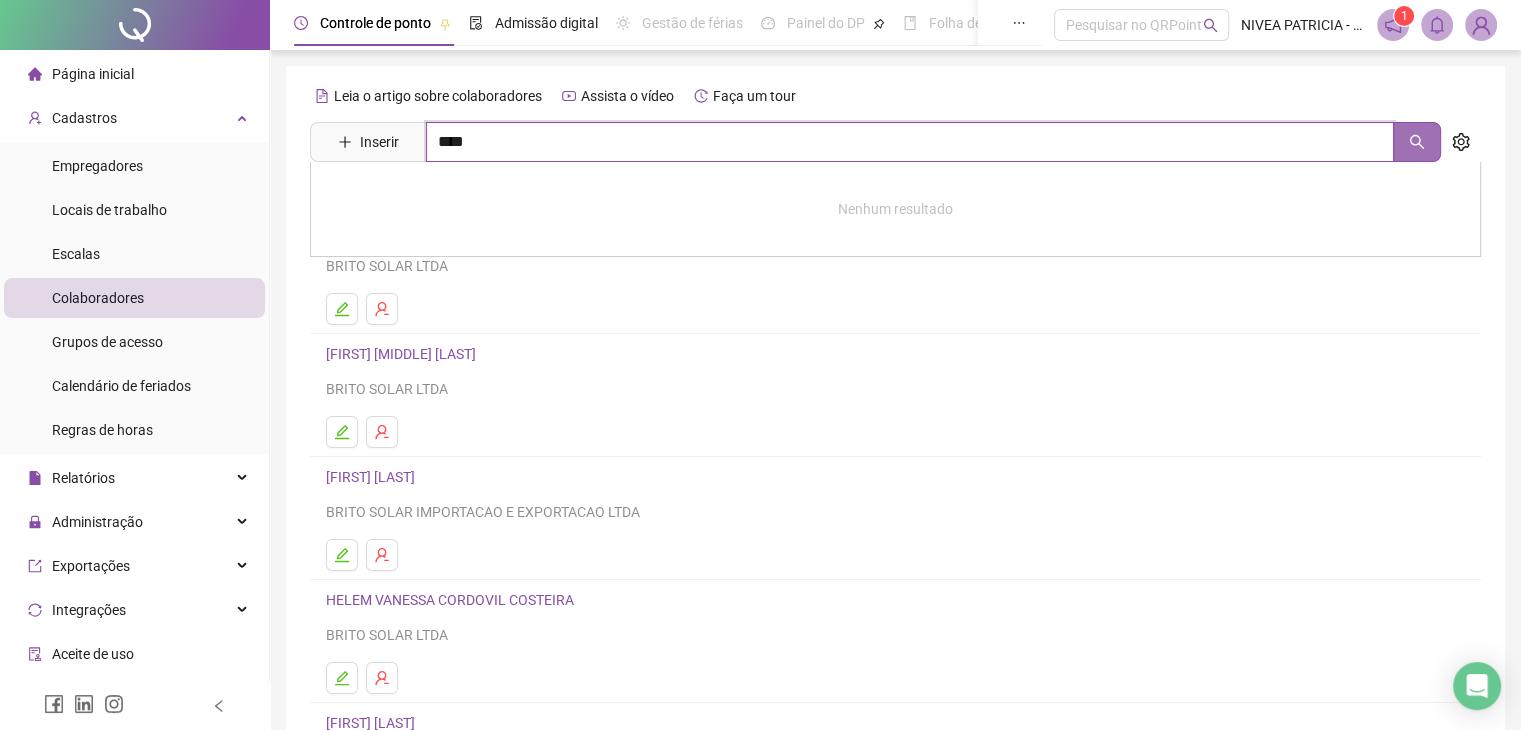 click at bounding box center (1417, 142) 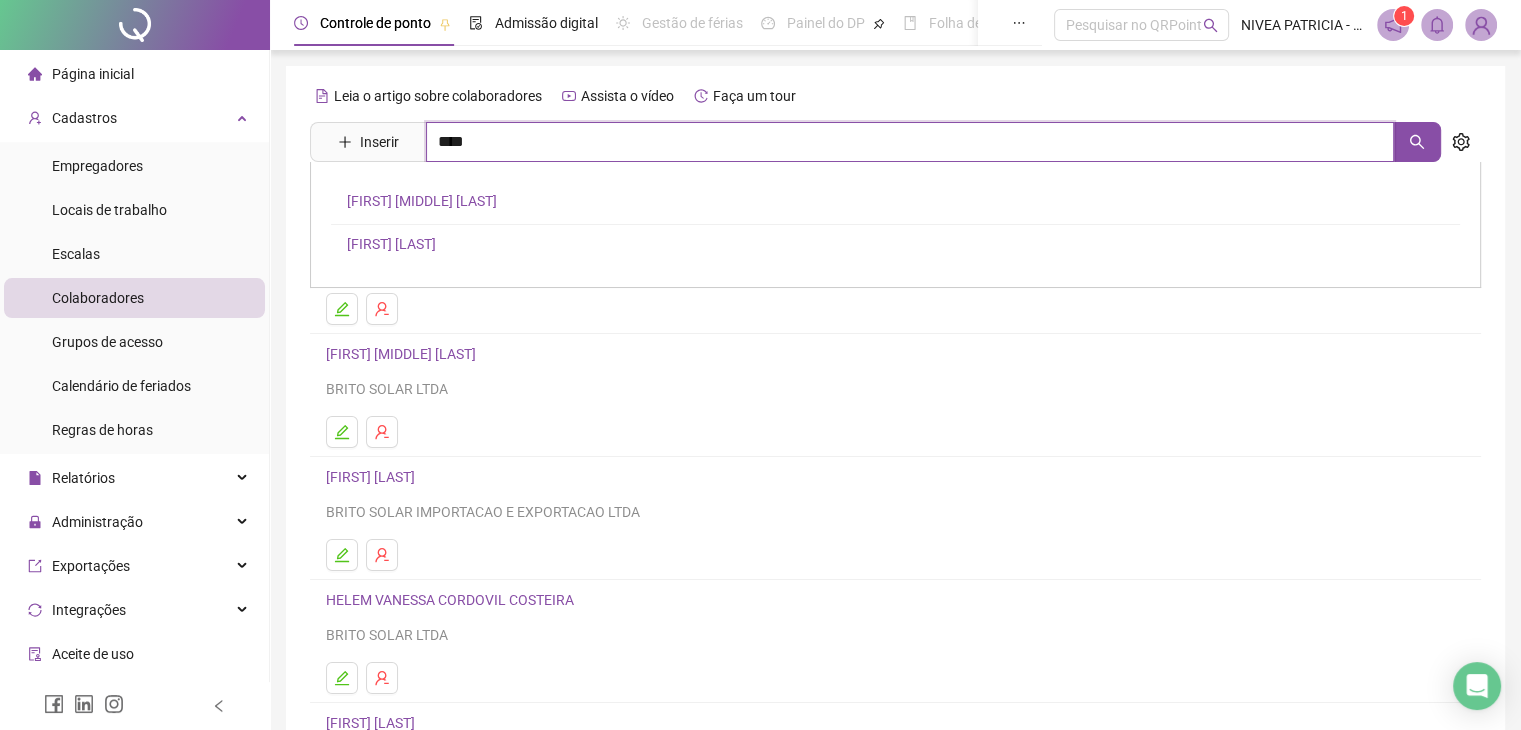 type on "****" 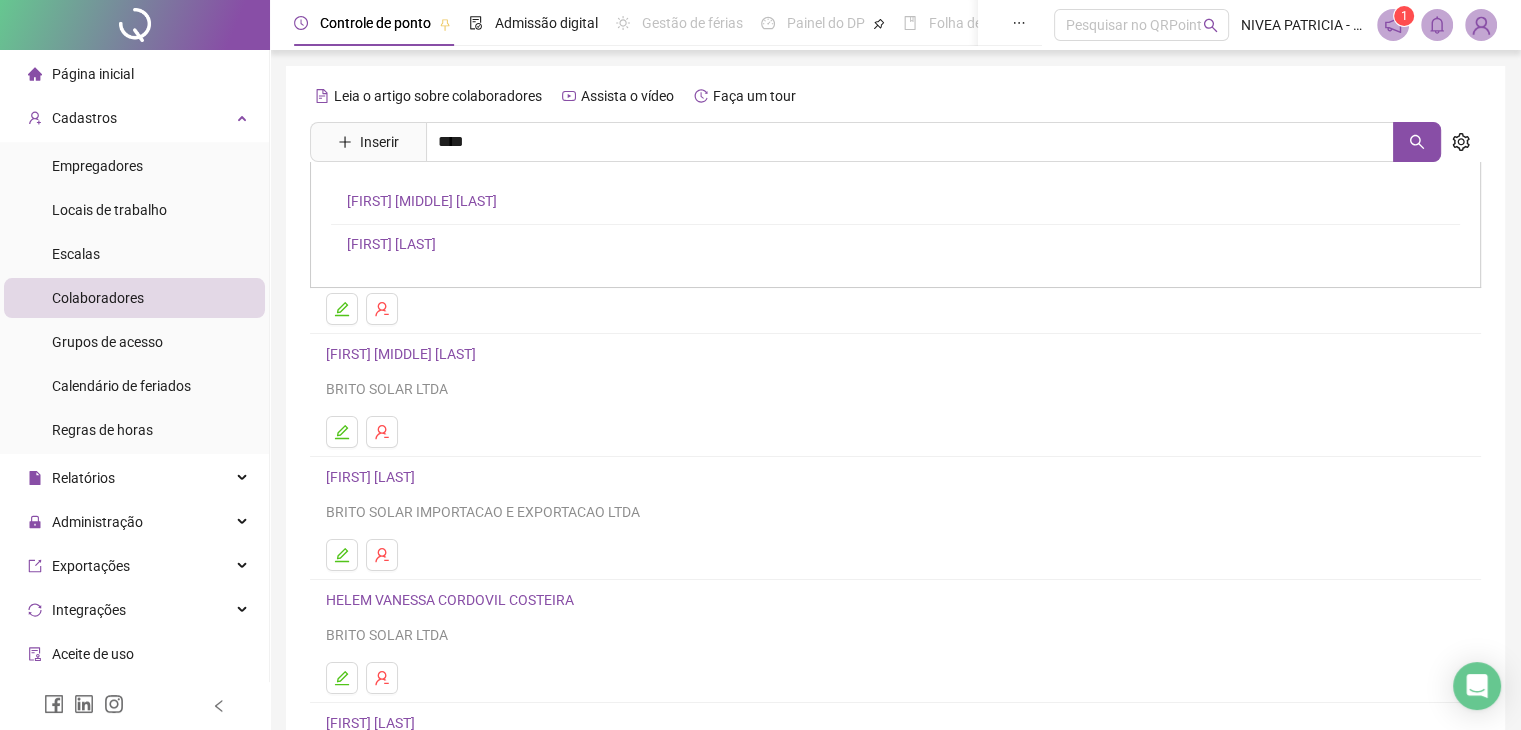 click on "[FIRST] [LAST]" at bounding box center (391, 244) 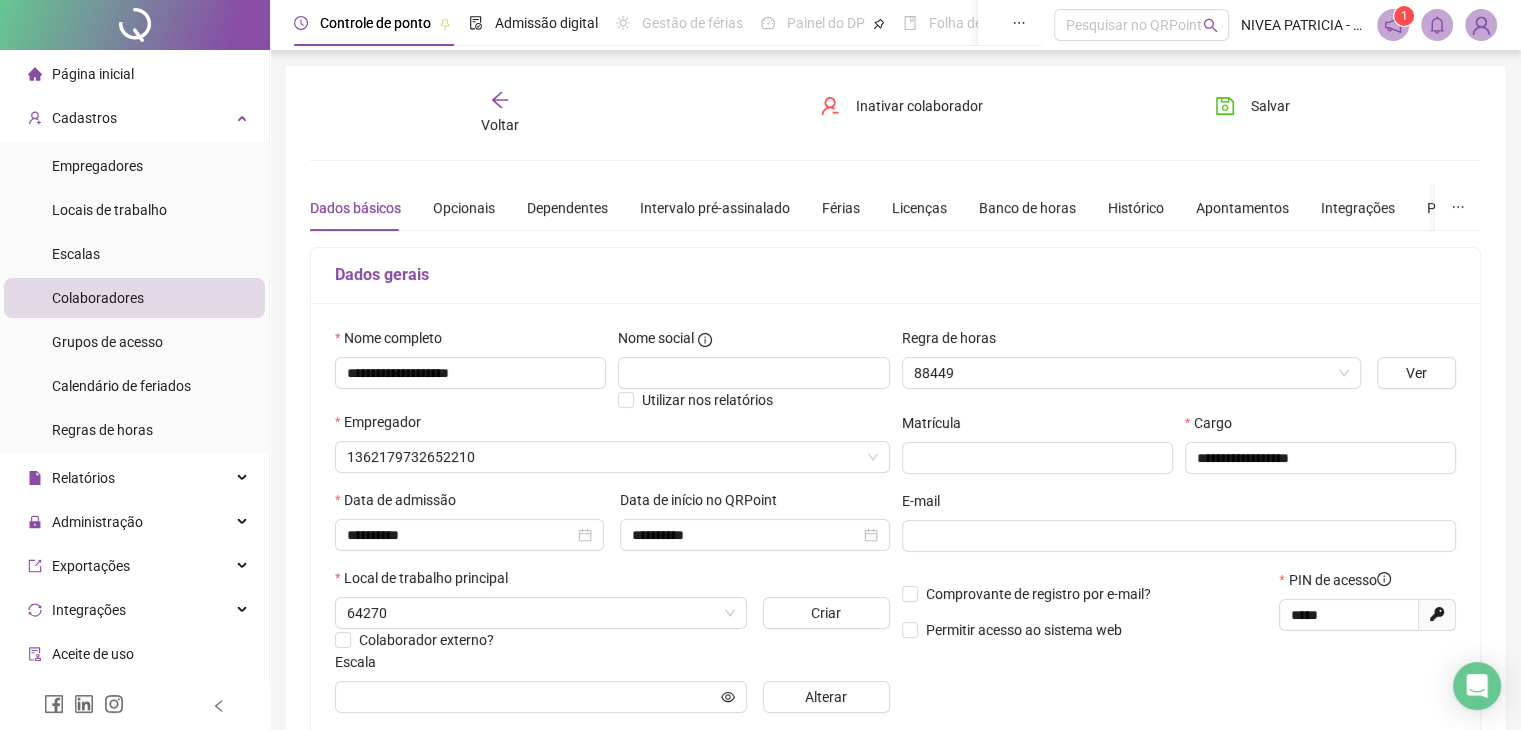 type on "**********" 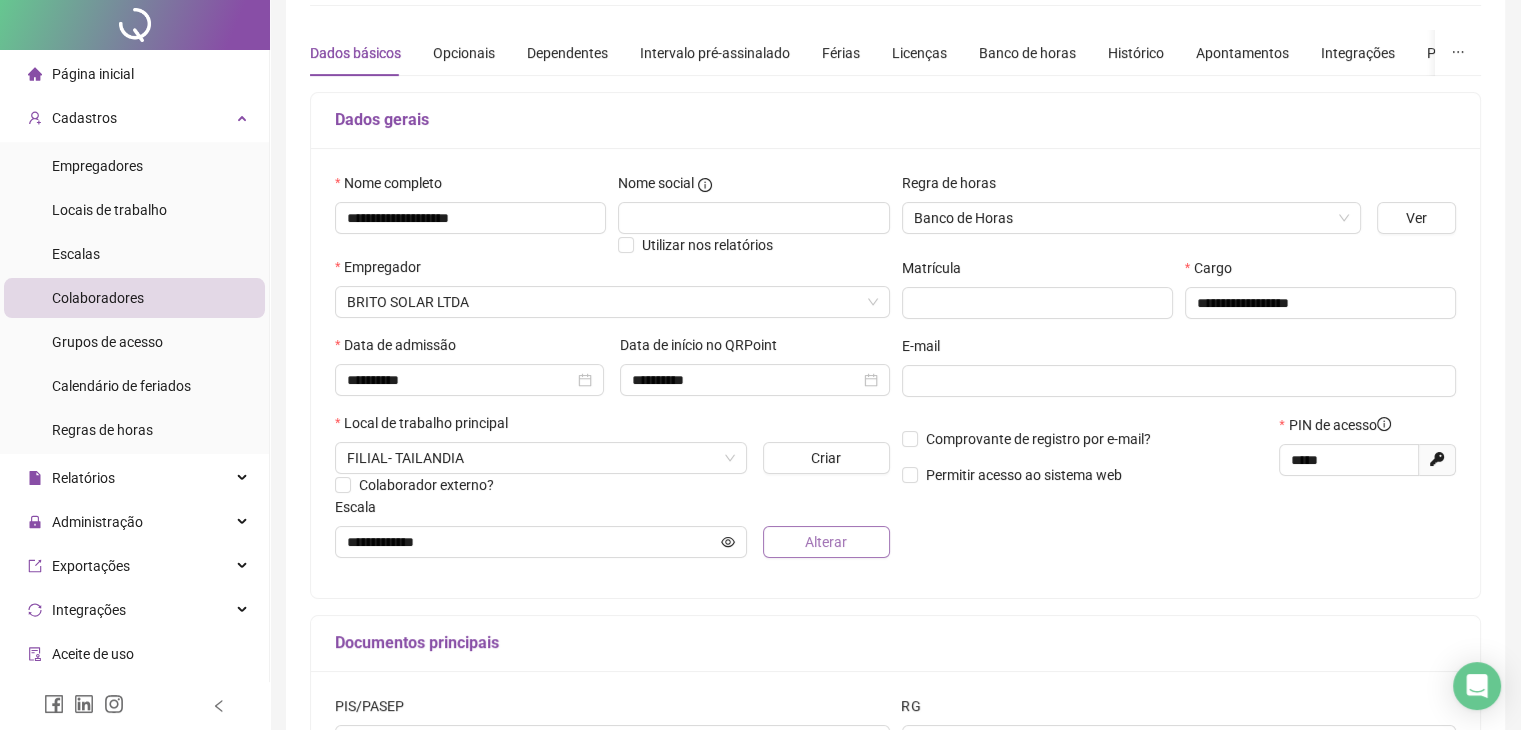scroll, scrollTop: 300, scrollLeft: 0, axis: vertical 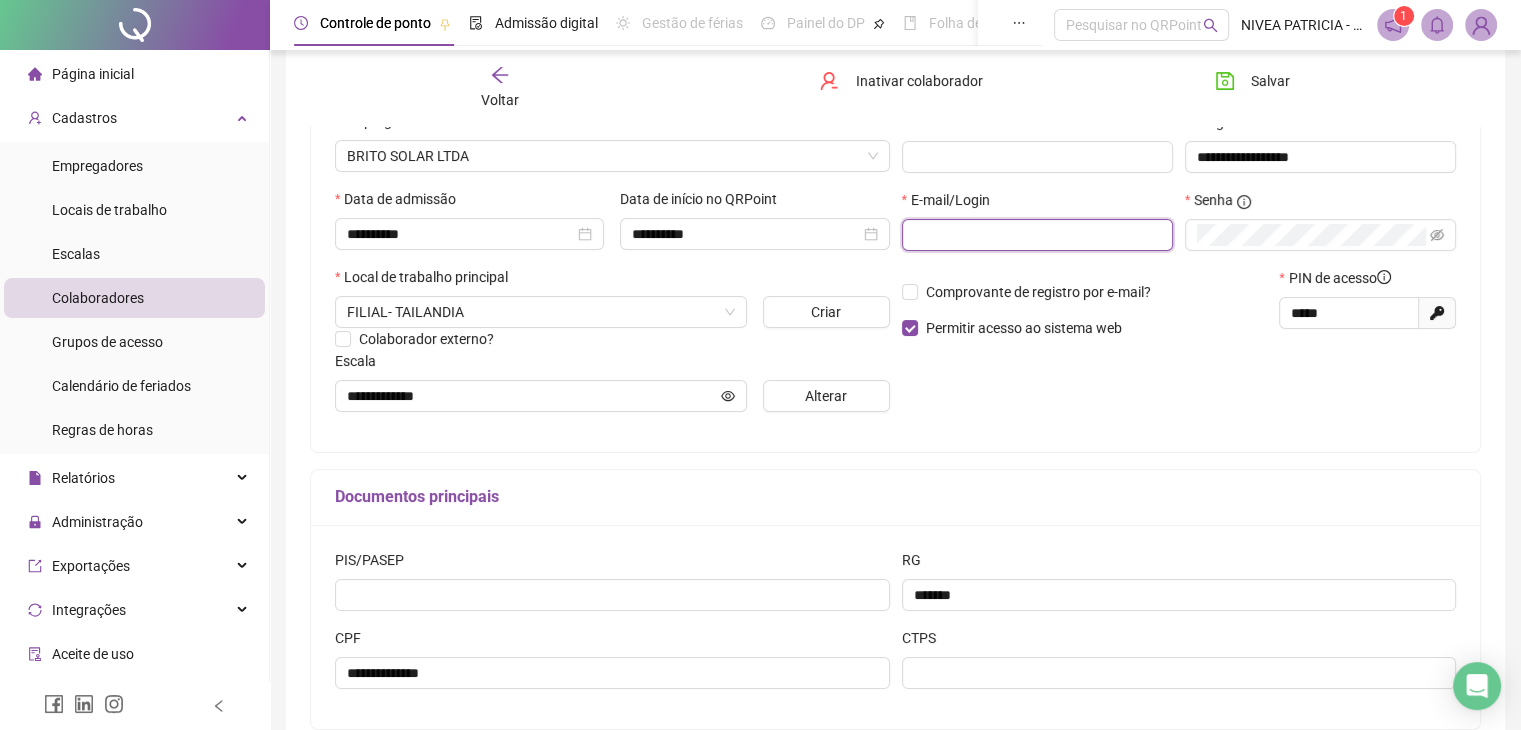 click at bounding box center [1035, 235] 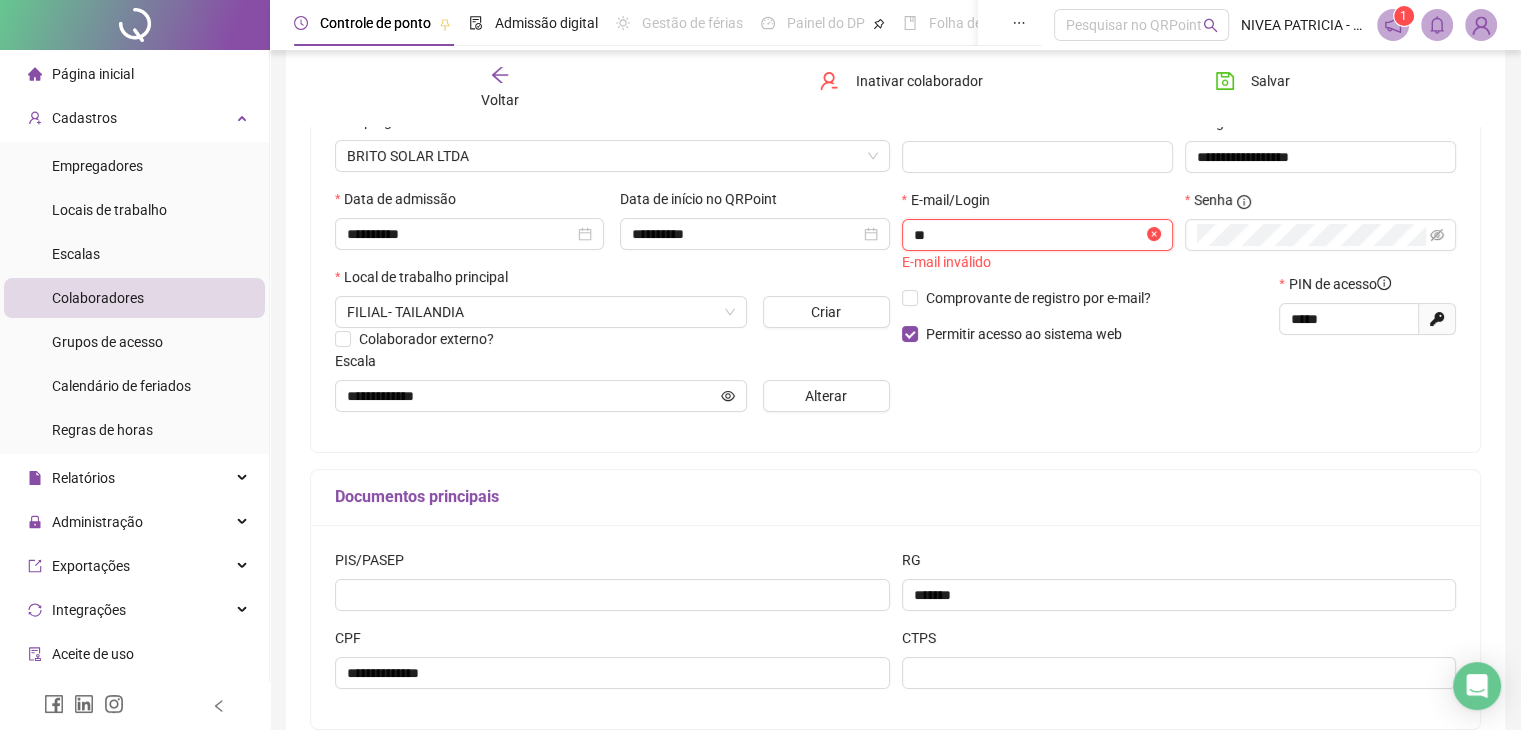 type on "*" 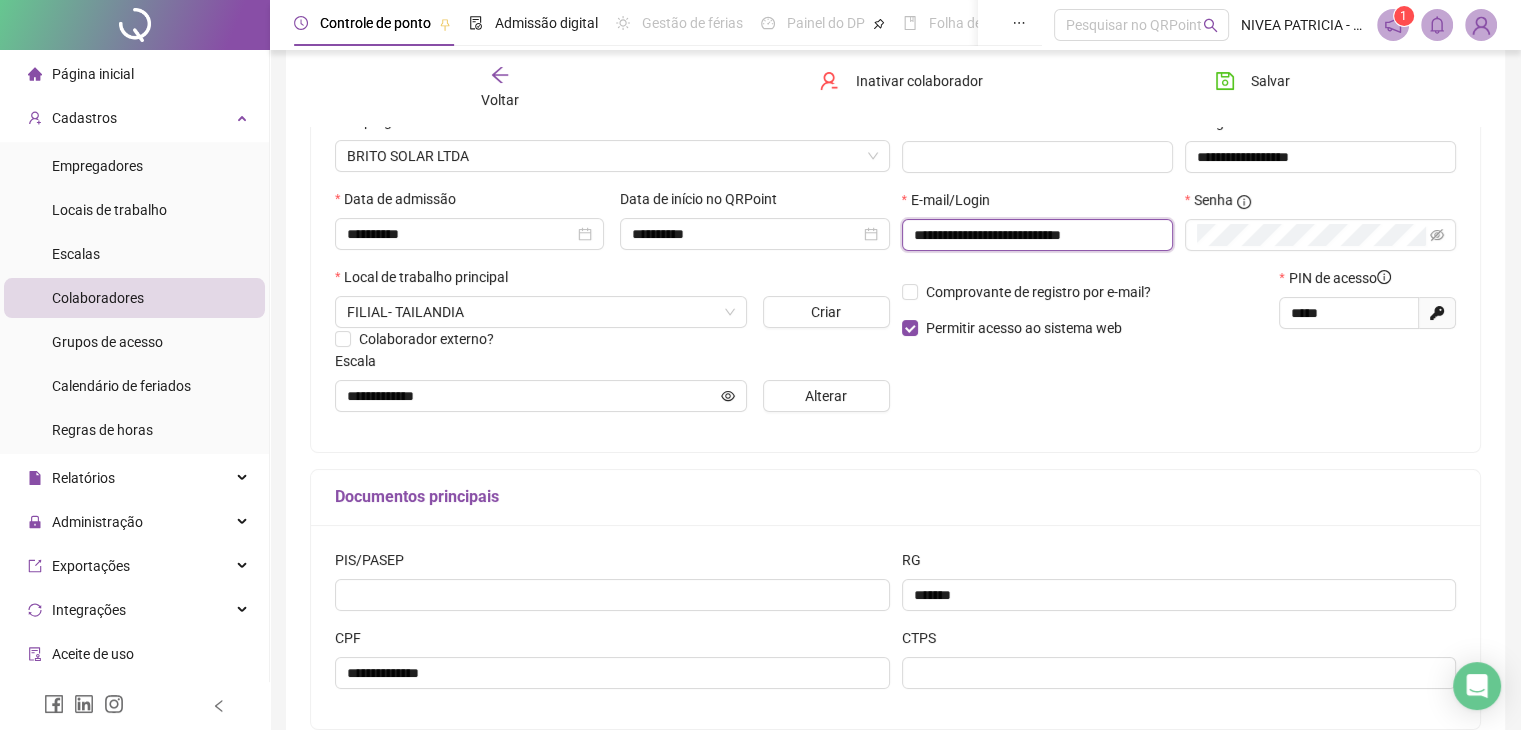 type on "**********" 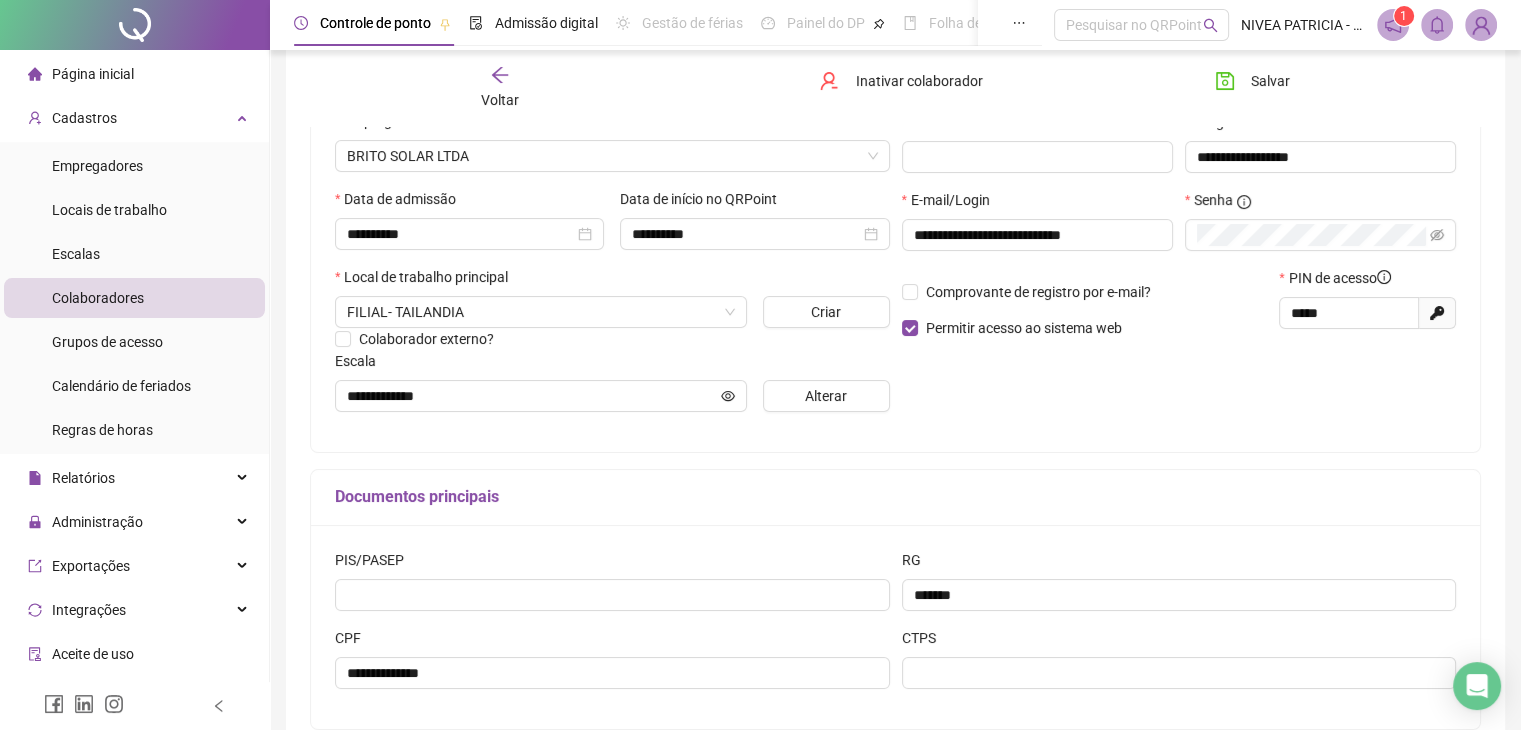 click on "Senha" at bounding box center [1320, 204] 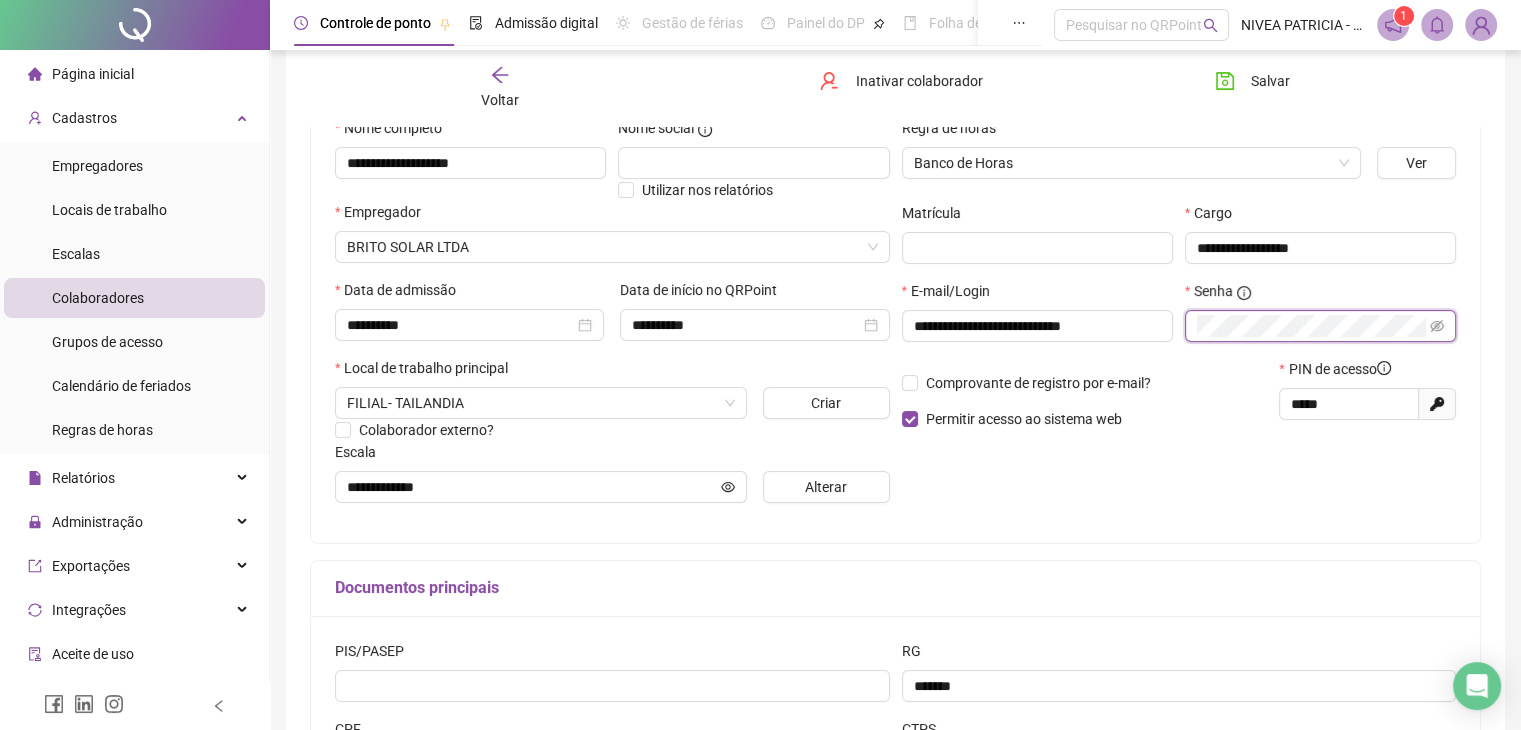 scroll, scrollTop: 0, scrollLeft: 0, axis: both 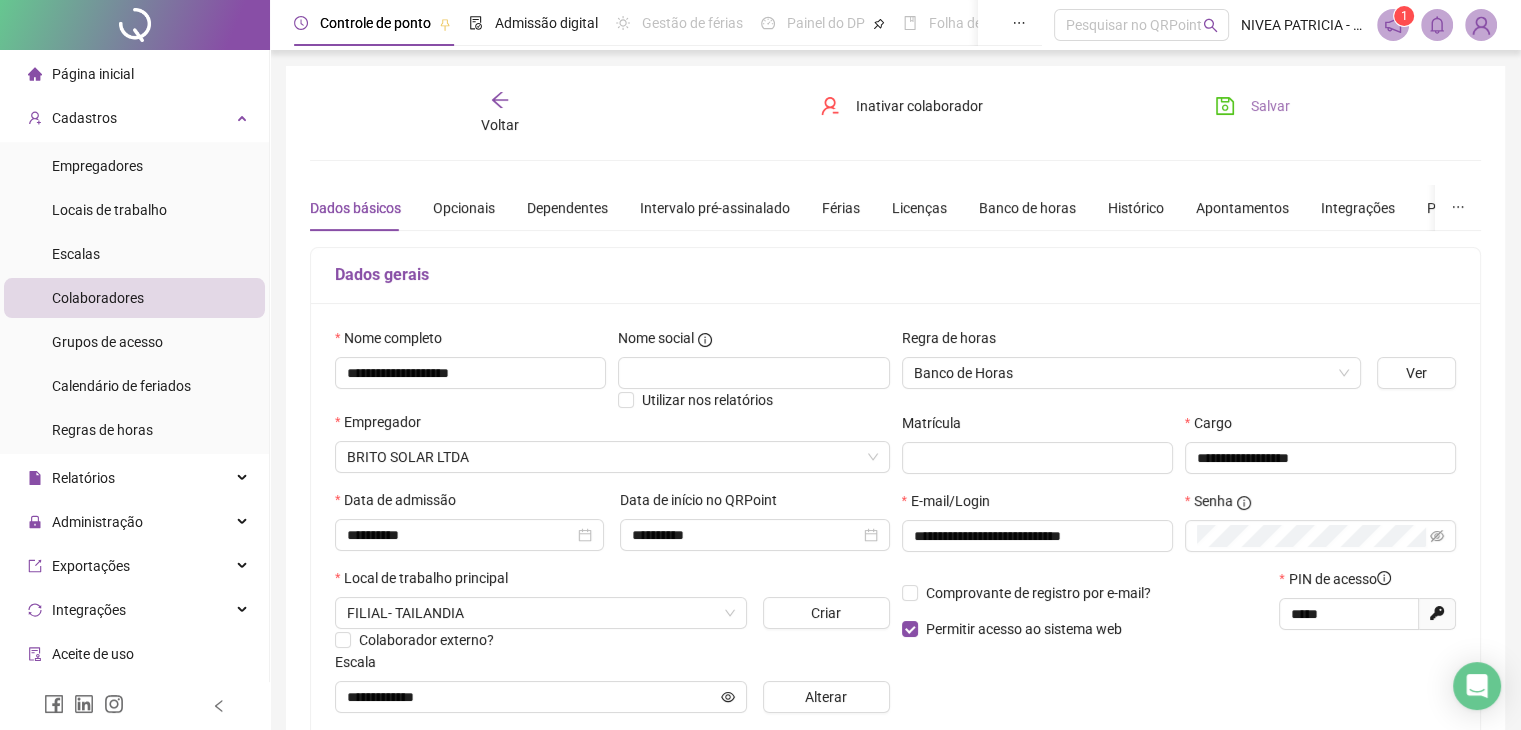 click on "Salvar" at bounding box center (1270, 106) 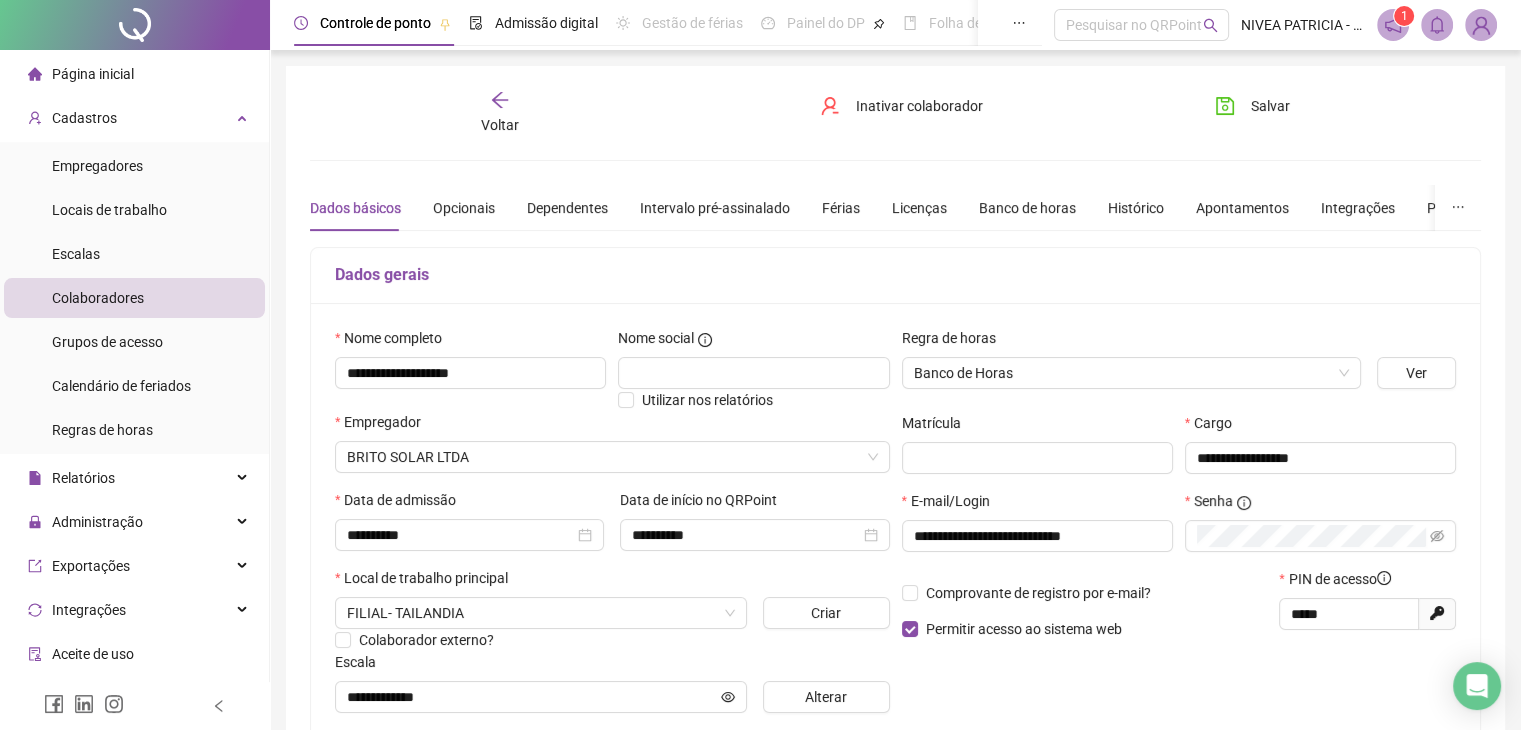 click on "Página inicial" at bounding box center (134, 74) 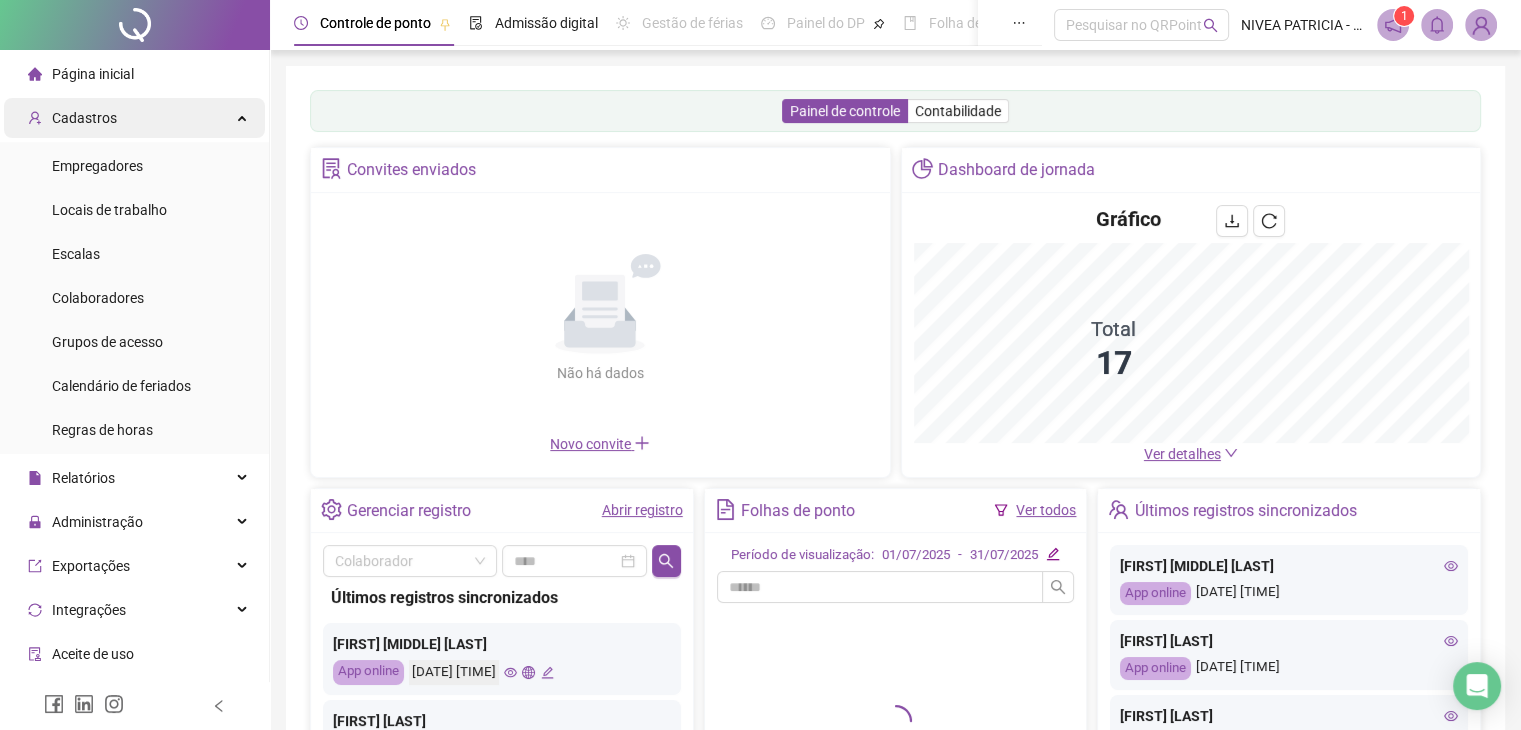 click on "Cadastros" at bounding box center (134, 118) 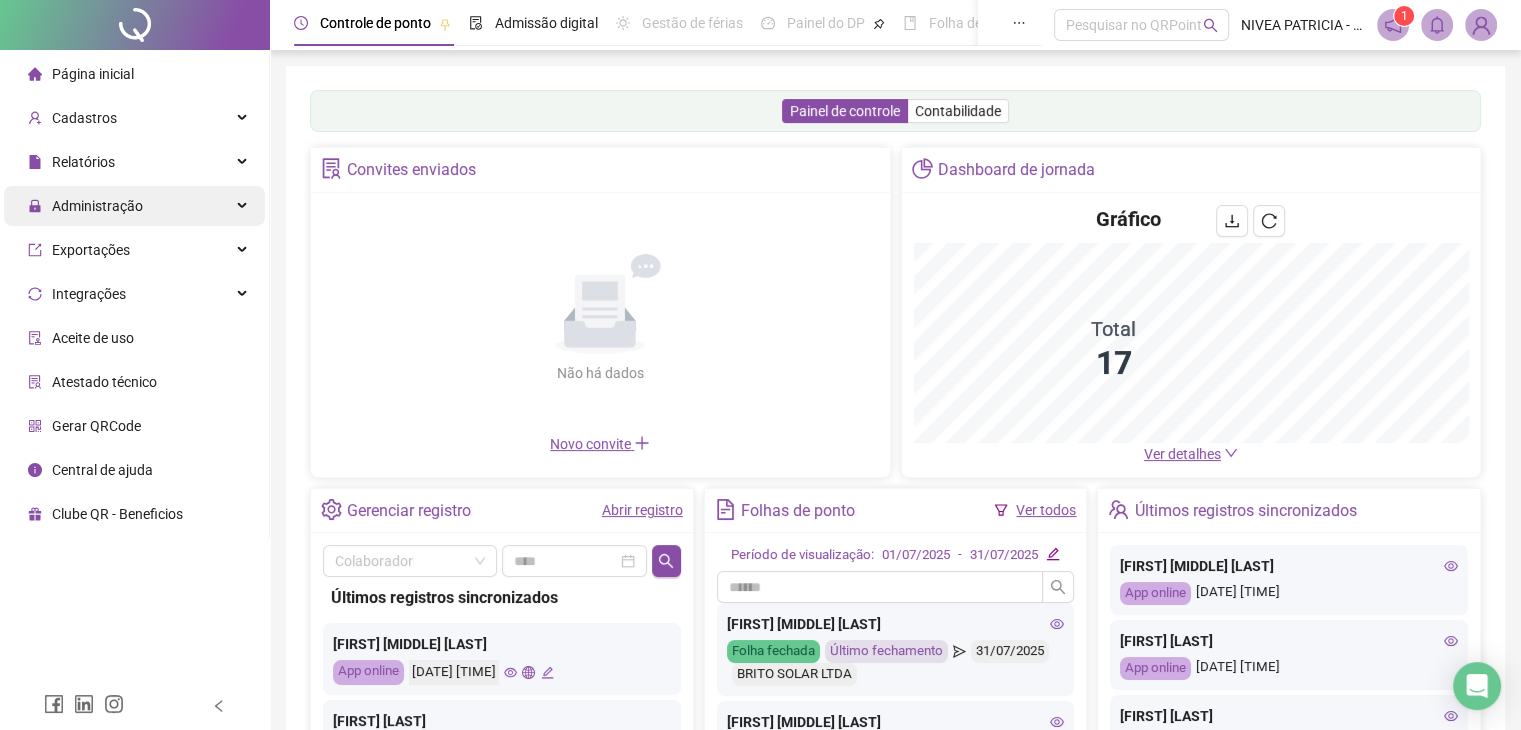 click on "Administração" at bounding box center [134, 206] 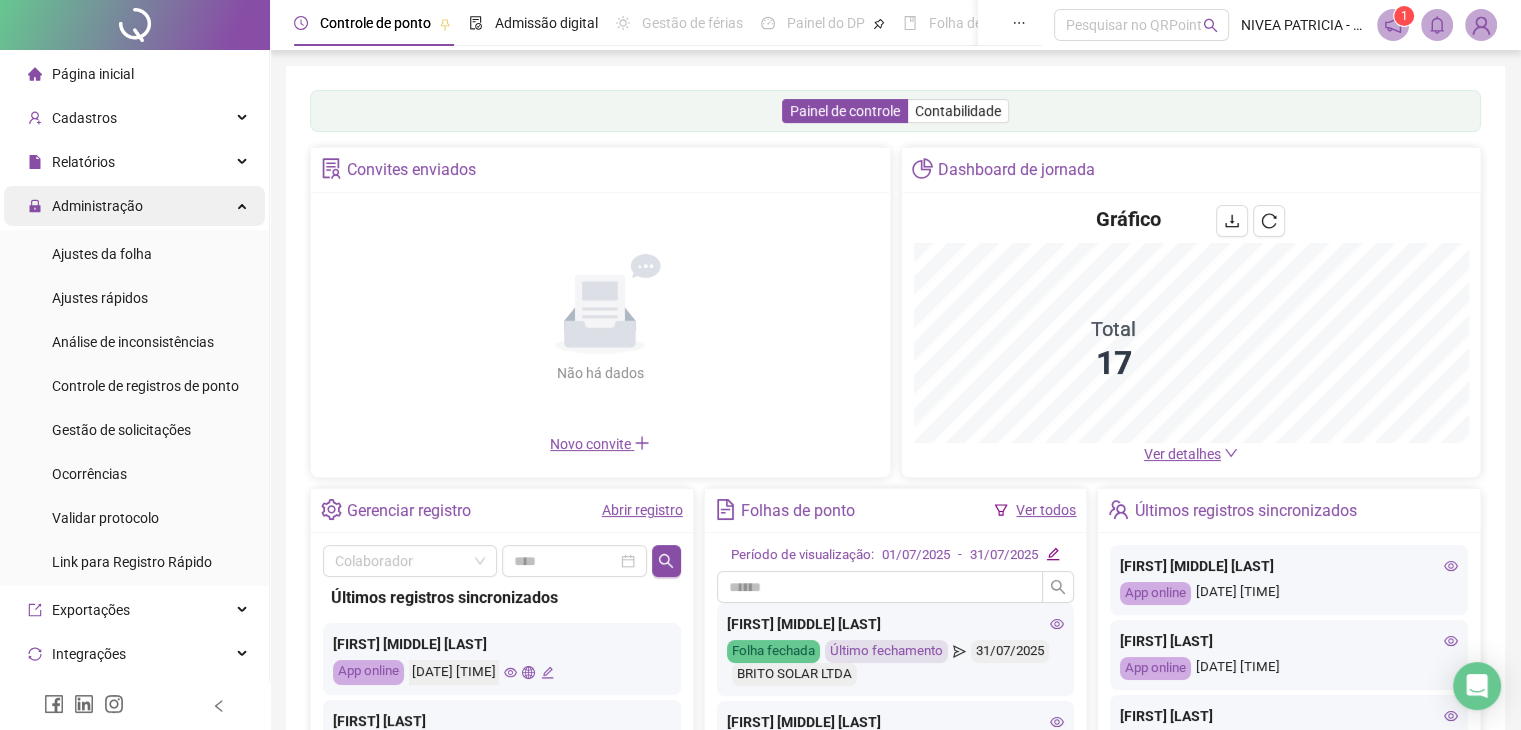 click on "Administração" at bounding box center (134, 206) 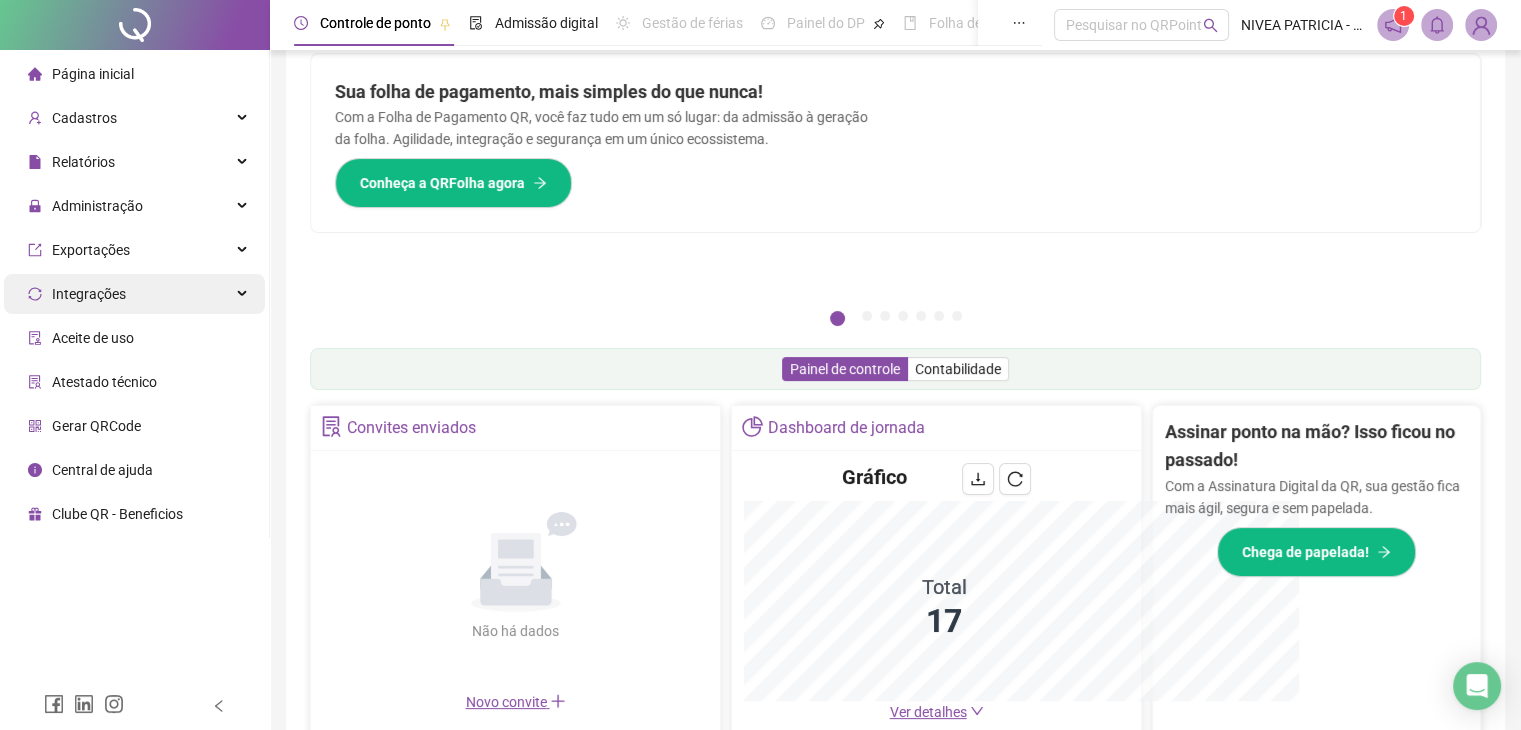 scroll, scrollTop: 394, scrollLeft: 0, axis: vertical 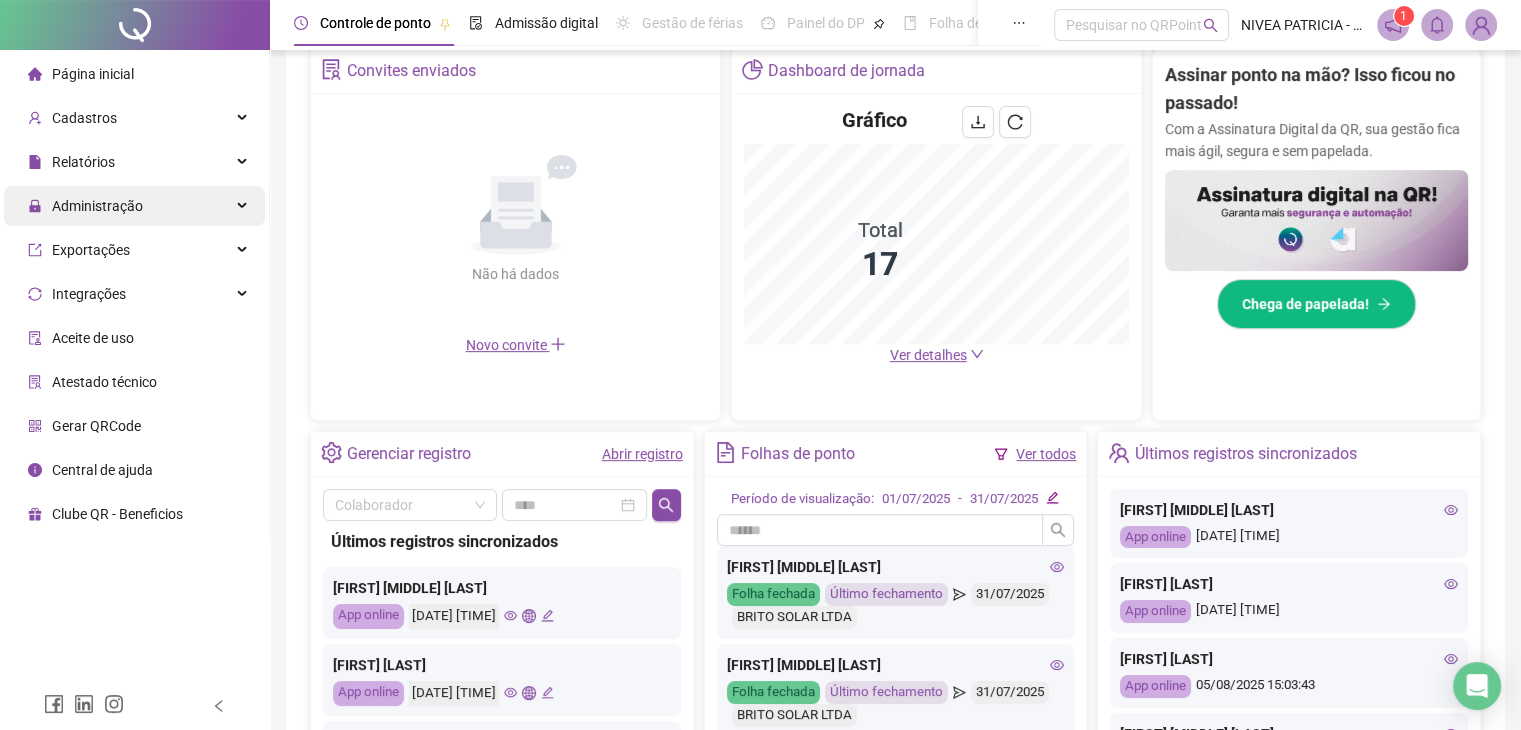 click on "Administração" at bounding box center [134, 206] 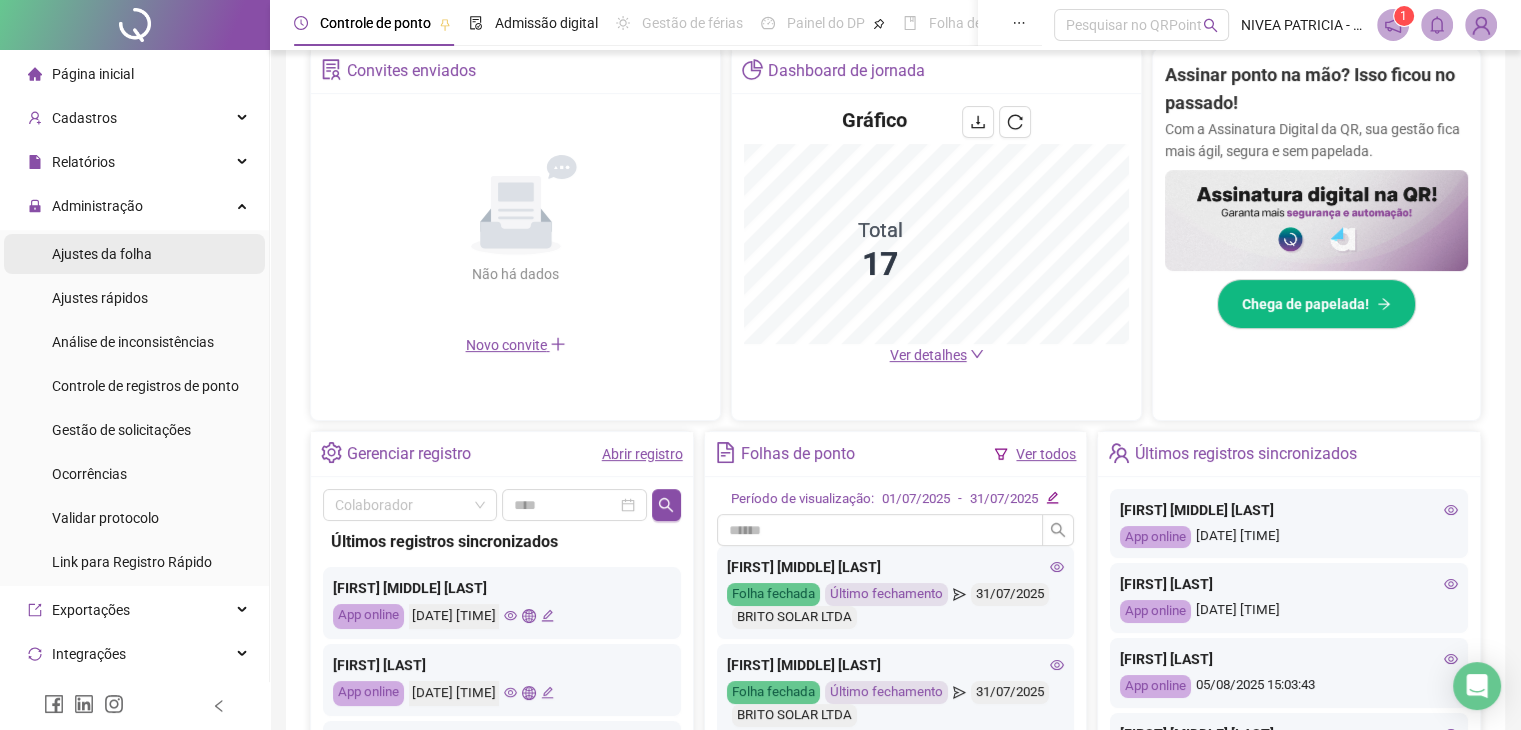 click on "Ajustes da folha" at bounding box center (102, 254) 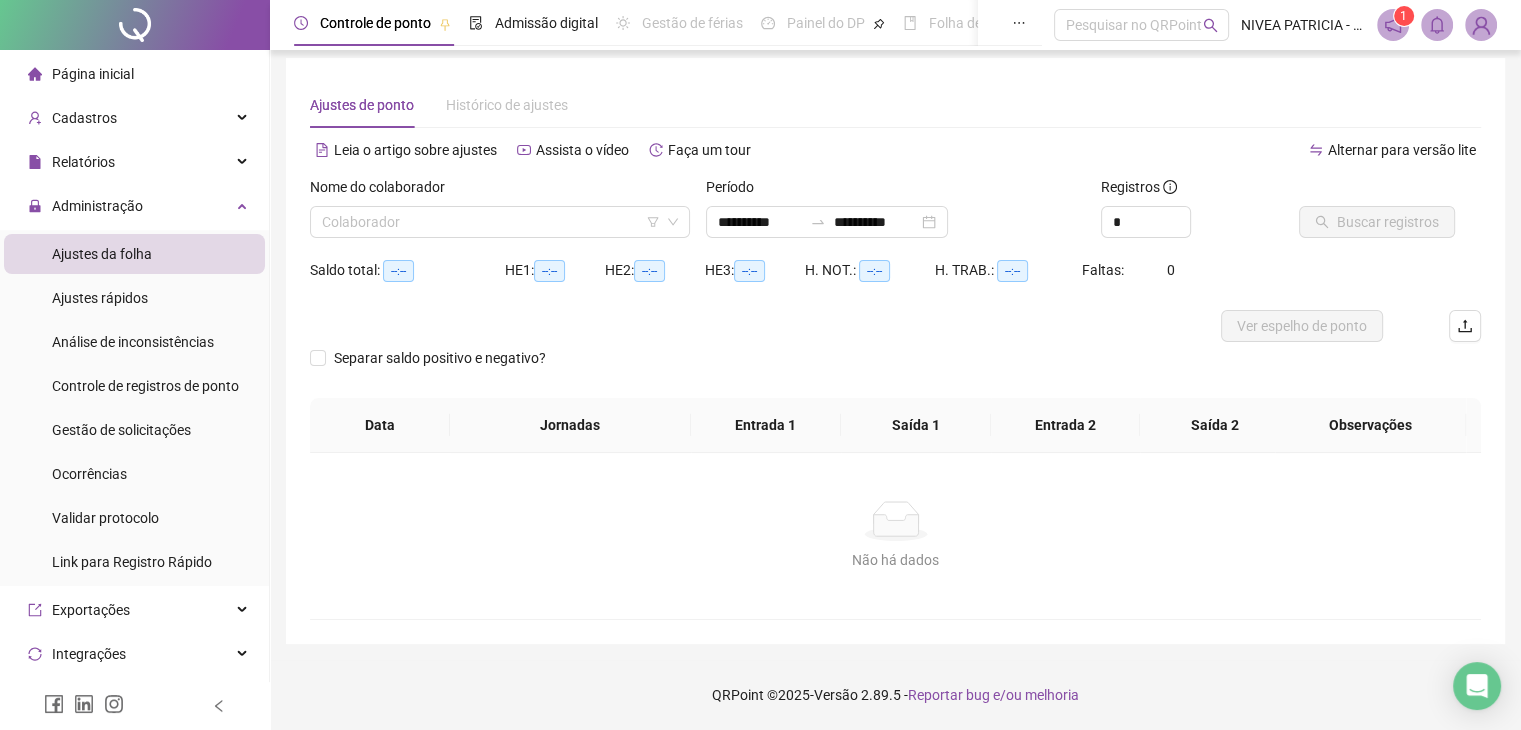 scroll, scrollTop: 8, scrollLeft: 0, axis: vertical 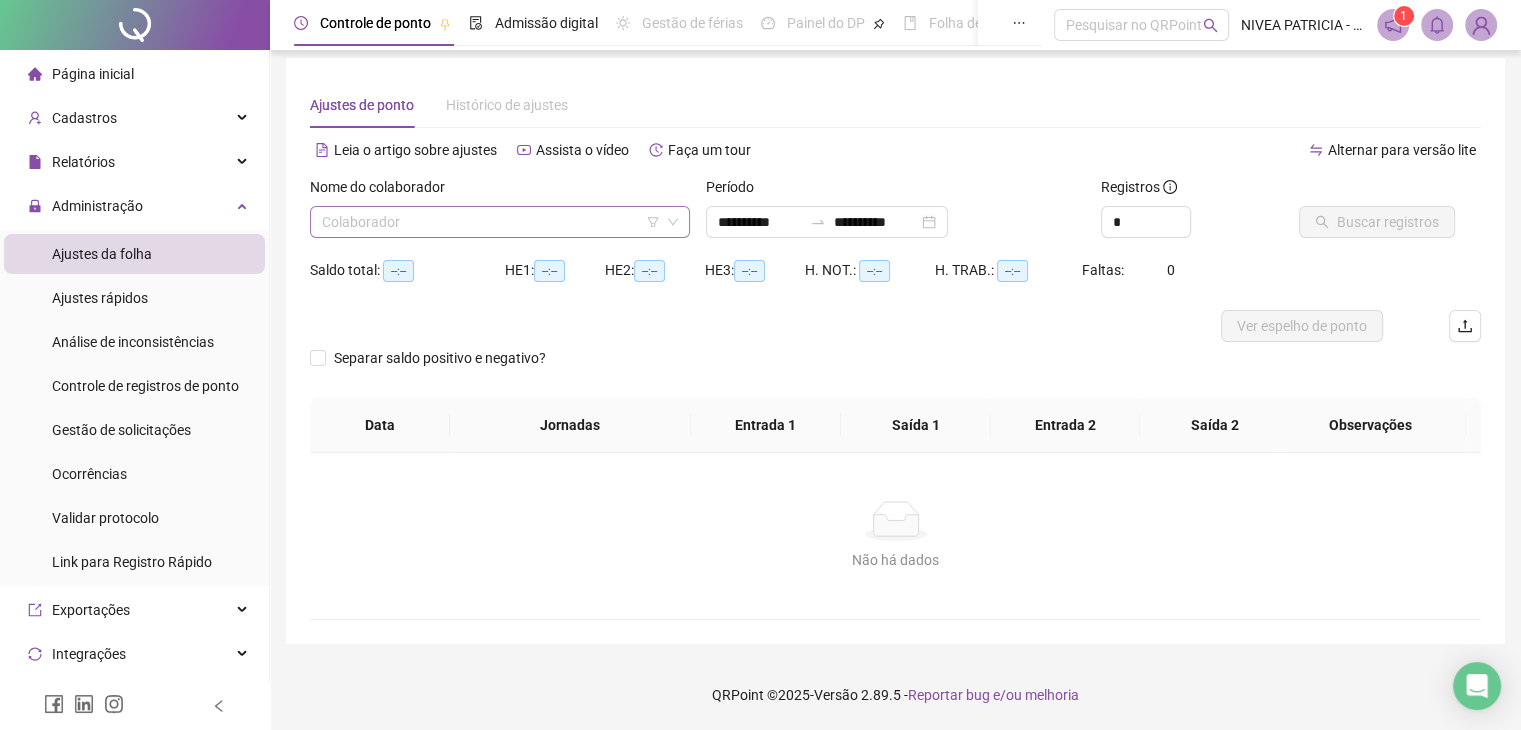 click at bounding box center [491, 222] 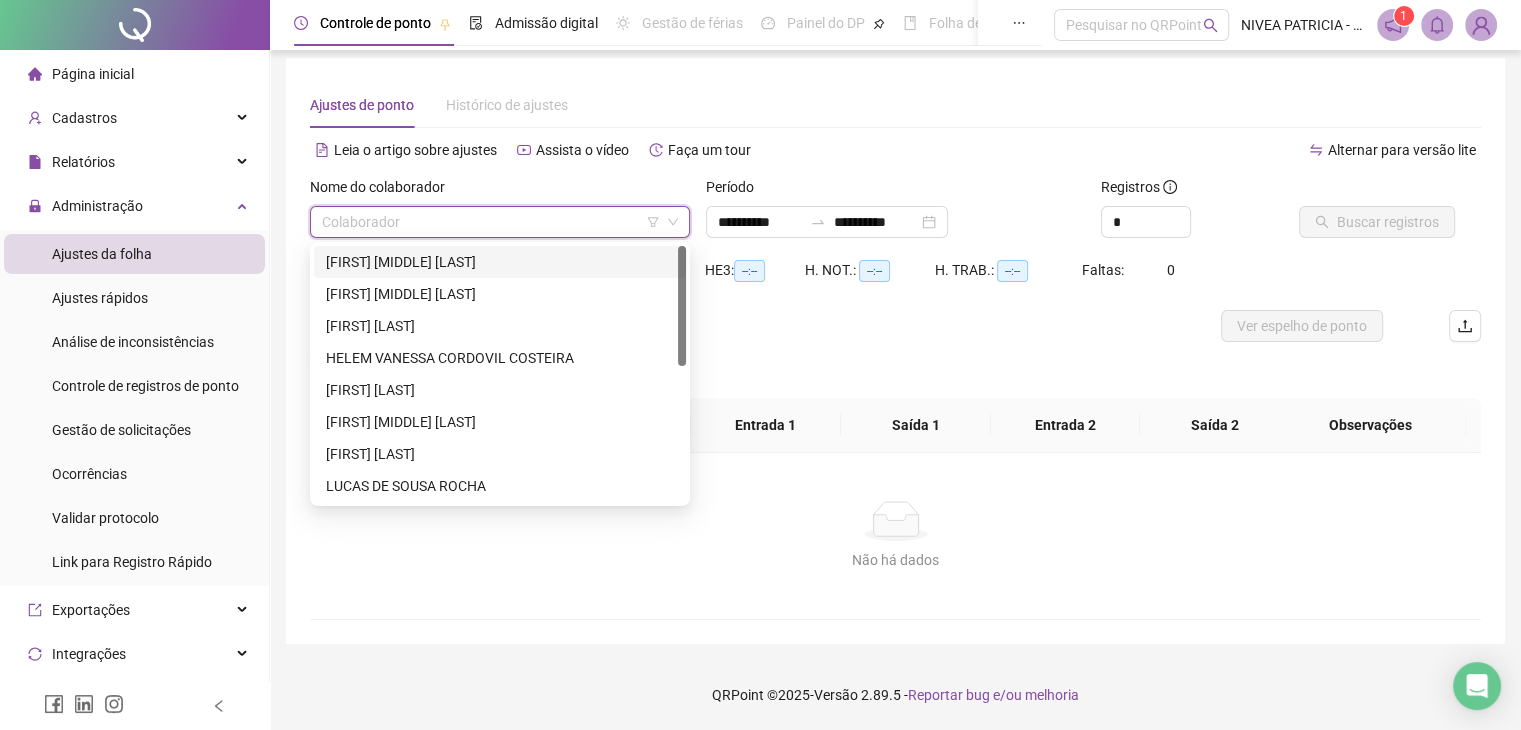 click on "[FIRST] [MIDDLE] [LAST]" at bounding box center (500, 262) 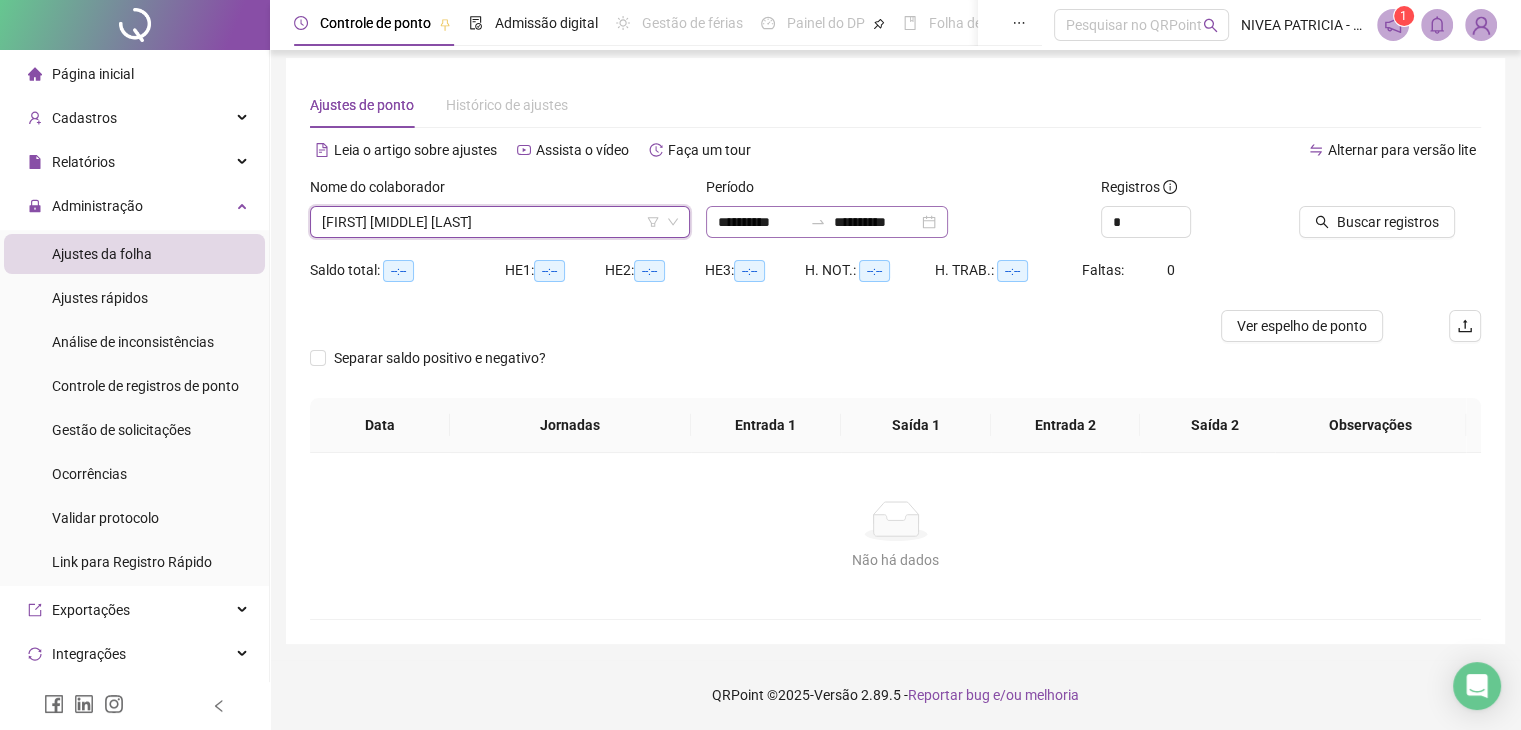click on "**********" at bounding box center [827, 222] 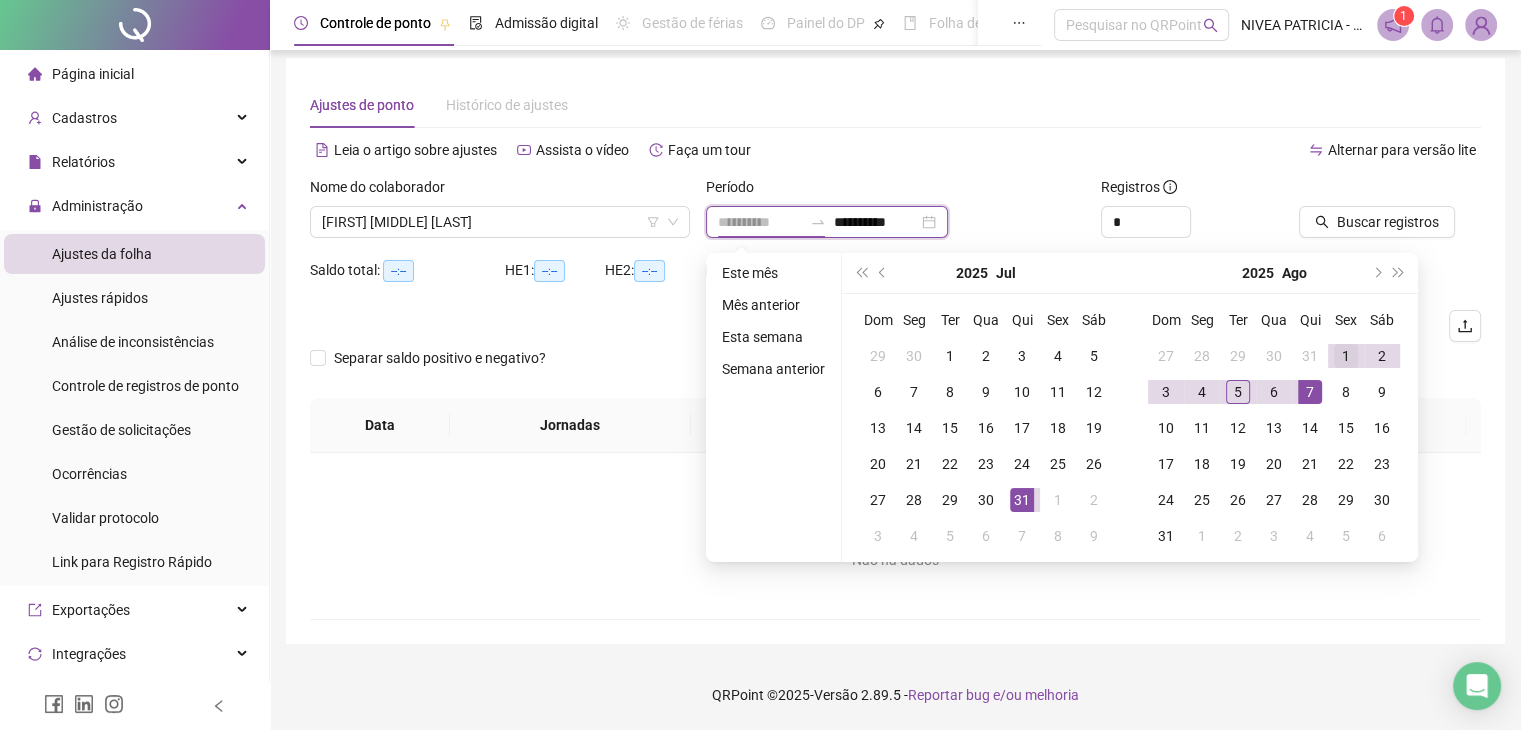 type on "**********" 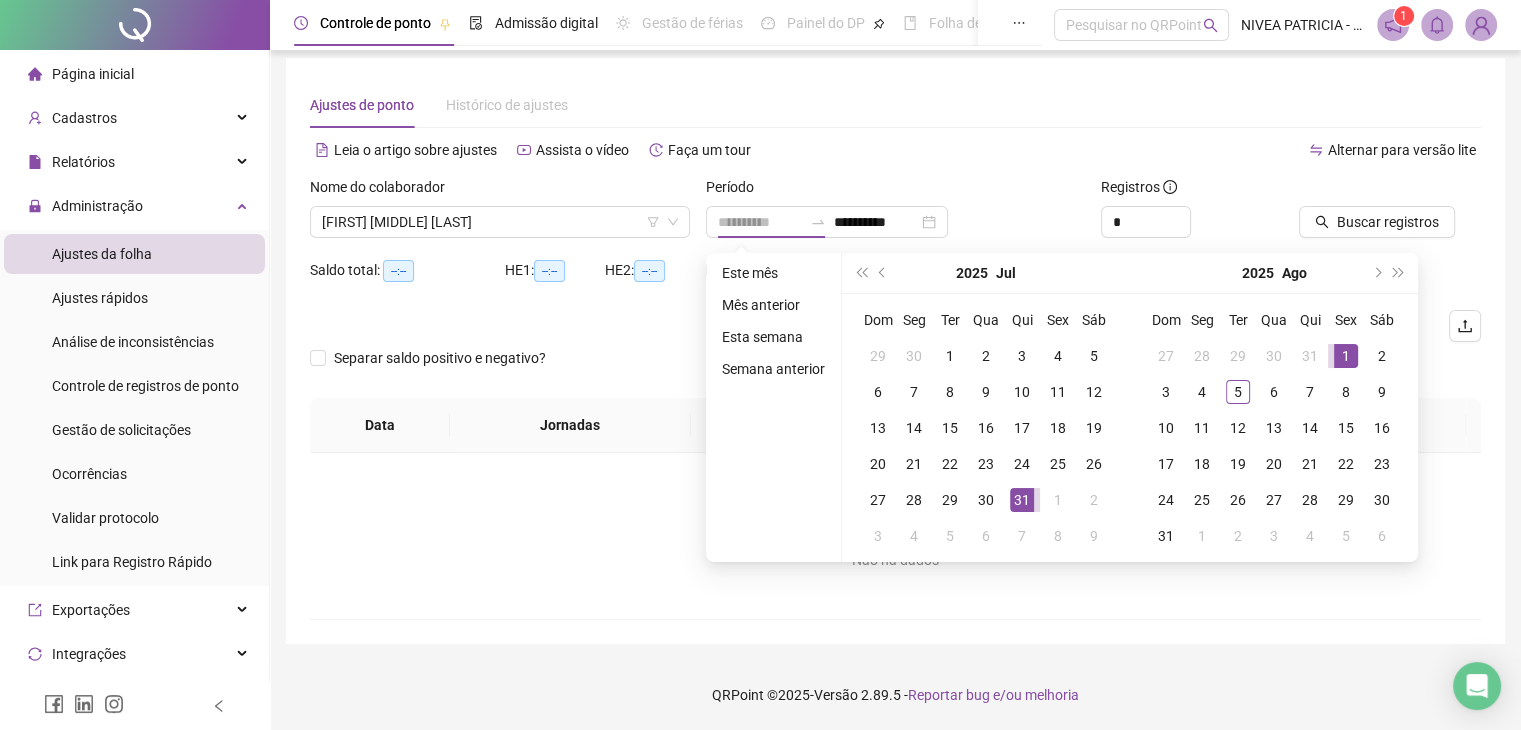 click on "1" at bounding box center [1346, 356] 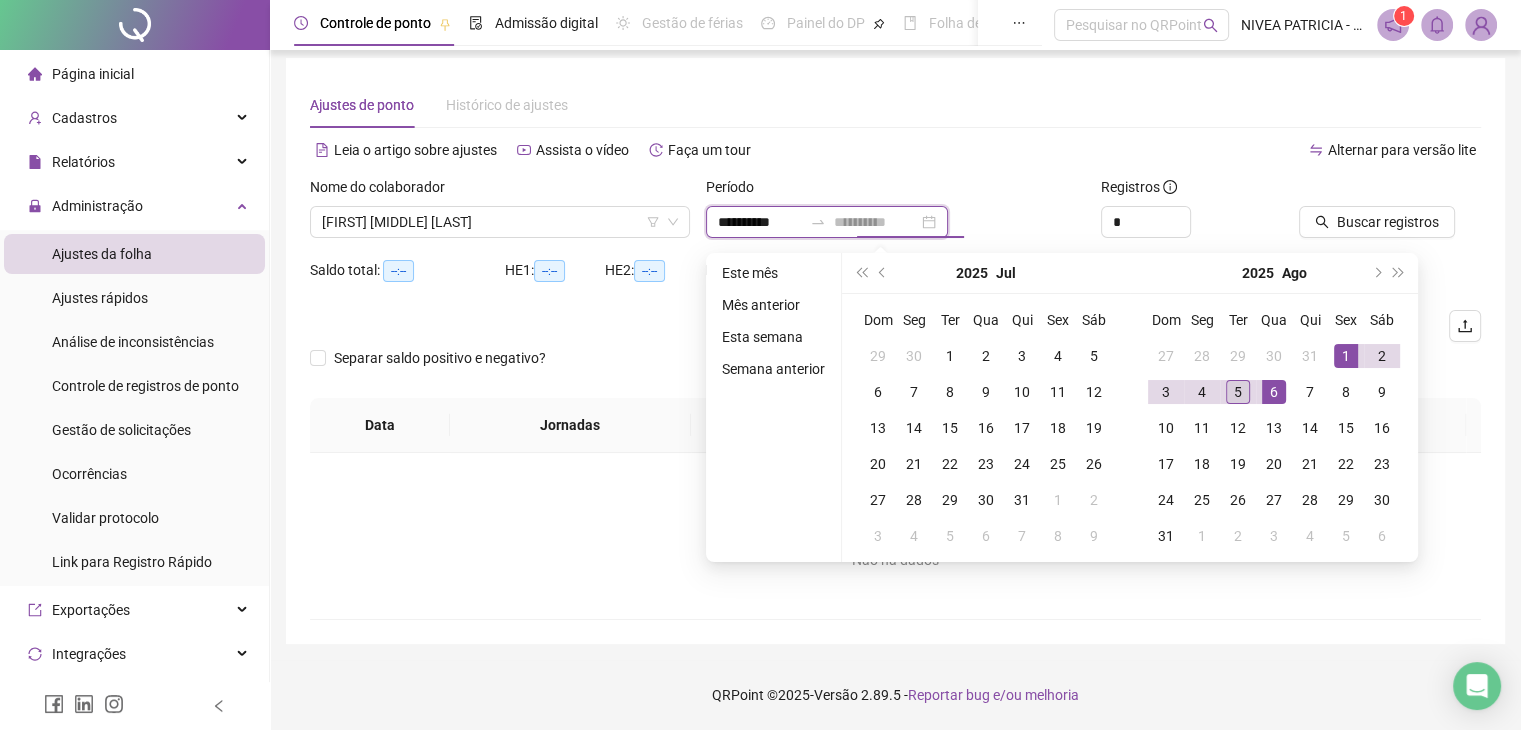 type on "**********" 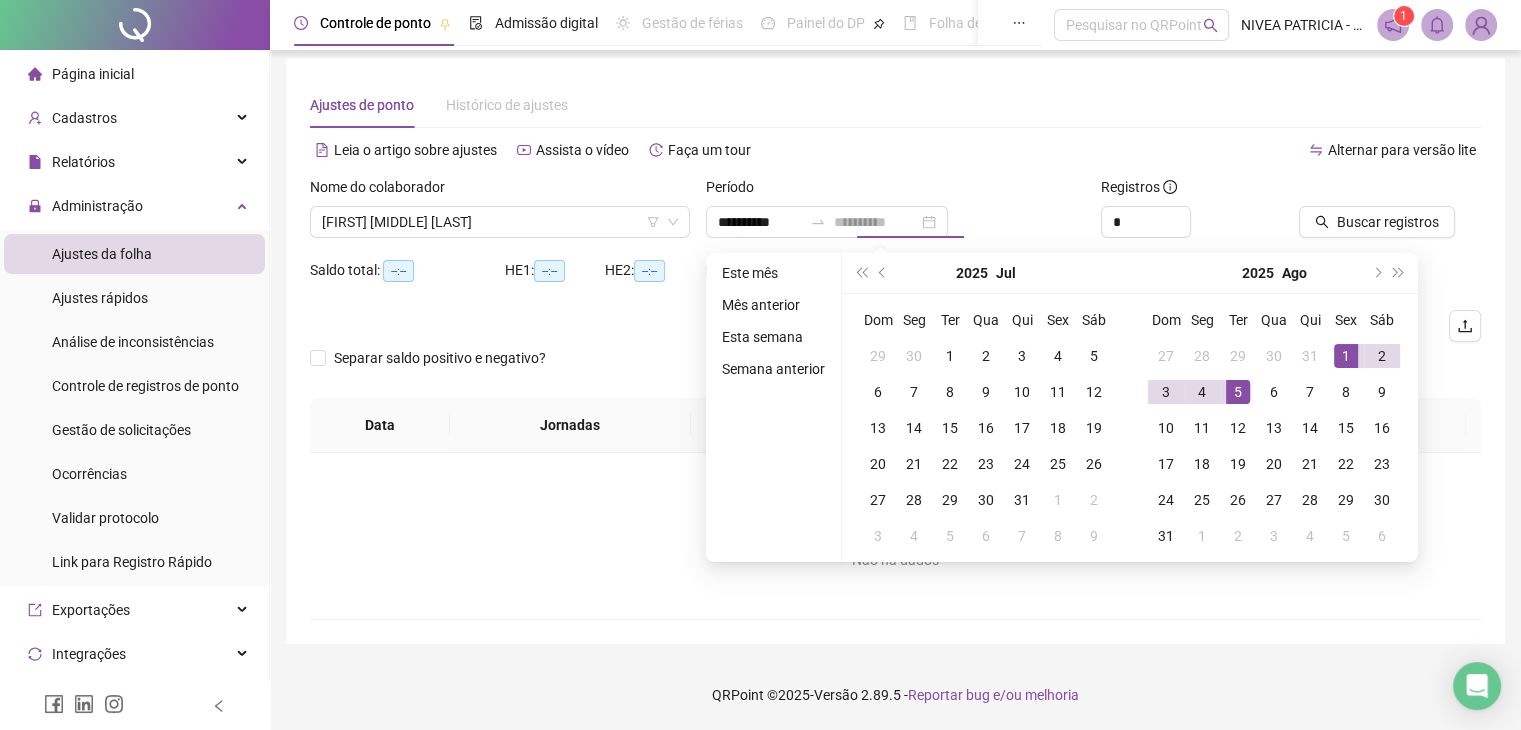 click on "5" at bounding box center (1238, 392) 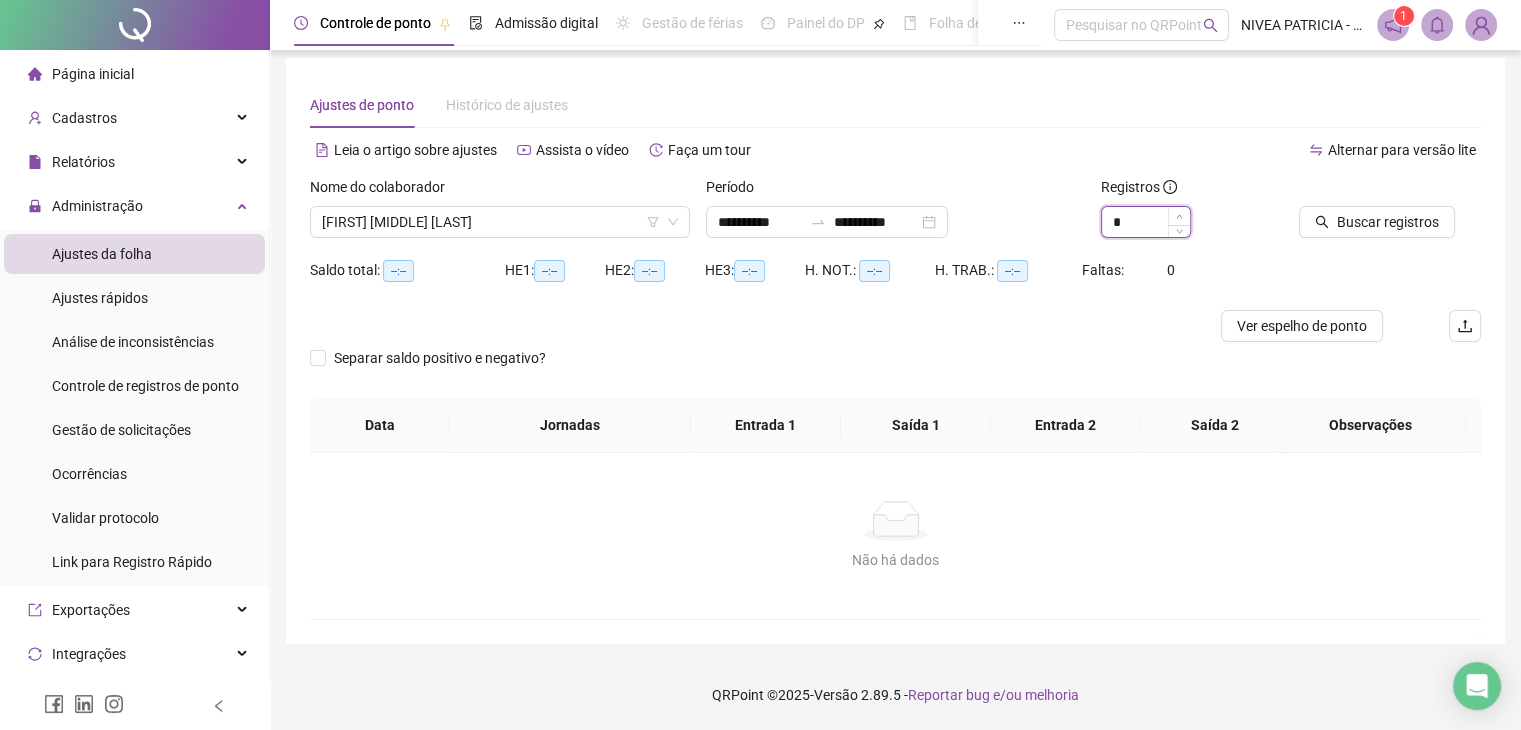 type on "*" 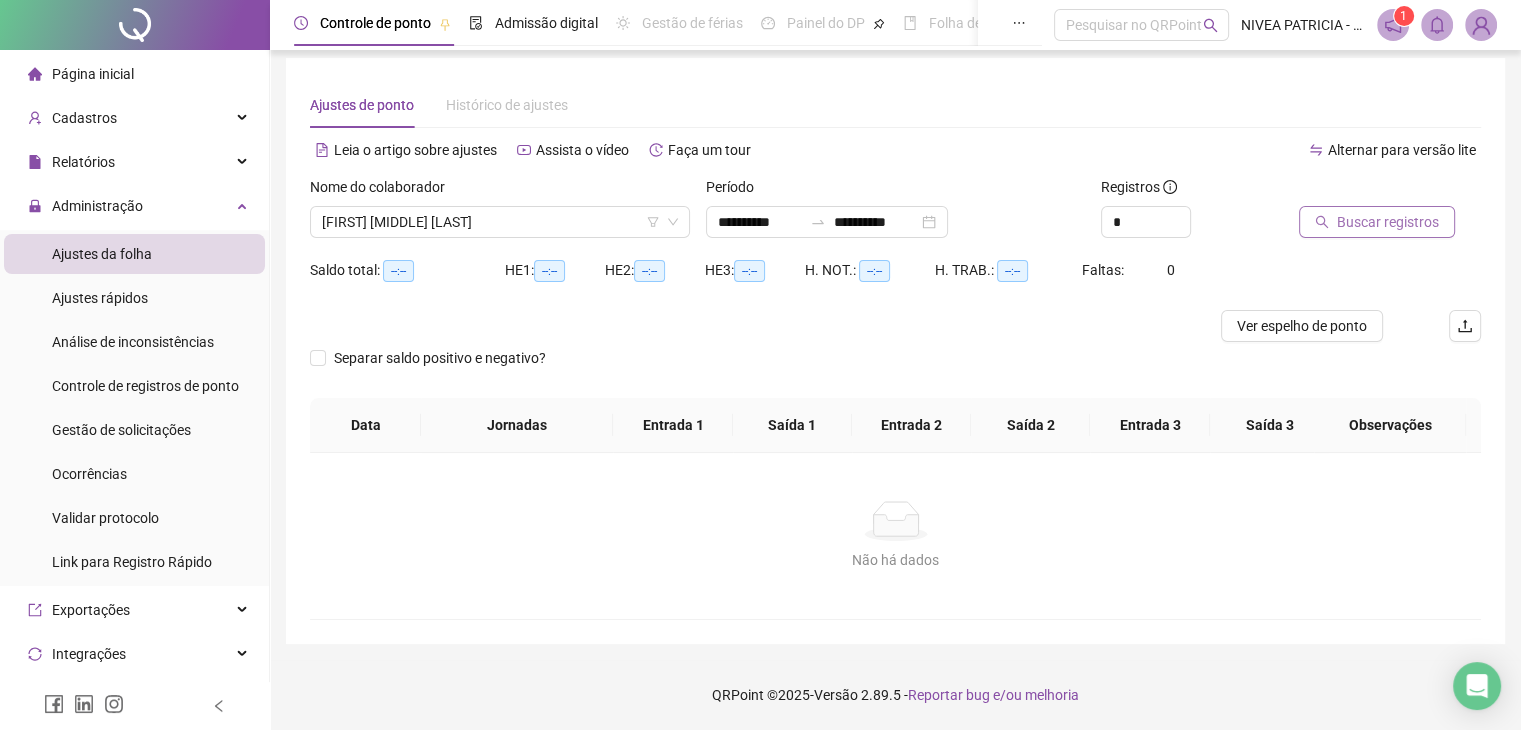 click on "Buscar registros" at bounding box center [1388, 222] 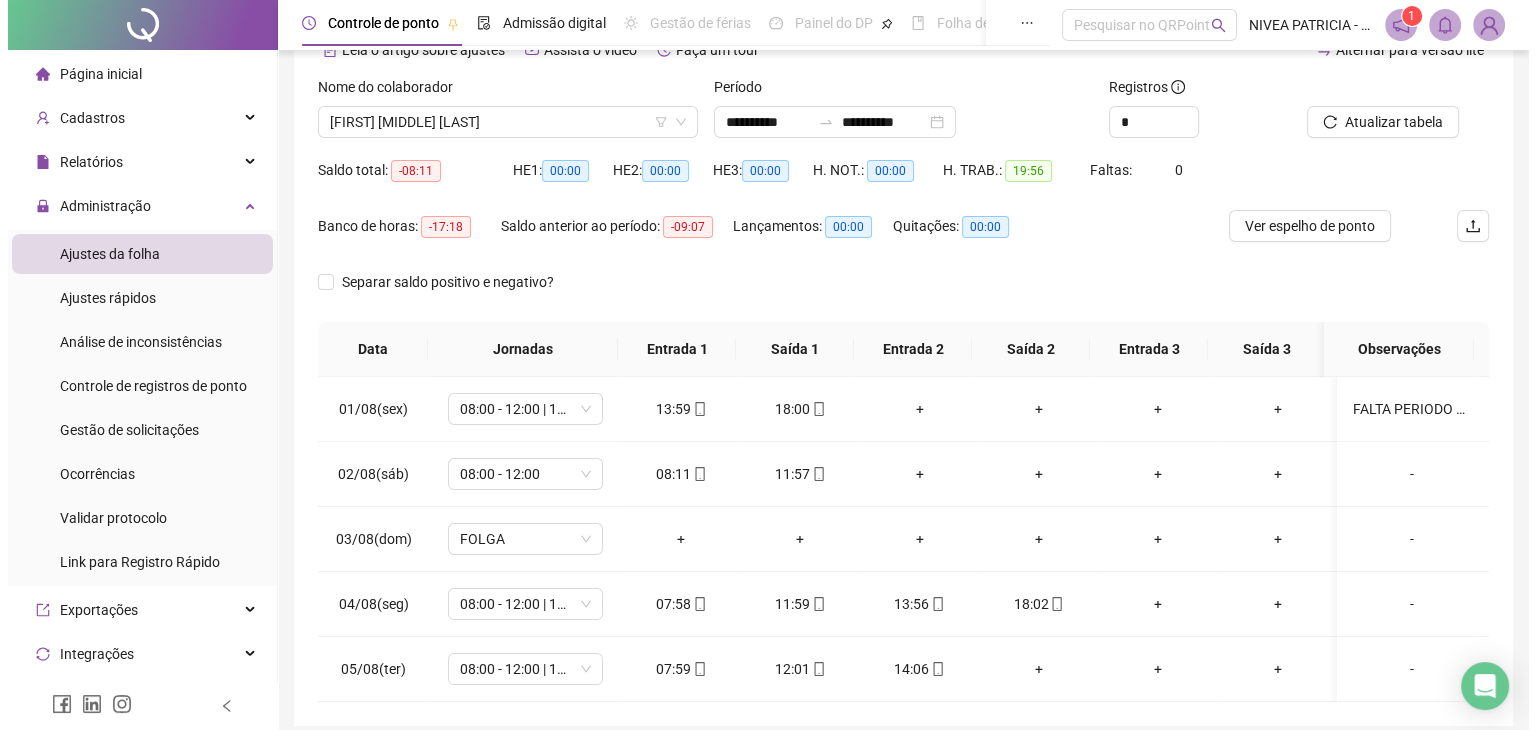 scroll, scrollTop: 0, scrollLeft: 0, axis: both 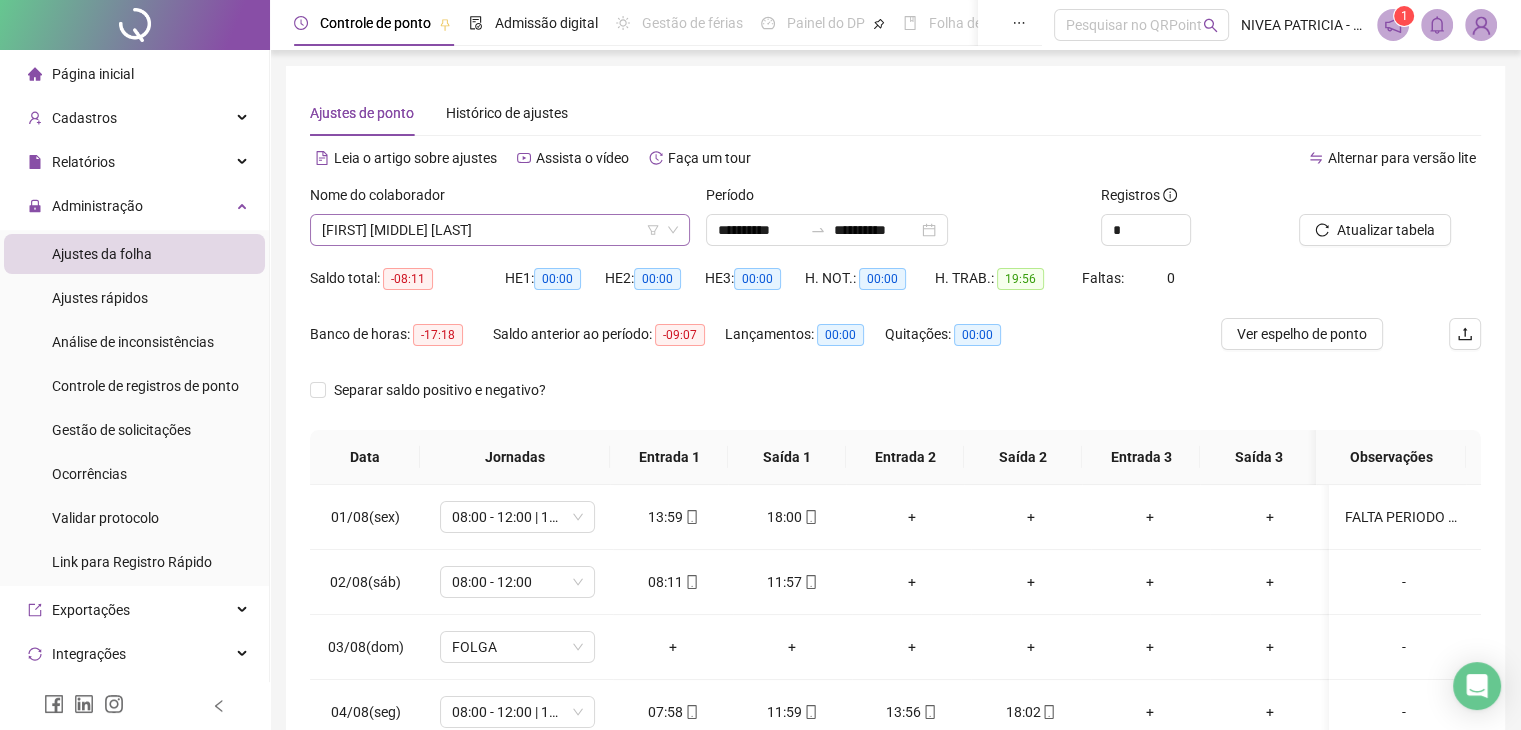 click 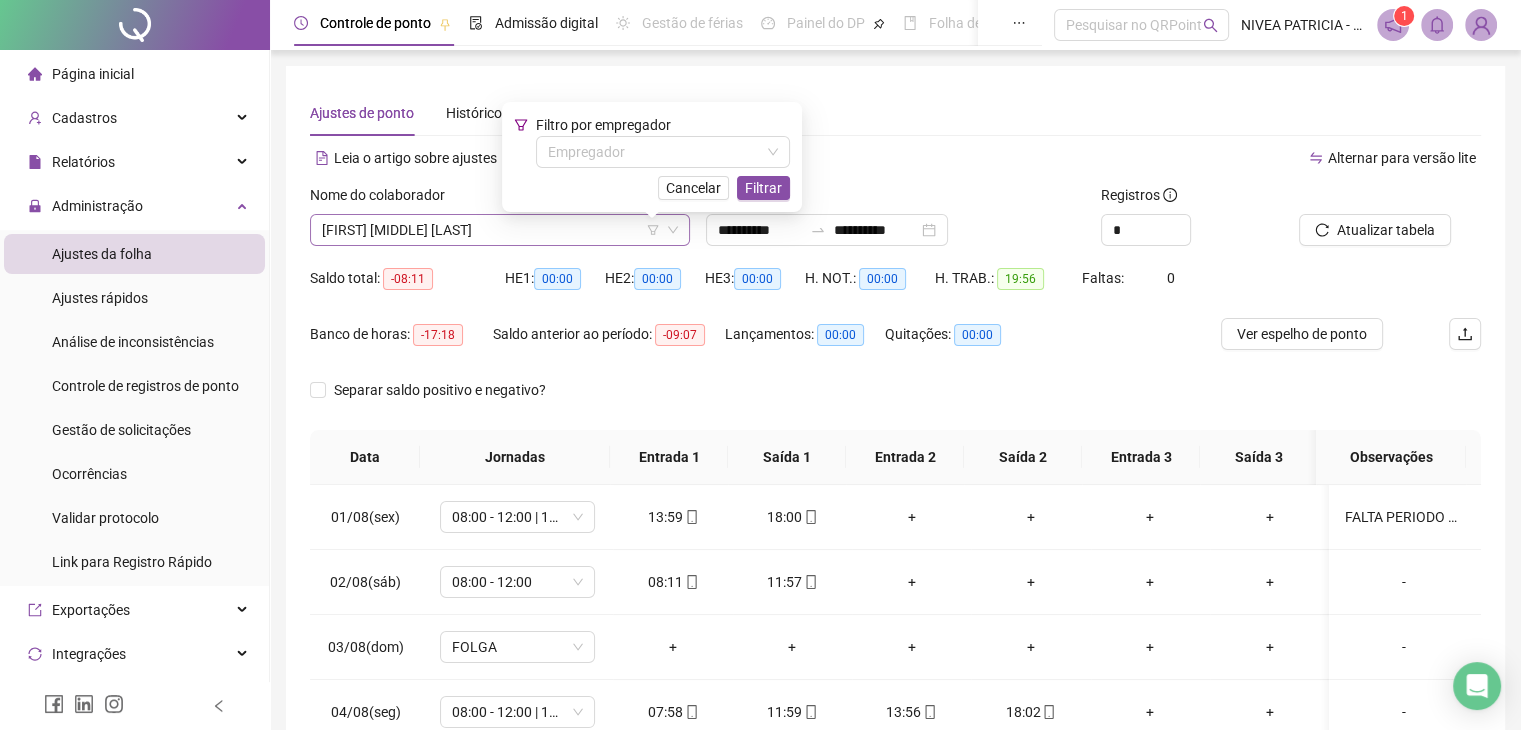 click on "[FIRST] [MIDDLE] [LAST]" at bounding box center [500, 230] 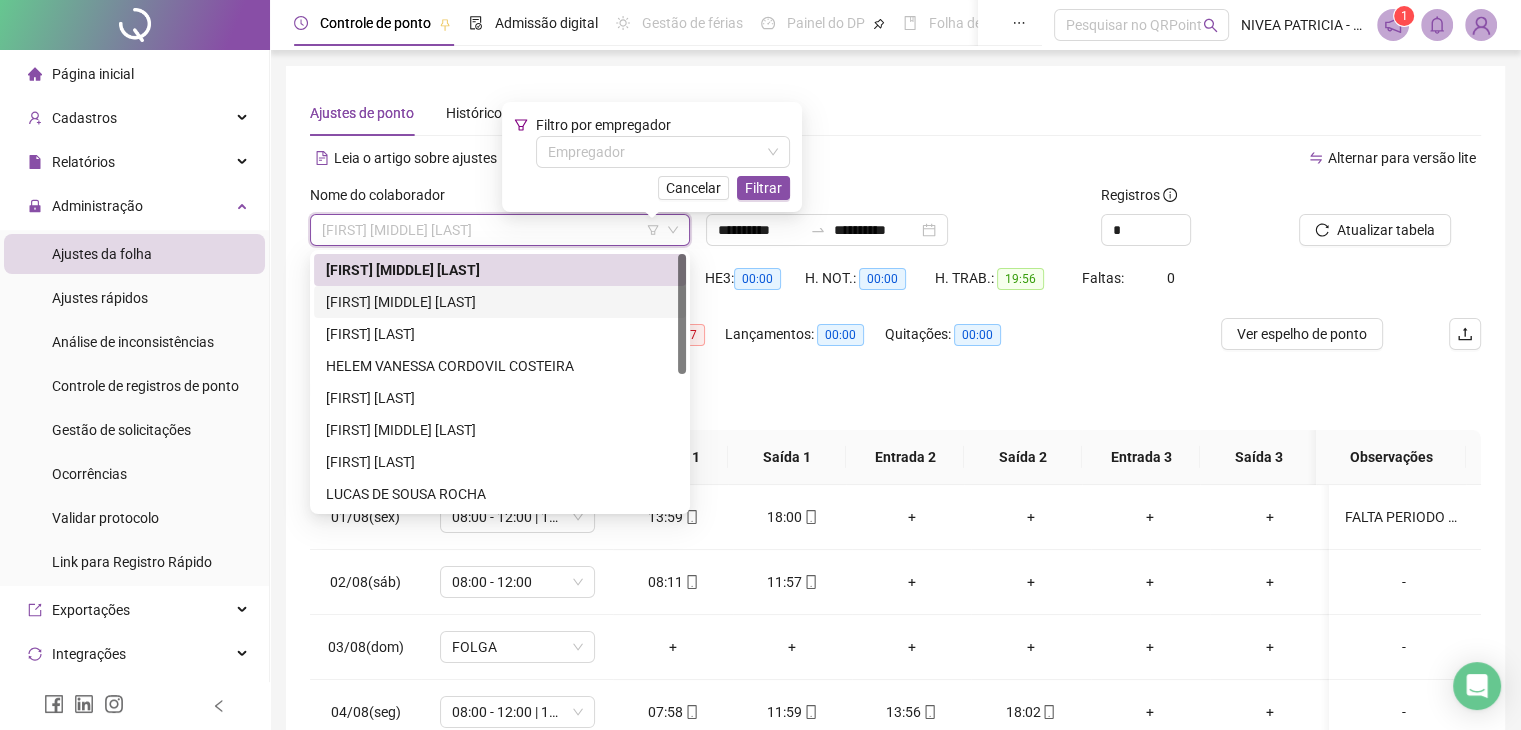 click on "[FIRST] [MIDDLE] [LAST]" at bounding box center (500, 302) 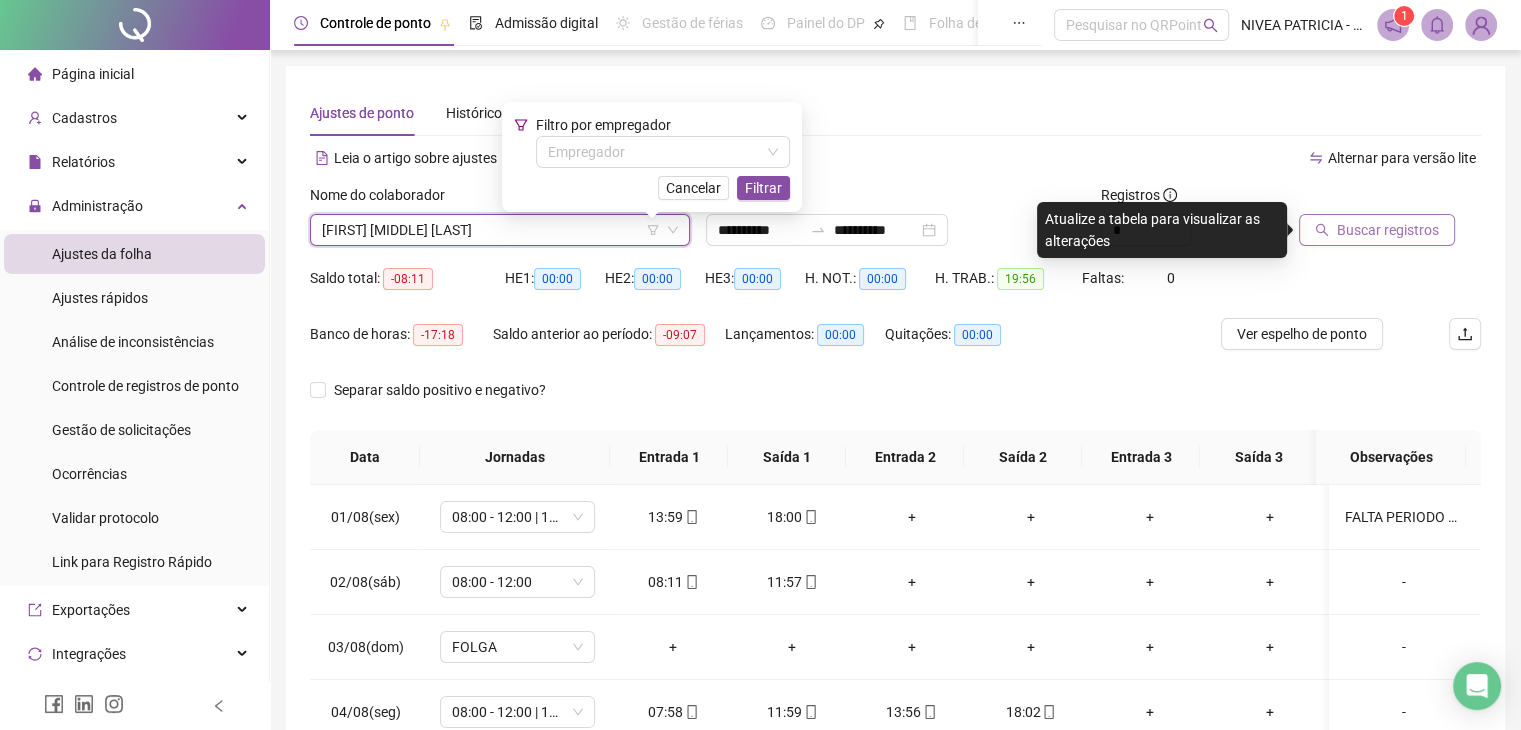 click on "Buscar registros" at bounding box center (1388, 230) 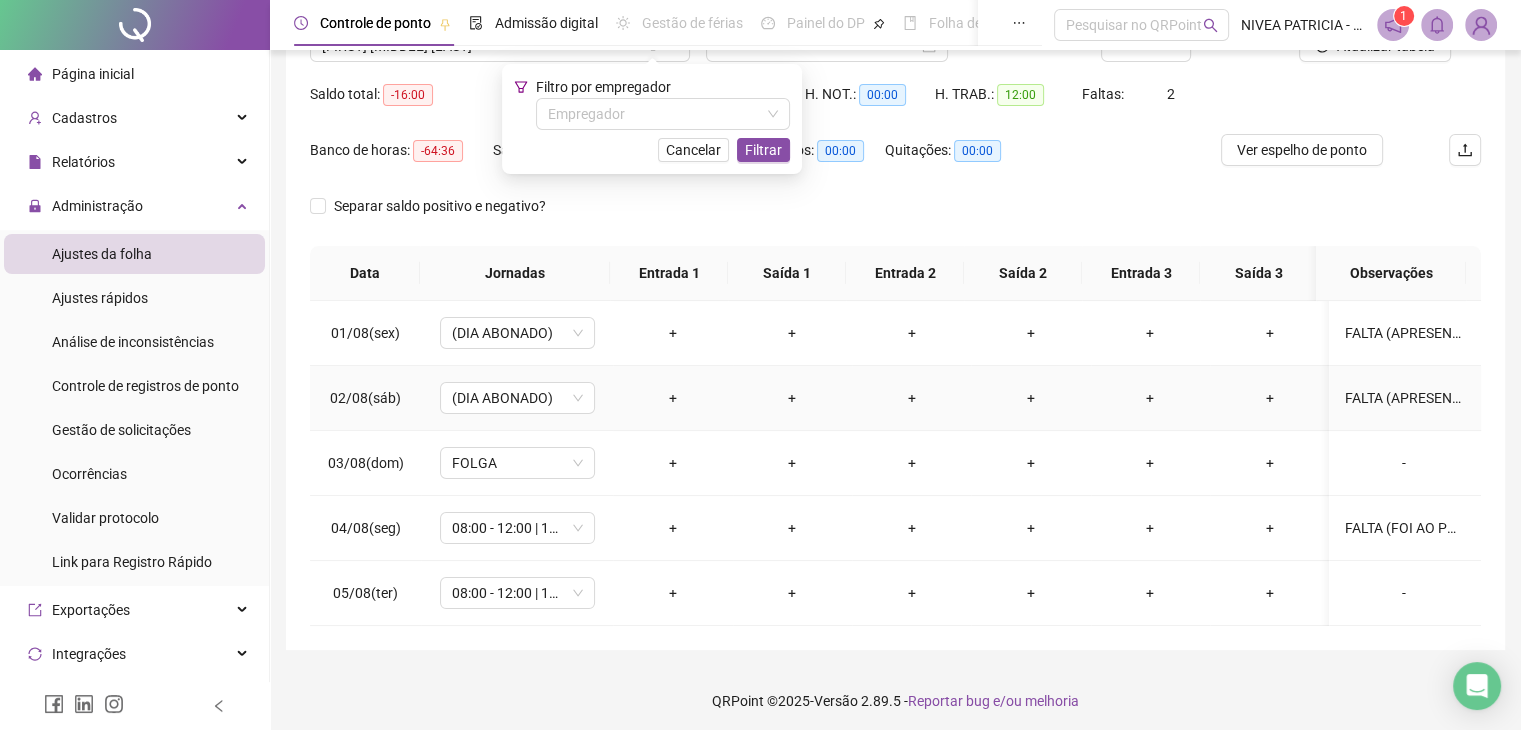 scroll, scrollTop: 189, scrollLeft: 0, axis: vertical 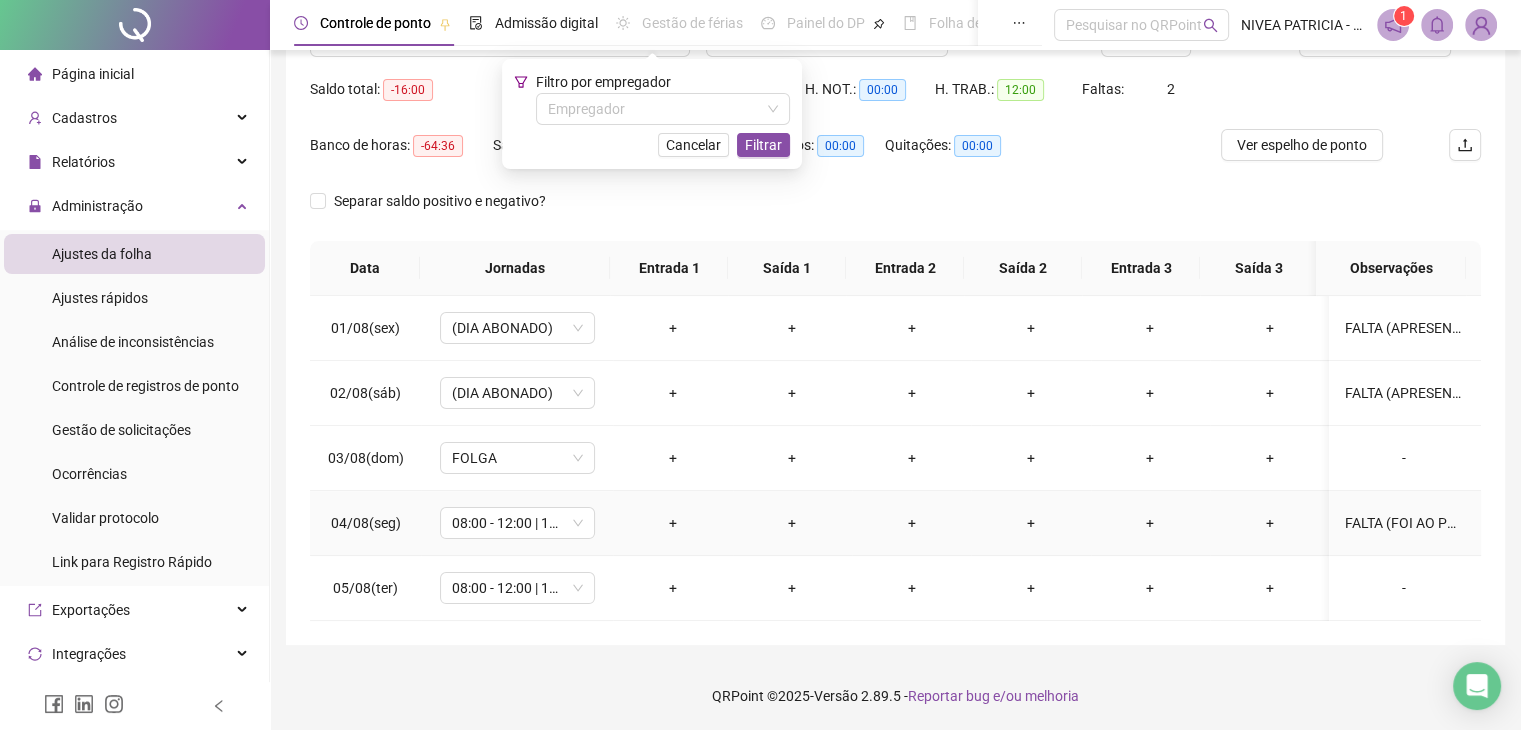 click on "FALTA (FOI AO POSTO FAZER RETORNO COM O MEDICO)" at bounding box center (1404, 523) 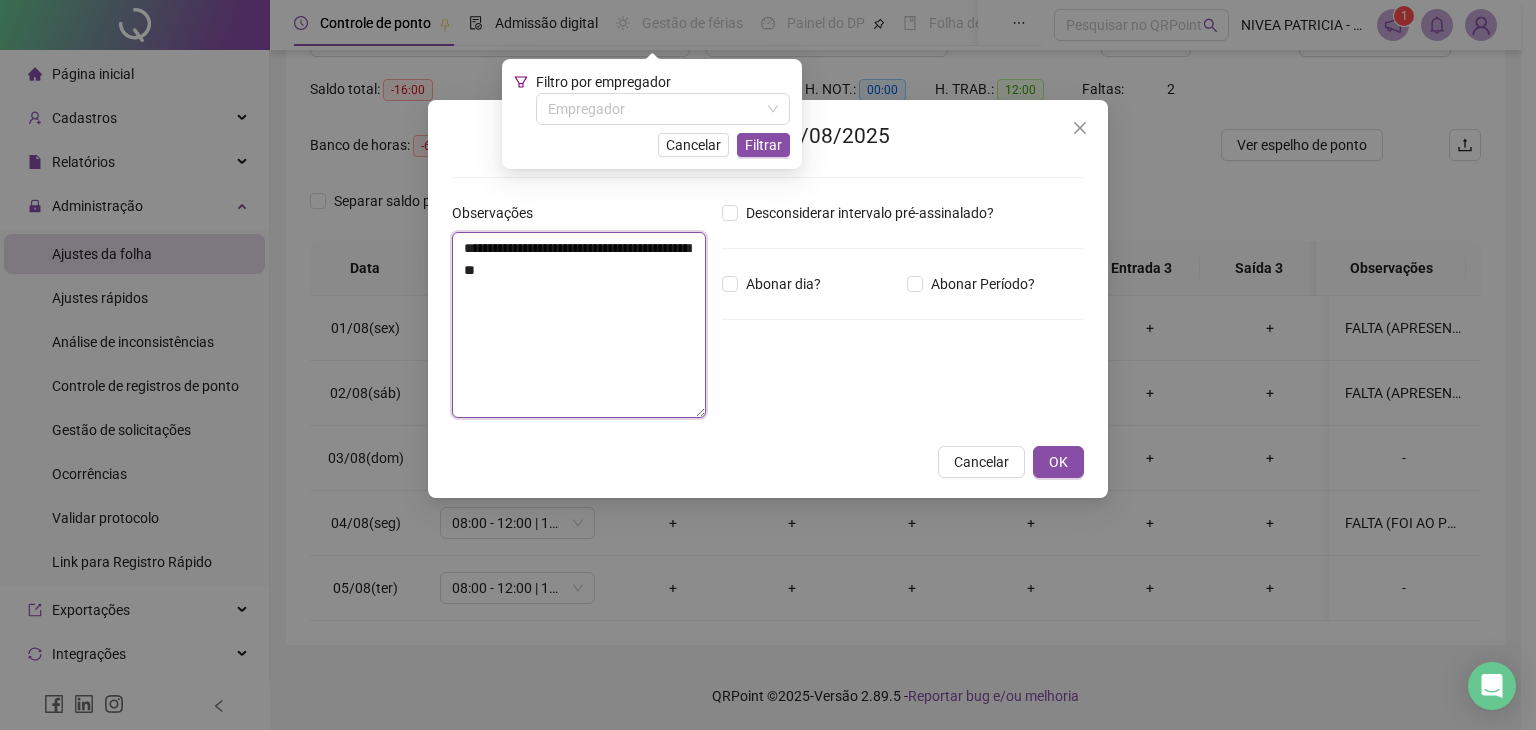 click on "**********" at bounding box center (579, 325) 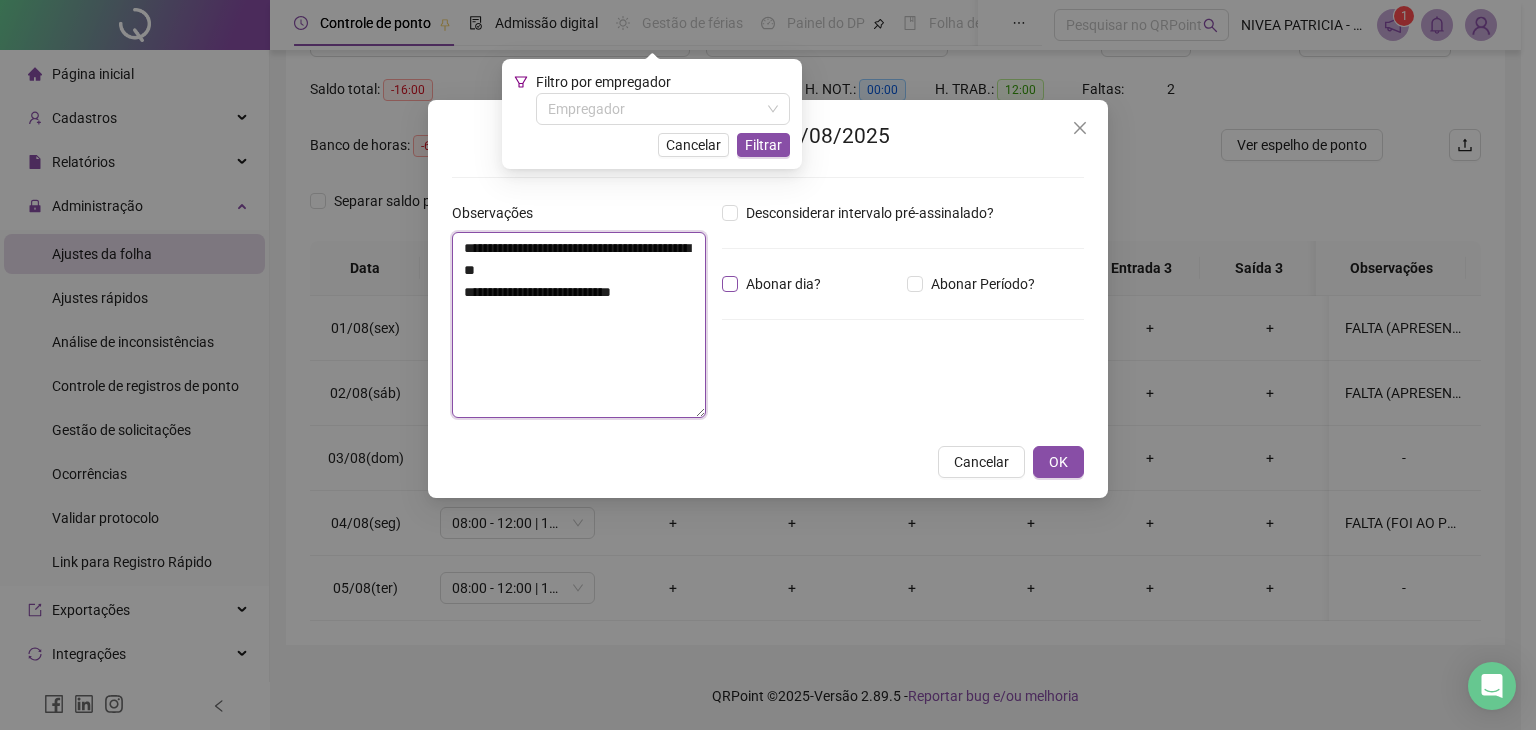 type on "**********" 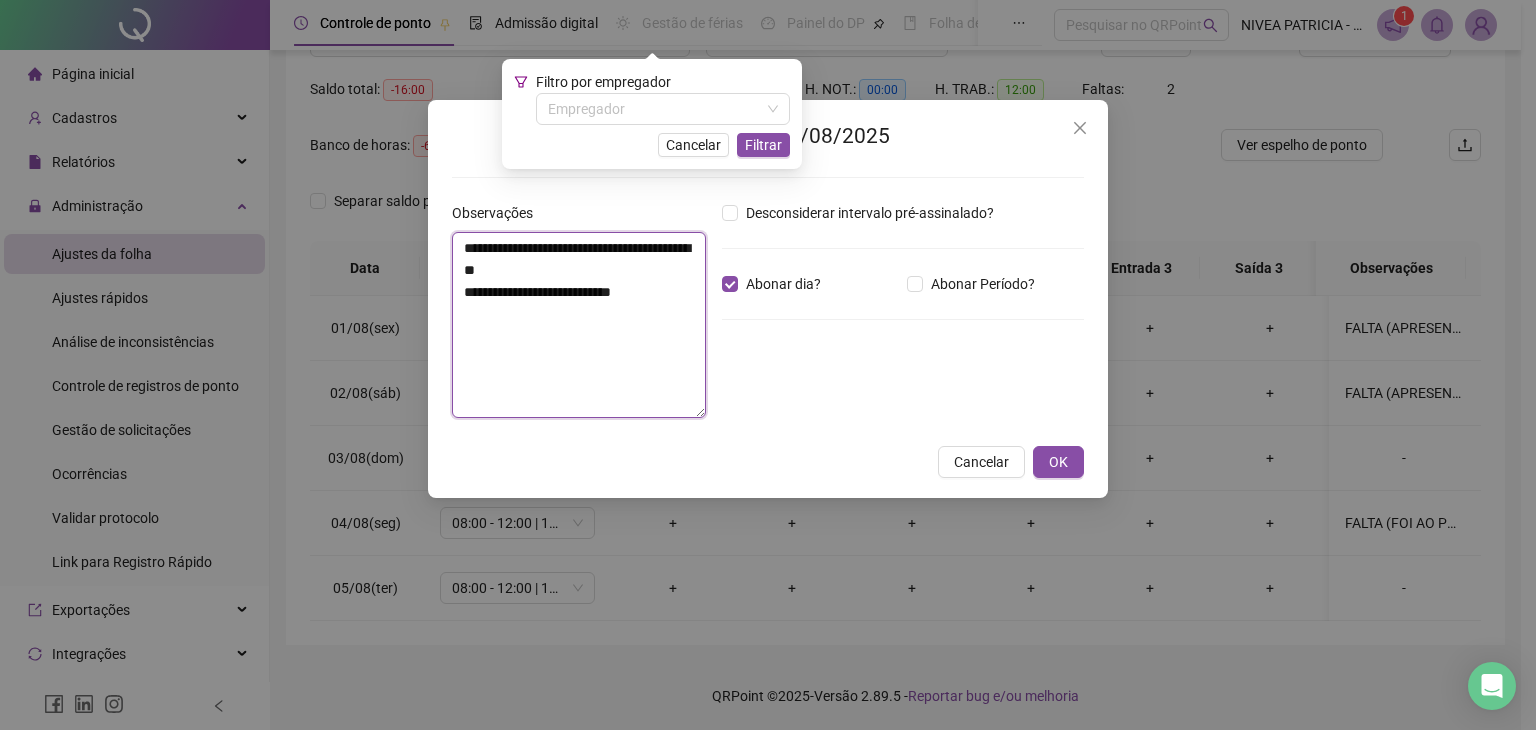 drag, startPoint x: 455, startPoint y: 238, endPoint x: 691, endPoint y: 285, distance: 240.63458 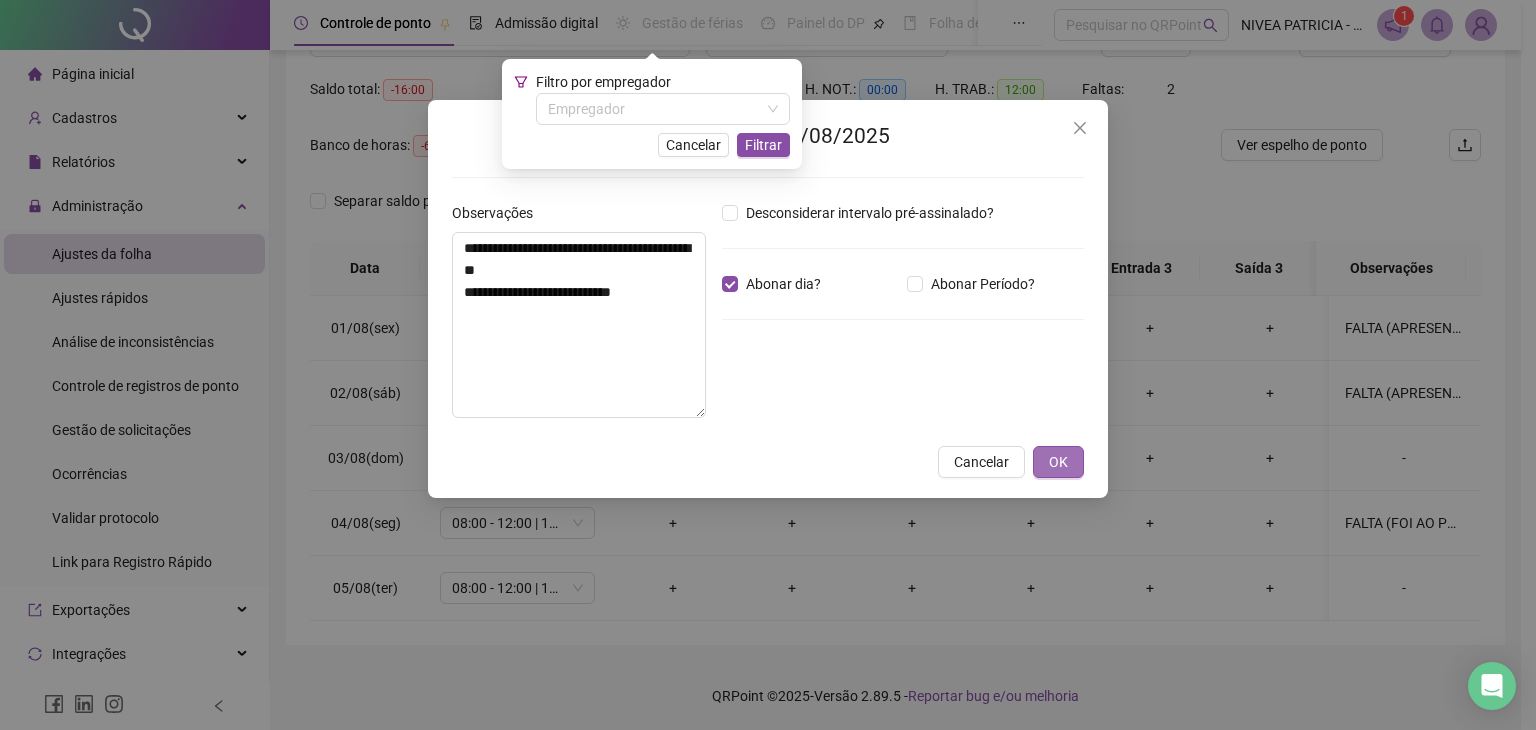 click on "OK" at bounding box center (1058, 462) 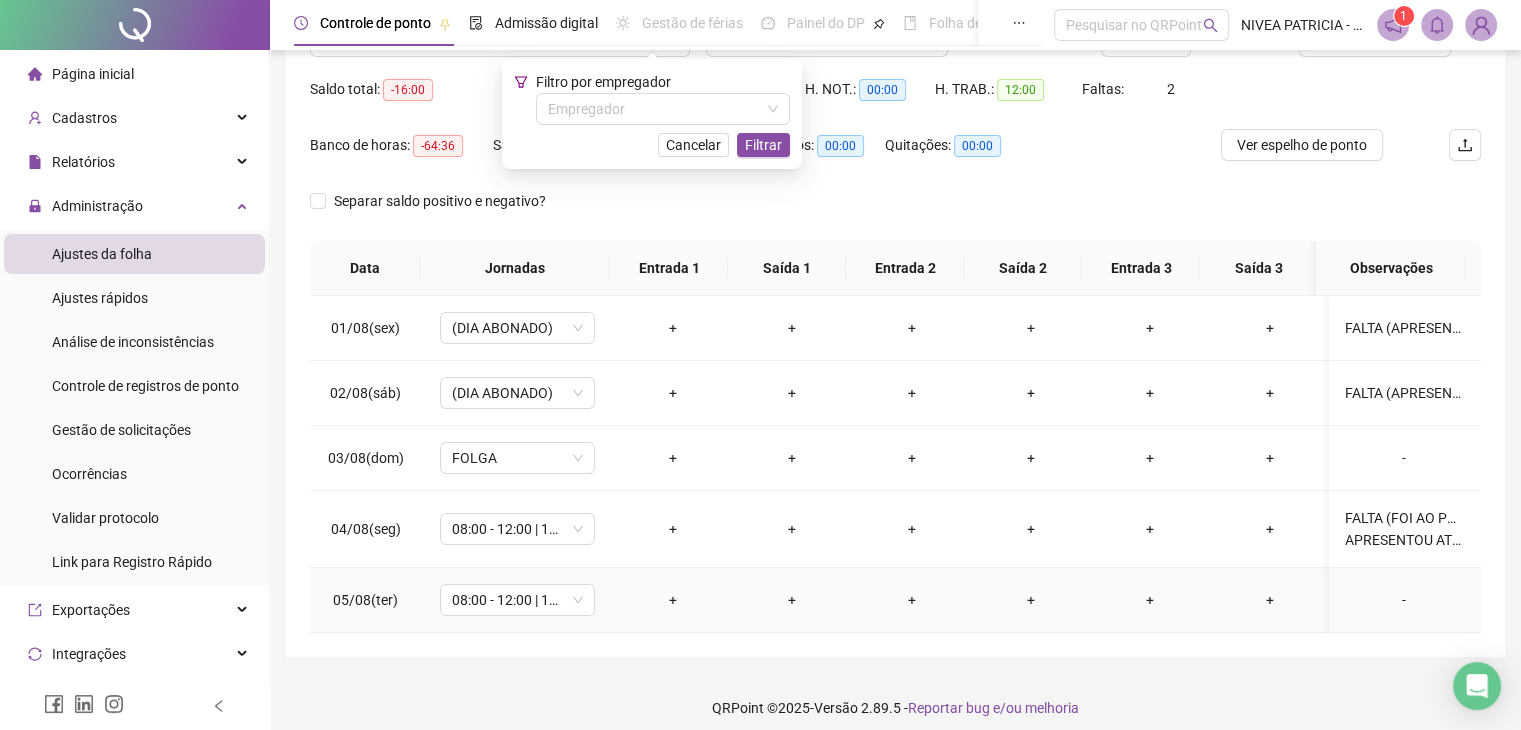 click on "-" at bounding box center [1404, 600] 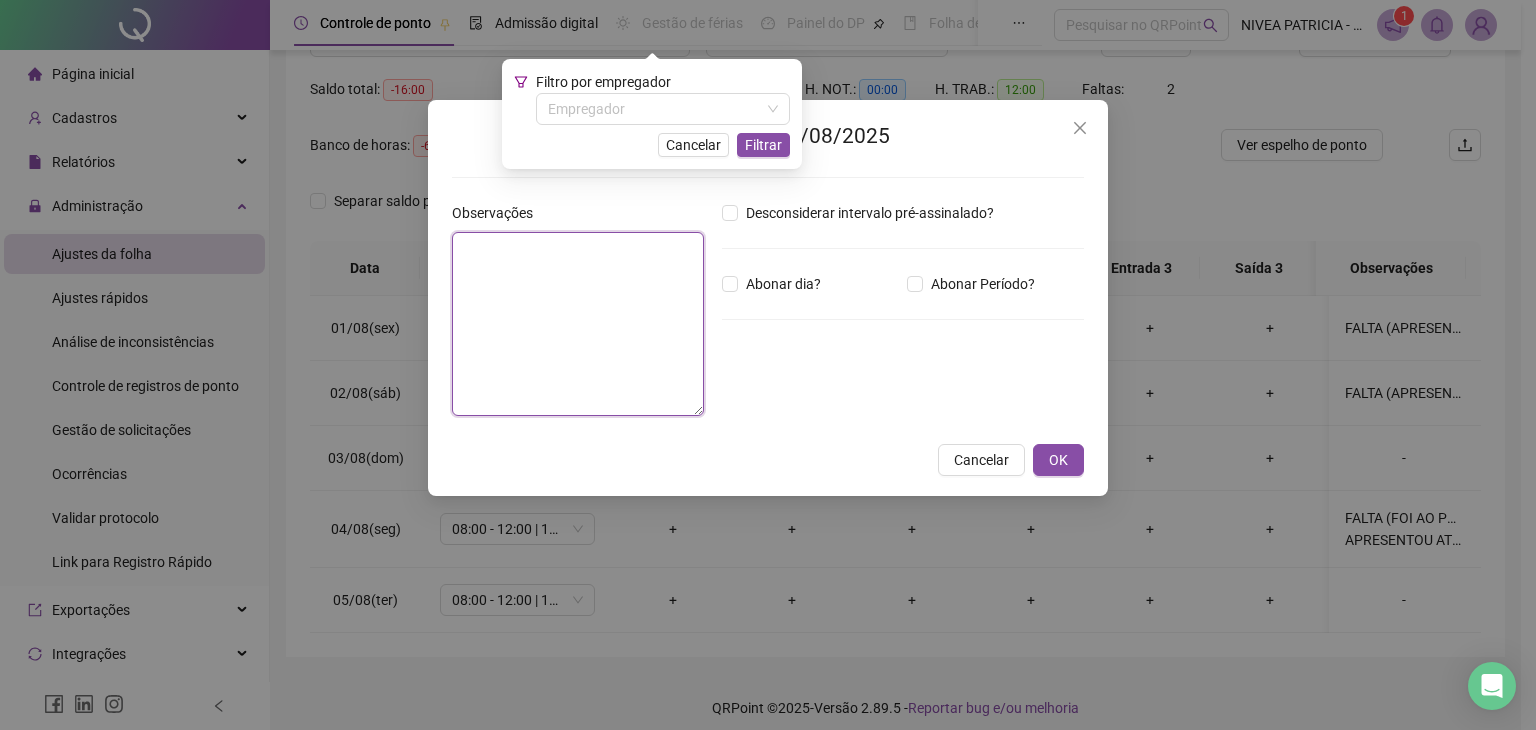 click at bounding box center [578, 324] 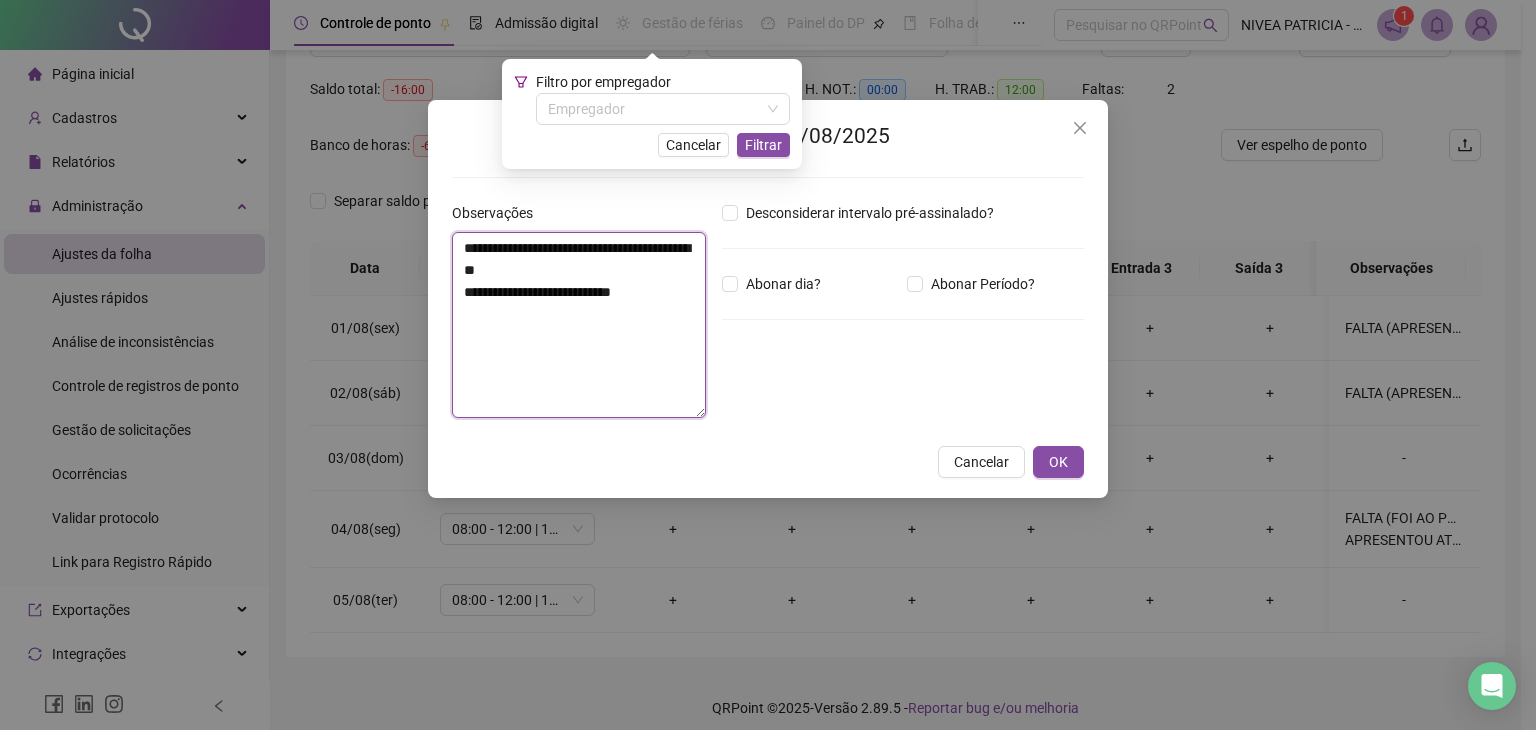 drag, startPoint x: 627, startPoint y: 272, endPoint x: 451, endPoint y: 268, distance: 176.04546 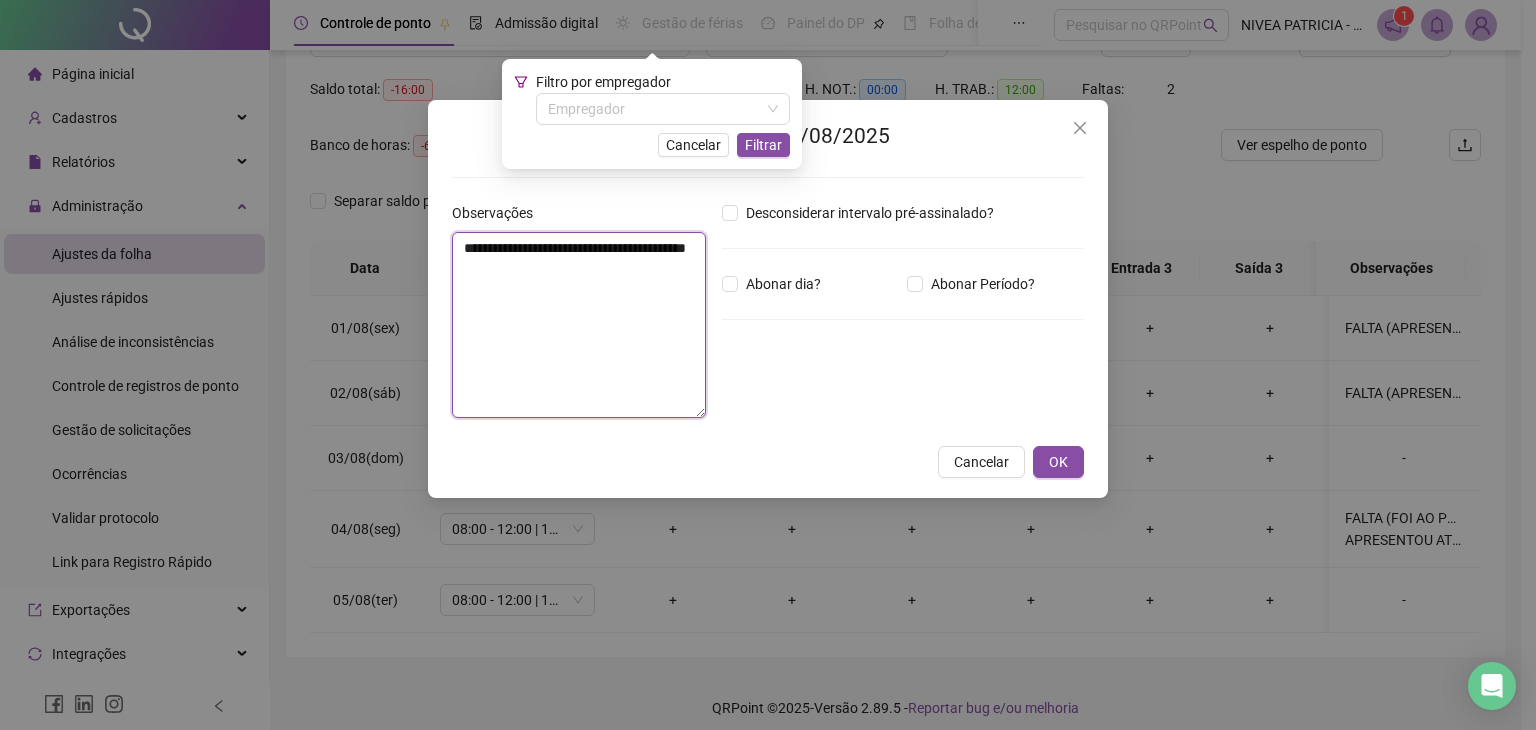 type on "**********" 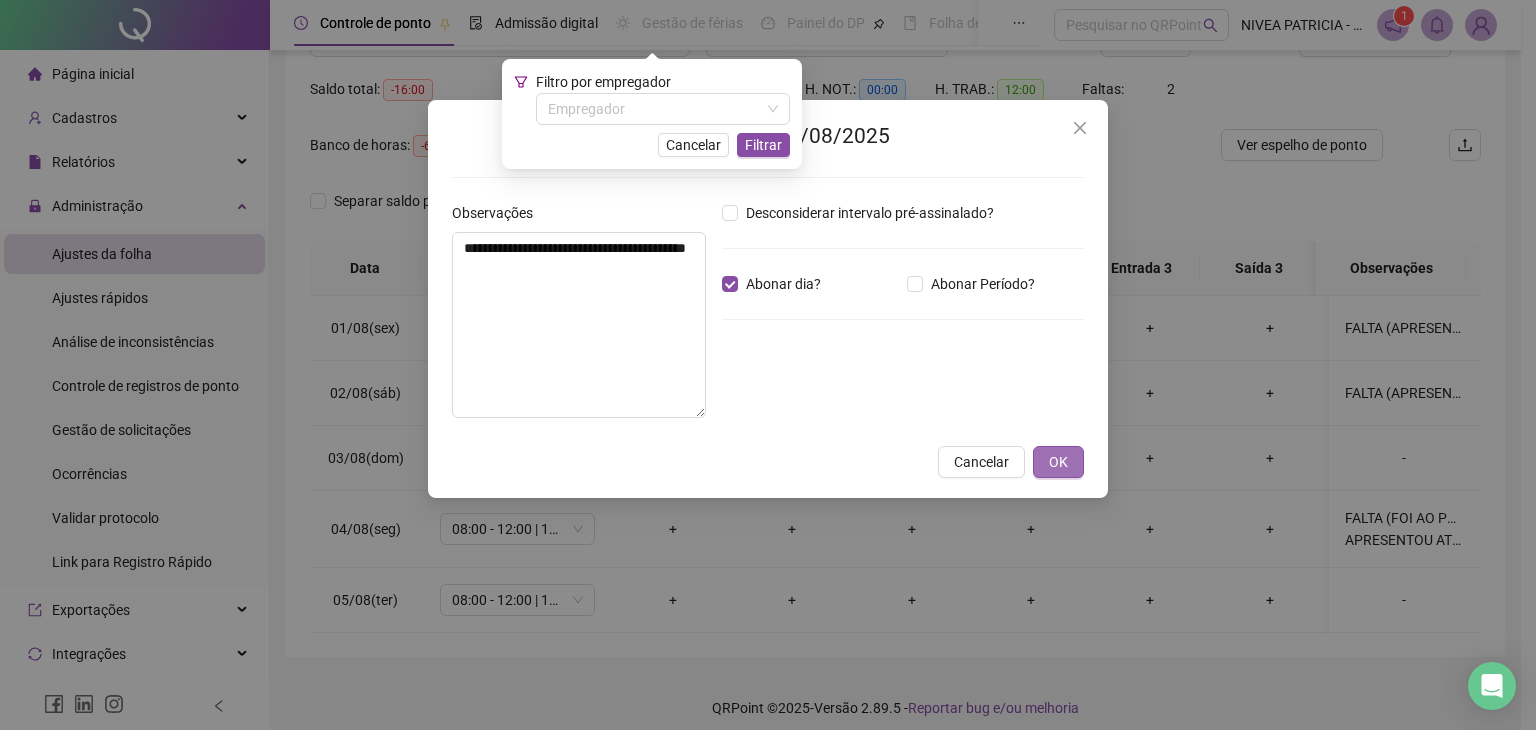 click on "OK" at bounding box center (1058, 462) 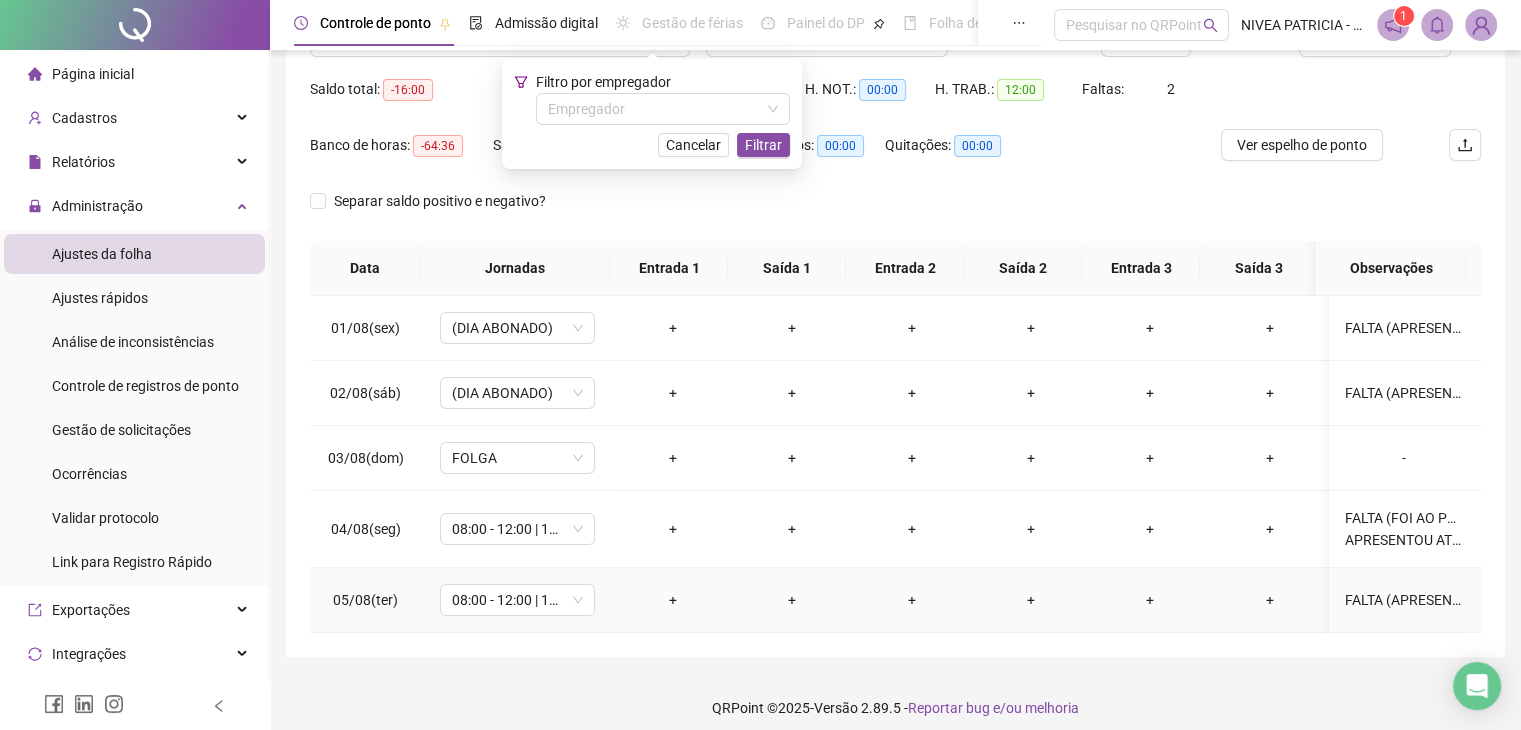 click on "FALTA (APRESENTOU ATESTADO DE 7 DIAS- 2°DIA)" at bounding box center (1404, 600) 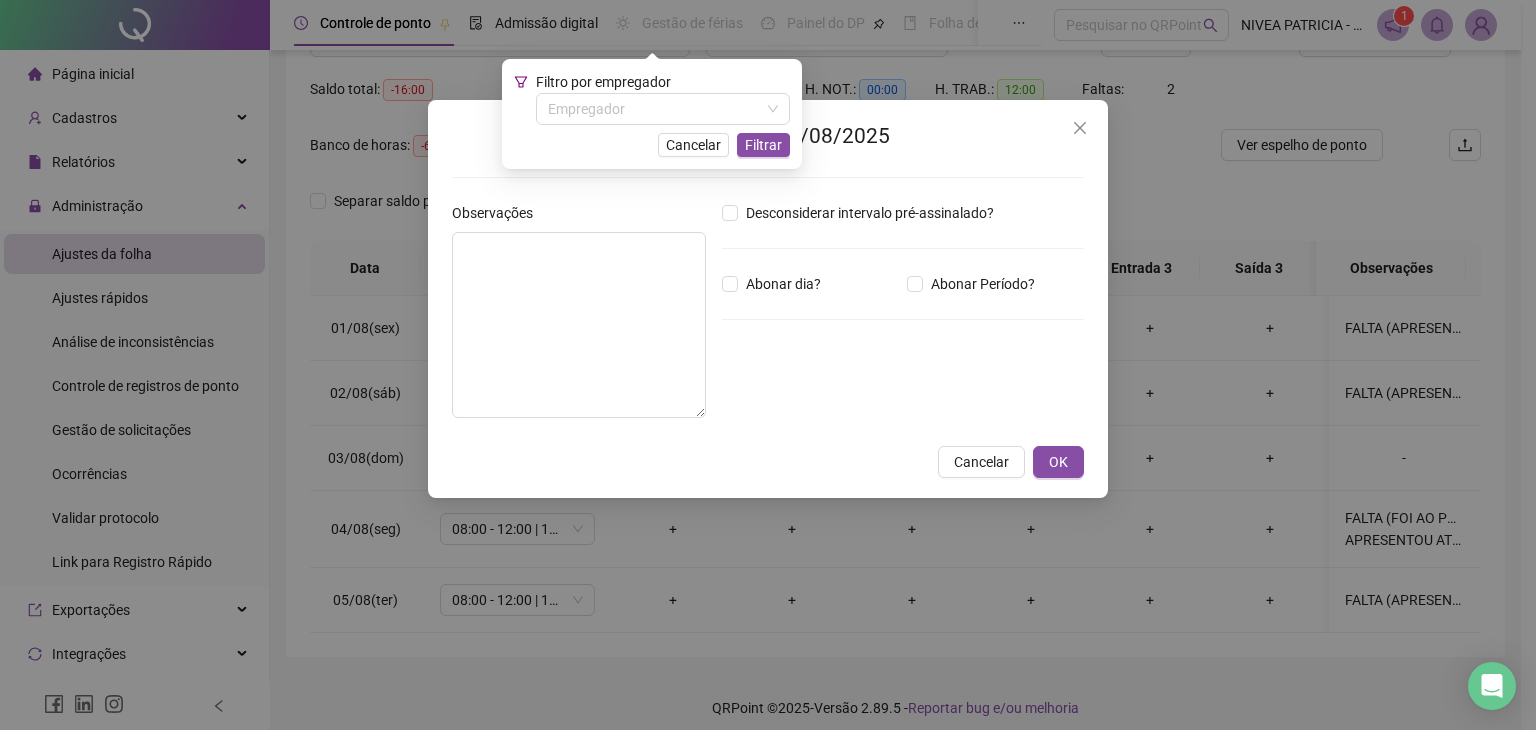 type on "**********" 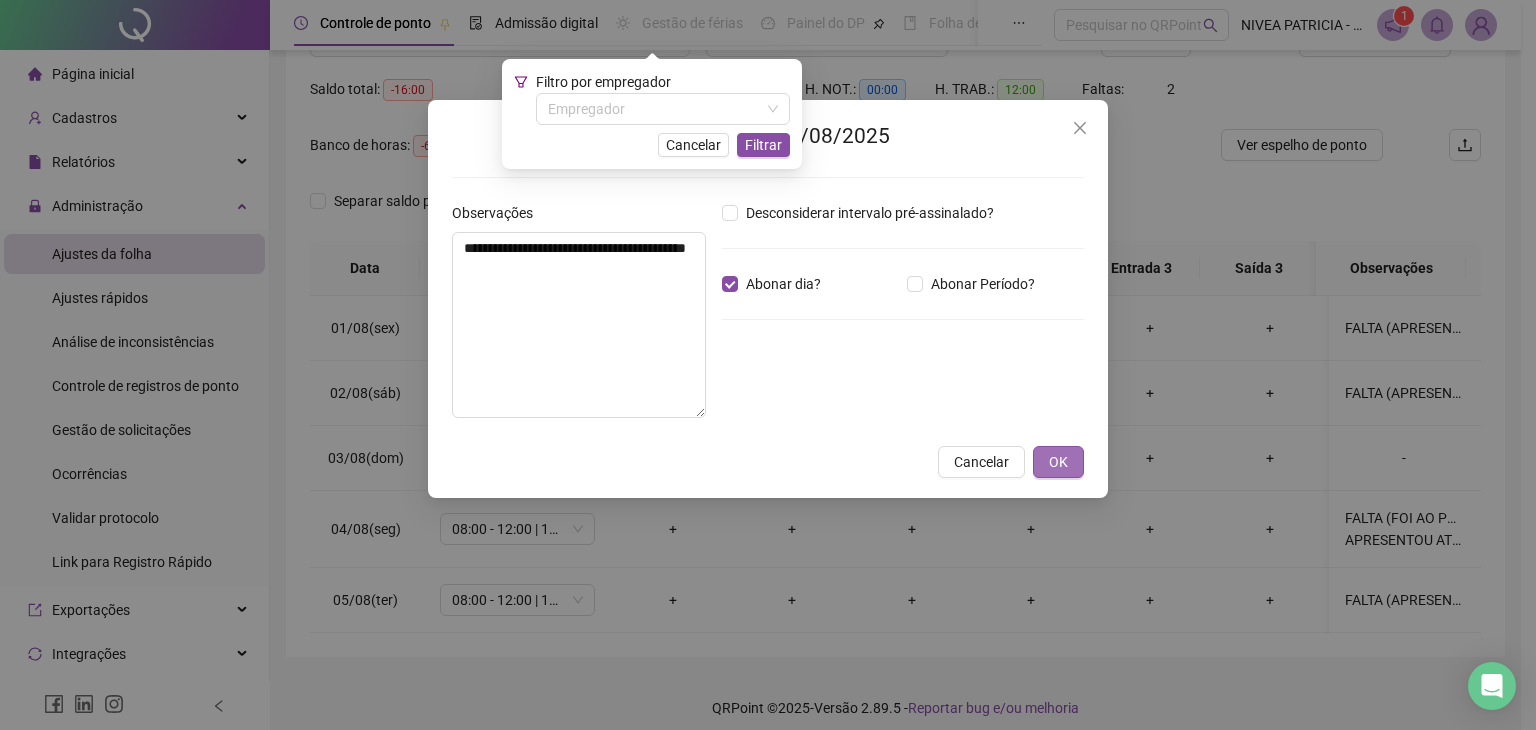 click on "OK" at bounding box center (1058, 462) 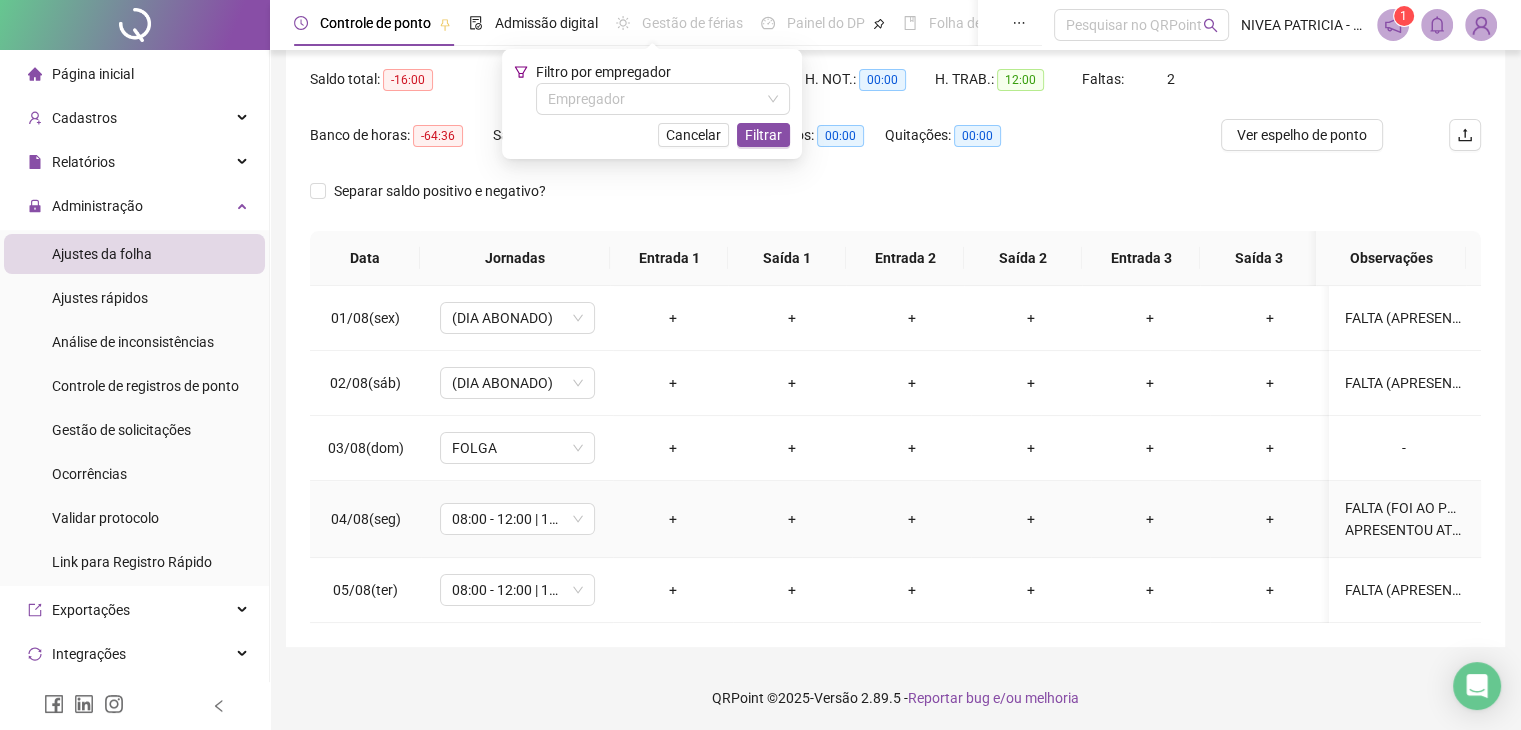 scroll, scrollTop: 201, scrollLeft: 0, axis: vertical 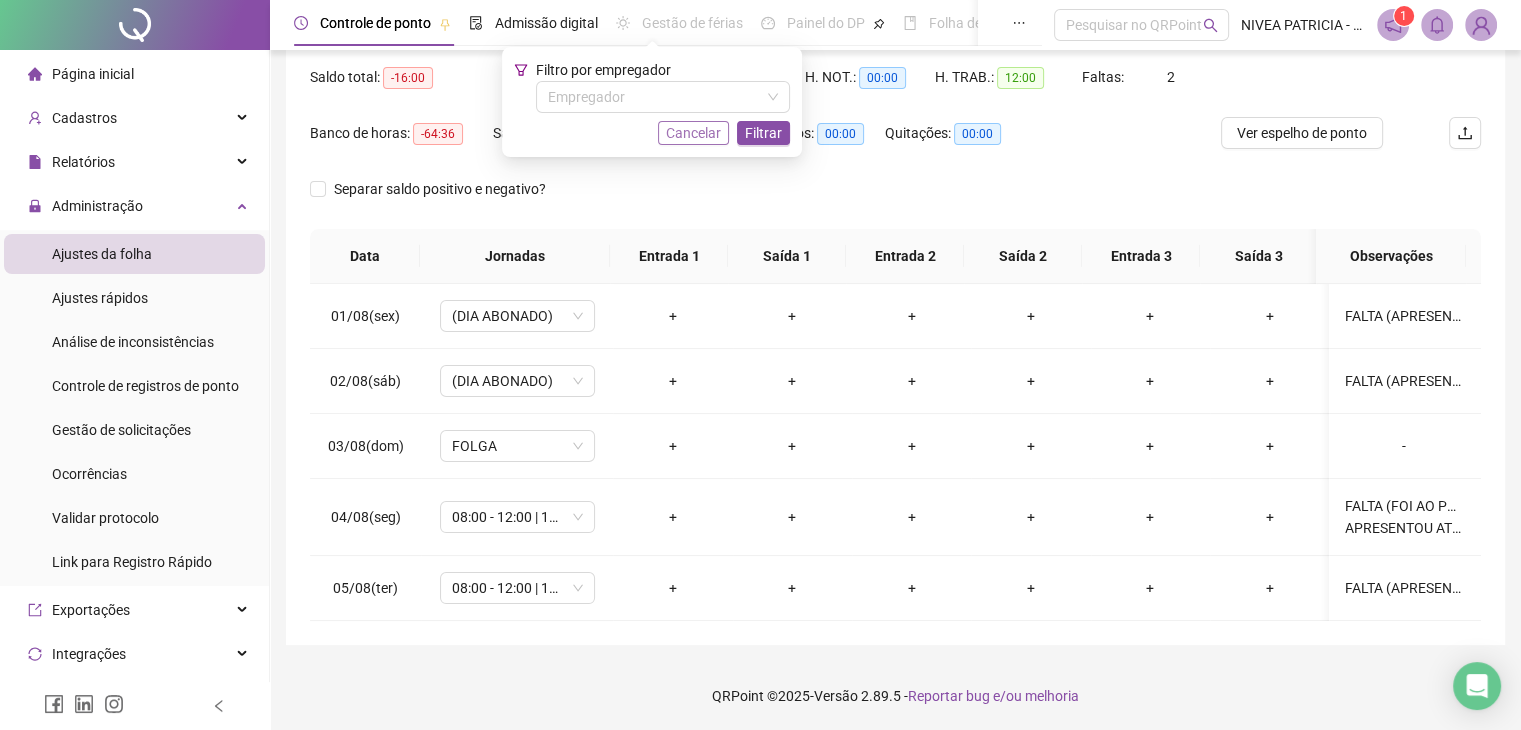 click on "Cancelar" at bounding box center (693, 133) 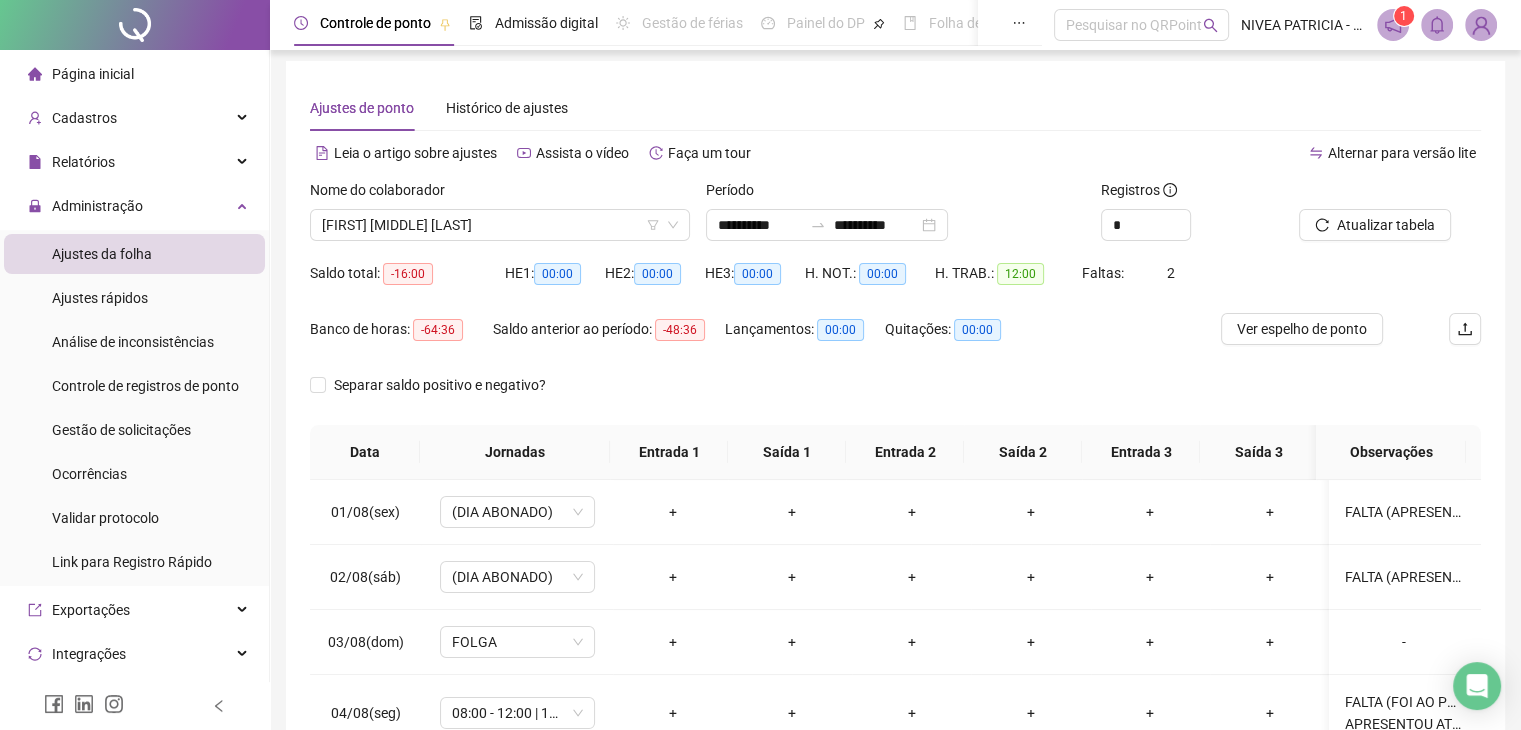 scroll, scrollTop: 0, scrollLeft: 0, axis: both 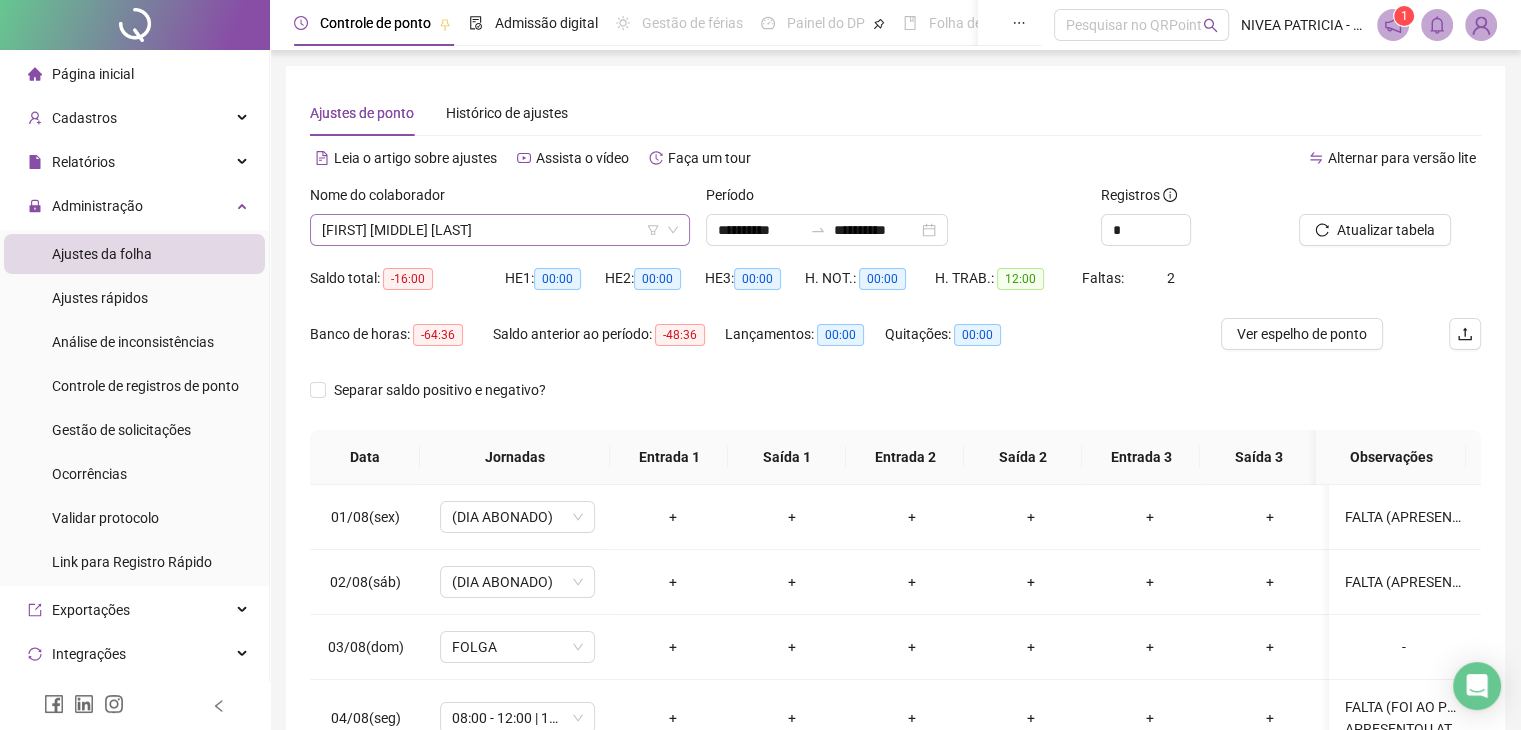 click on "[FIRST] [MIDDLE] [LAST]" at bounding box center [500, 230] 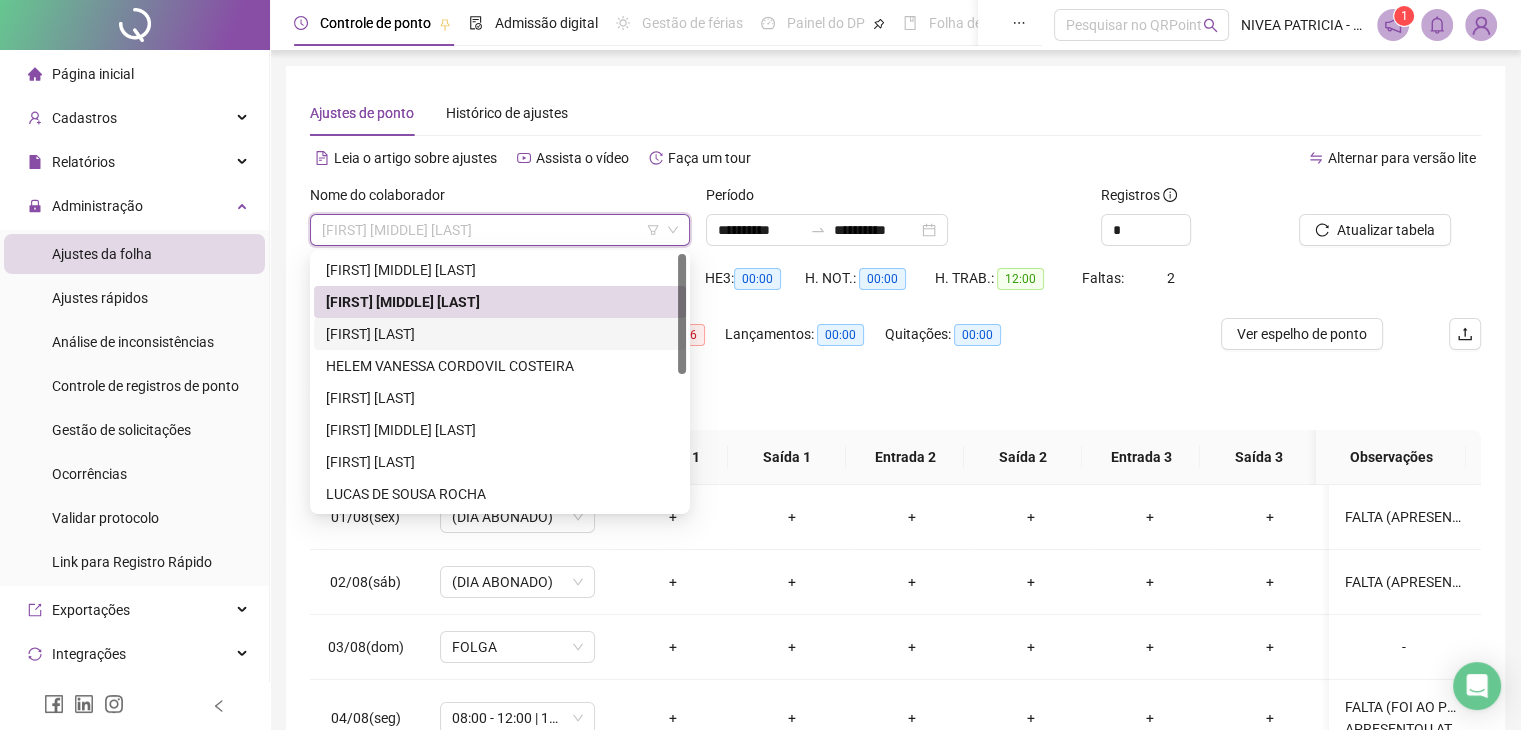 click on "[FIRST] [LAST]" at bounding box center [500, 334] 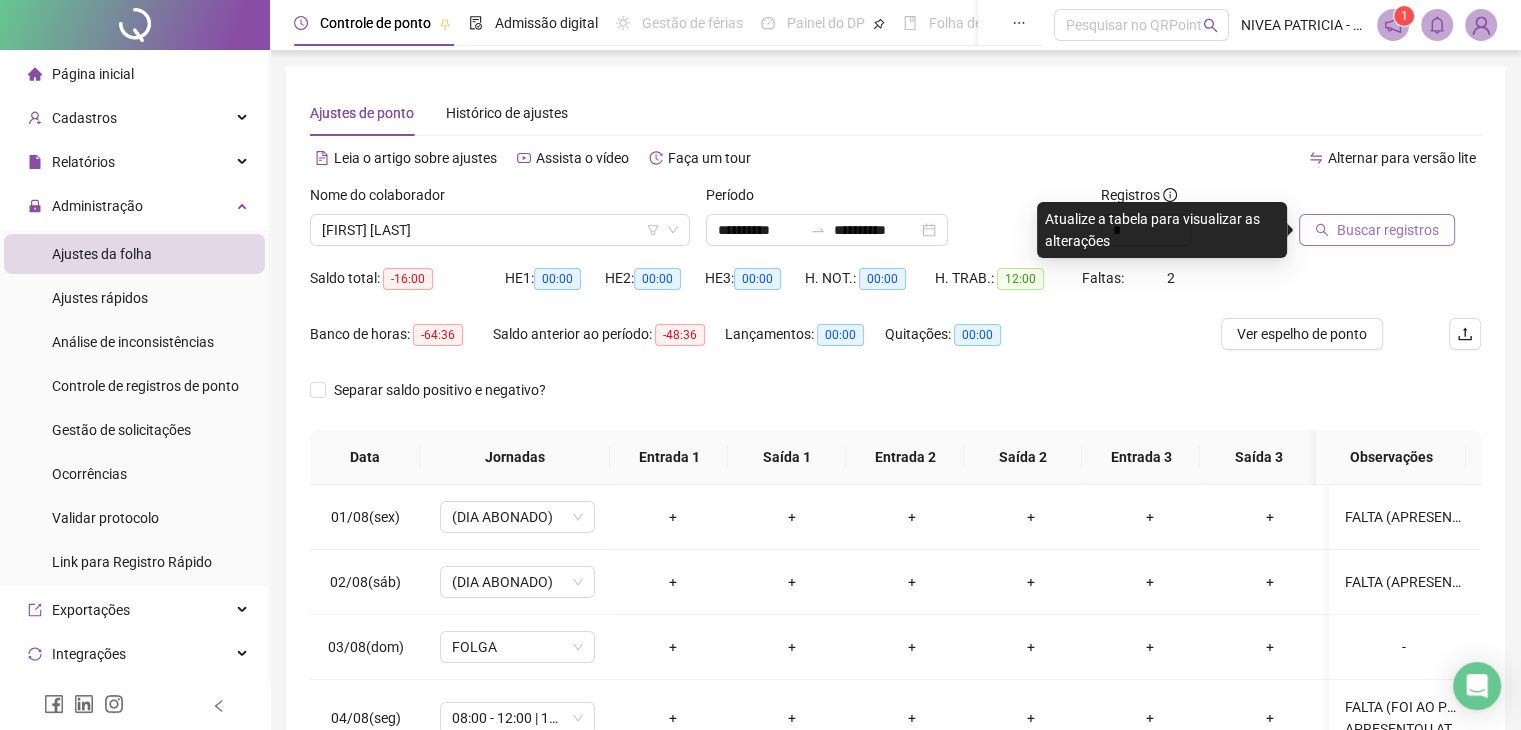 click on "Buscar registros" at bounding box center [1388, 230] 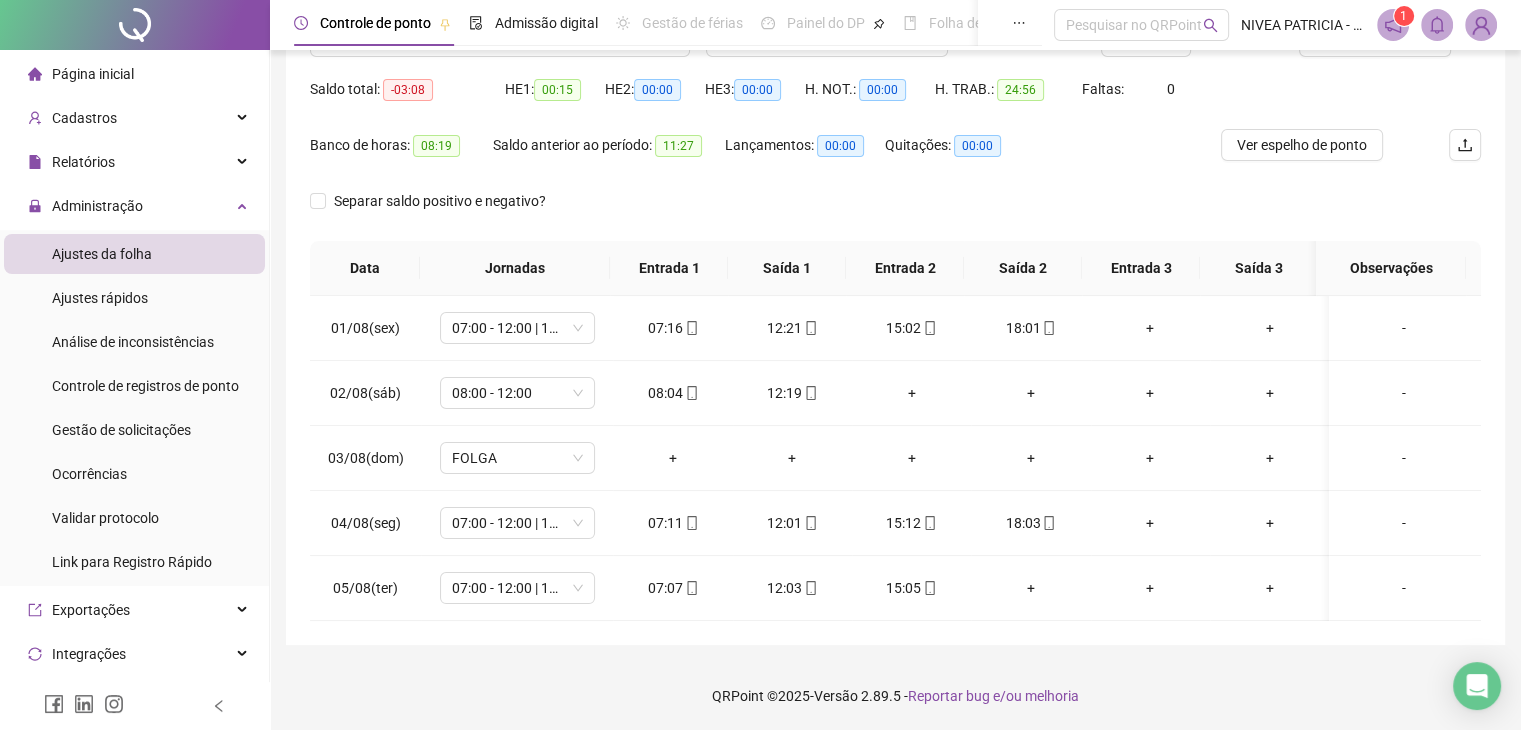 scroll, scrollTop: 0, scrollLeft: 0, axis: both 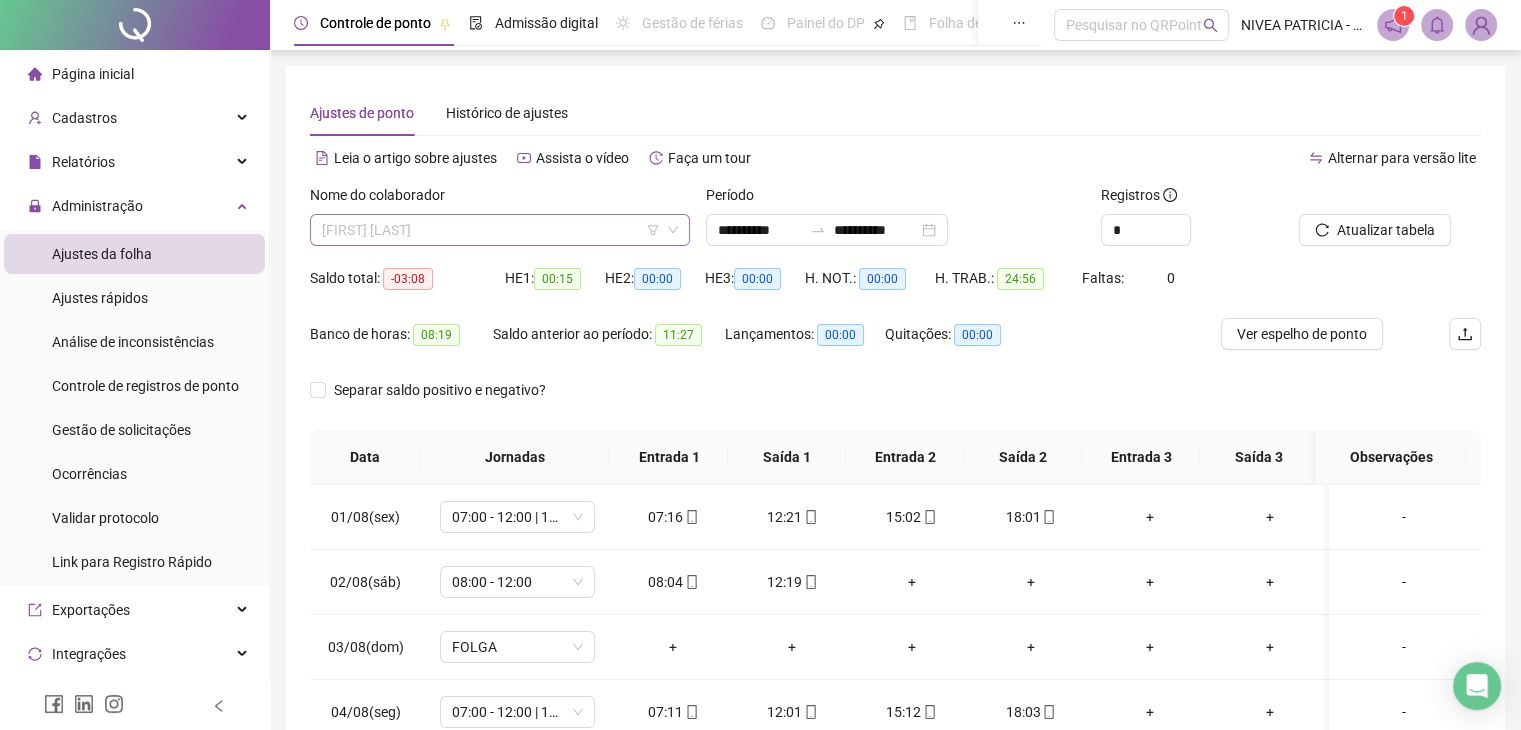 click on "[FIRST] [LAST]" at bounding box center [500, 230] 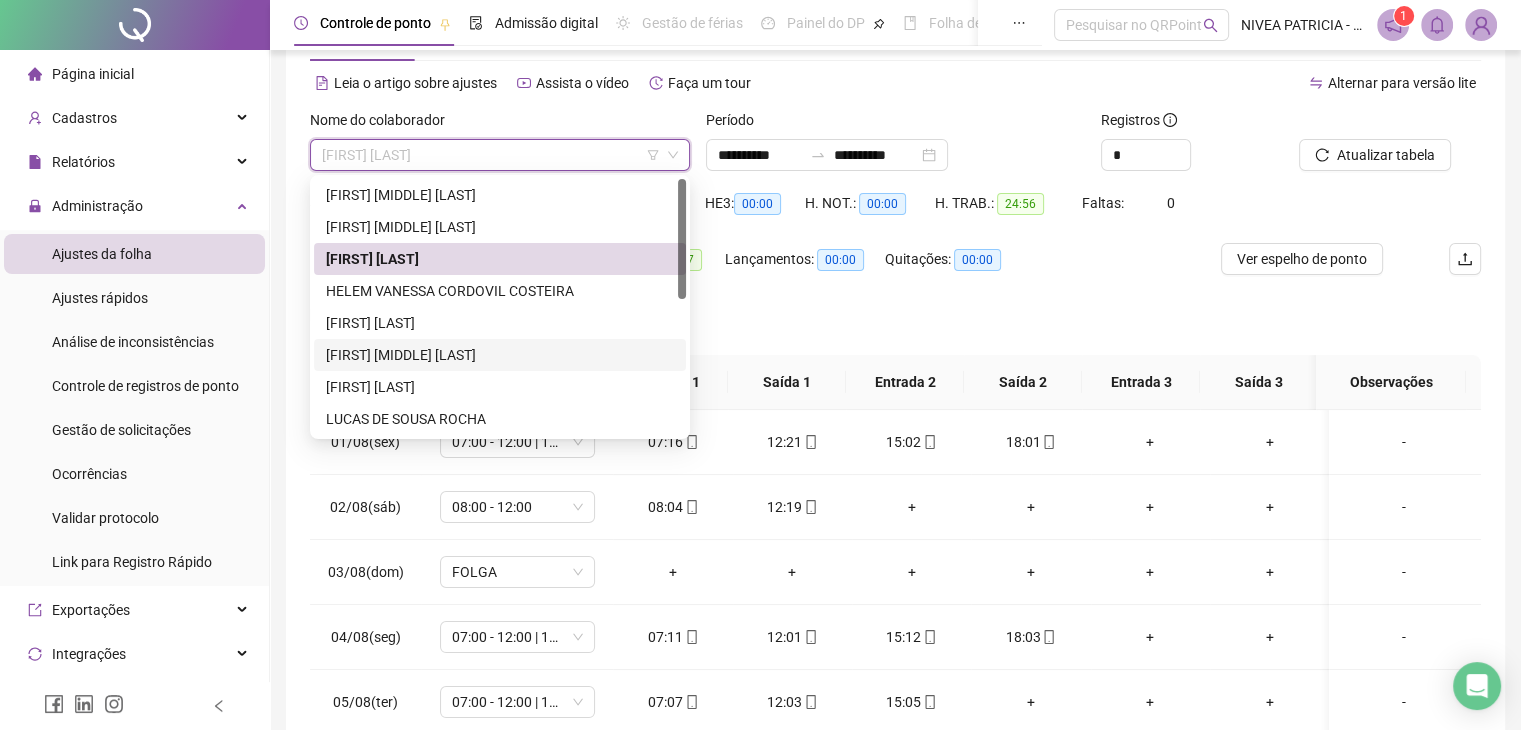 scroll, scrollTop: 189, scrollLeft: 0, axis: vertical 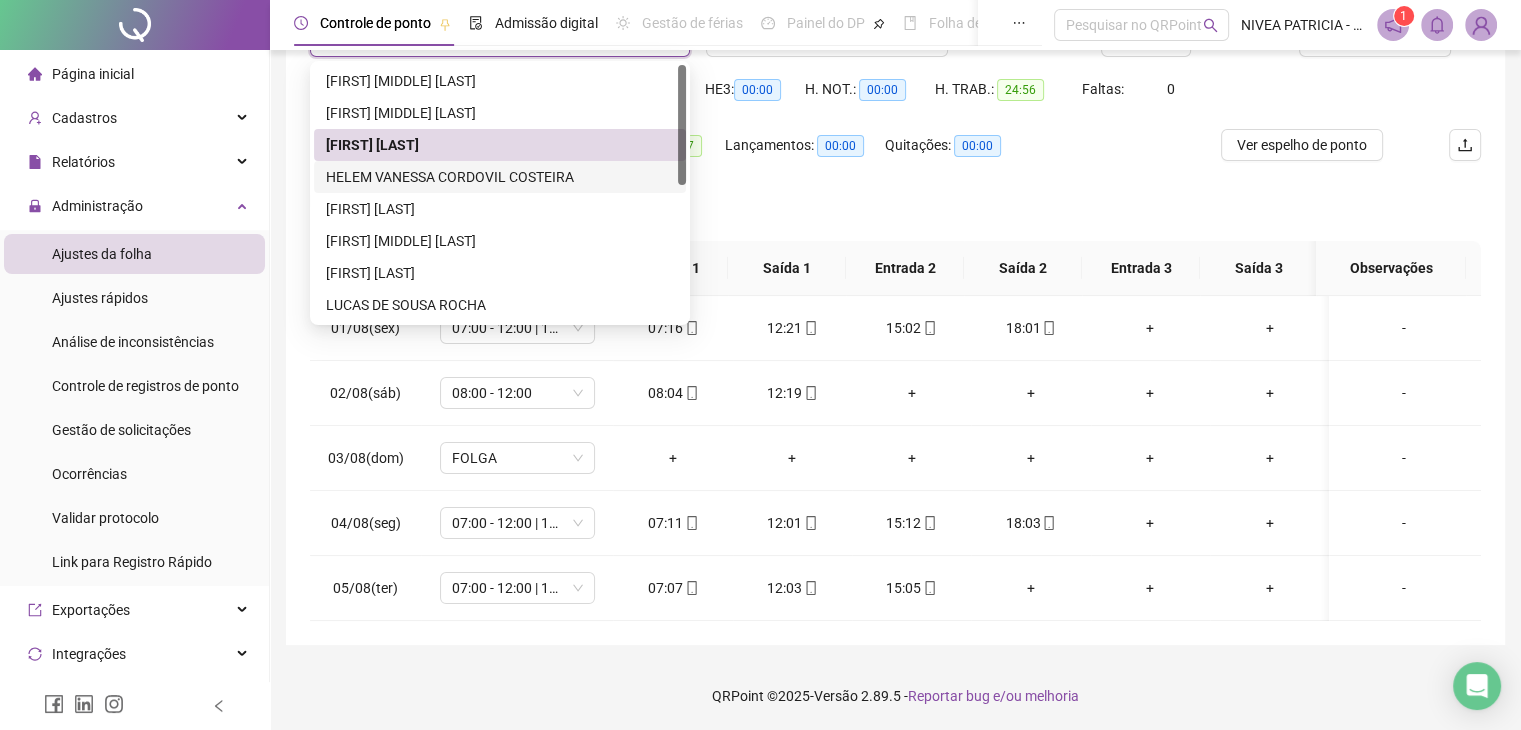 click on "HELEM VANESSA CORDOVIL COSTEIRA" at bounding box center [500, 177] 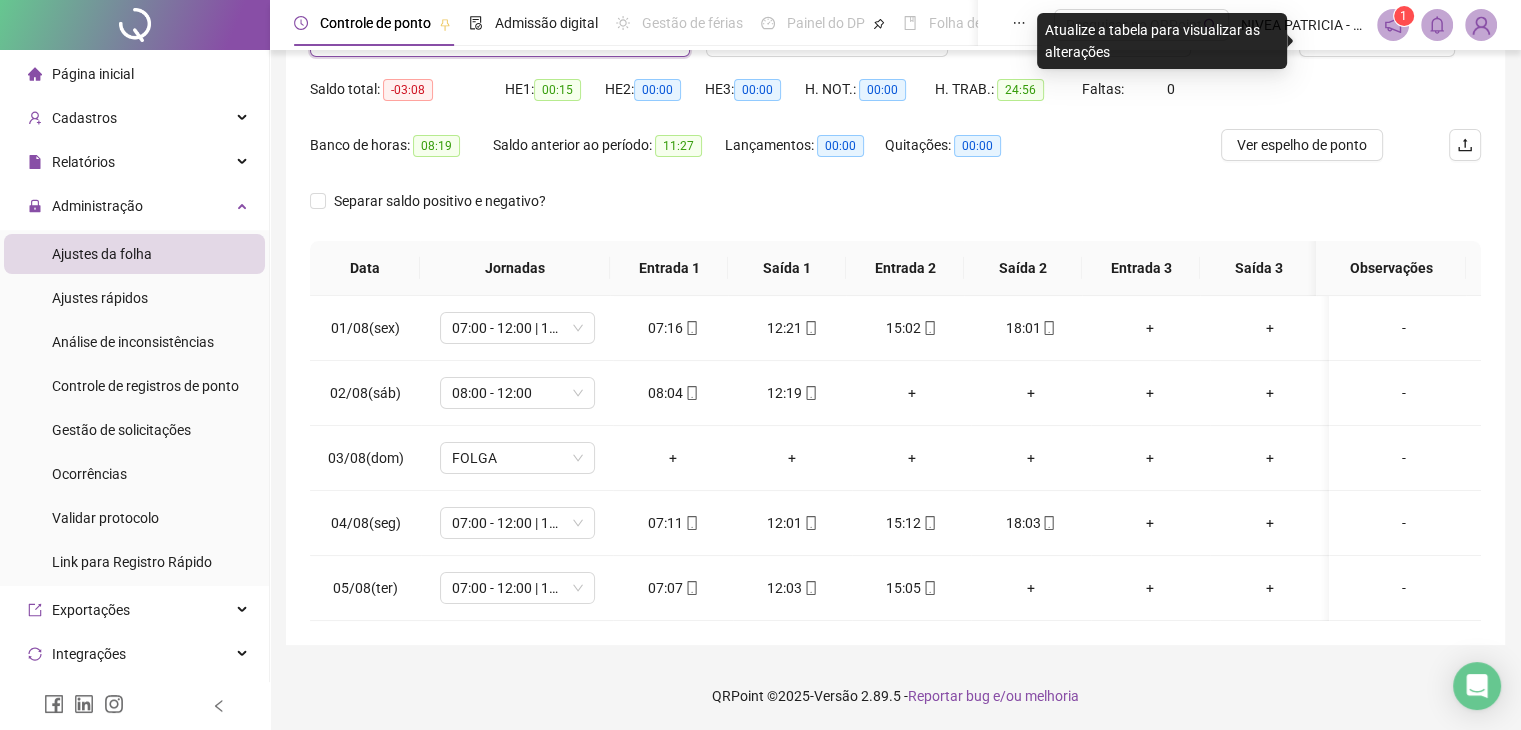 scroll, scrollTop: 0, scrollLeft: 0, axis: both 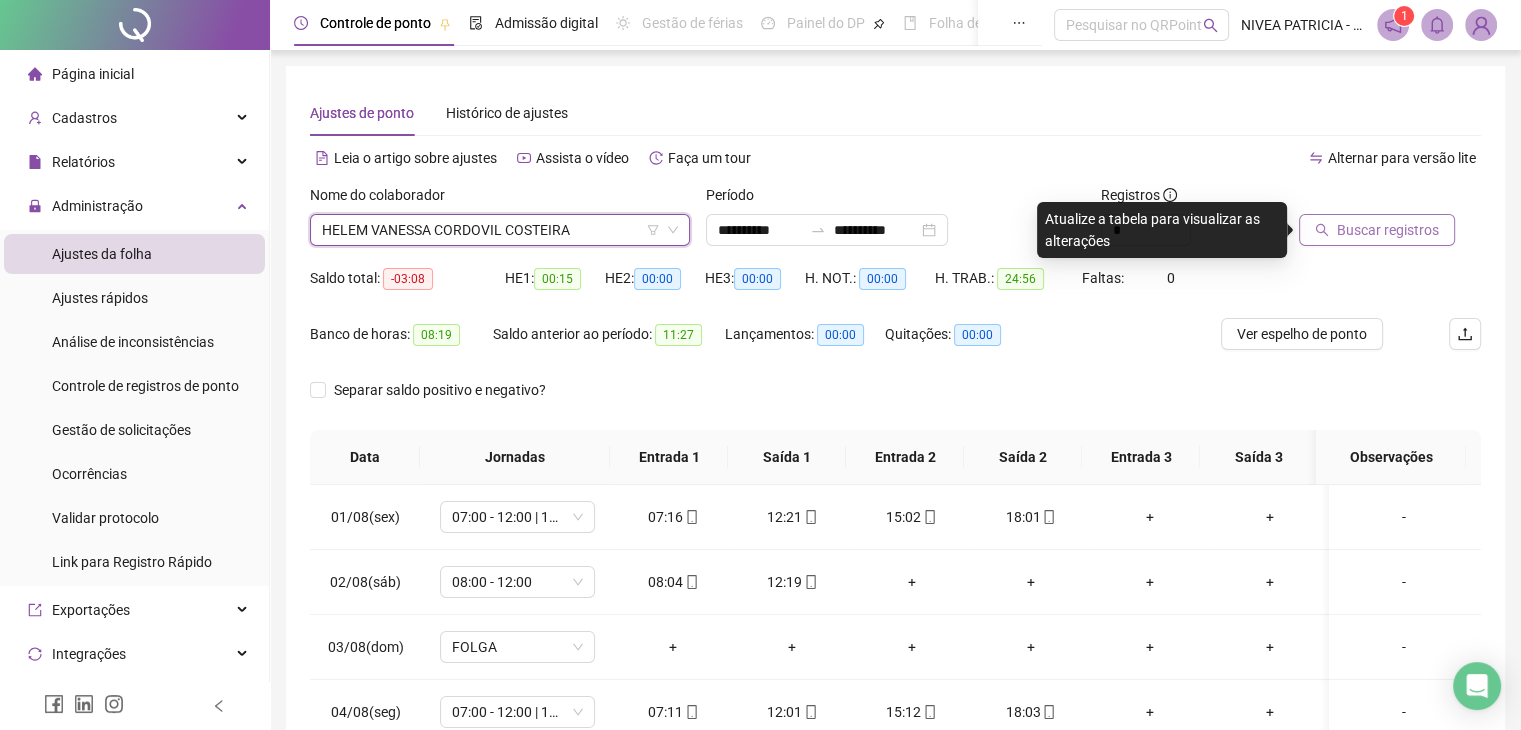 click on "Buscar registros" at bounding box center [1388, 230] 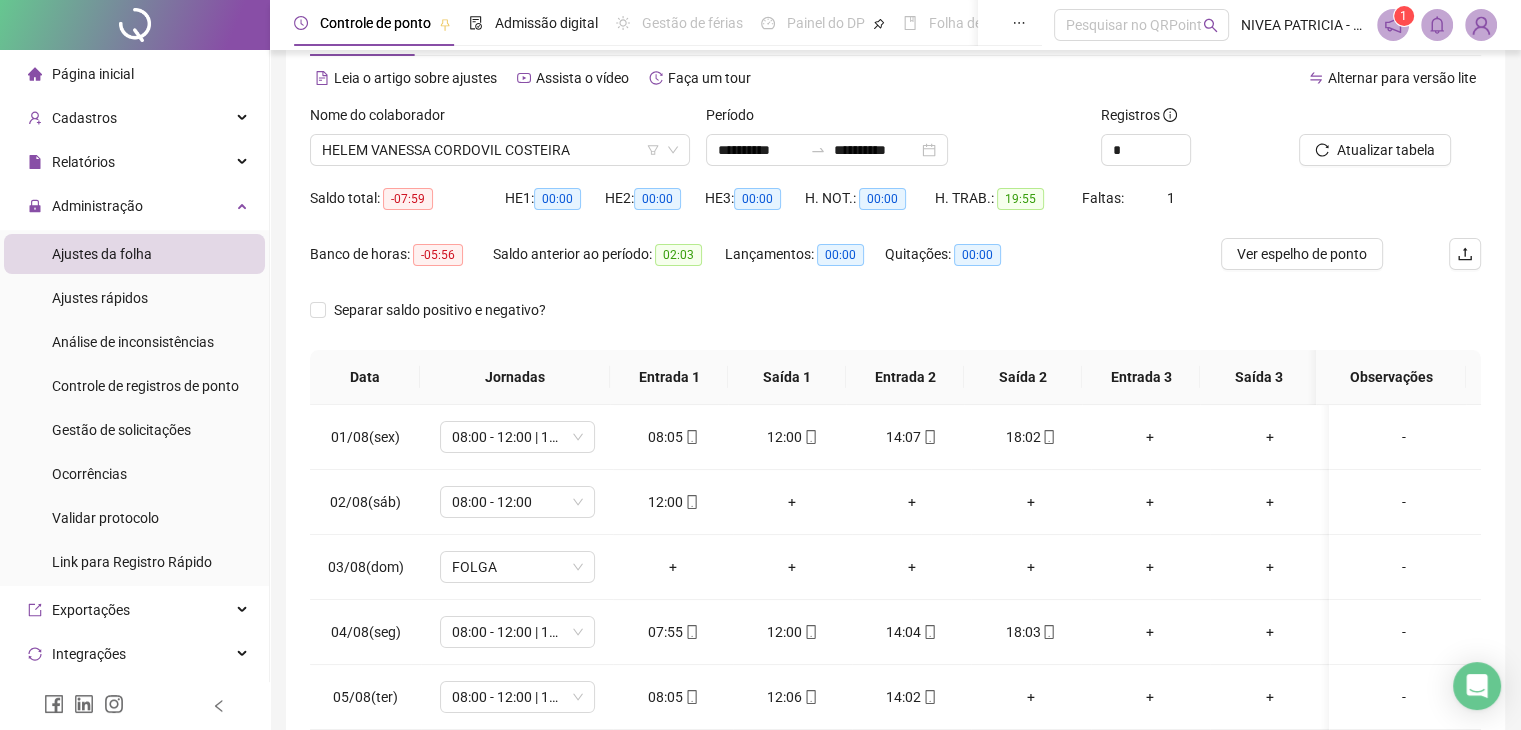 scroll, scrollTop: 0, scrollLeft: 0, axis: both 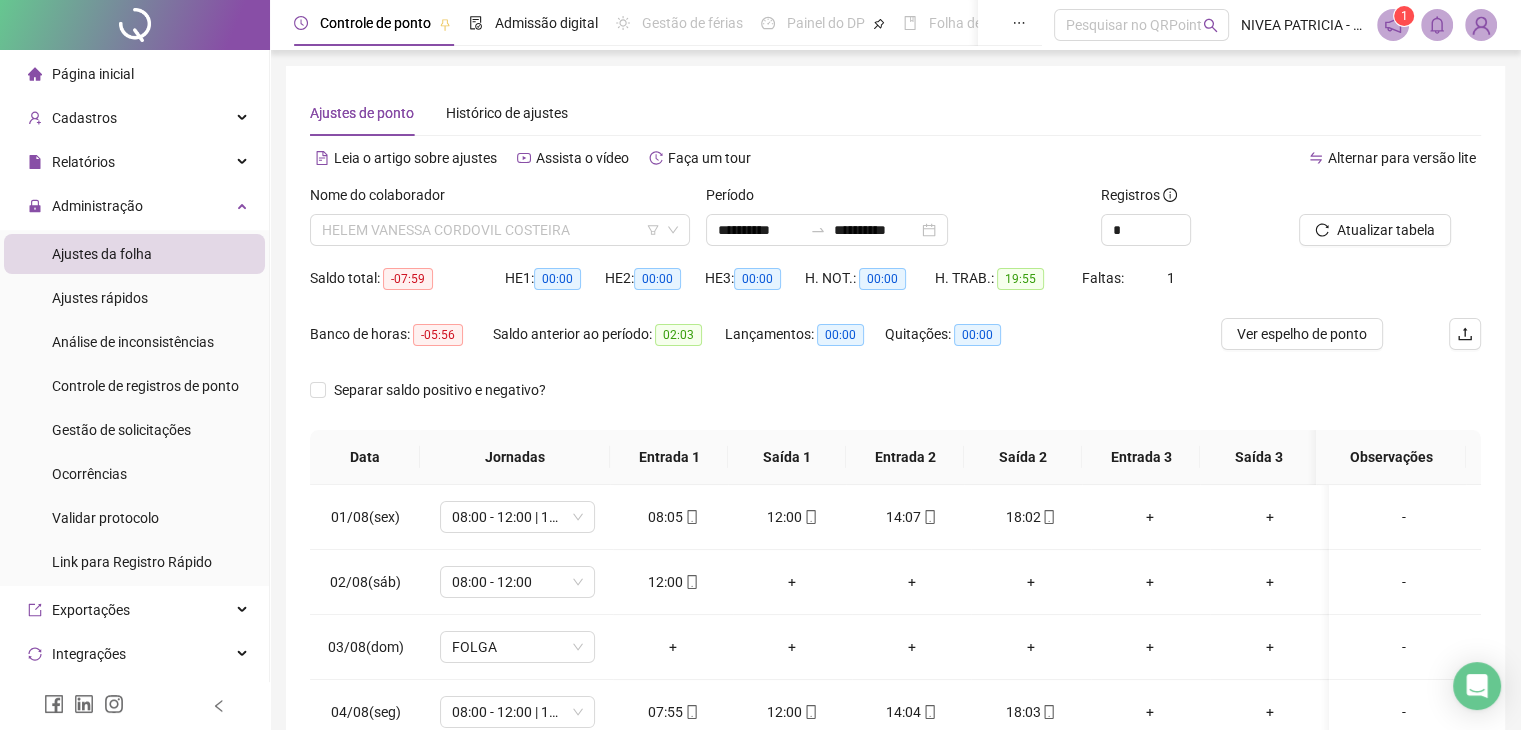 drag, startPoint x: 579, startPoint y: 234, endPoint x: 580, endPoint y: 256, distance: 22.022715 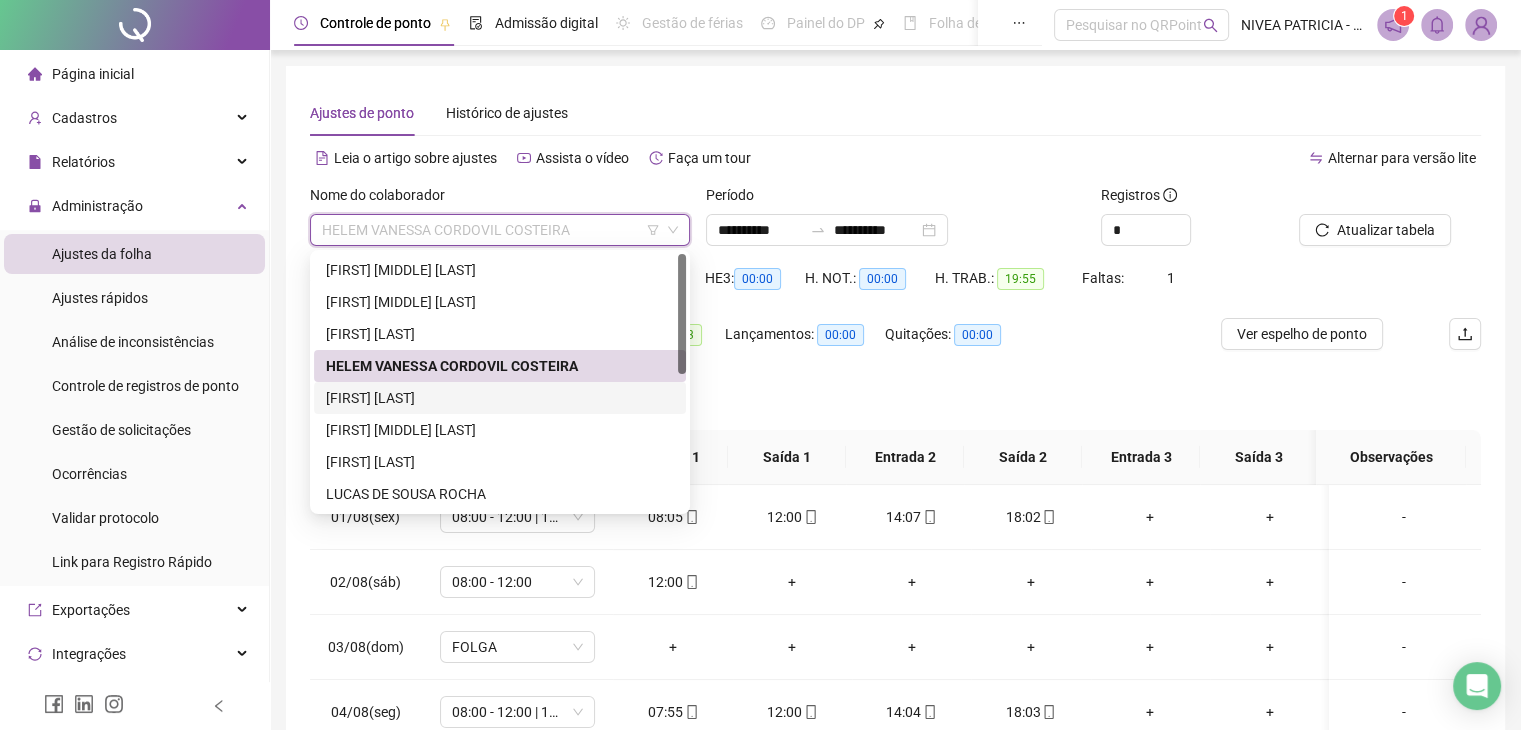 click on "[FIRST] [LAST]" at bounding box center [500, 398] 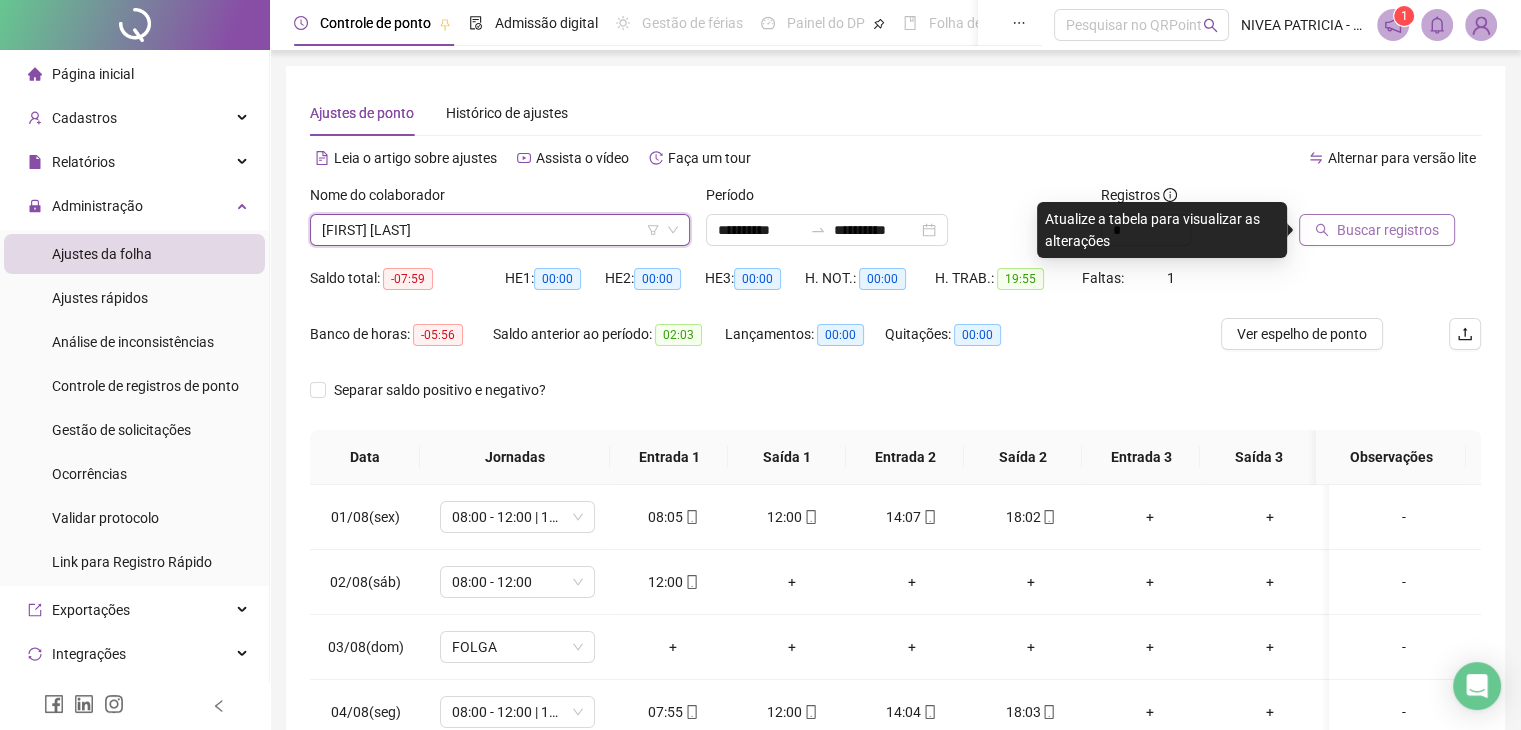click on "Buscar registros" at bounding box center (1388, 230) 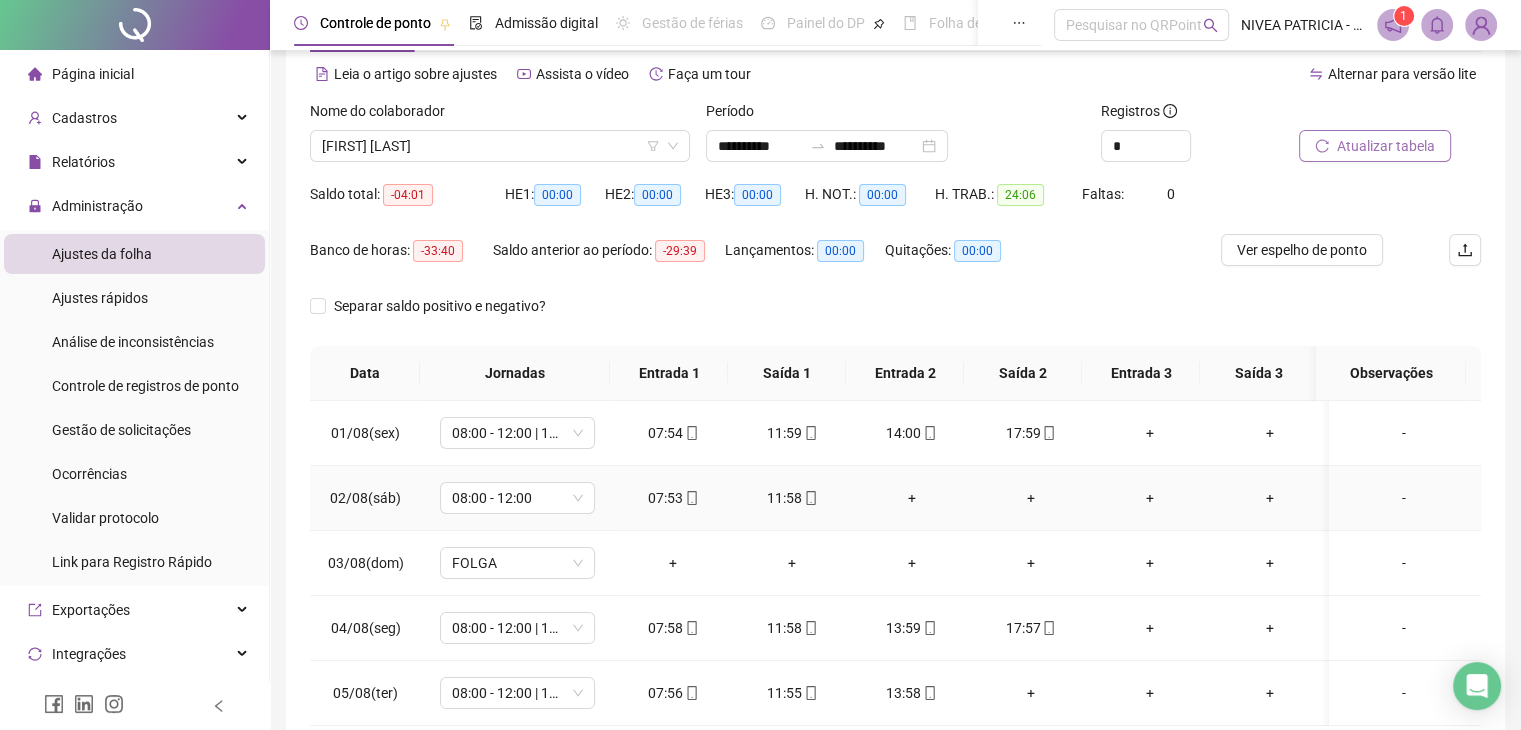 scroll, scrollTop: 0, scrollLeft: 0, axis: both 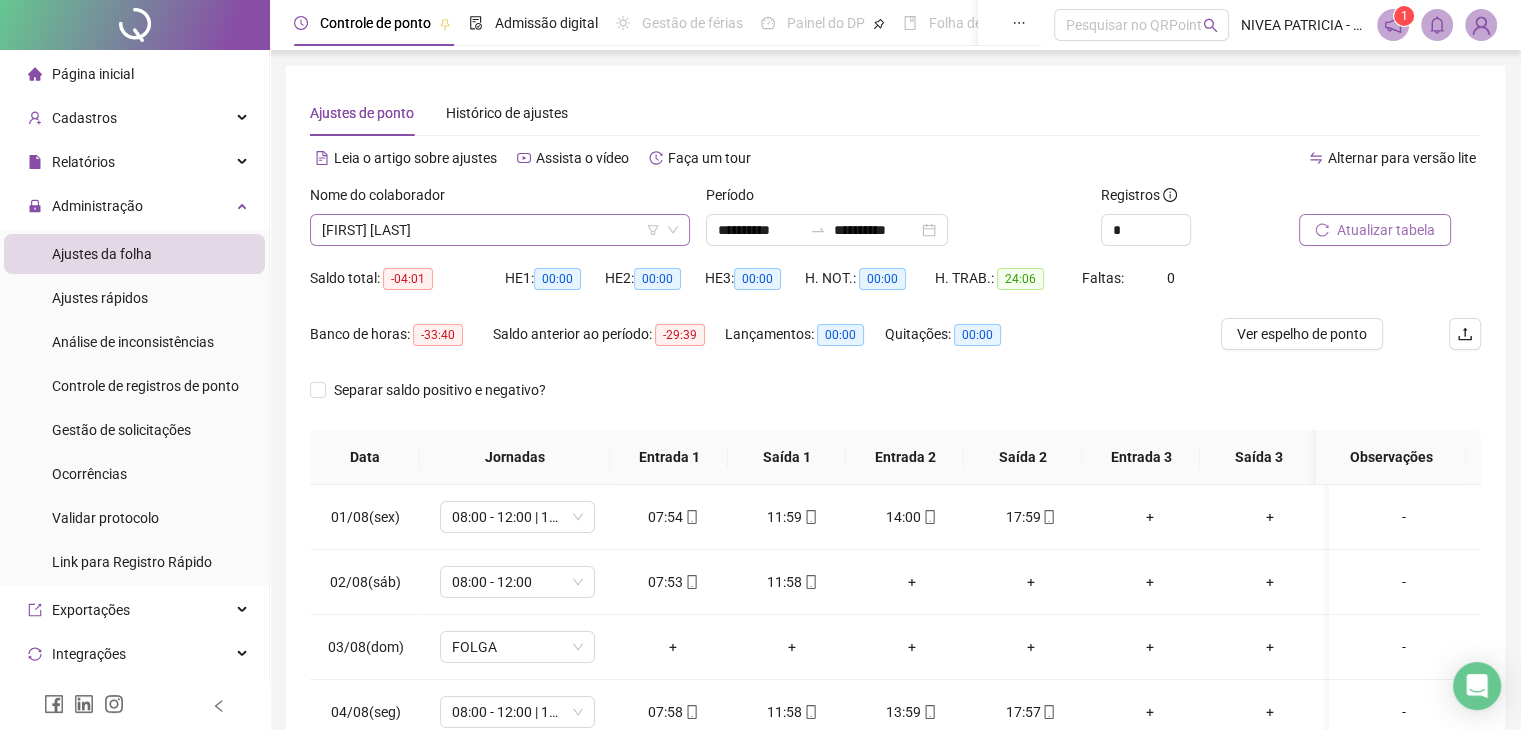 click on "[FIRST] [LAST]" at bounding box center [500, 230] 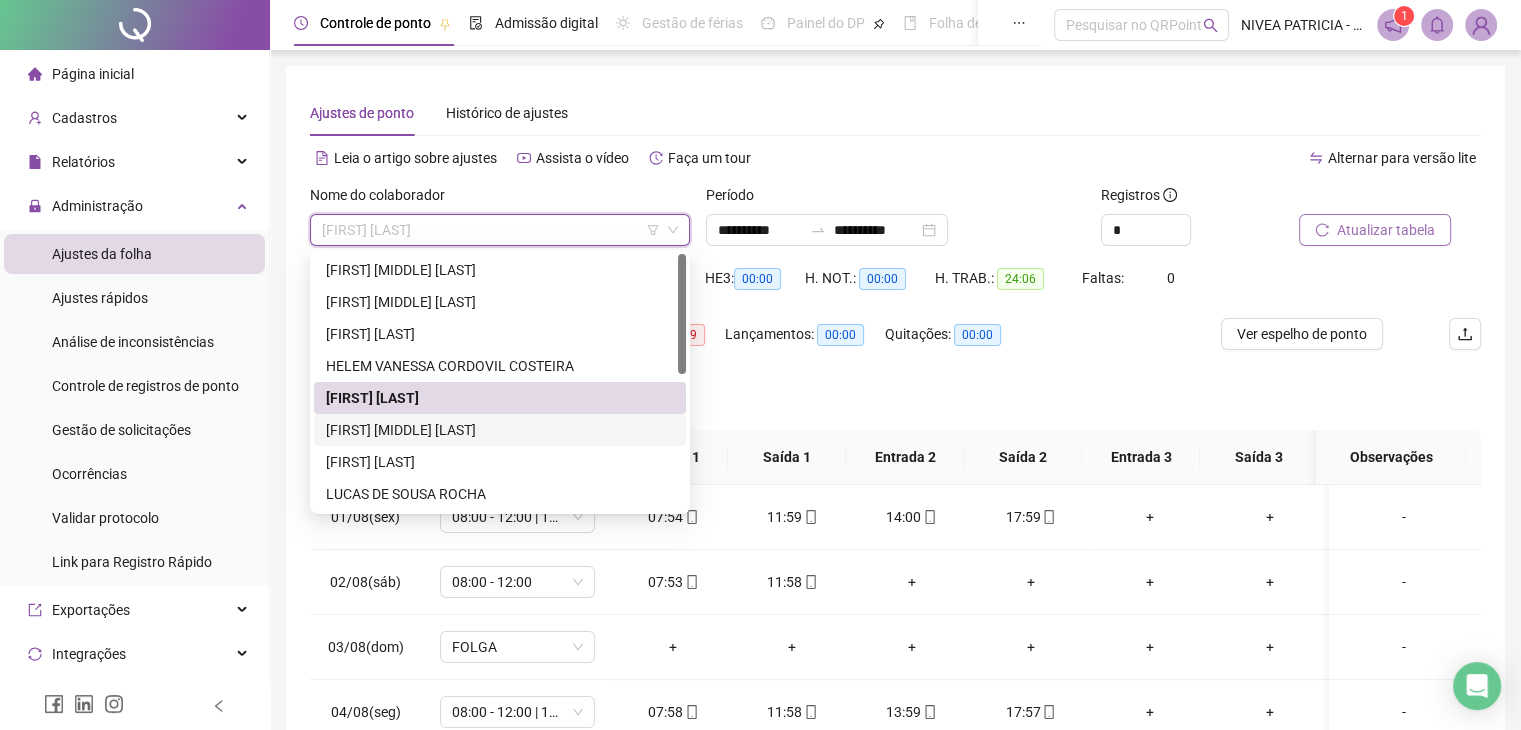 click on "[FIRST] [MIDDLE] [LAST]" at bounding box center [500, 430] 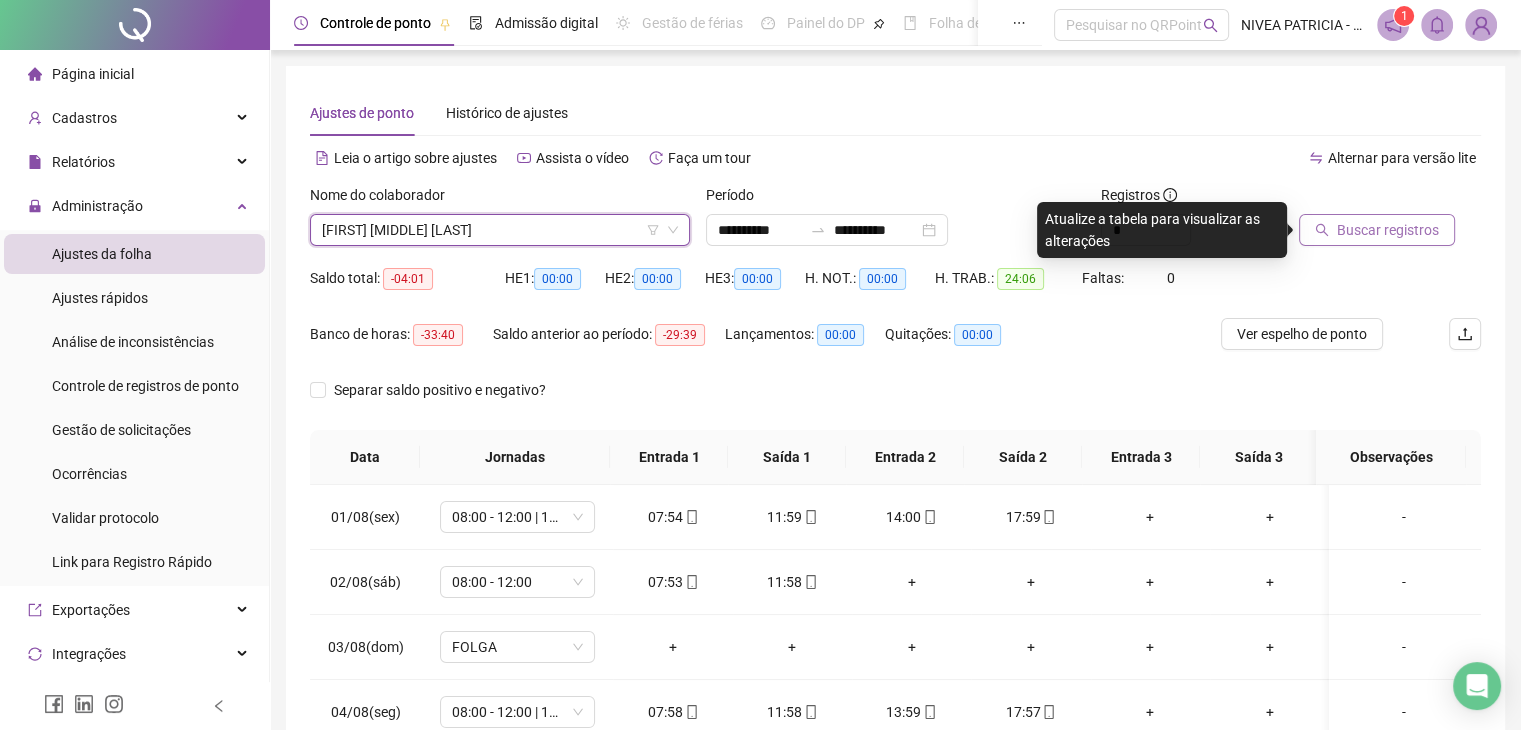 click on "Buscar registros" at bounding box center (1388, 230) 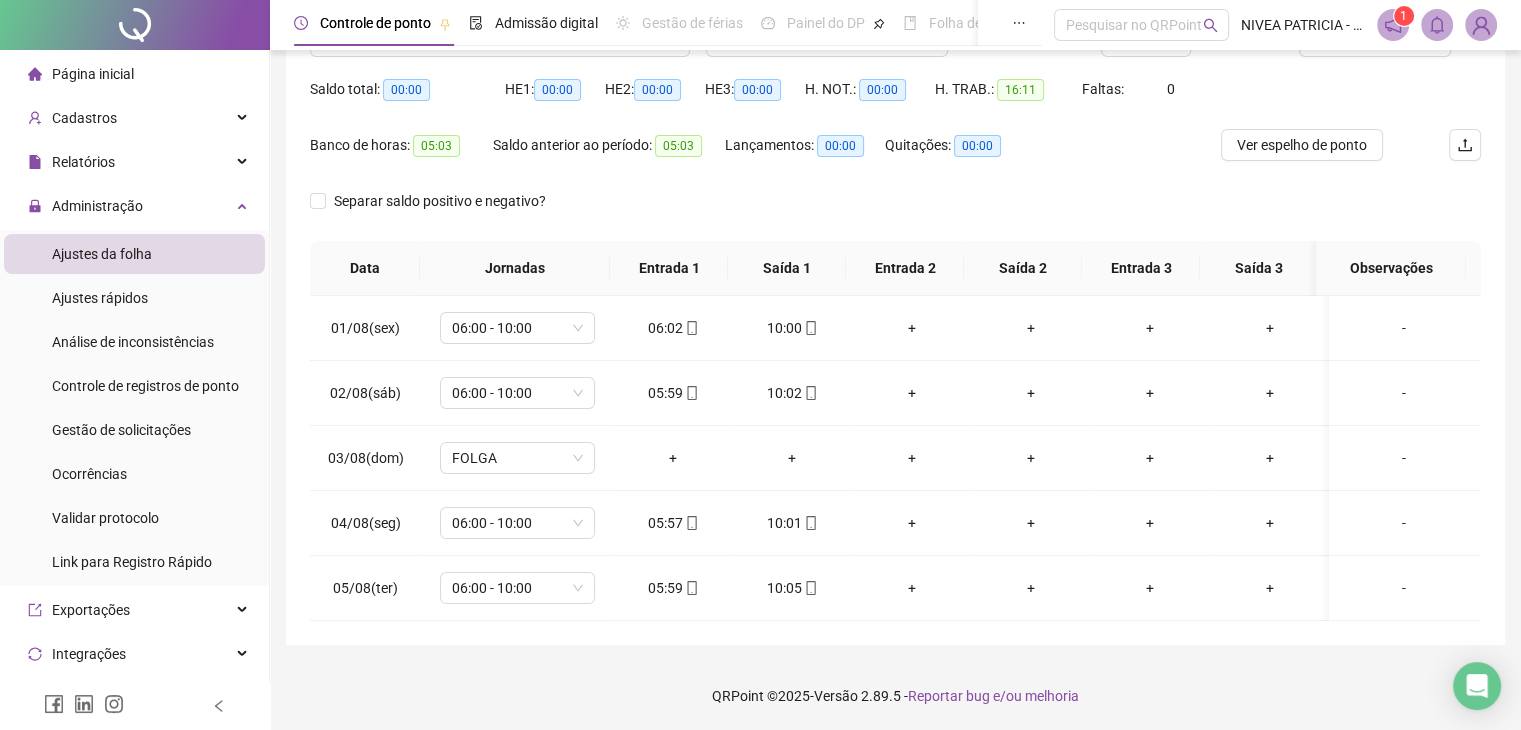 scroll, scrollTop: 0, scrollLeft: 0, axis: both 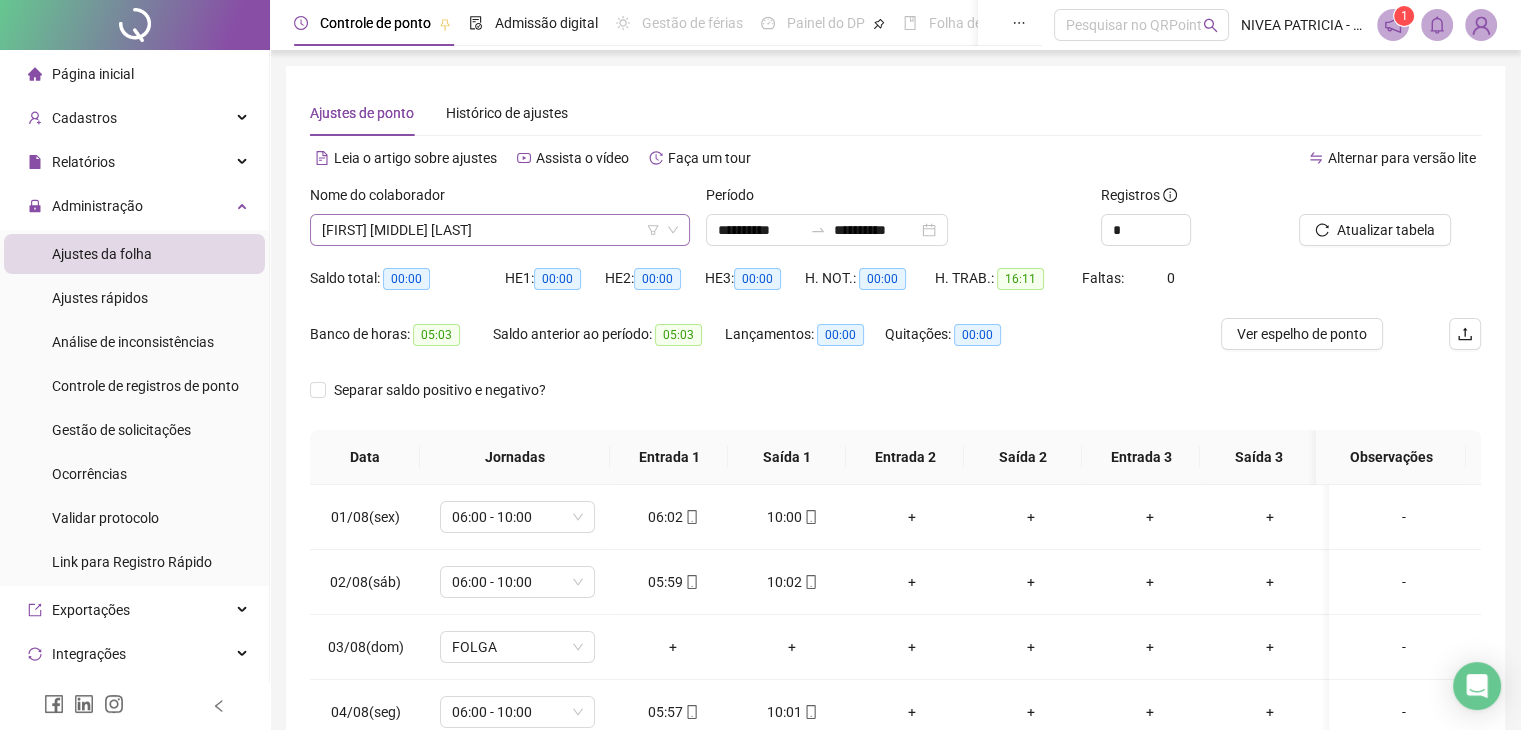 click on "[FIRST] [MIDDLE] [LAST]" at bounding box center [500, 230] 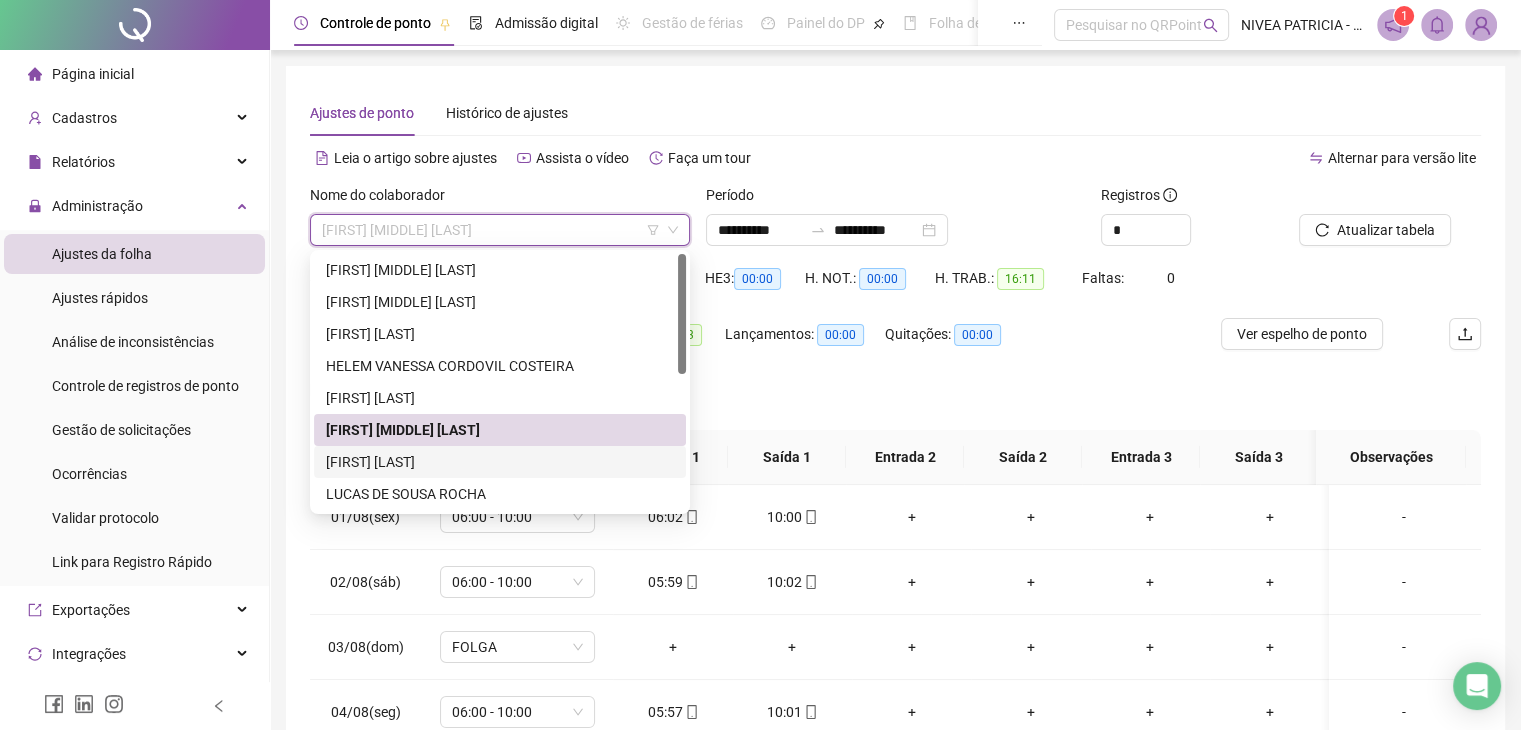 click on "[FIRST] [LAST]" at bounding box center [500, 462] 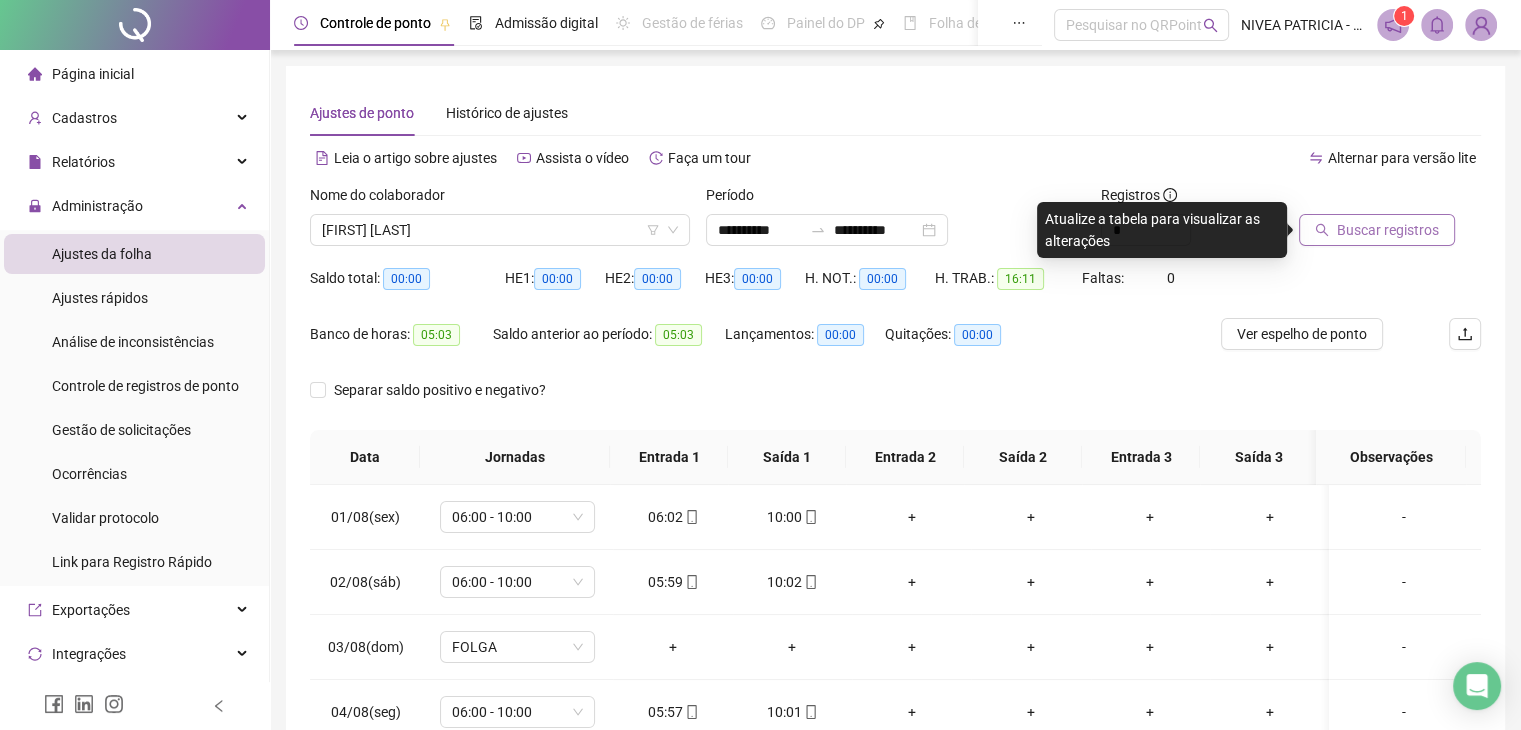 click on "Buscar registros" at bounding box center (1388, 230) 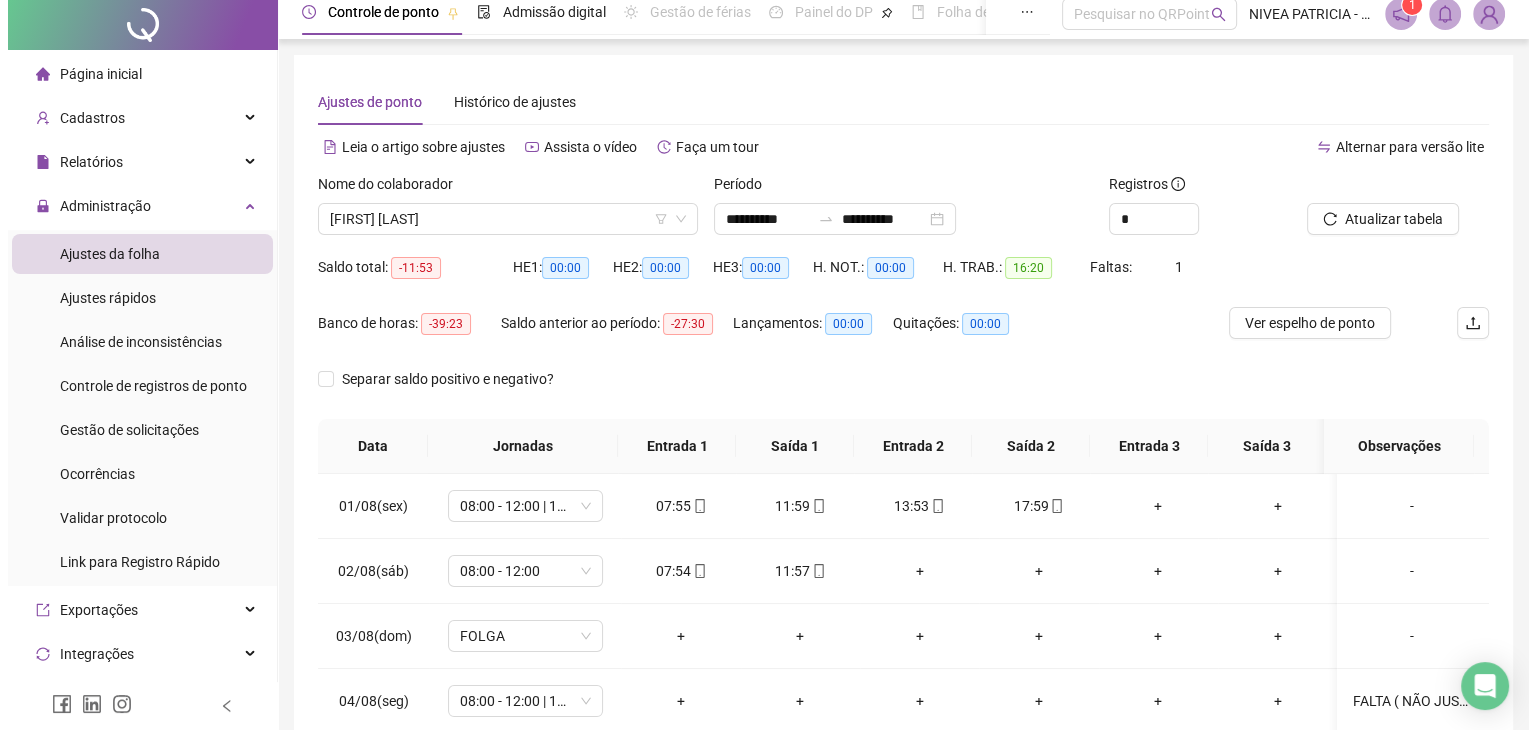 scroll, scrollTop: 0, scrollLeft: 0, axis: both 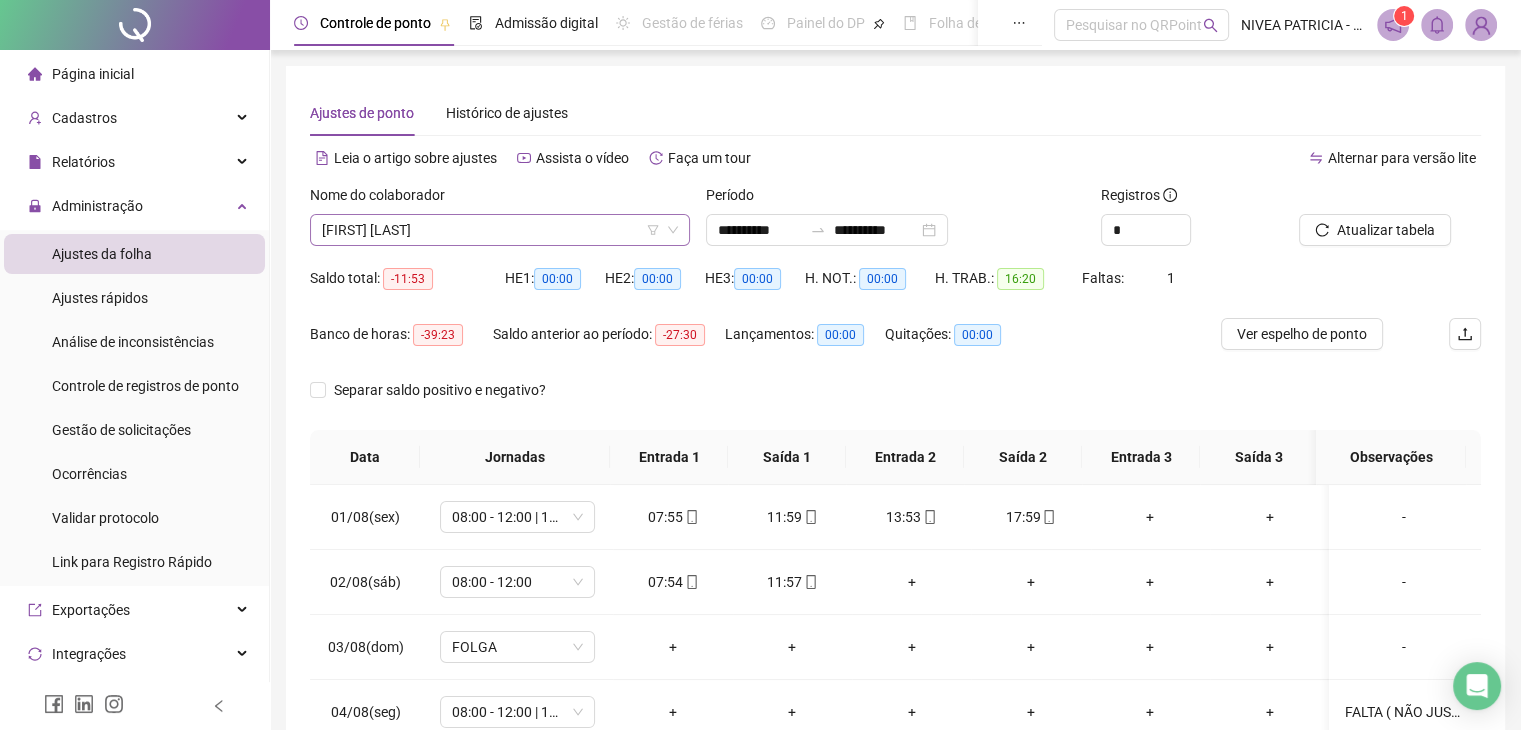 click on "[FIRST] [LAST]" at bounding box center (500, 230) 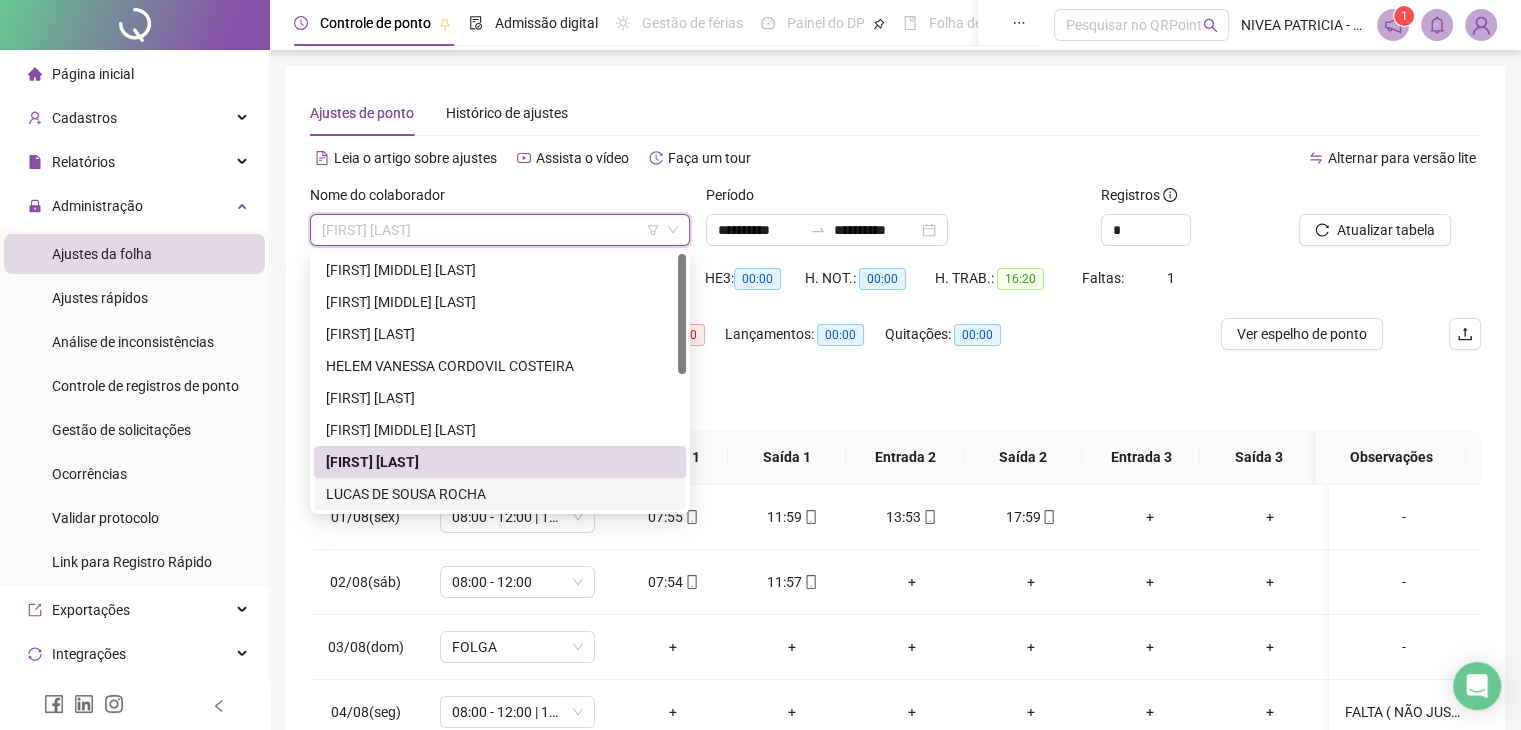 click on "LUCAS DE SOUSA ROCHA" at bounding box center [500, 494] 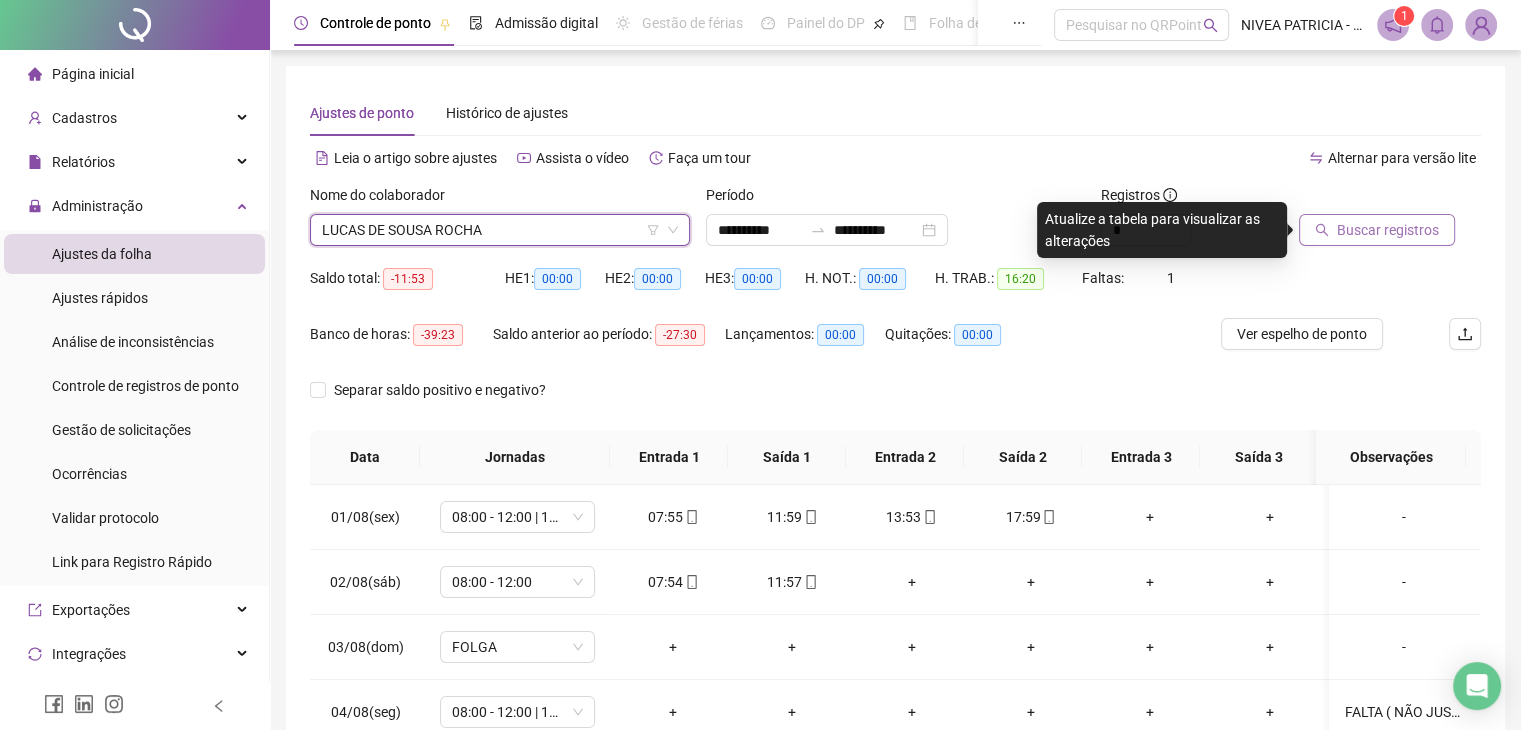 click on "Buscar registros" at bounding box center [1388, 230] 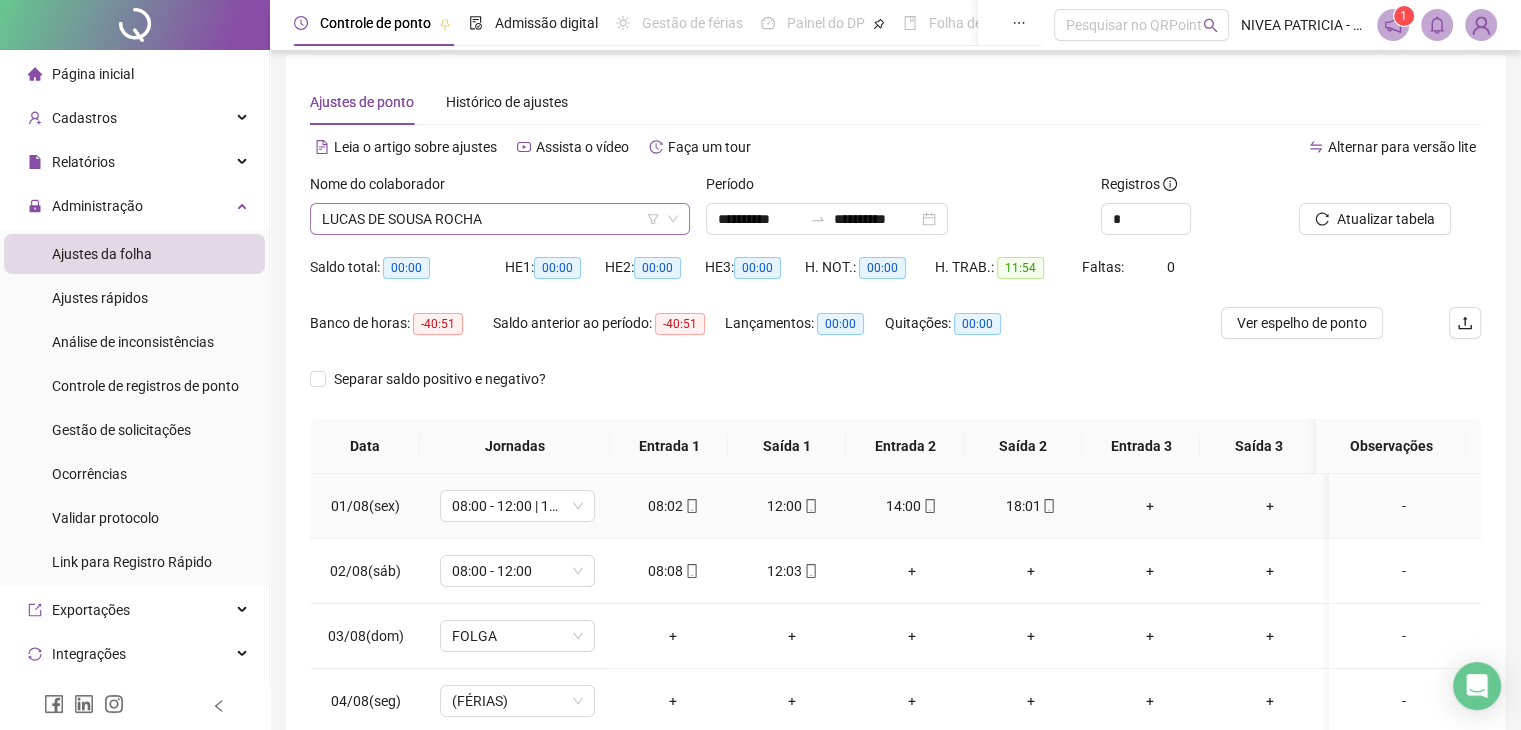 scroll, scrollTop: 0, scrollLeft: 0, axis: both 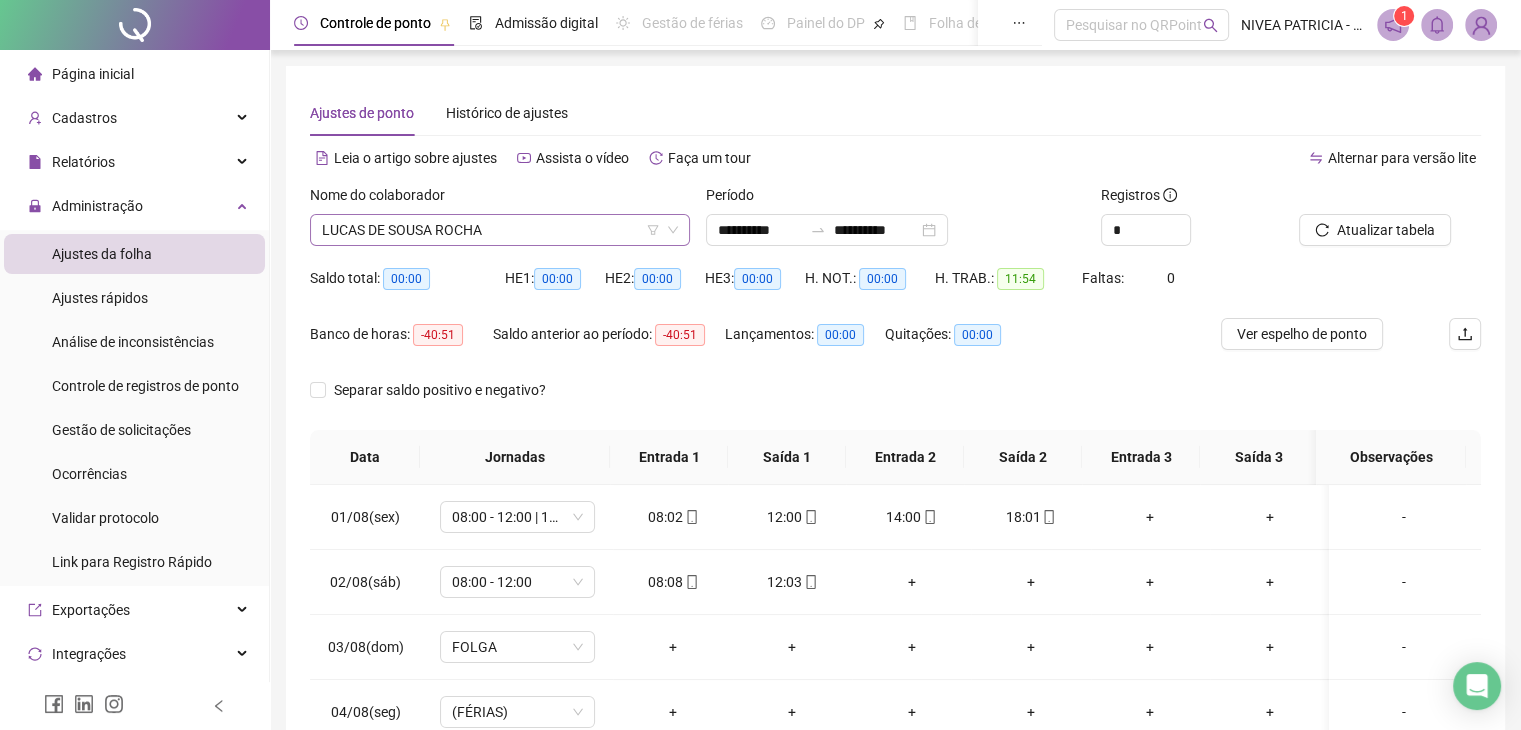 click on "LUCAS DE SOUSA ROCHA" at bounding box center (500, 230) 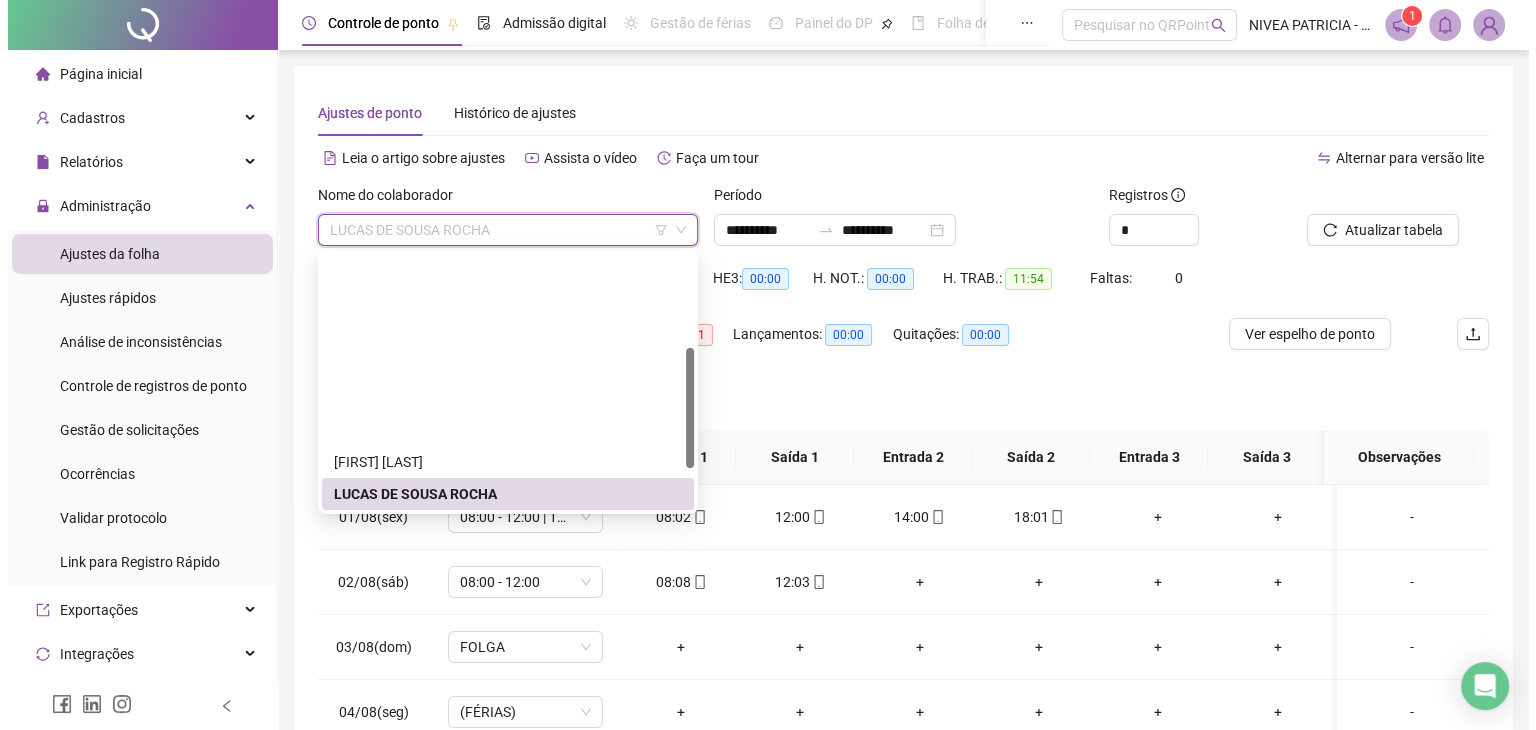 scroll, scrollTop: 200, scrollLeft: 0, axis: vertical 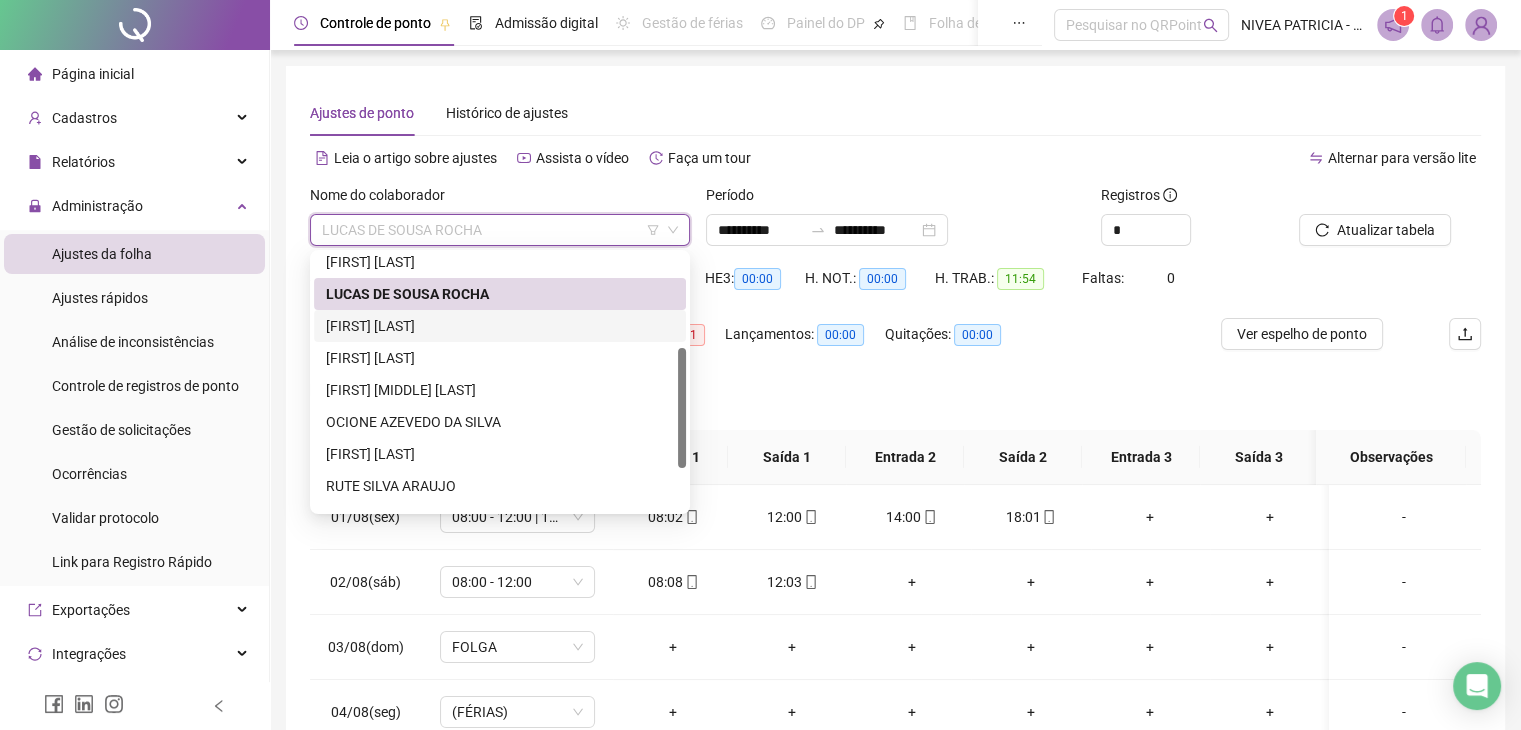 click on "[FIRST] [LAST]" at bounding box center (500, 326) 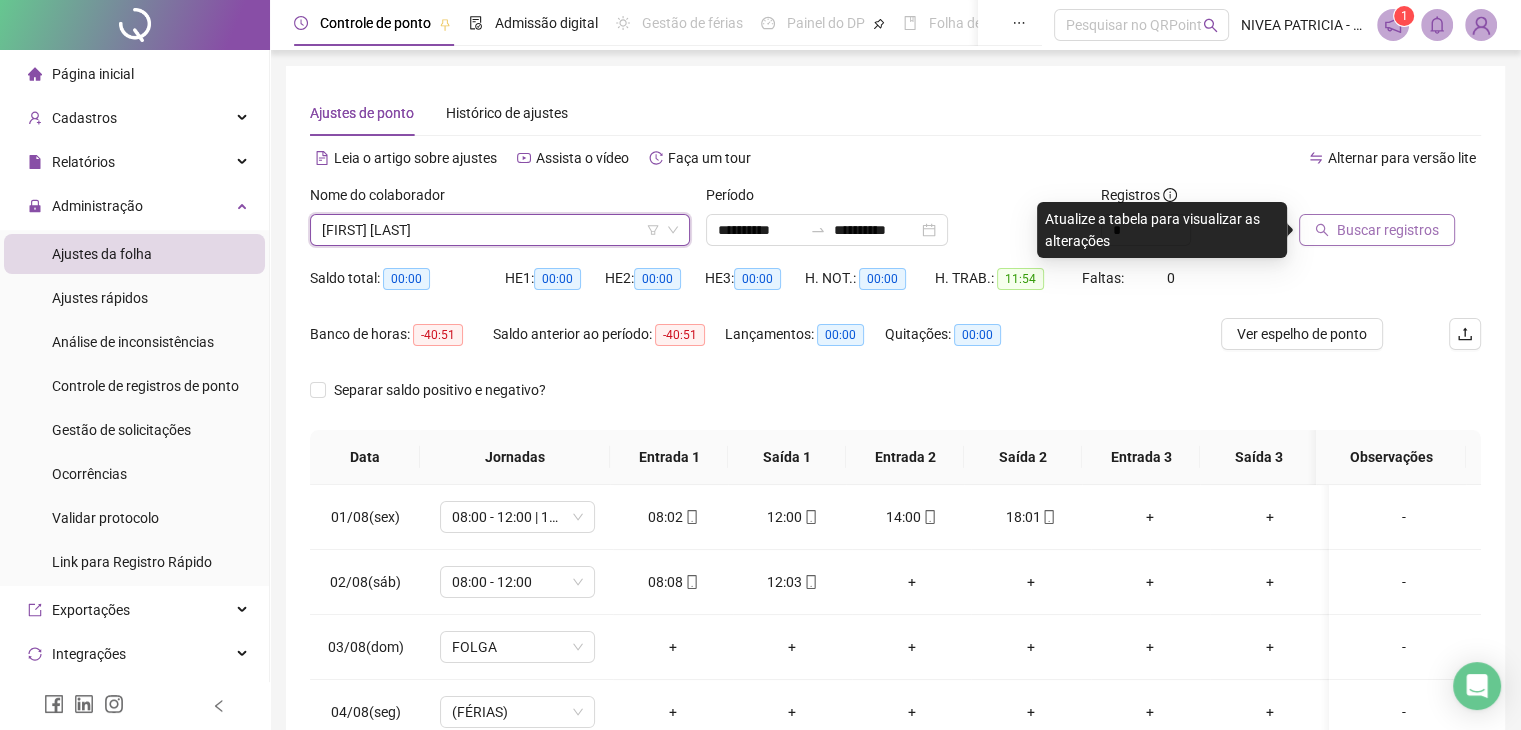 click on "Buscar registros" at bounding box center [1388, 230] 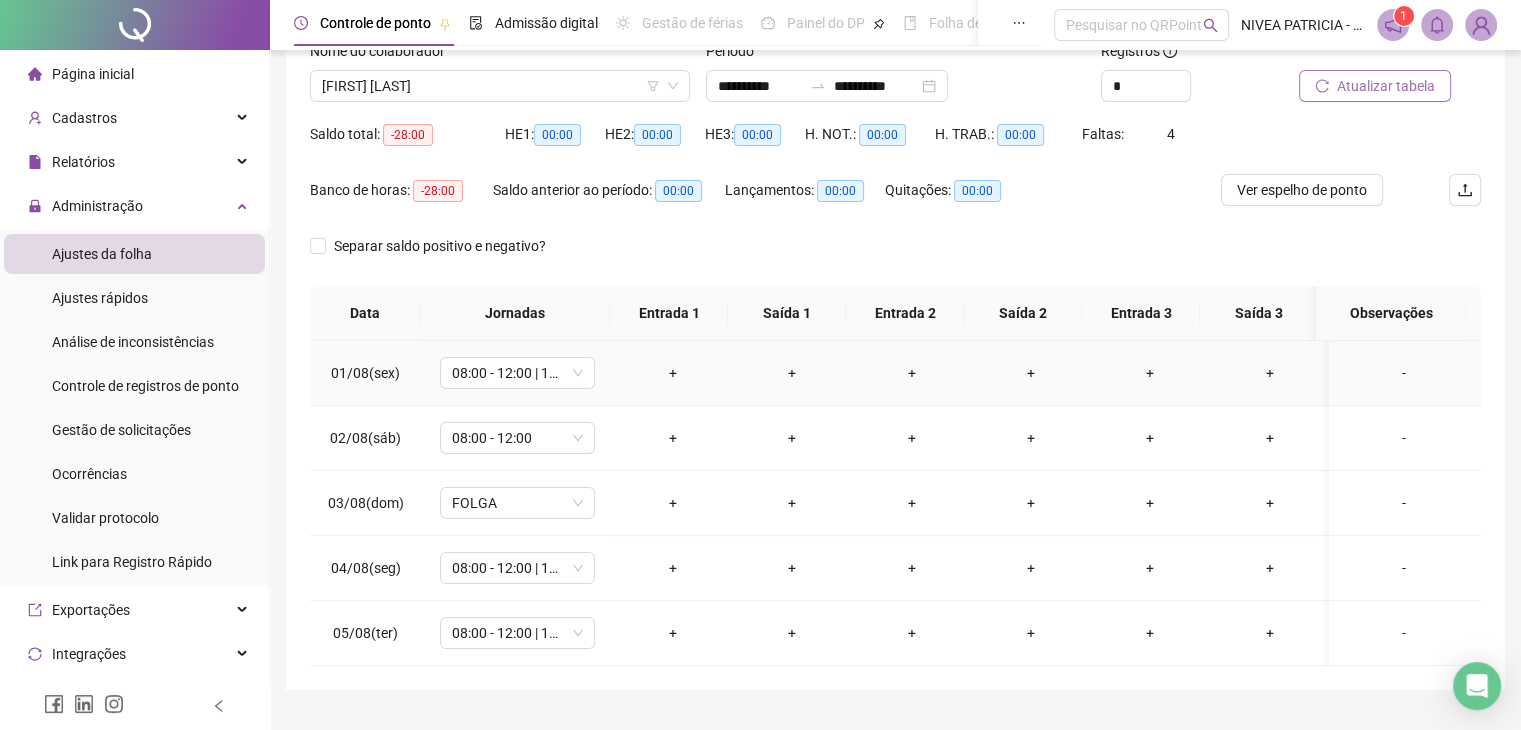 scroll, scrollTop: 189, scrollLeft: 0, axis: vertical 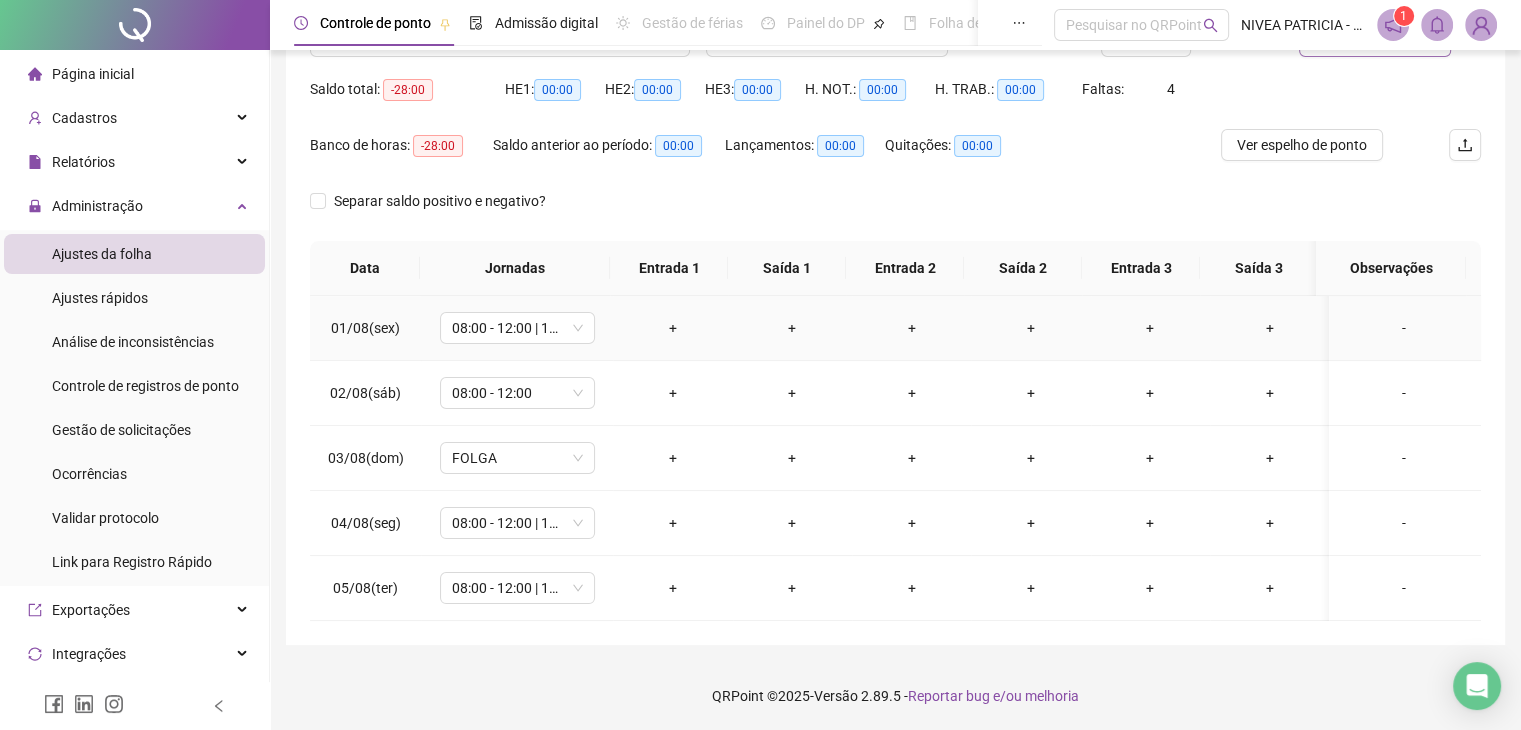 click on "-" at bounding box center [1404, 328] 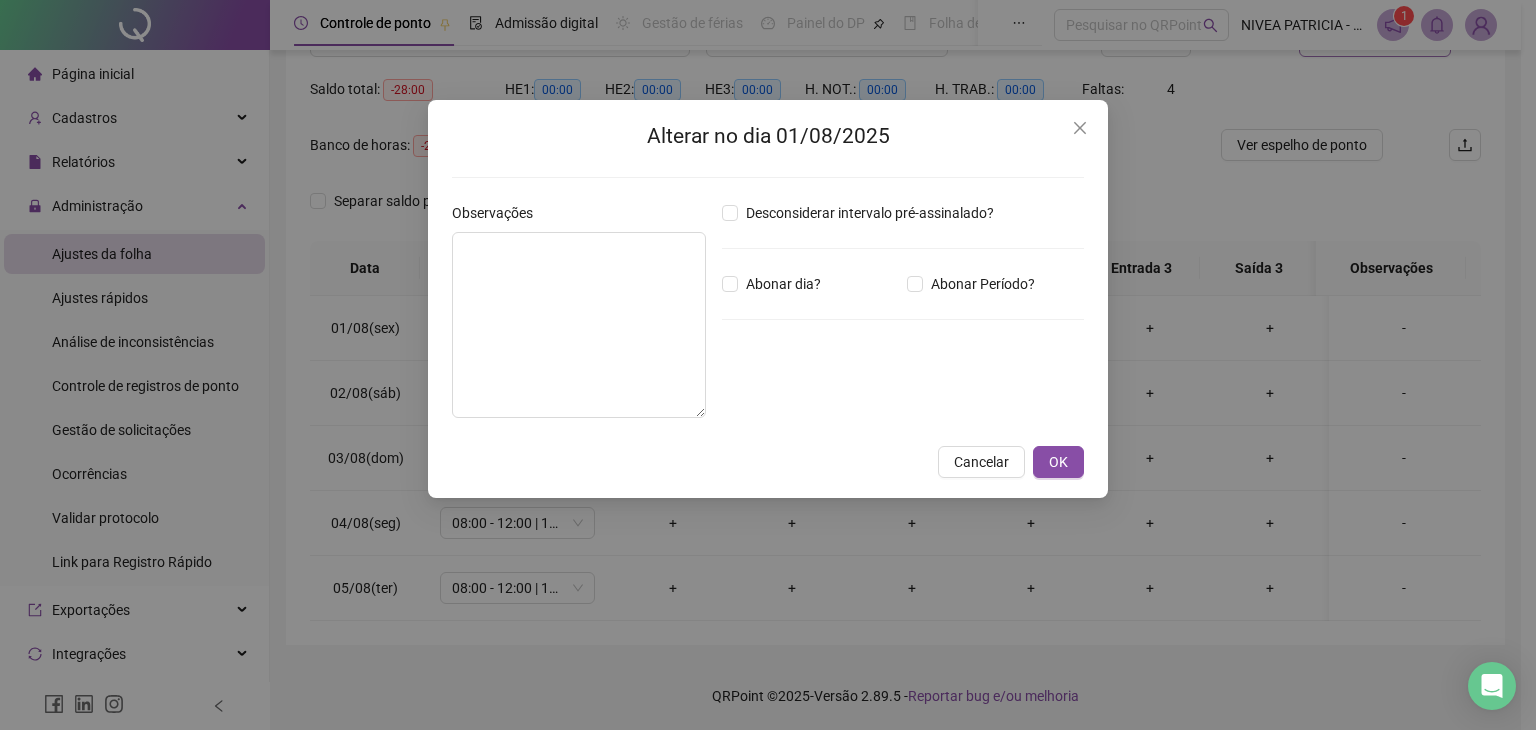 type 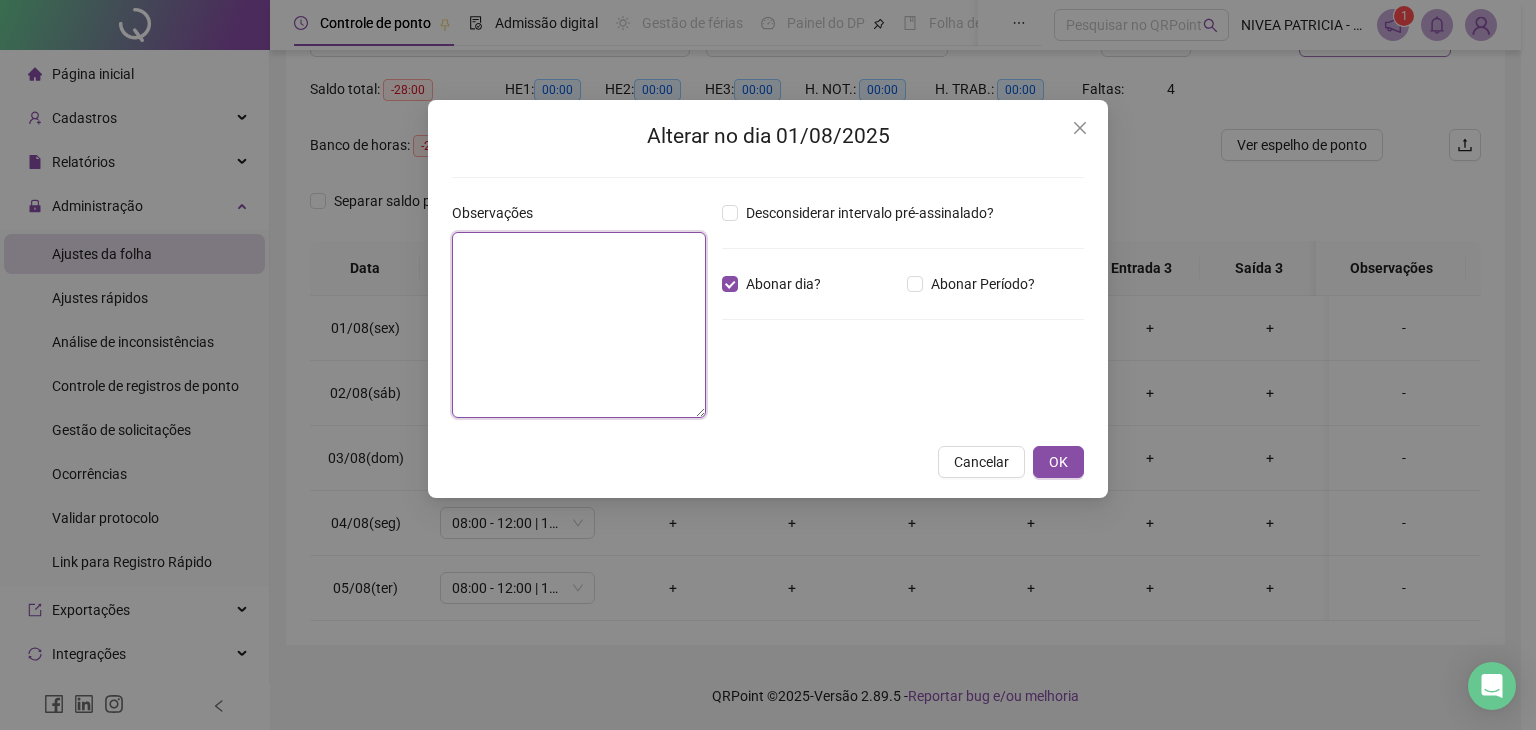 click at bounding box center [579, 325] 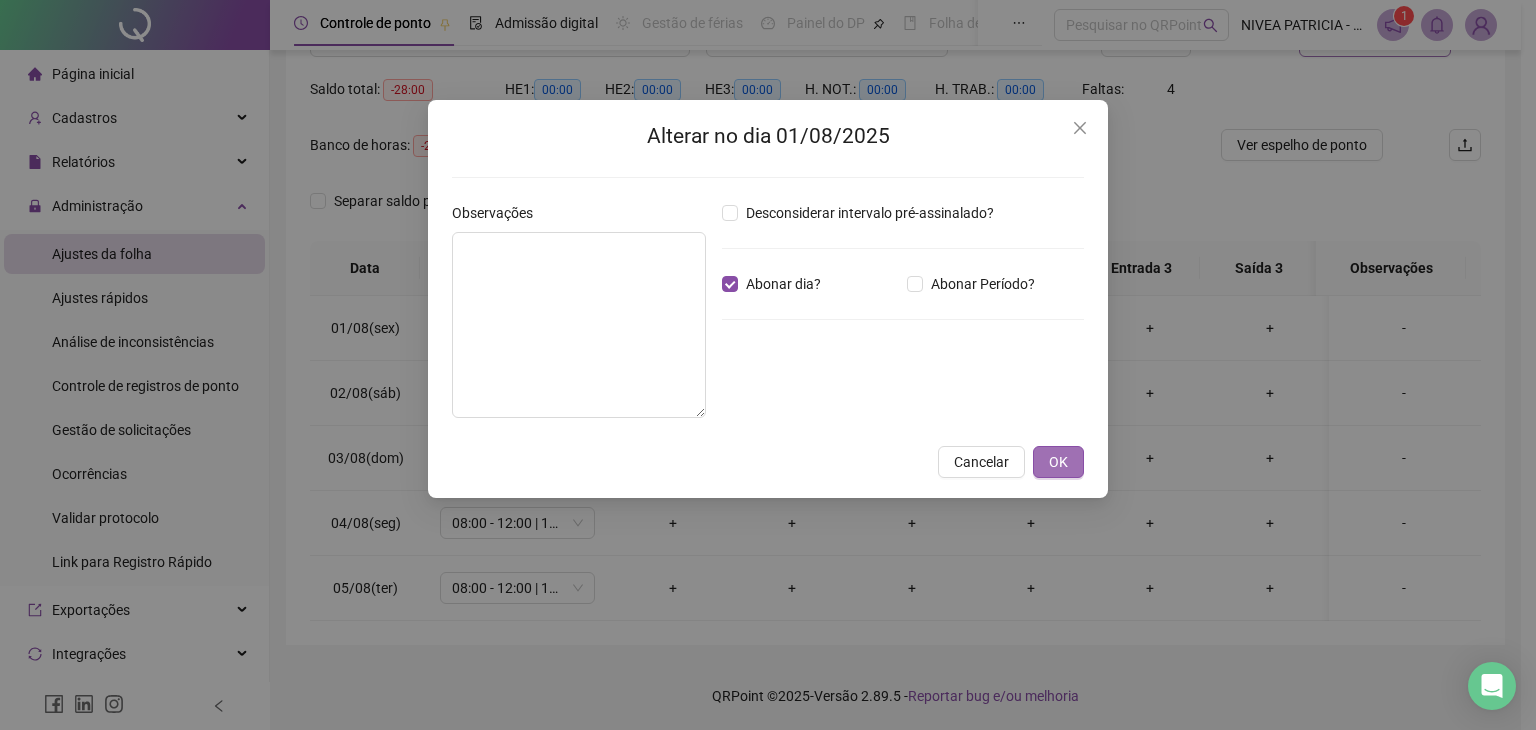 click on "OK" at bounding box center [1058, 462] 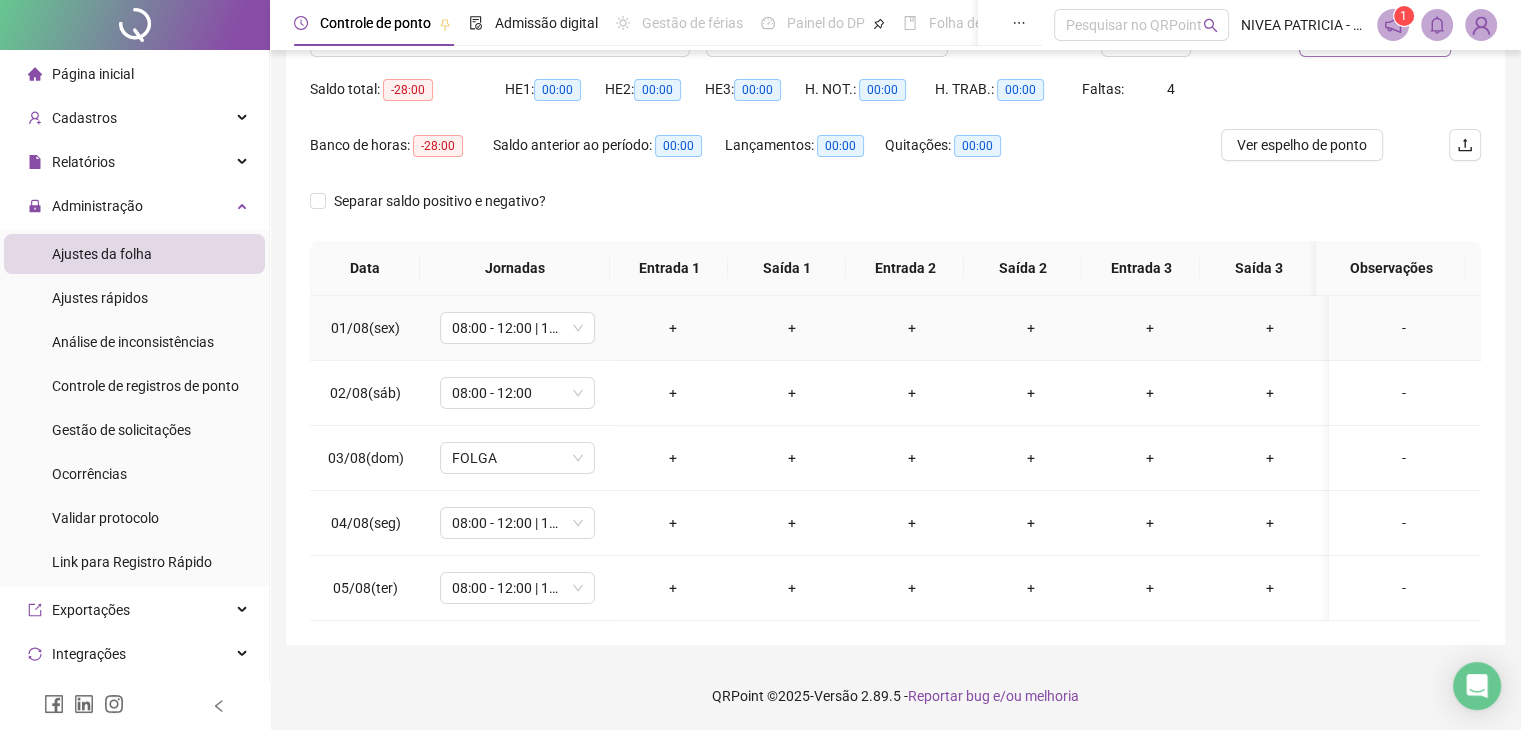 click on "+" at bounding box center (672, 328) 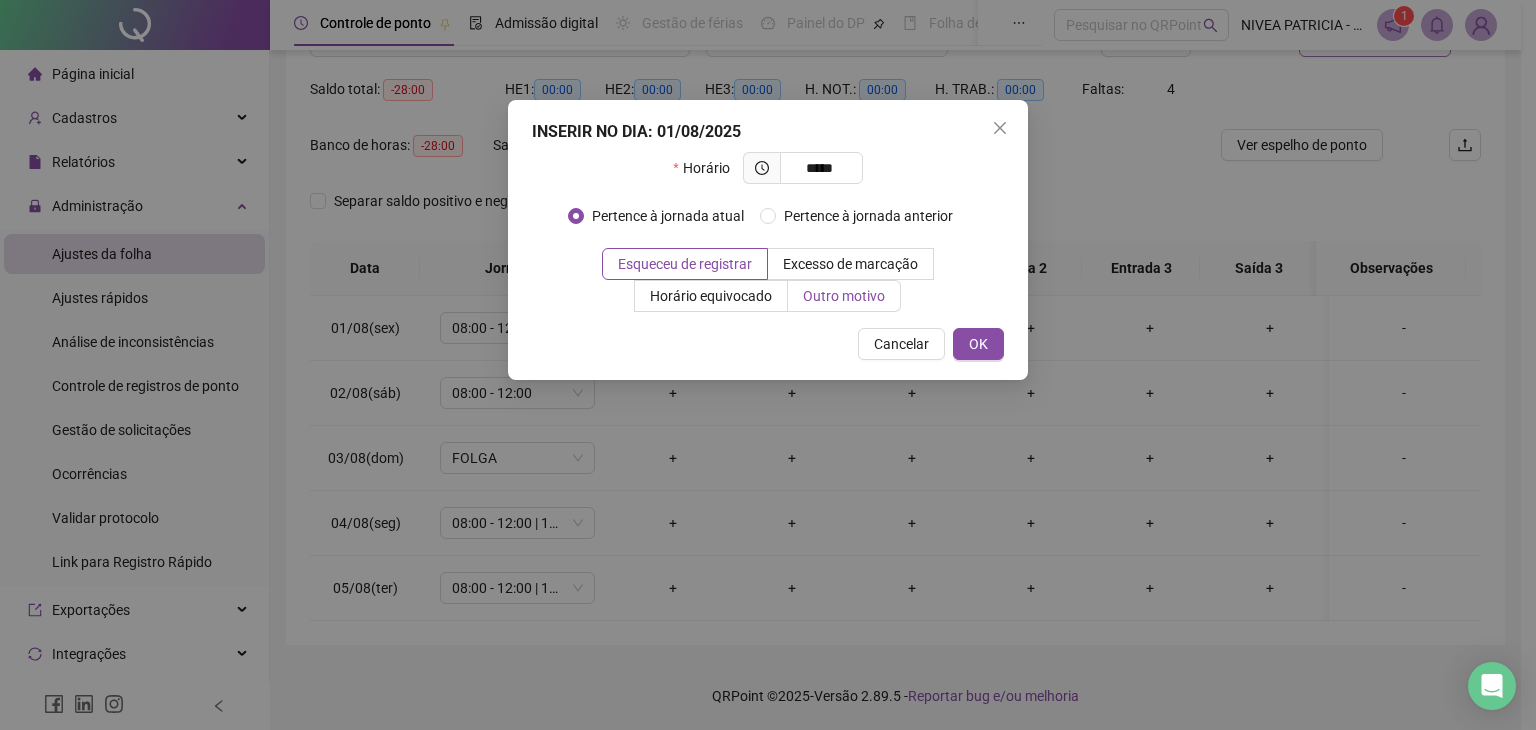 type on "*****" 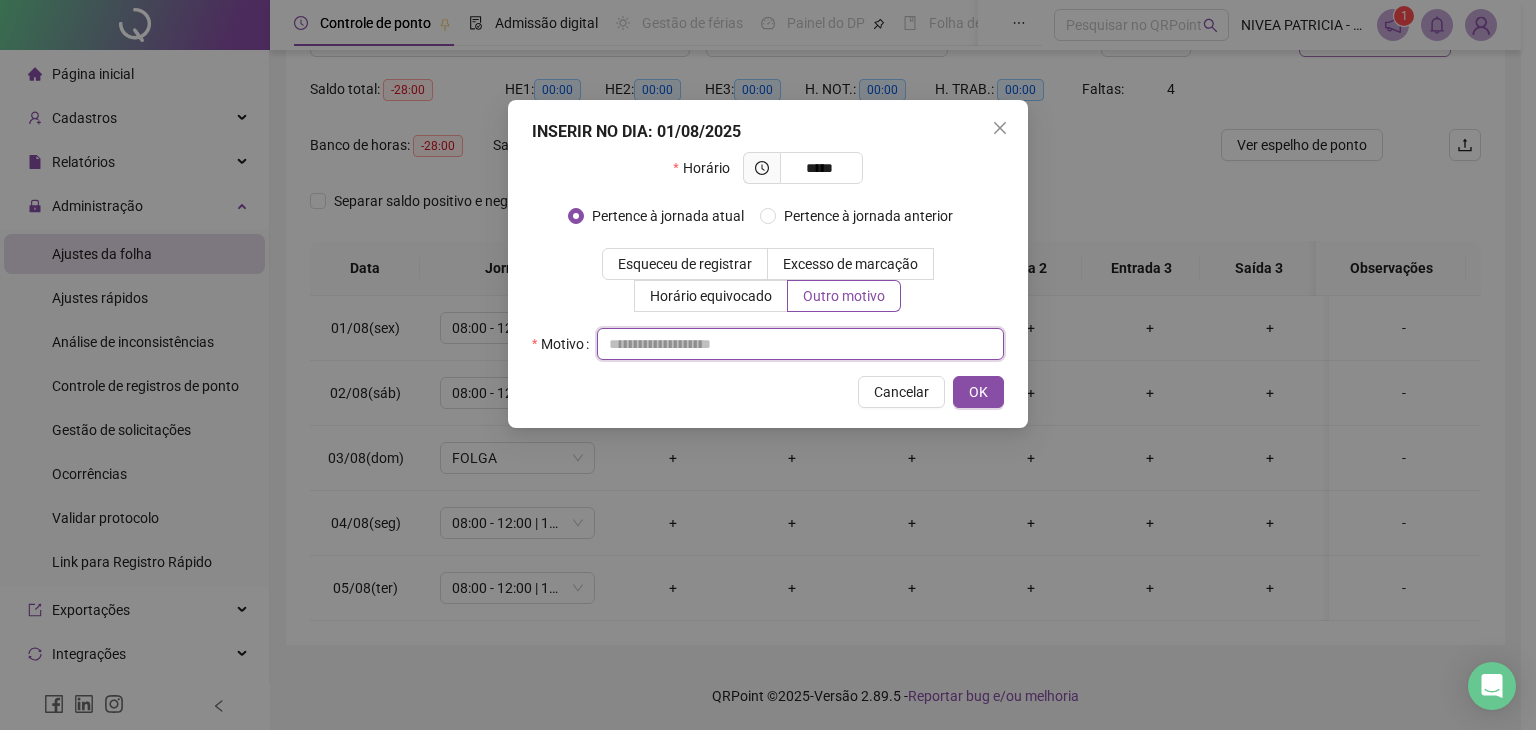 click at bounding box center (800, 344) 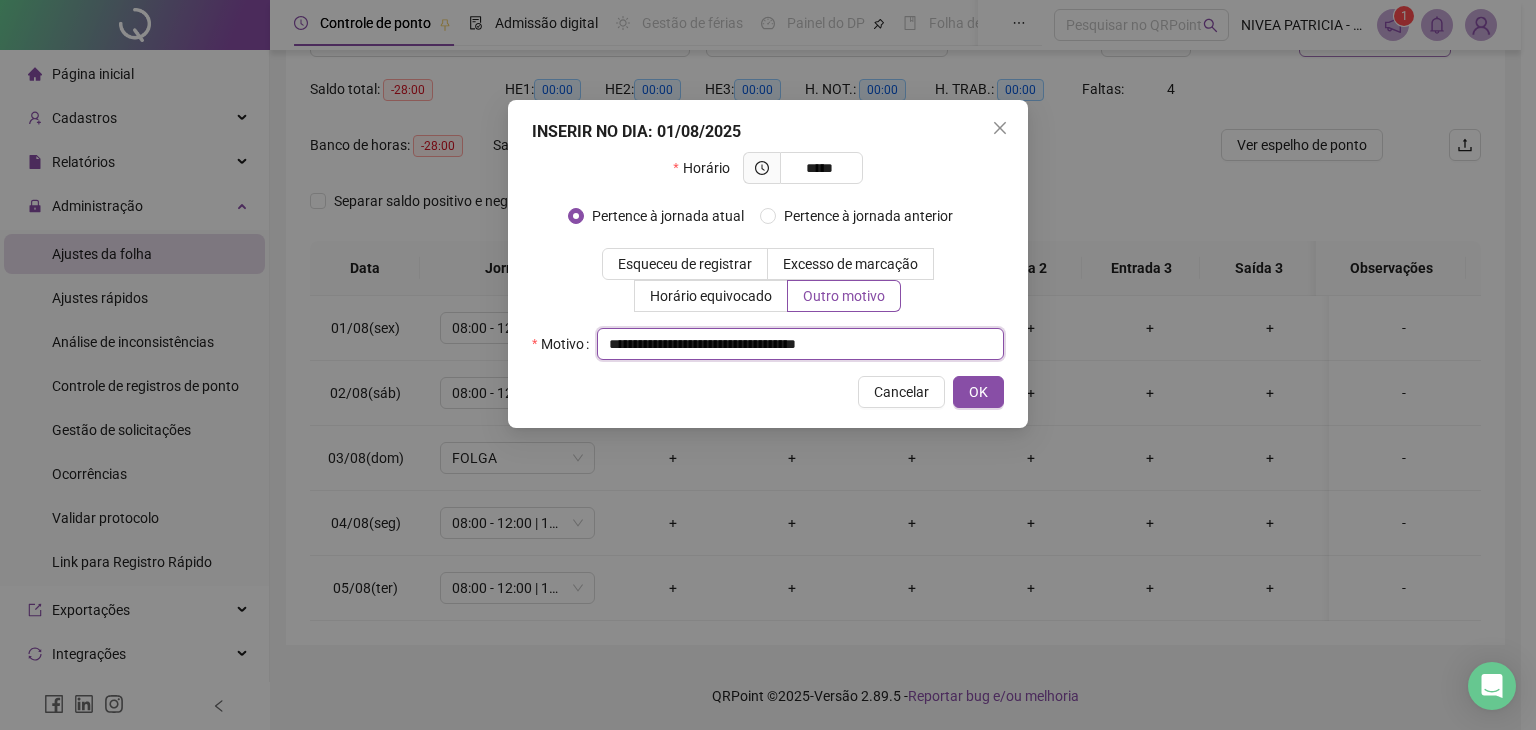 drag, startPoint x: 937, startPoint y: 346, endPoint x: 597, endPoint y: 357, distance: 340.1779 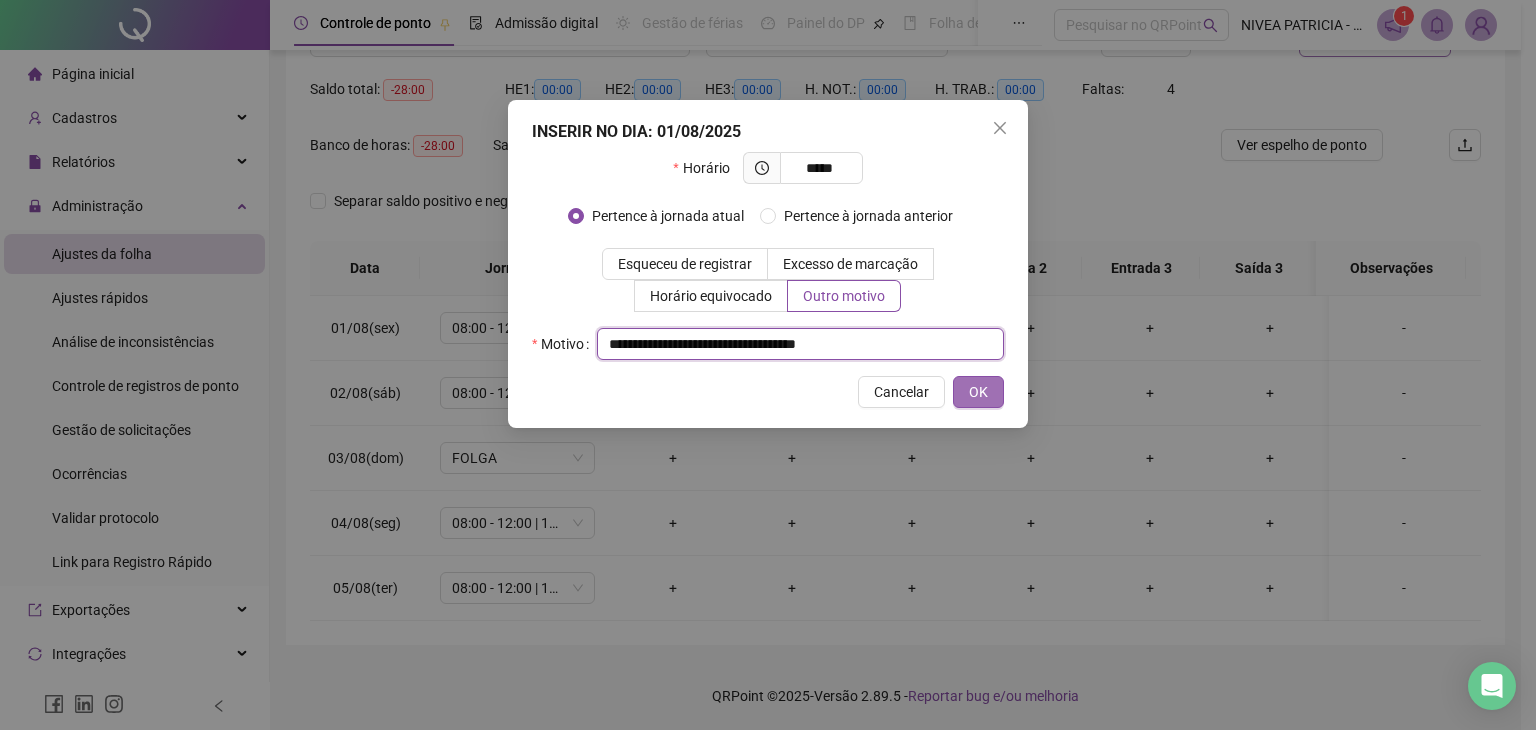 type on "**********" 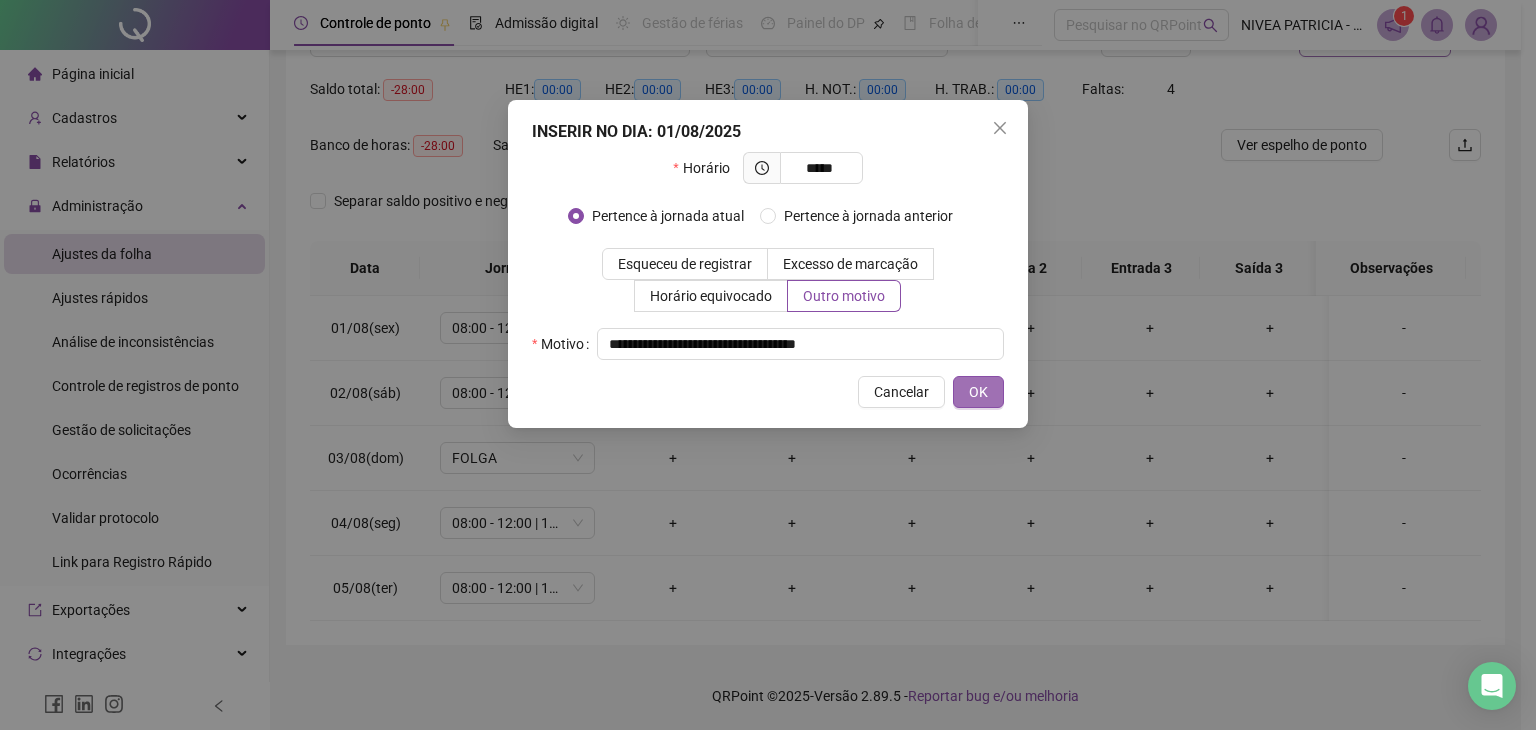 click on "OK" at bounding box center [978, 392] 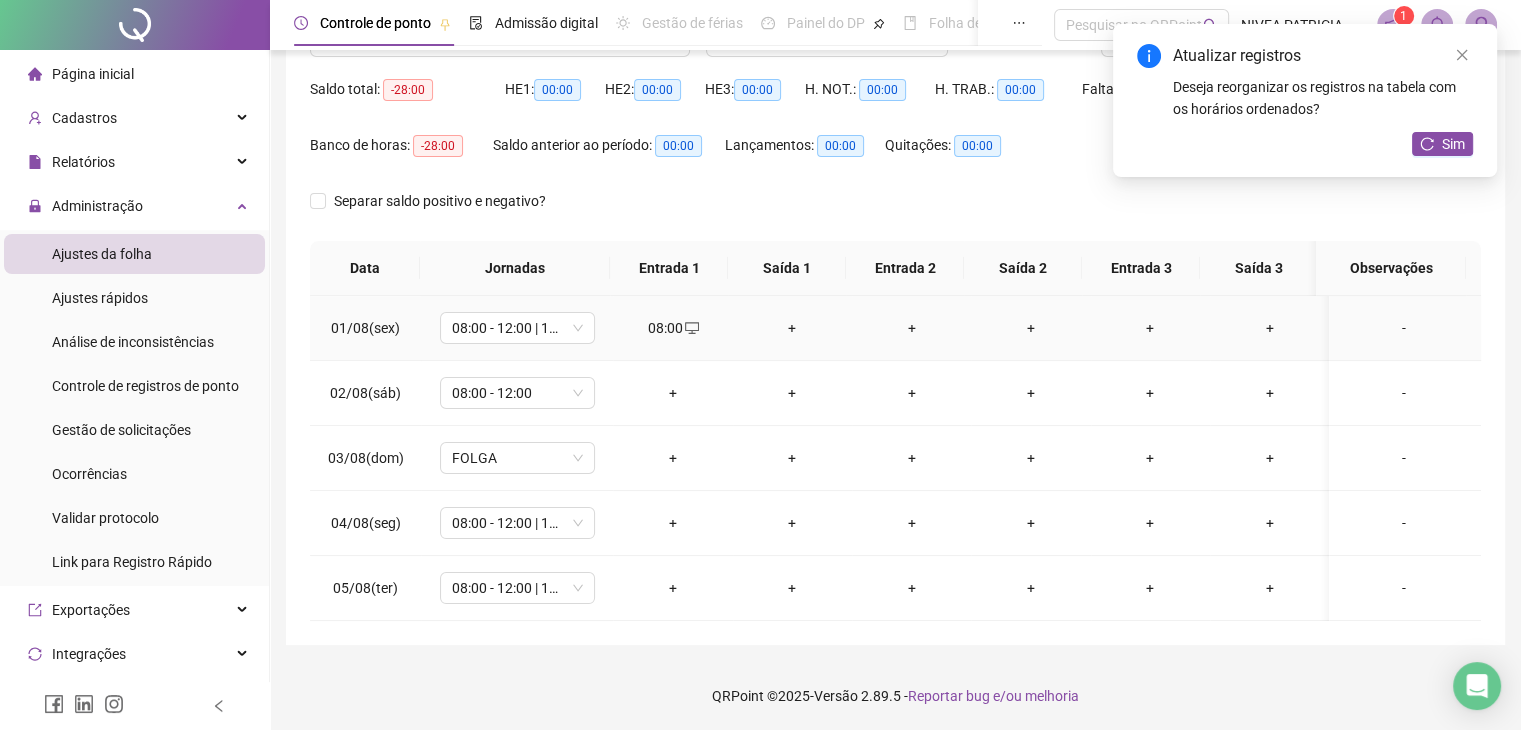 click on "+" at bounding box center [792, 328] 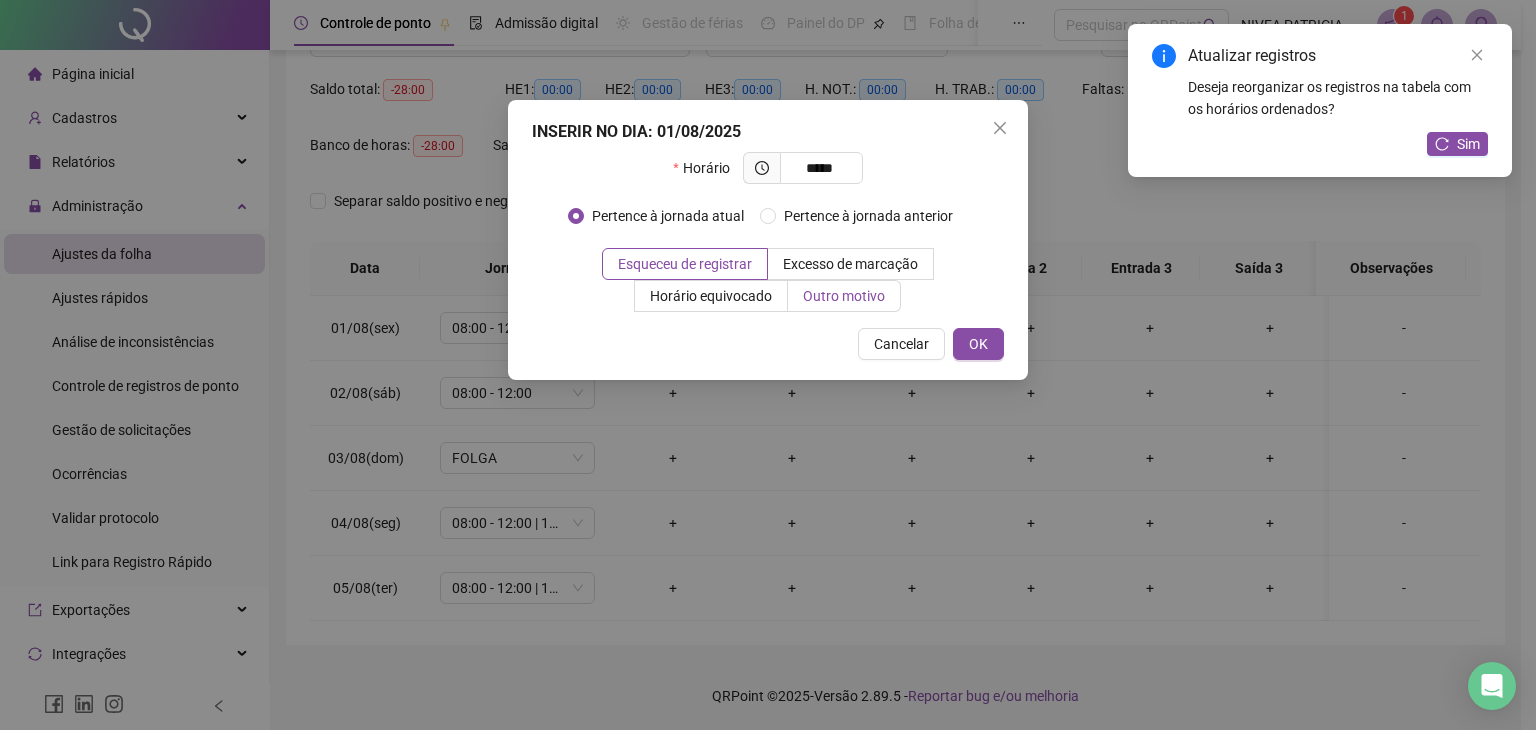 type on "*****" 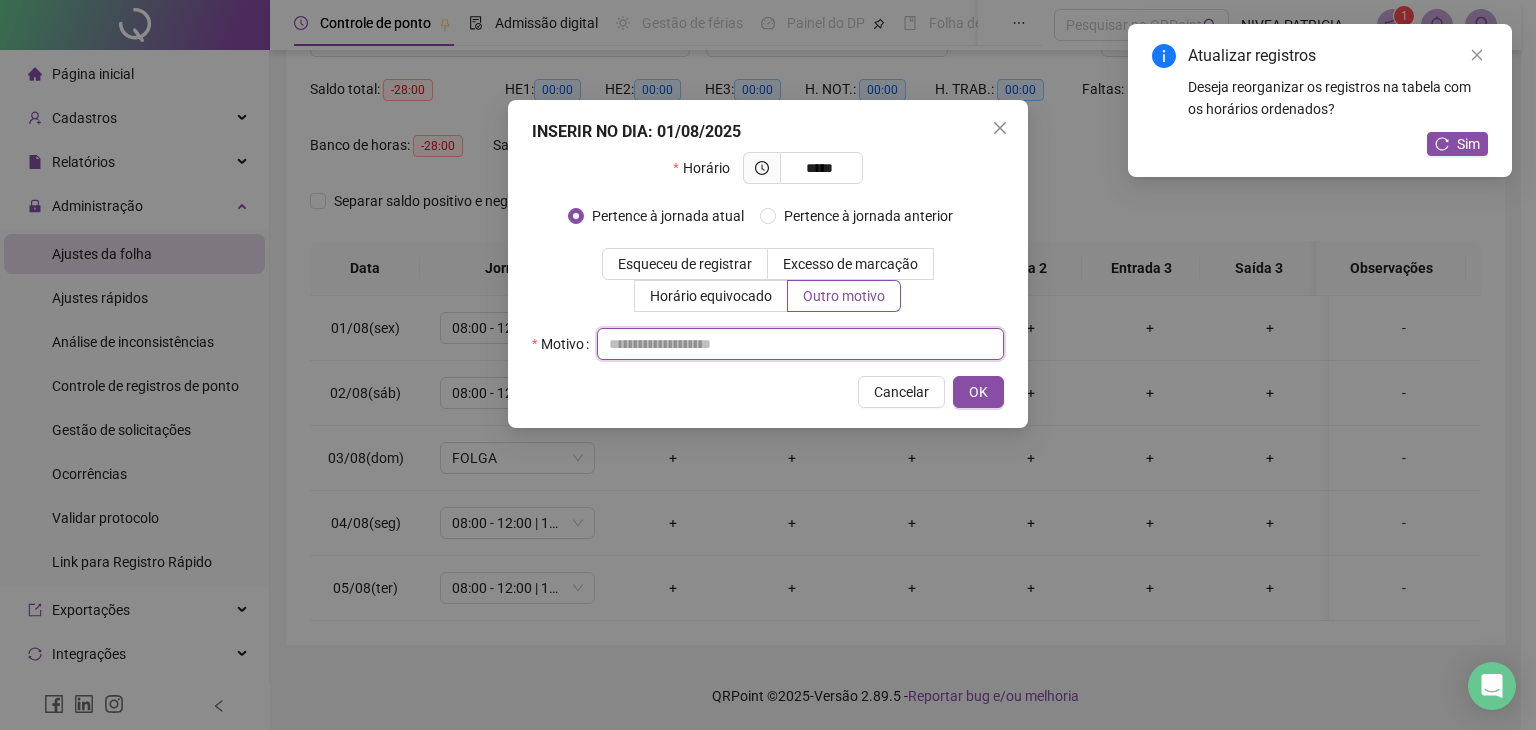 click at bounding box center (800, 344) 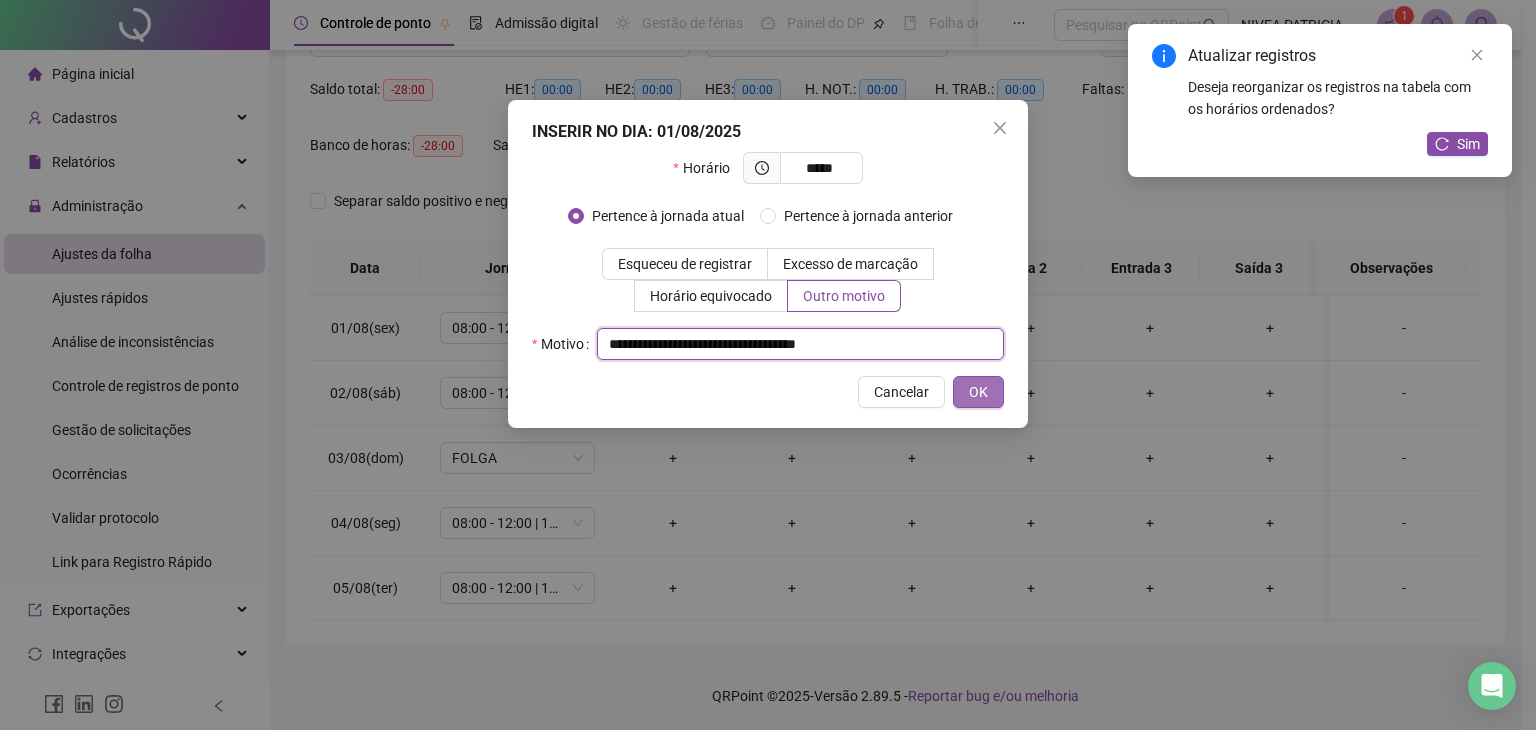 type on "**********" 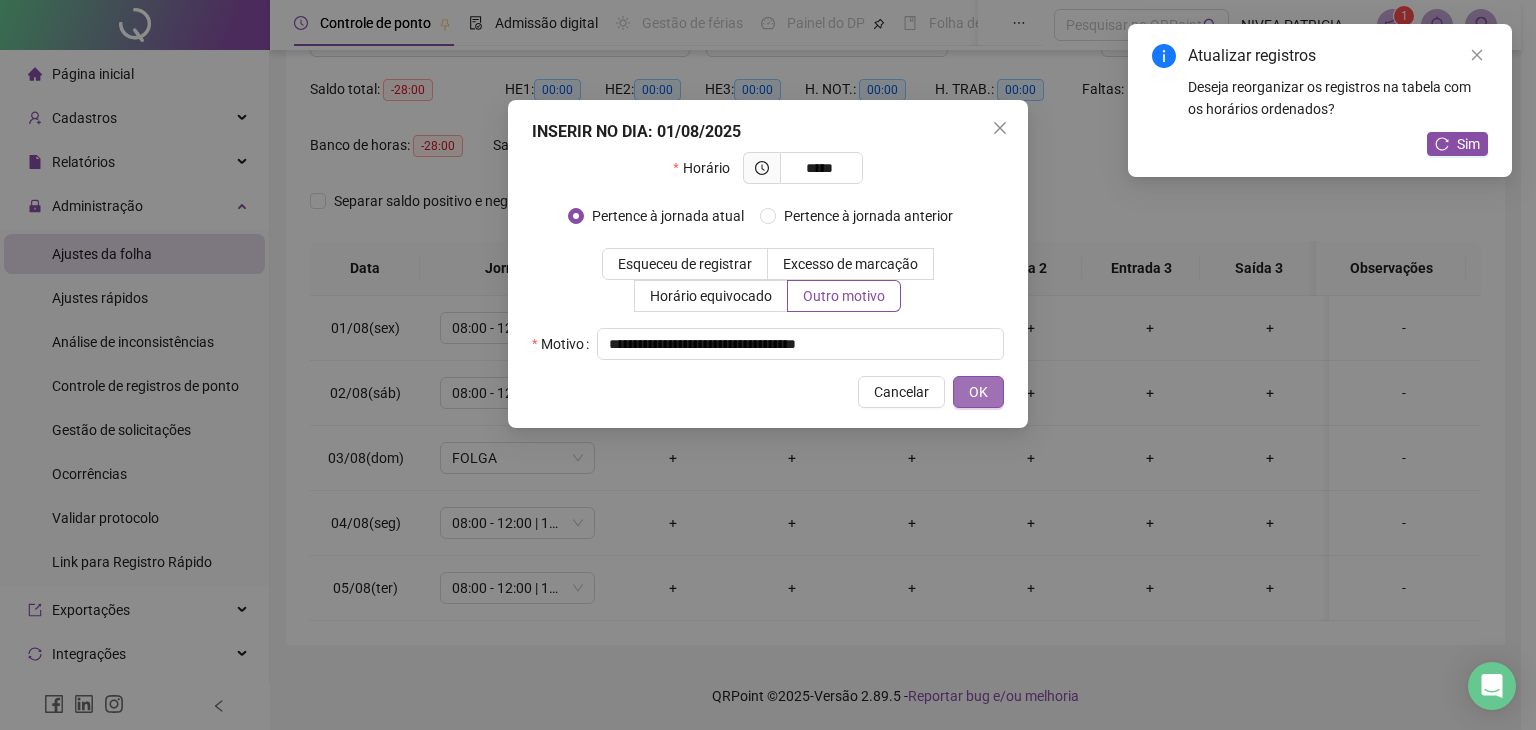 click on "OK" at bounding box center (978, 392) 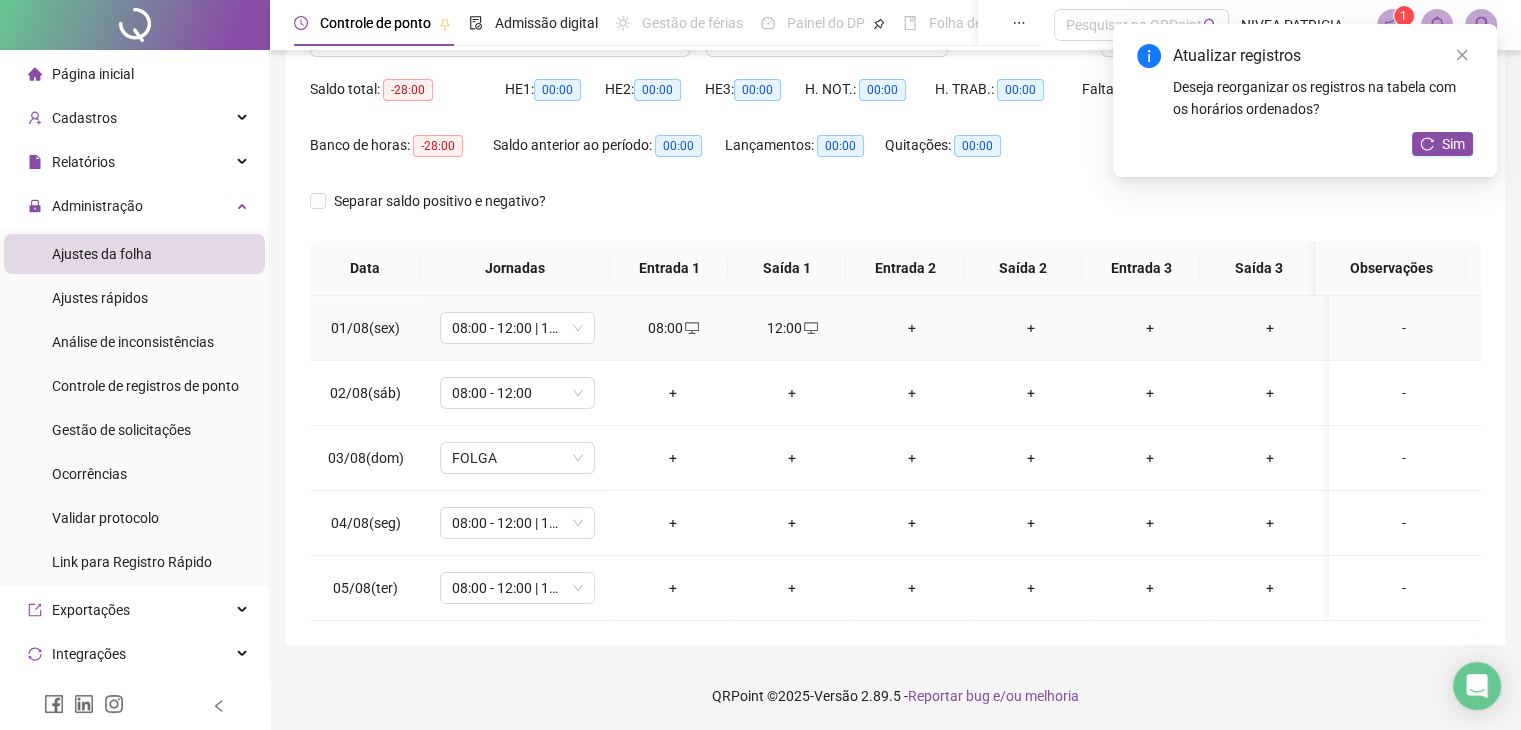click on "+" at bounding box center [911, 328] 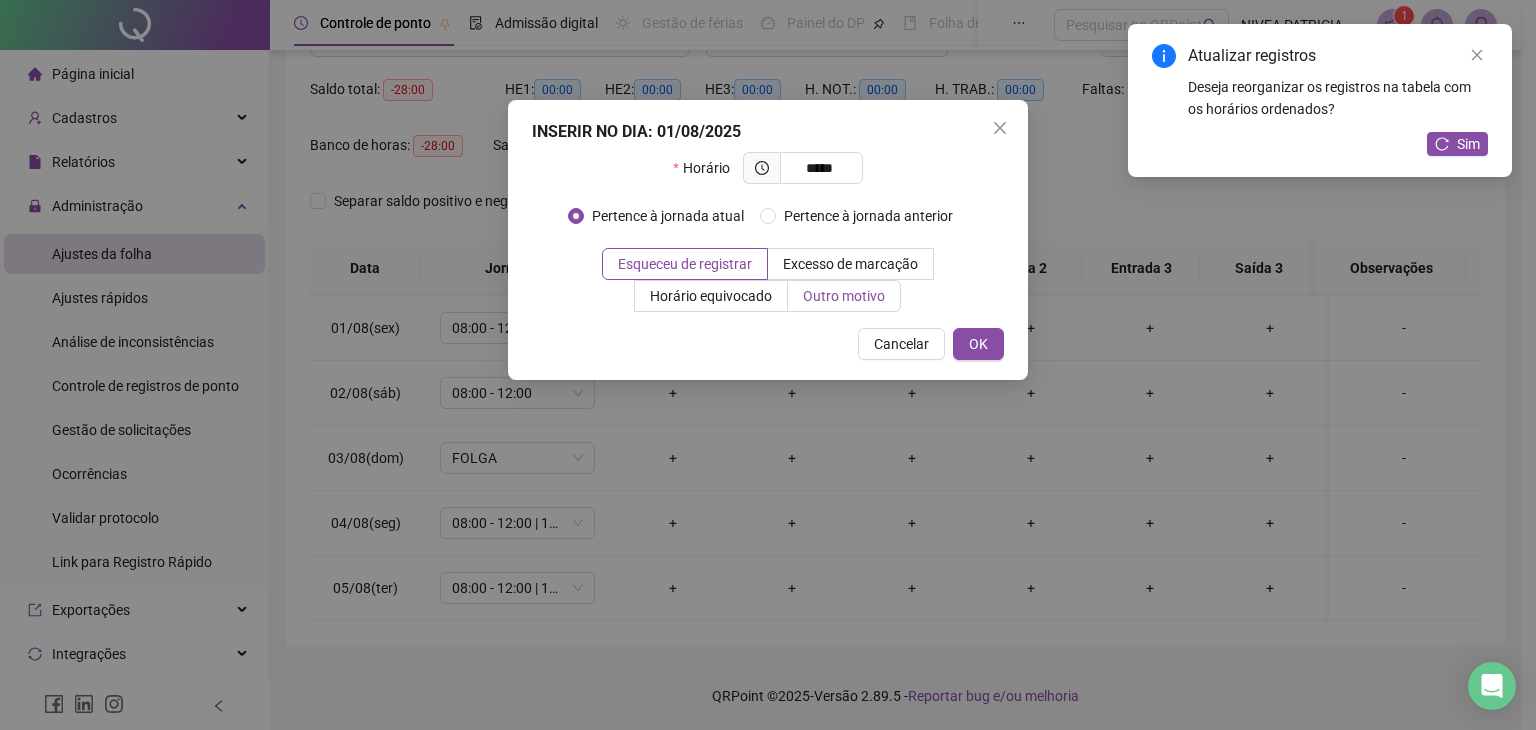 type on "*****" 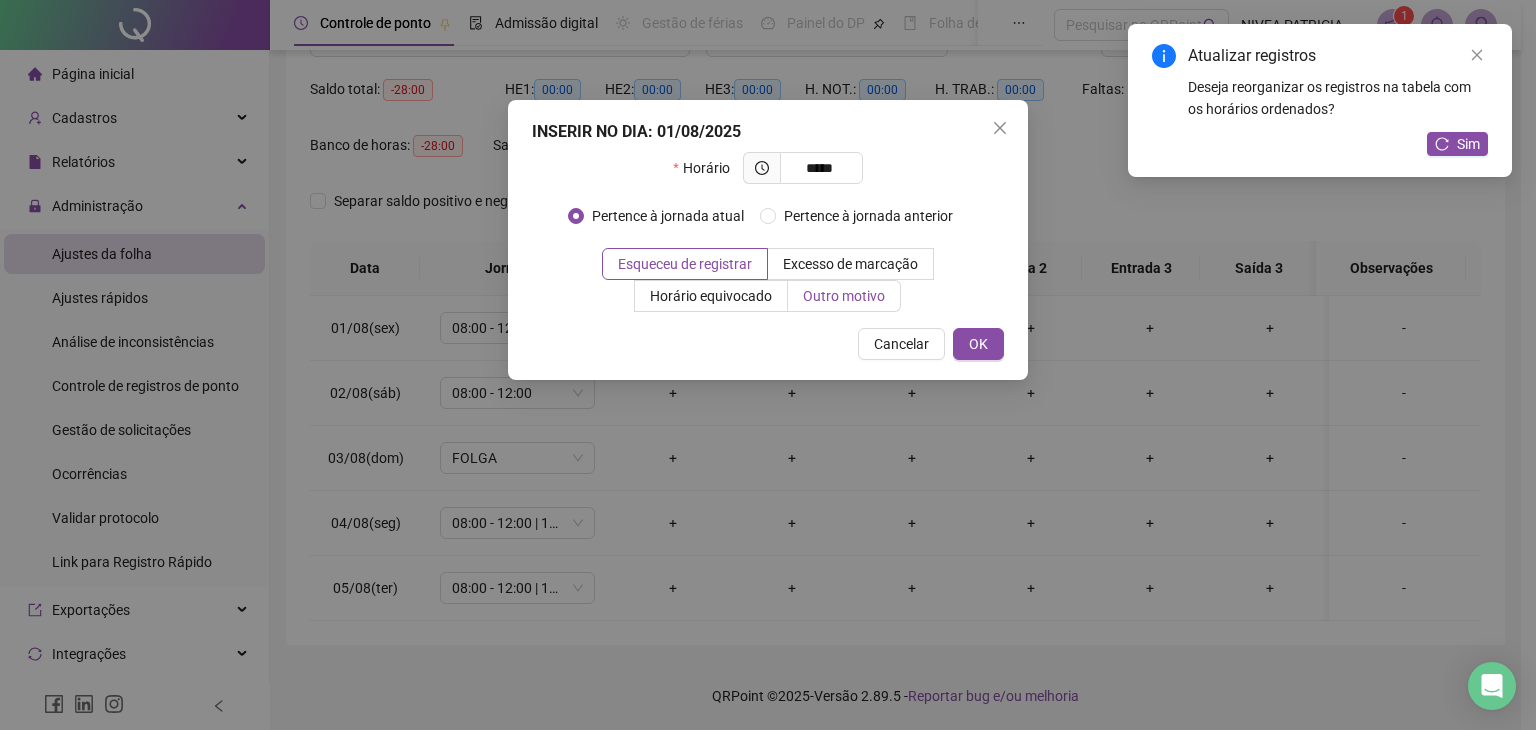 click on "Outro motivo" at bounding box center (844, 296) 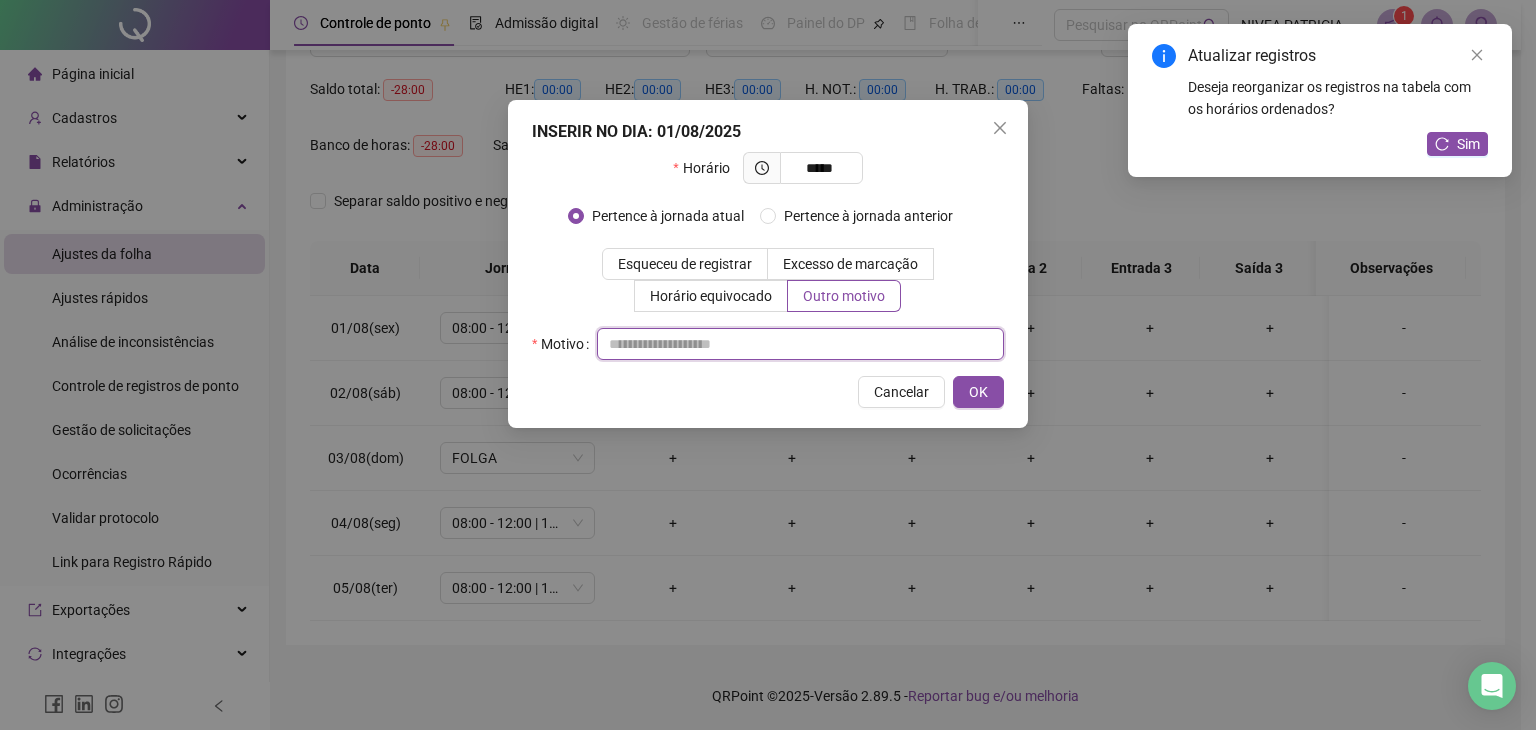 click at bounding box center (800, 344) 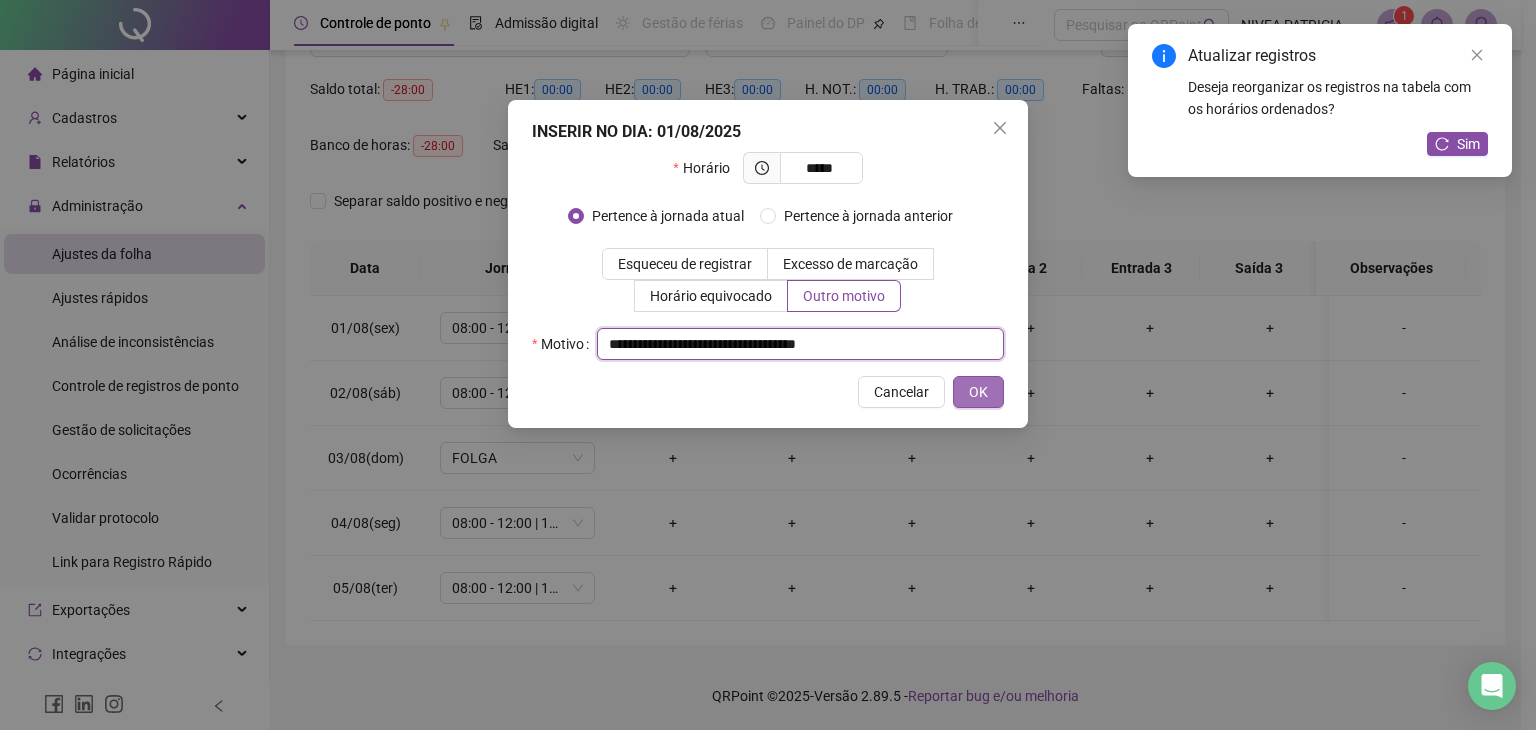 type on "**********" 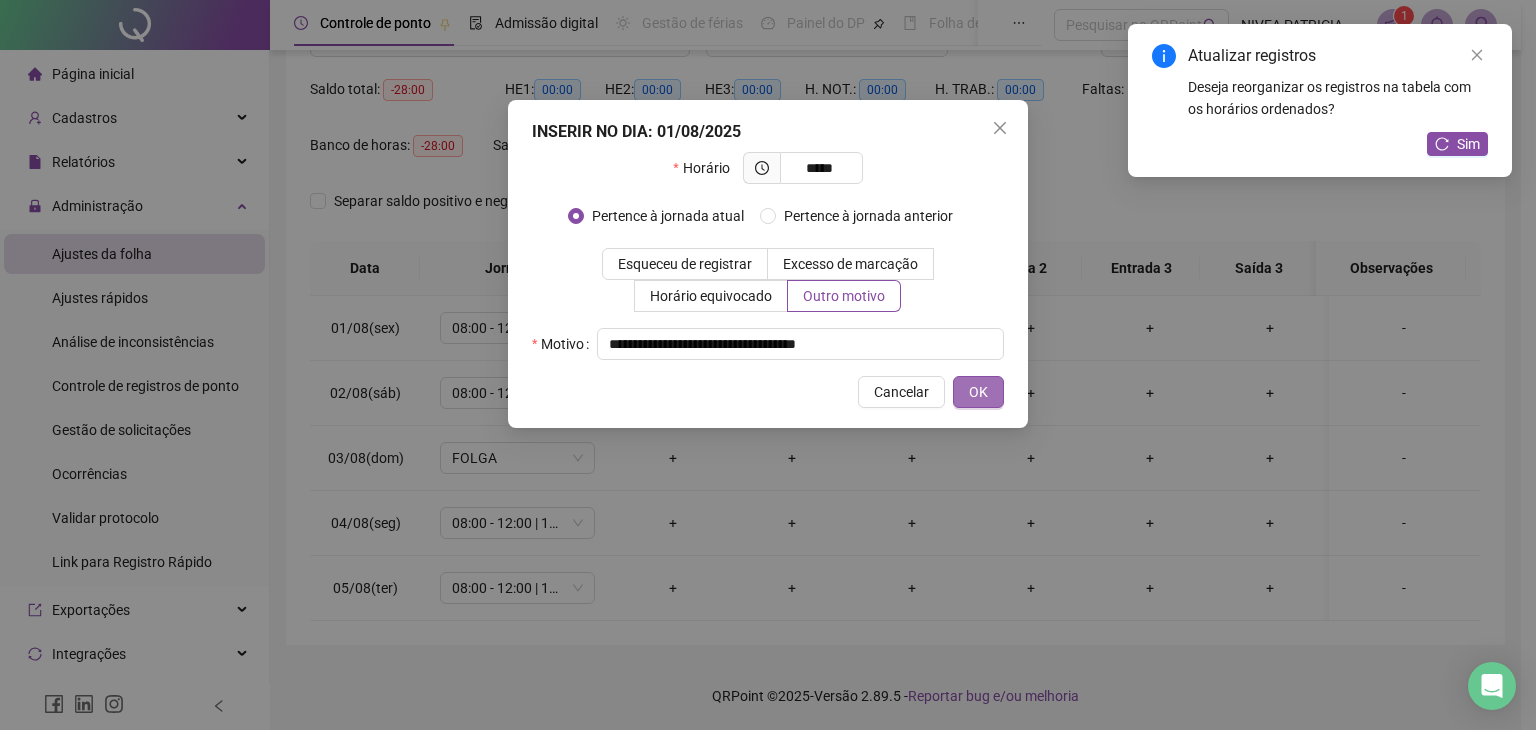 click on "OK" at bounding box center (978, 392) 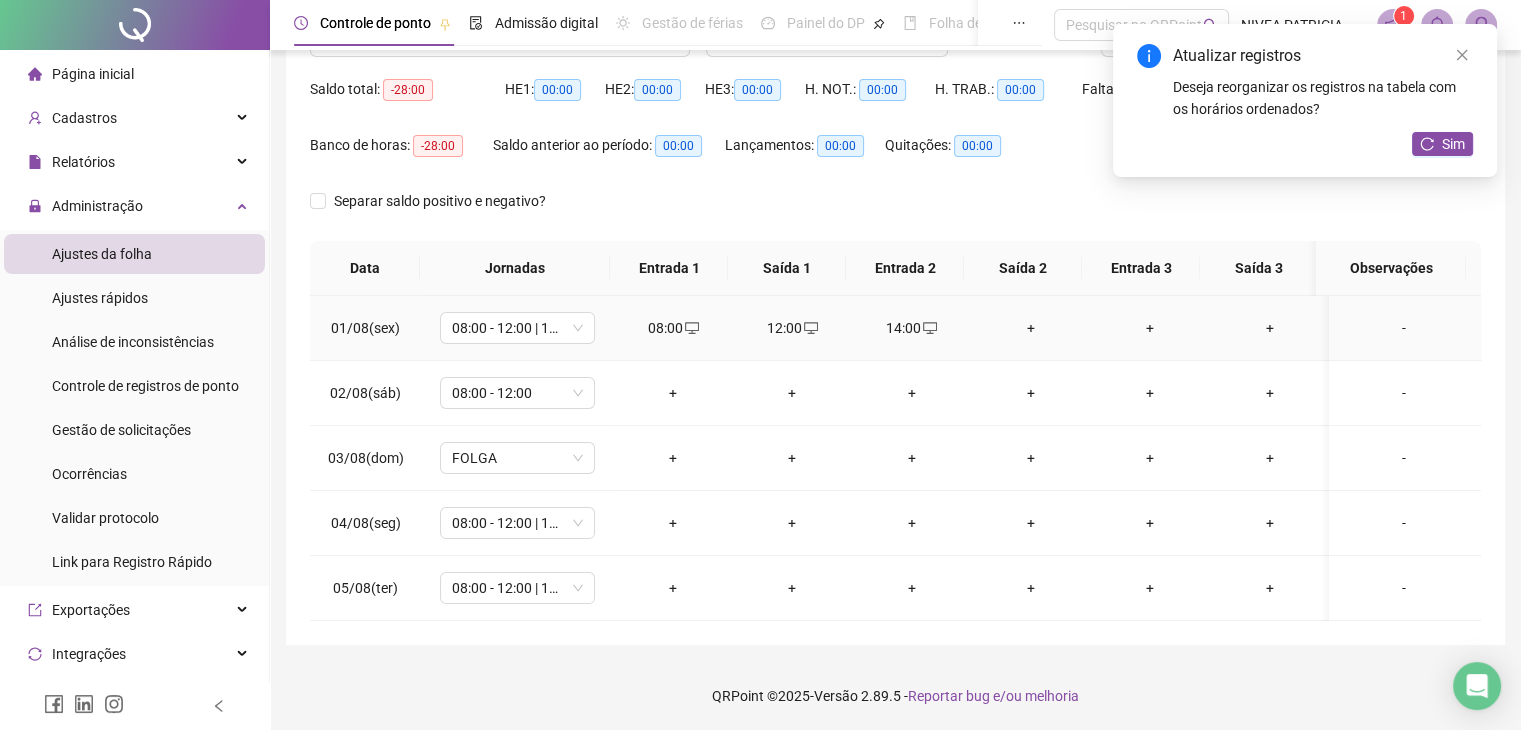 click on "+" at bounding box center [1030, 328] 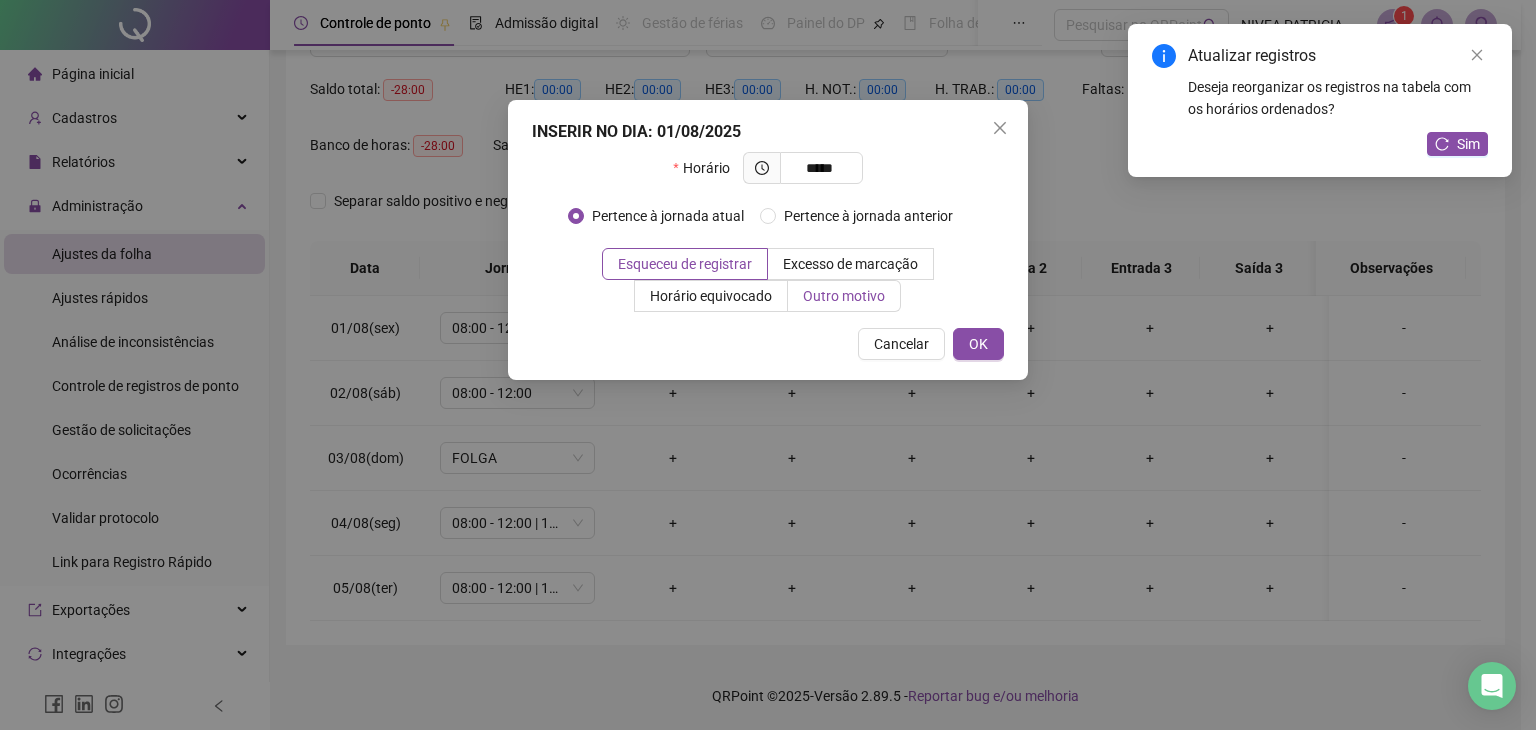 type on "*****" 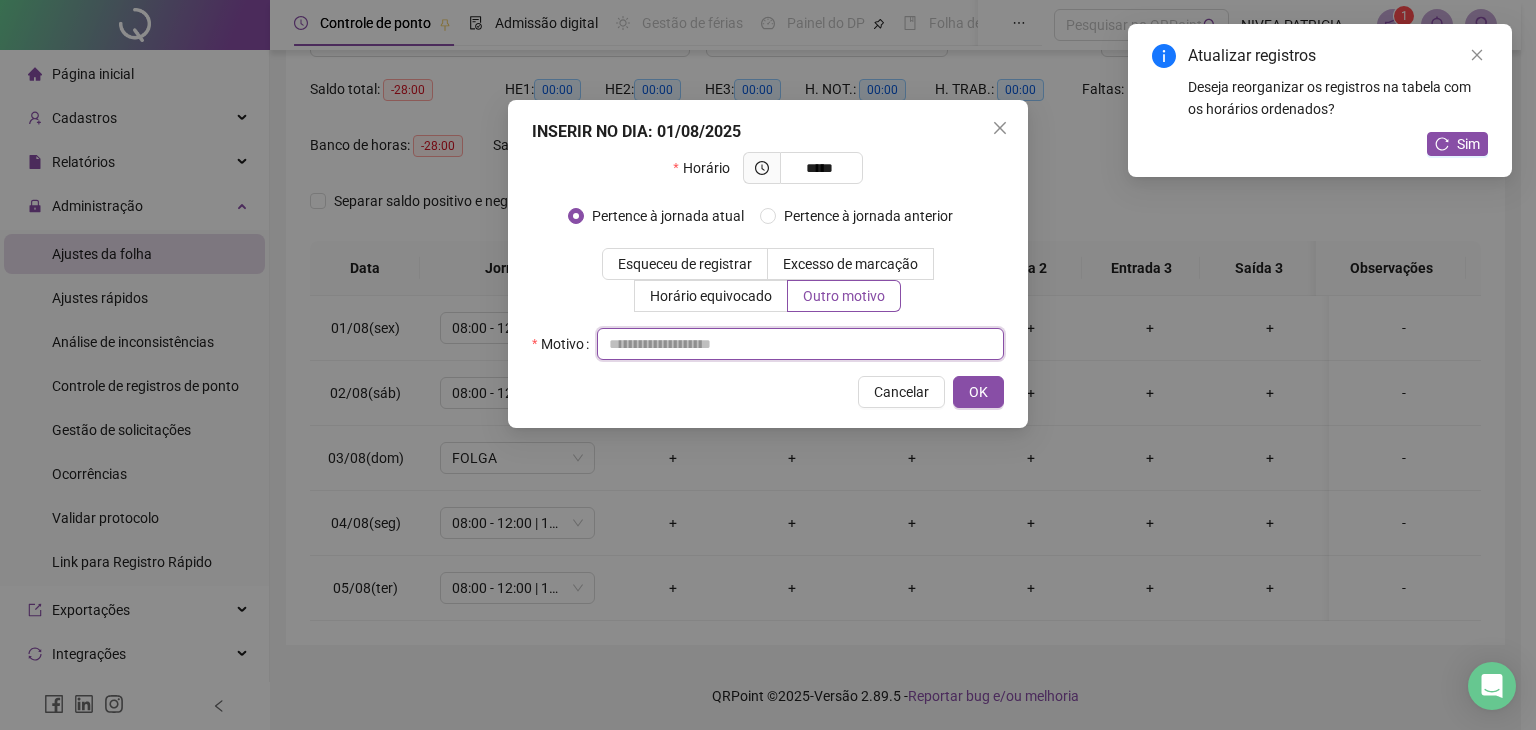 click at bounding box center [800, 344] 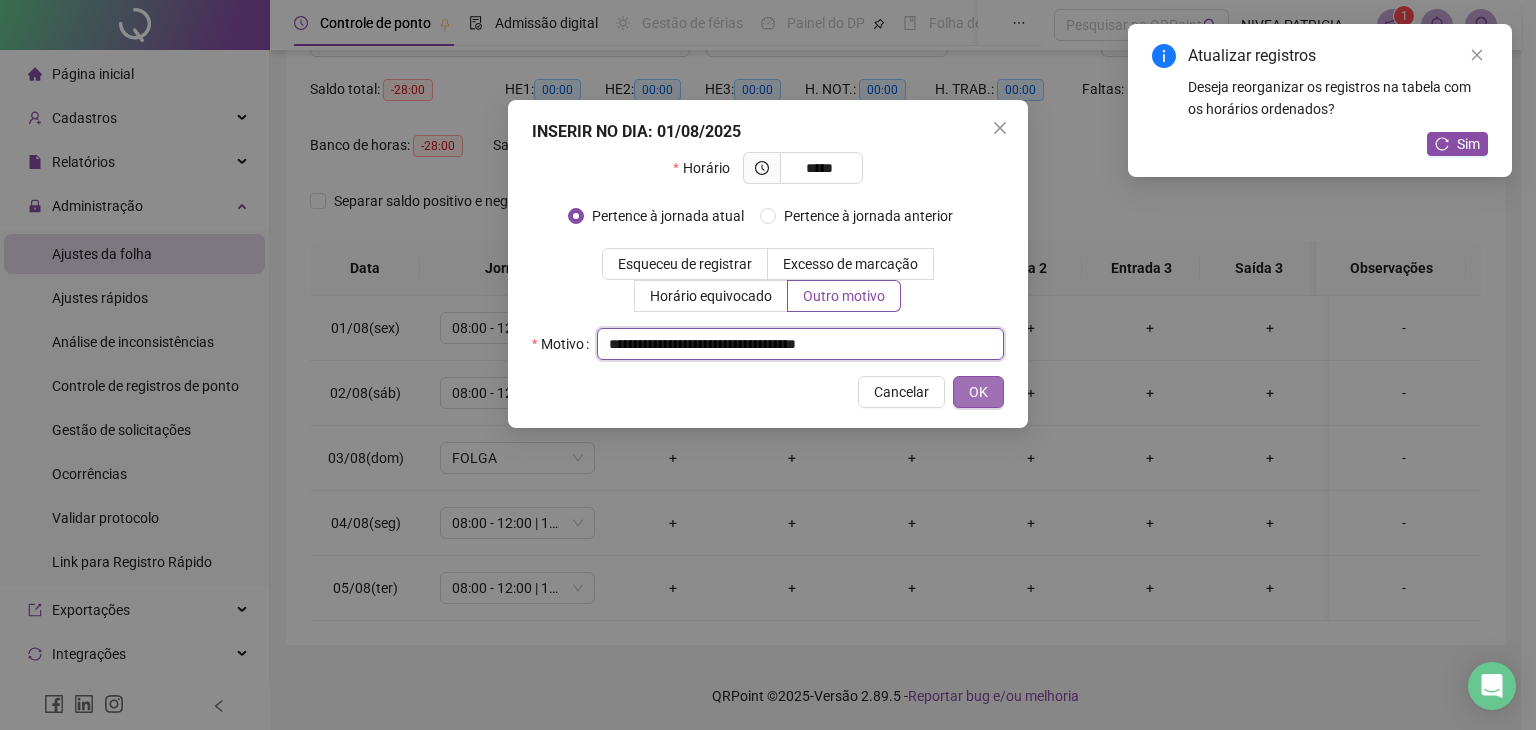 type on "**********" 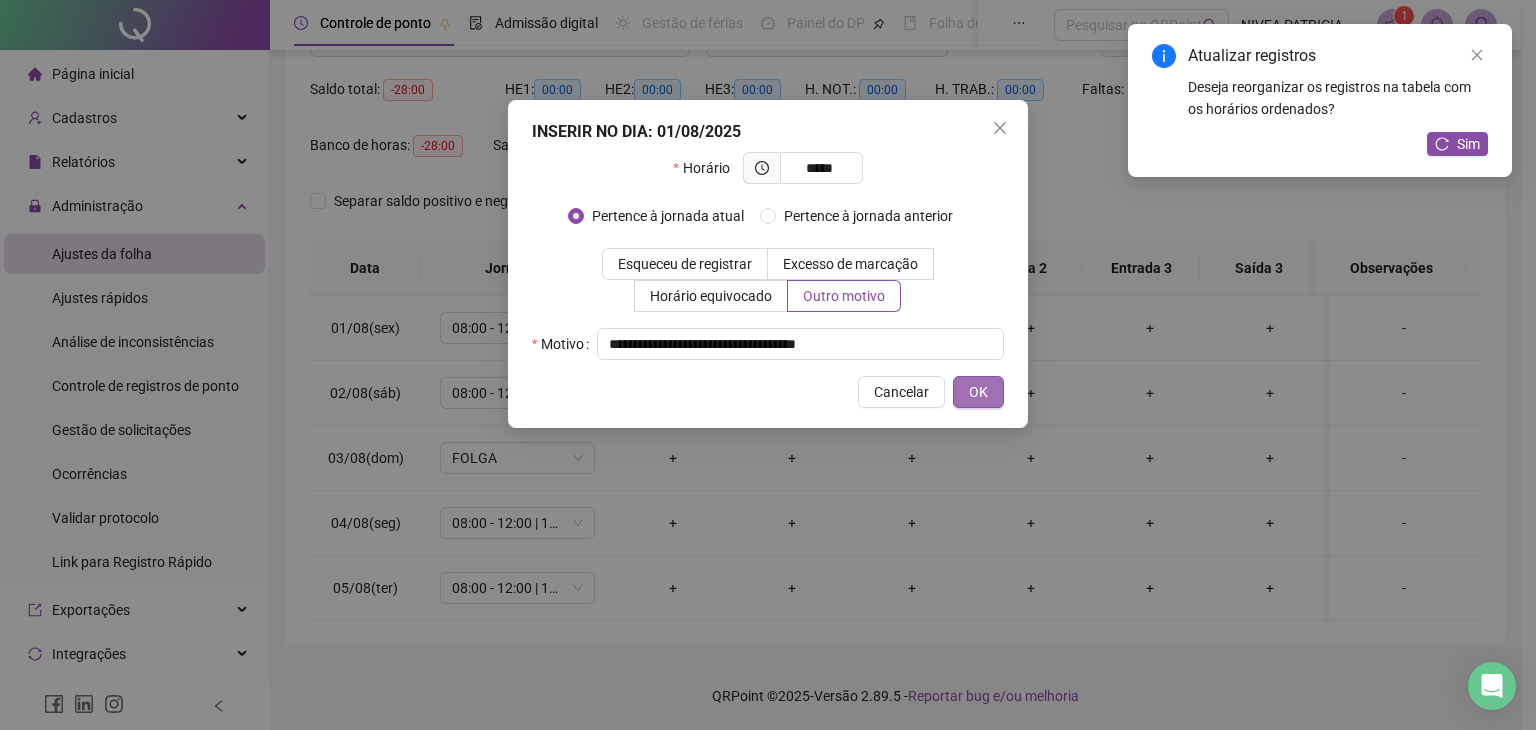 click on "OK" at bounding box center [978, 392] 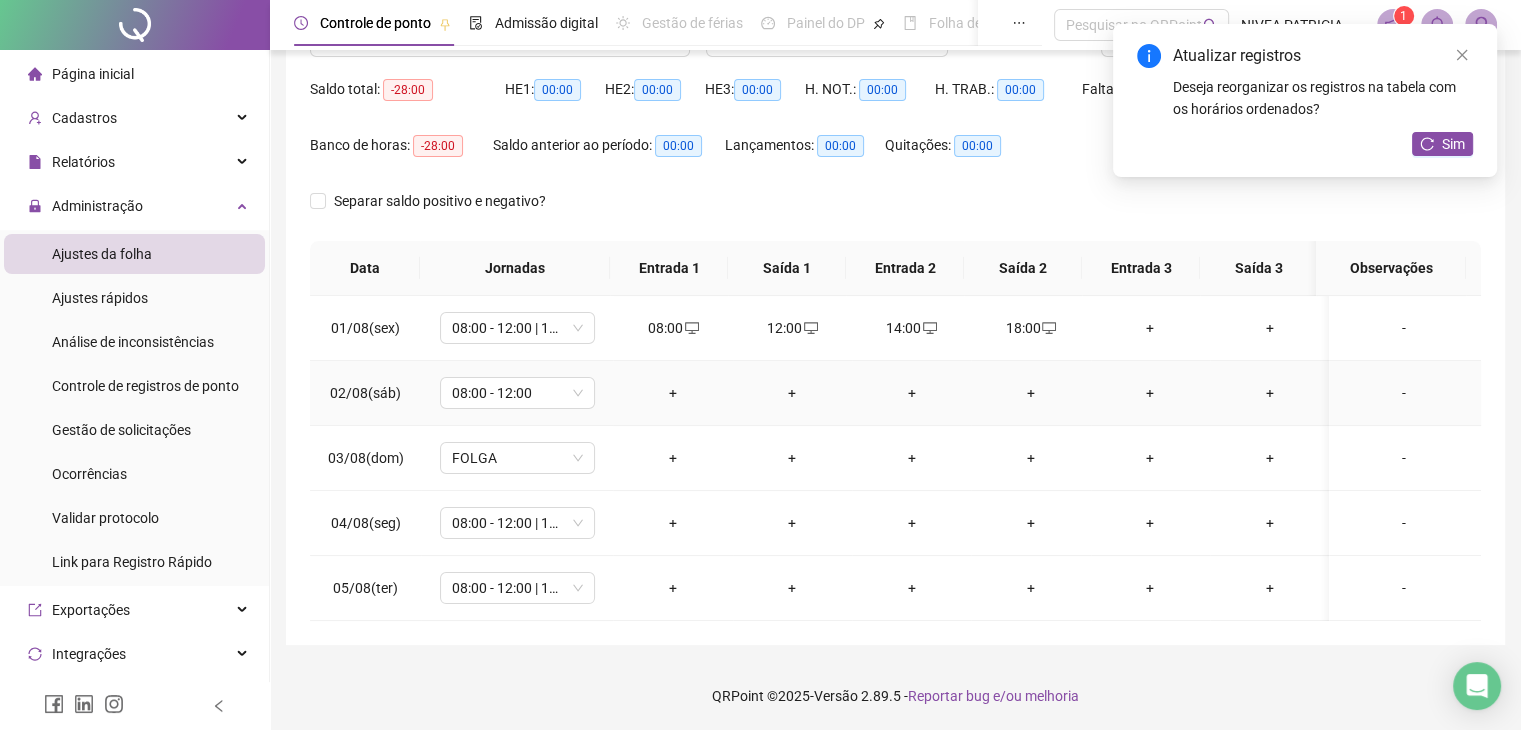 click on "+" at bounding box center (672, 393) 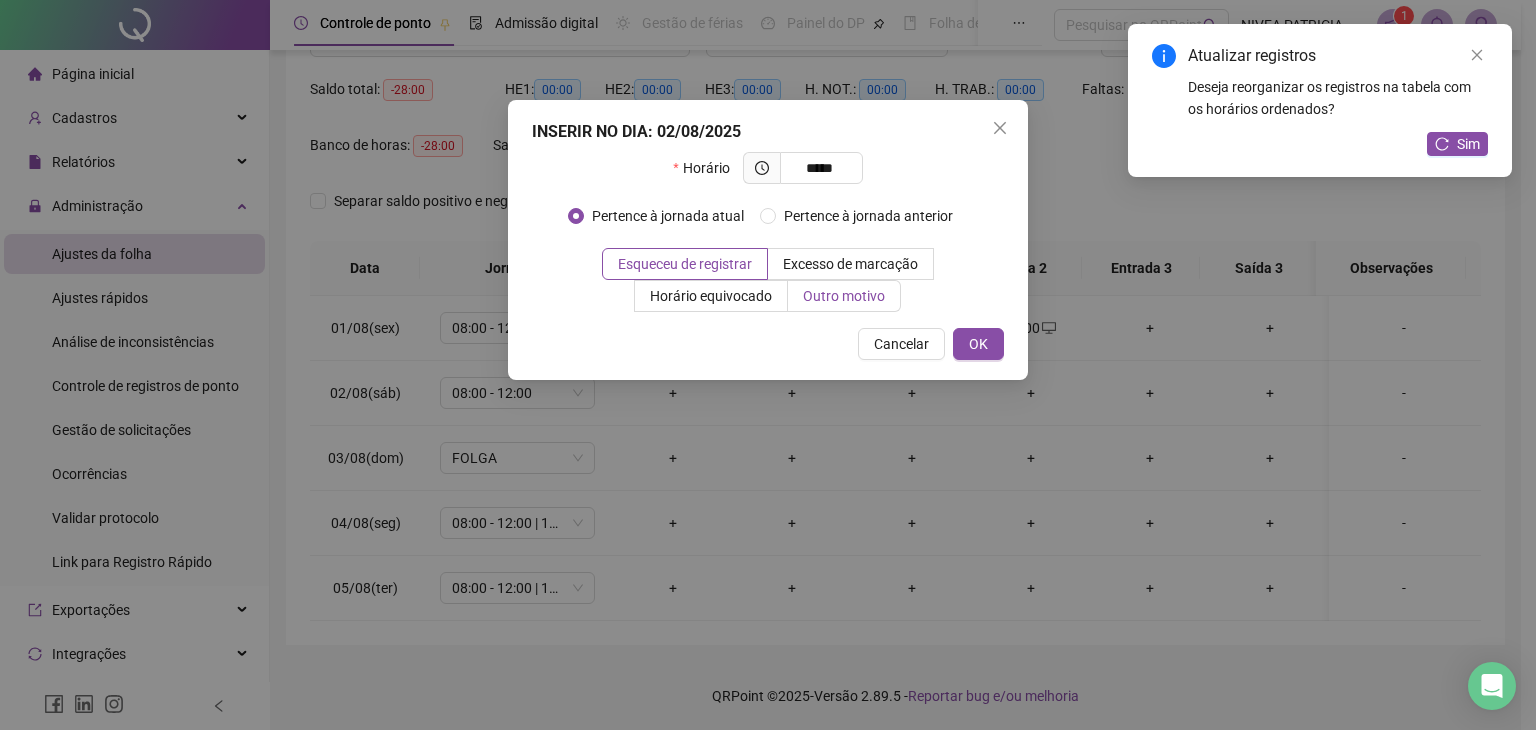 type on "*****" 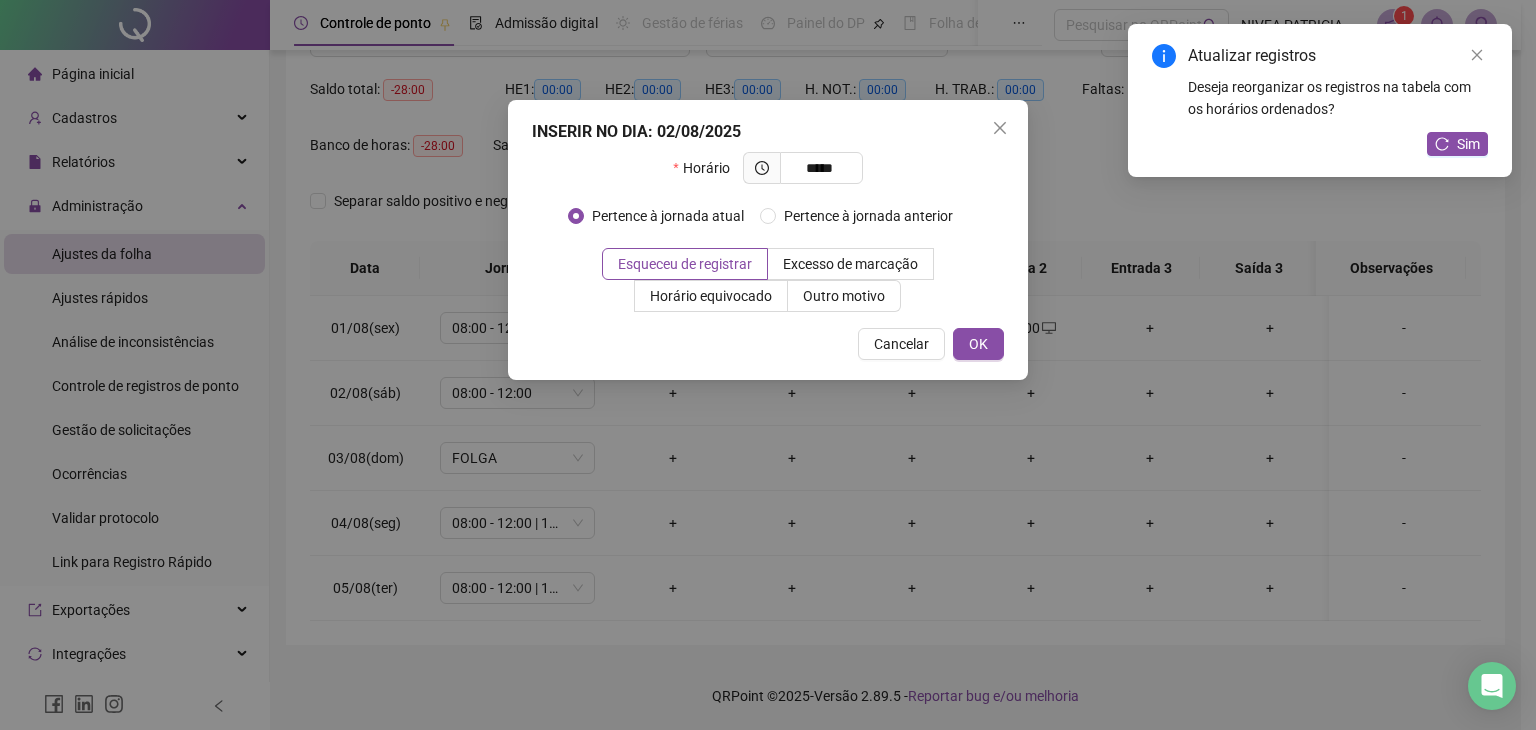 drag, startPoint x: 890, startPoint y: 297, endPoint x: 840, endPoint y: 317, distance: 53.851646 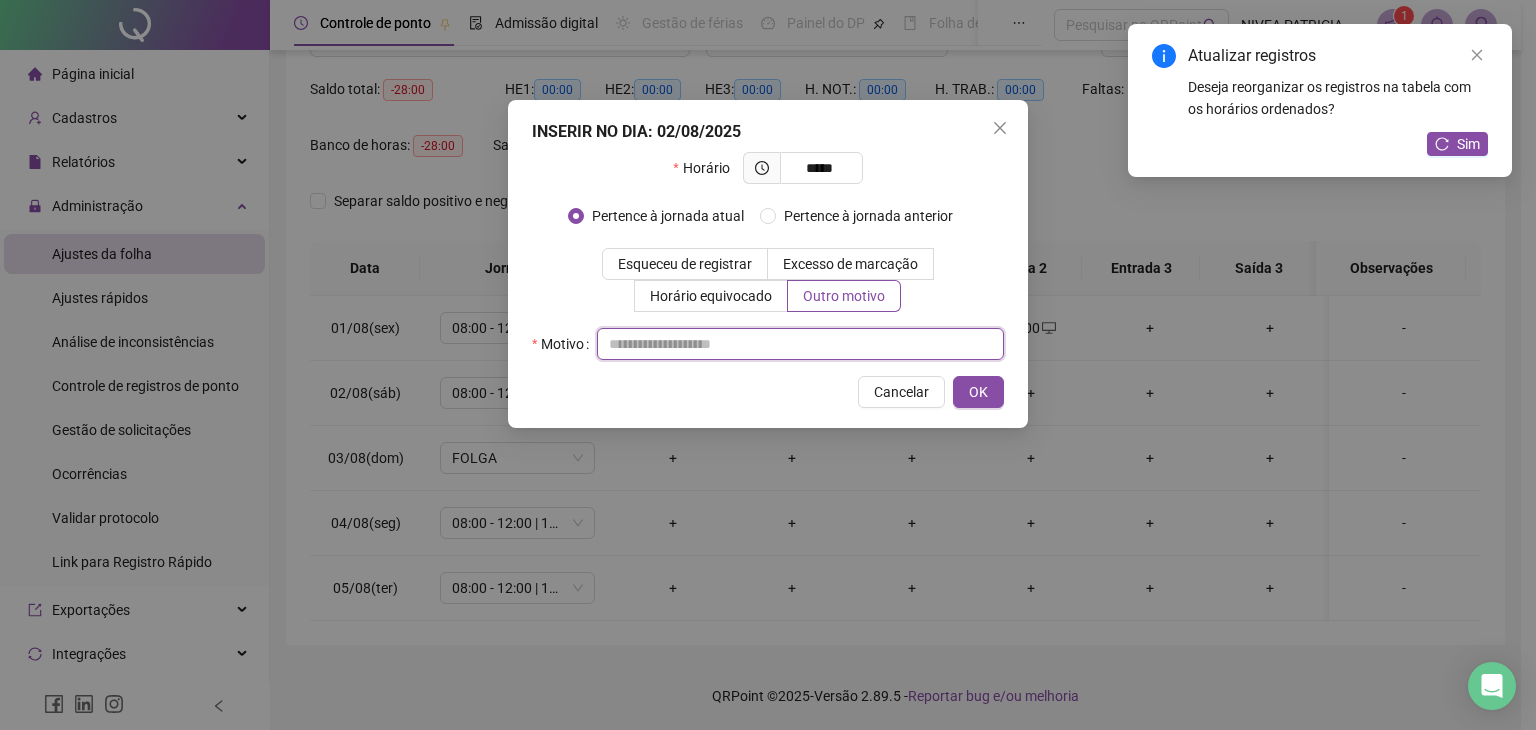click at bounding box center (800, 344) 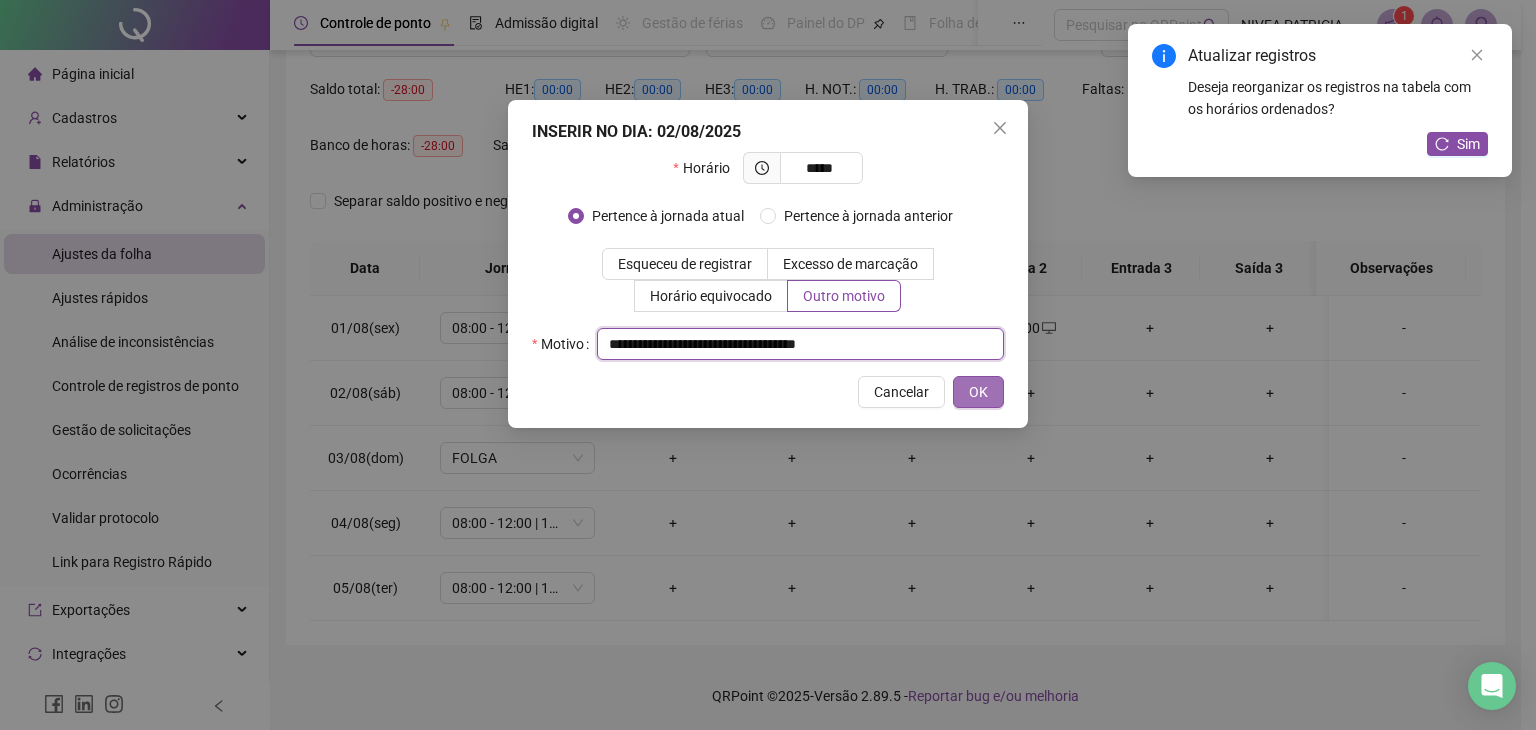 type on "**********" 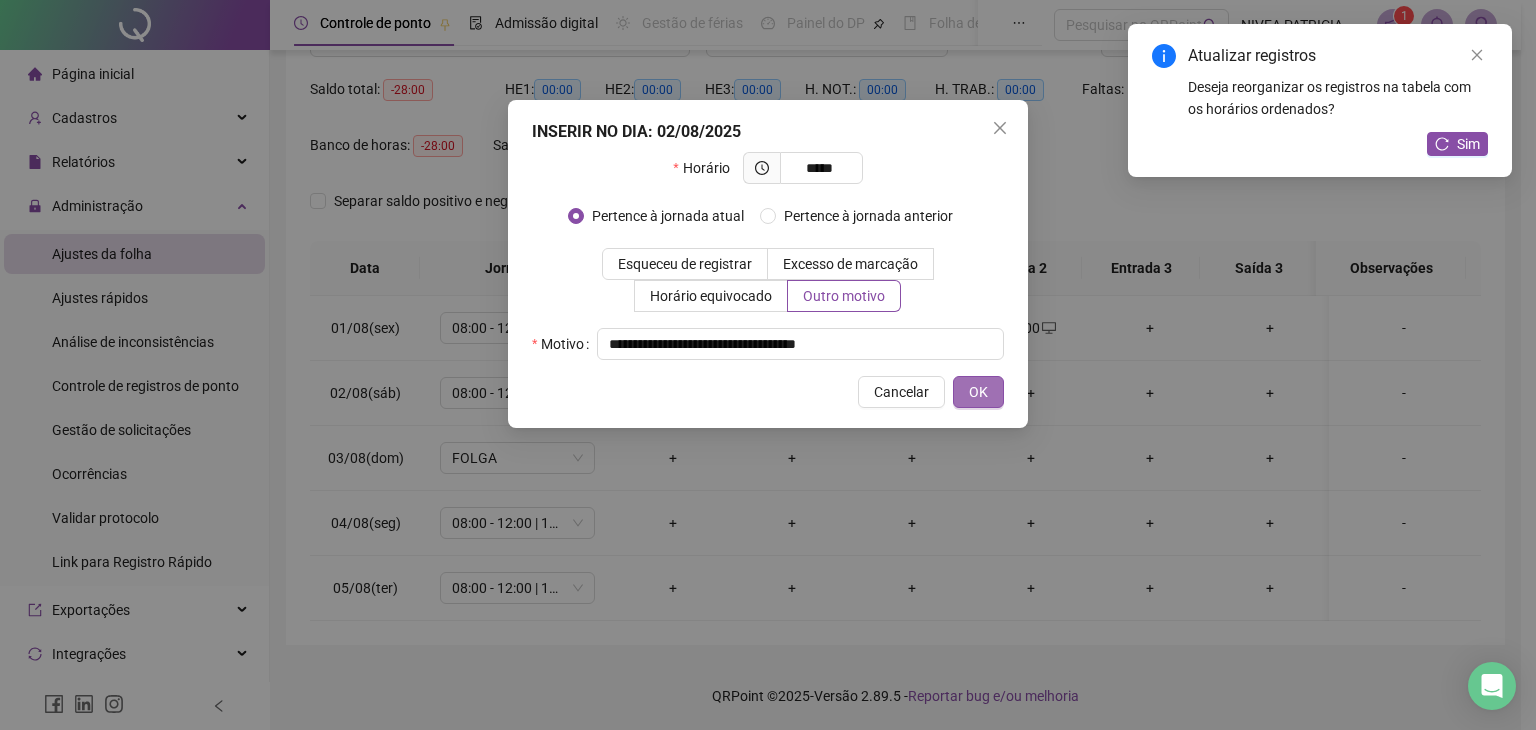 click on "OK" at bounding box center (978, 392) 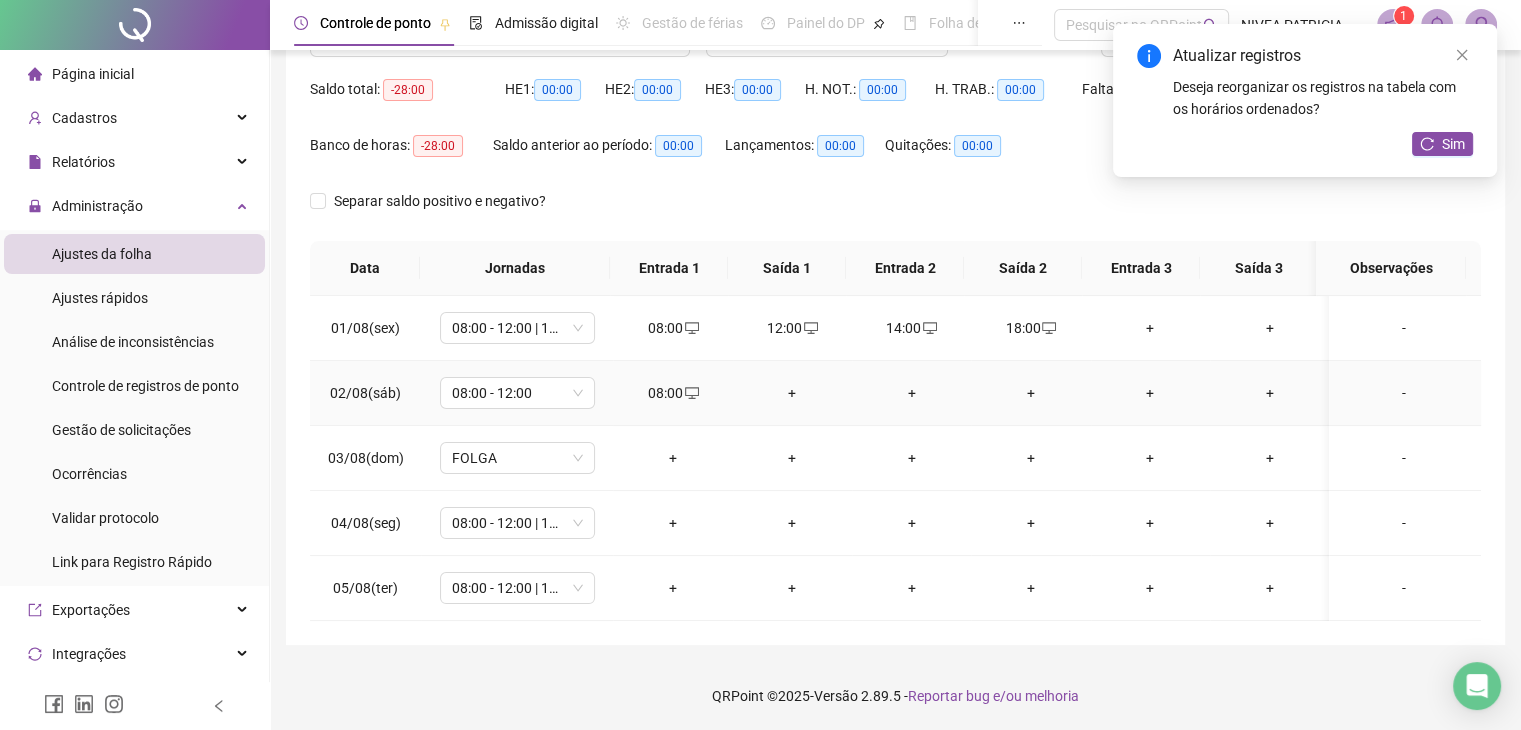 click on "+" at bounding box center [792, 393] 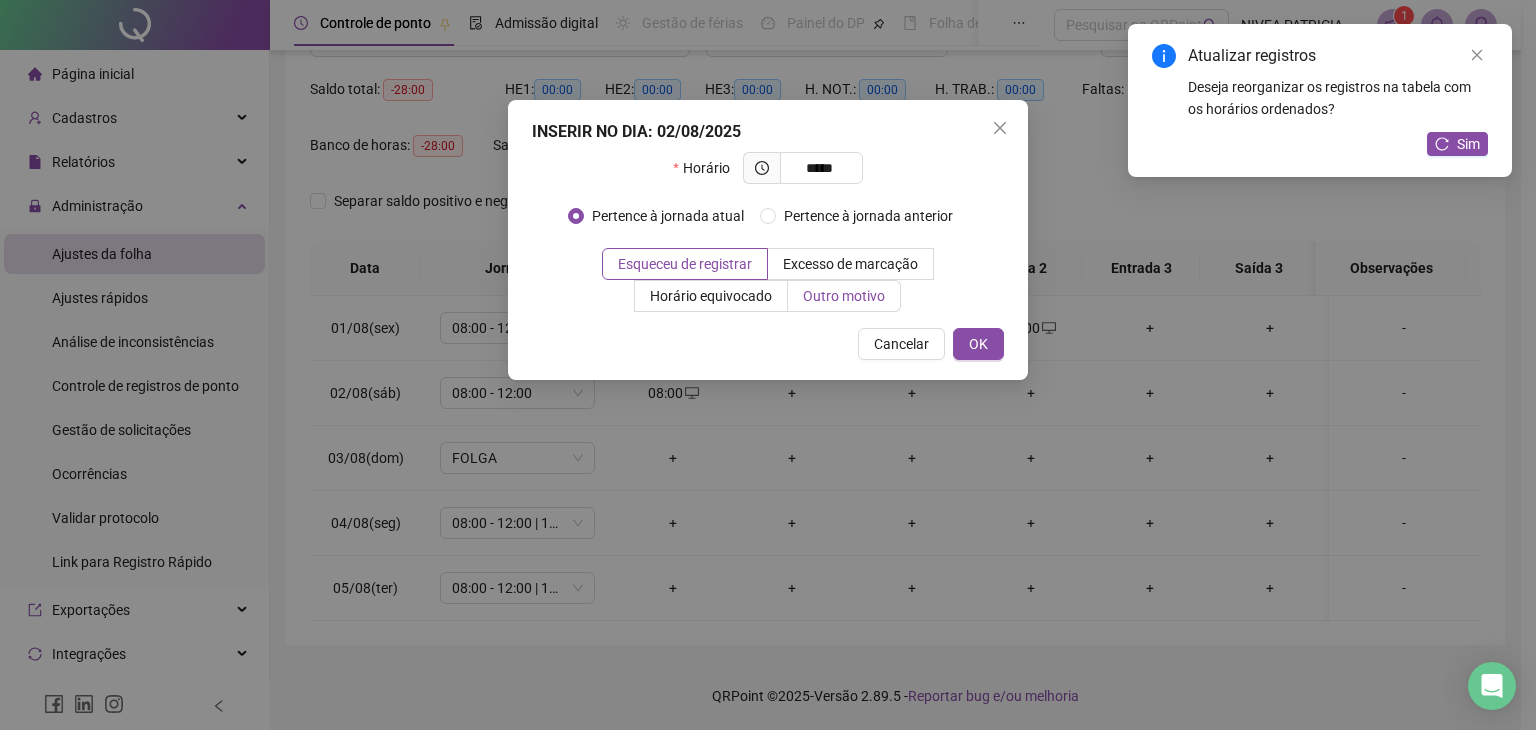 type on "*****" 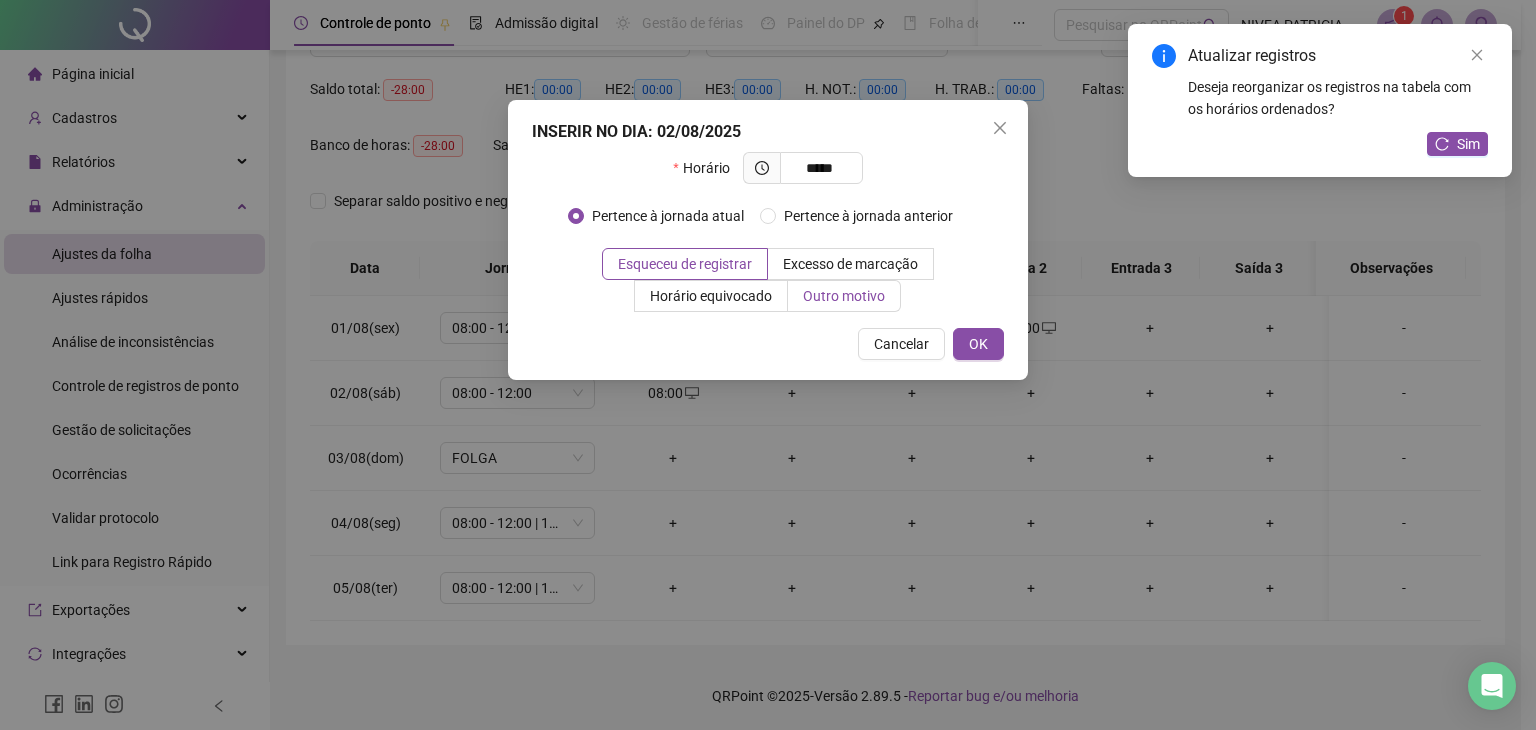 click on "Outro motivo" at bounding box center (844, 296) 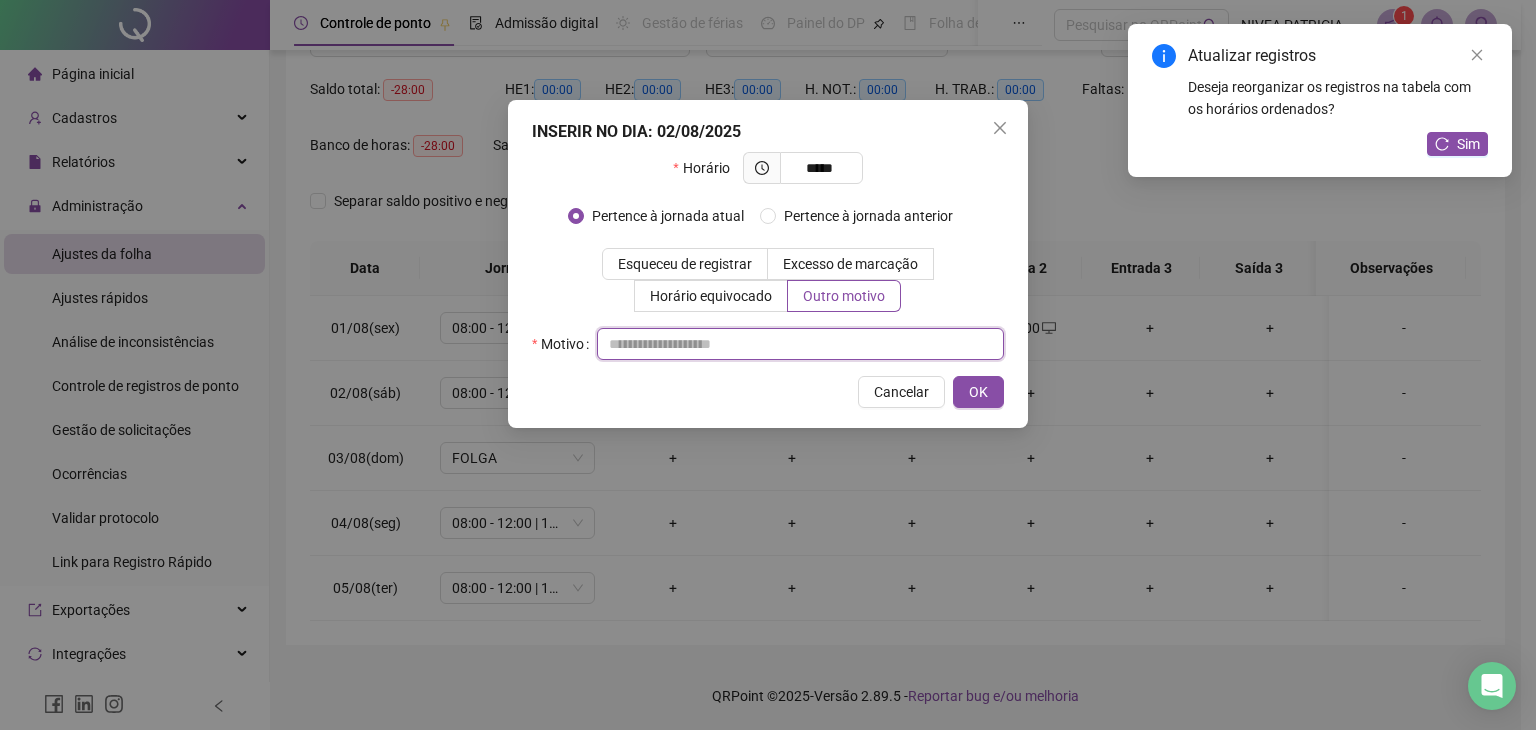 click at bounding box center (800, 344) 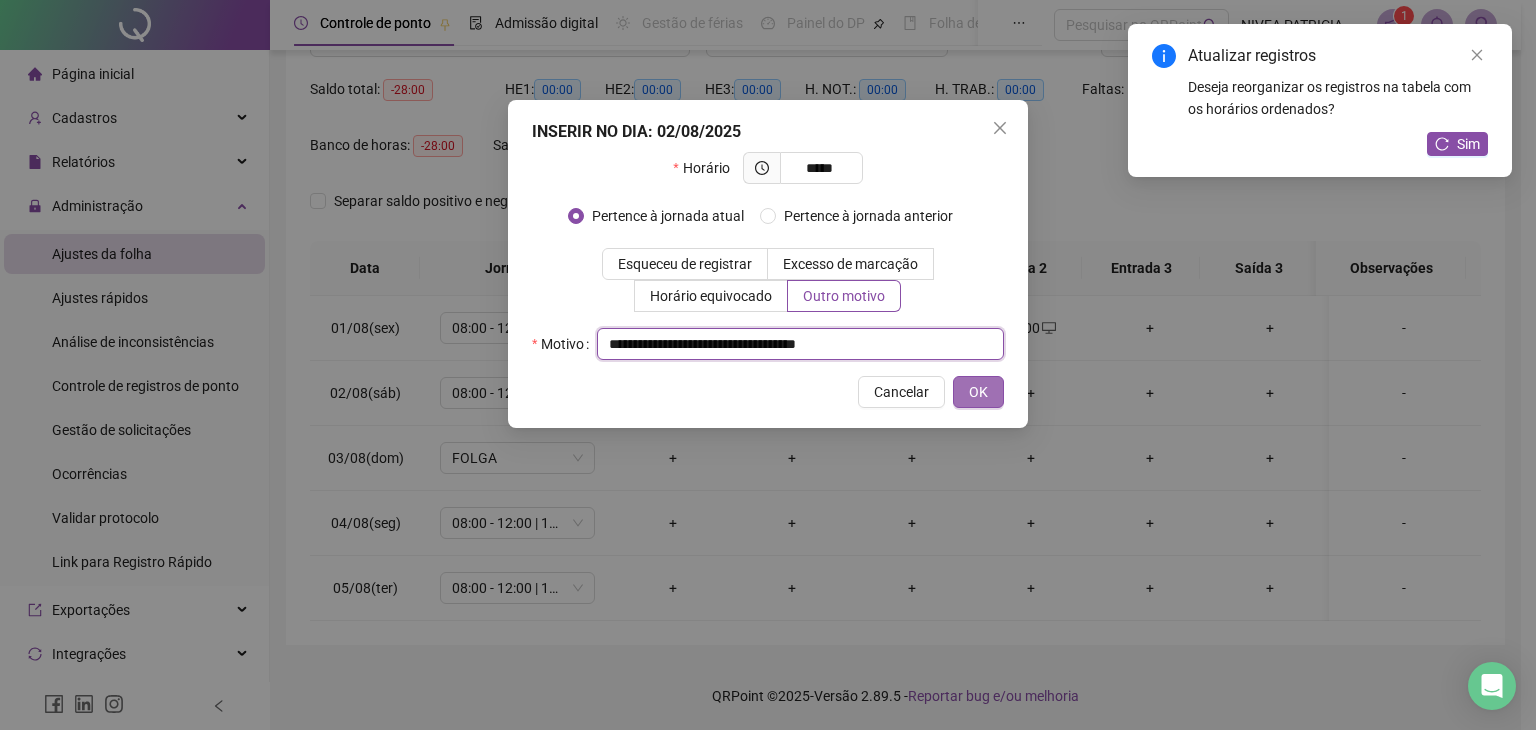 type on "**********" 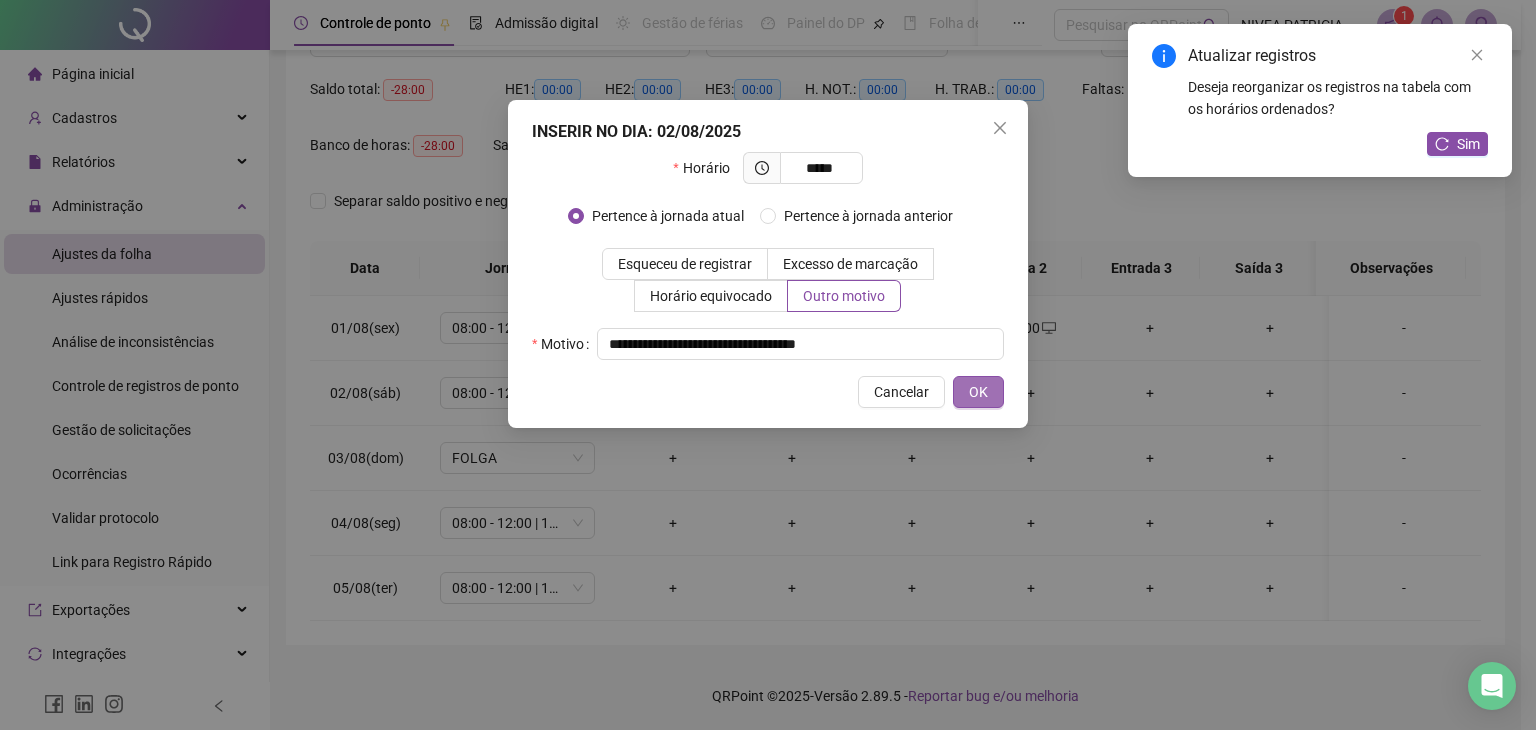 click on "OK" at bounding box center (978, 392) 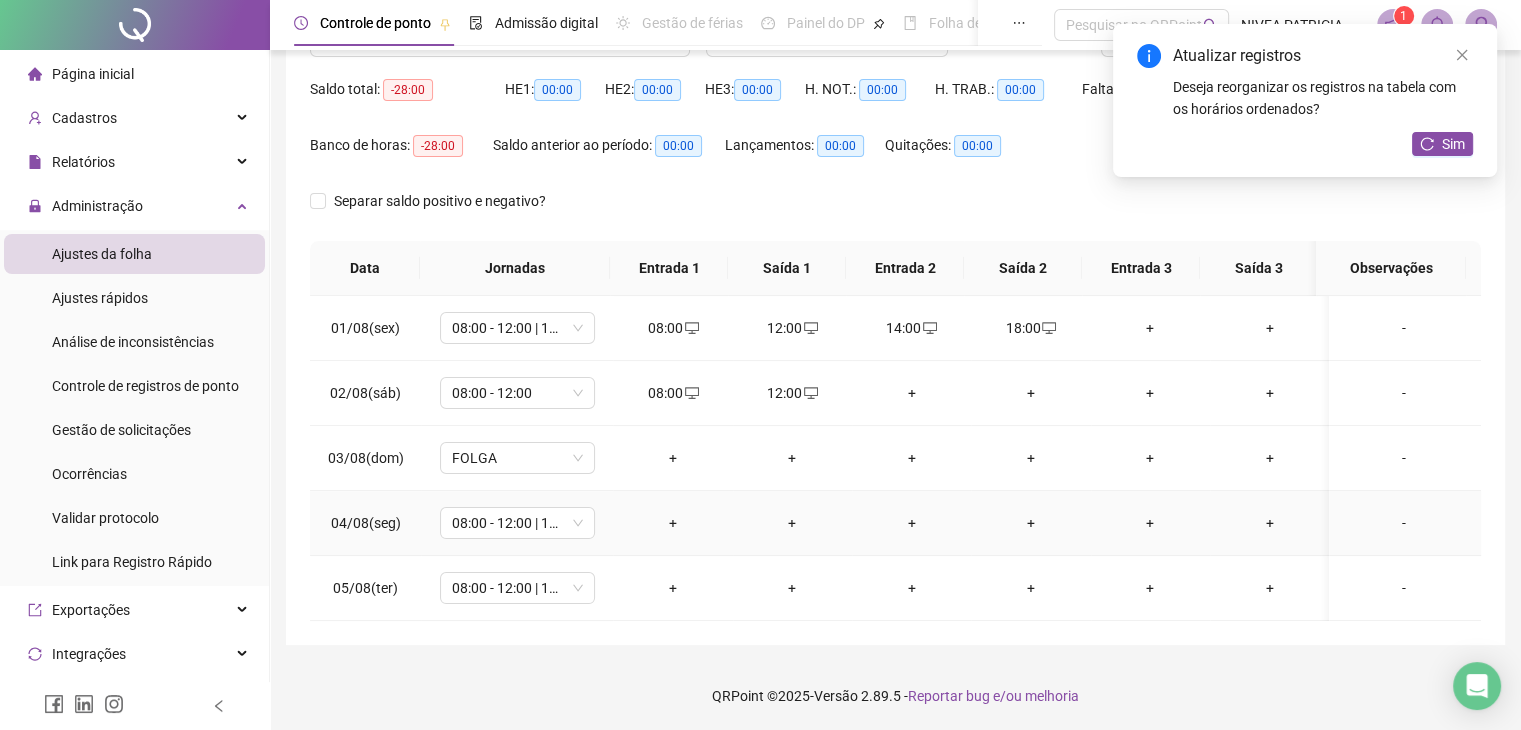 click on "+" at bounding box center [672, 523] 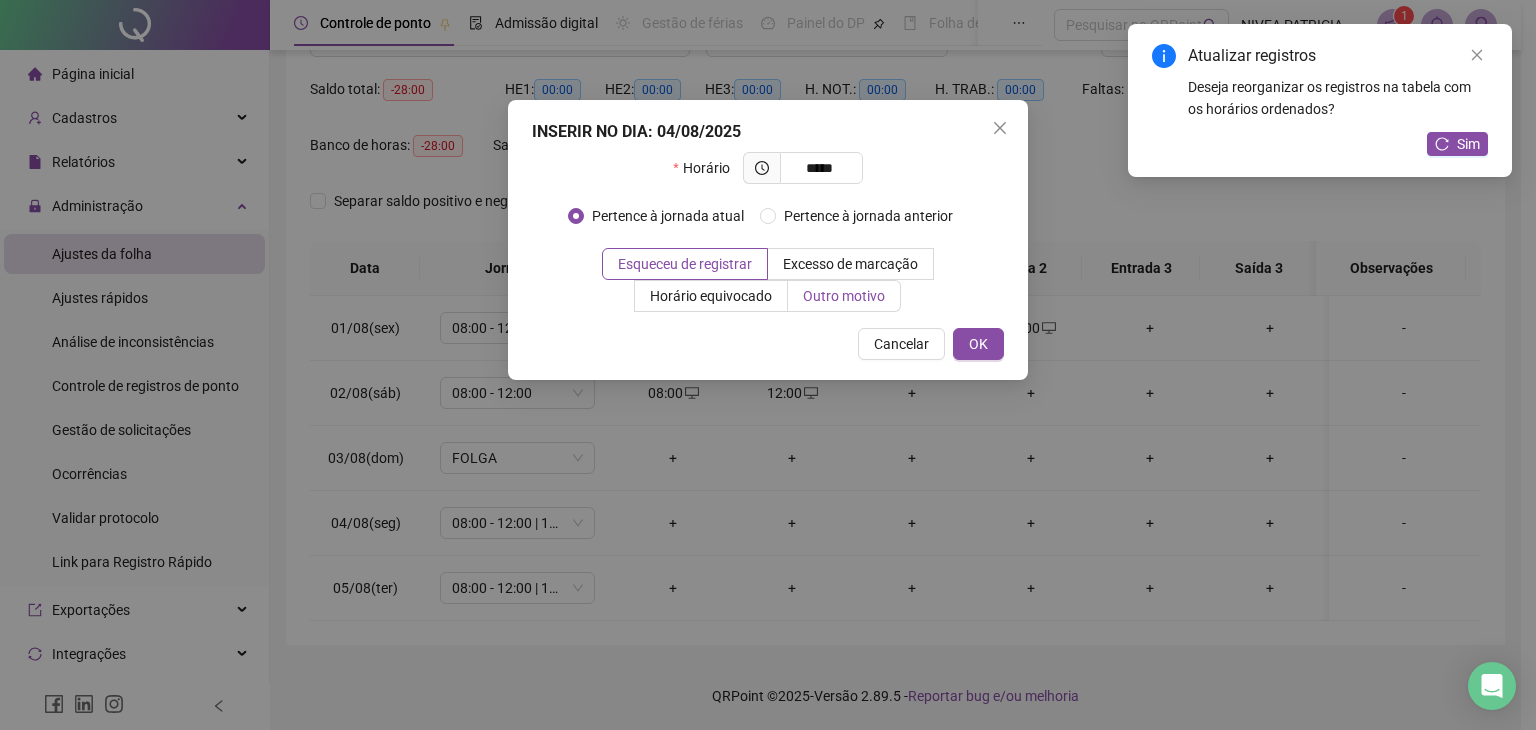 type on "*****" 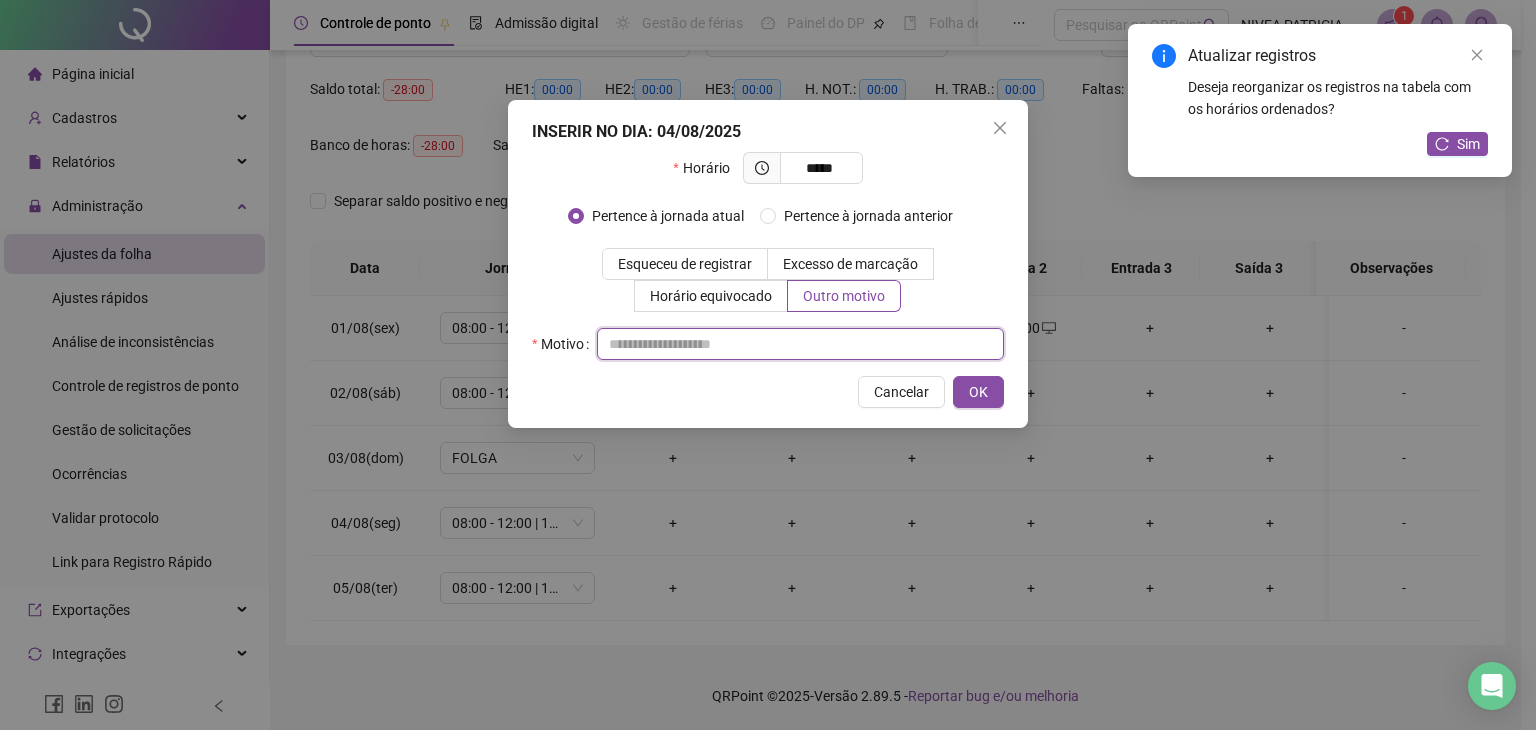 click at bounding box center [800, 344] 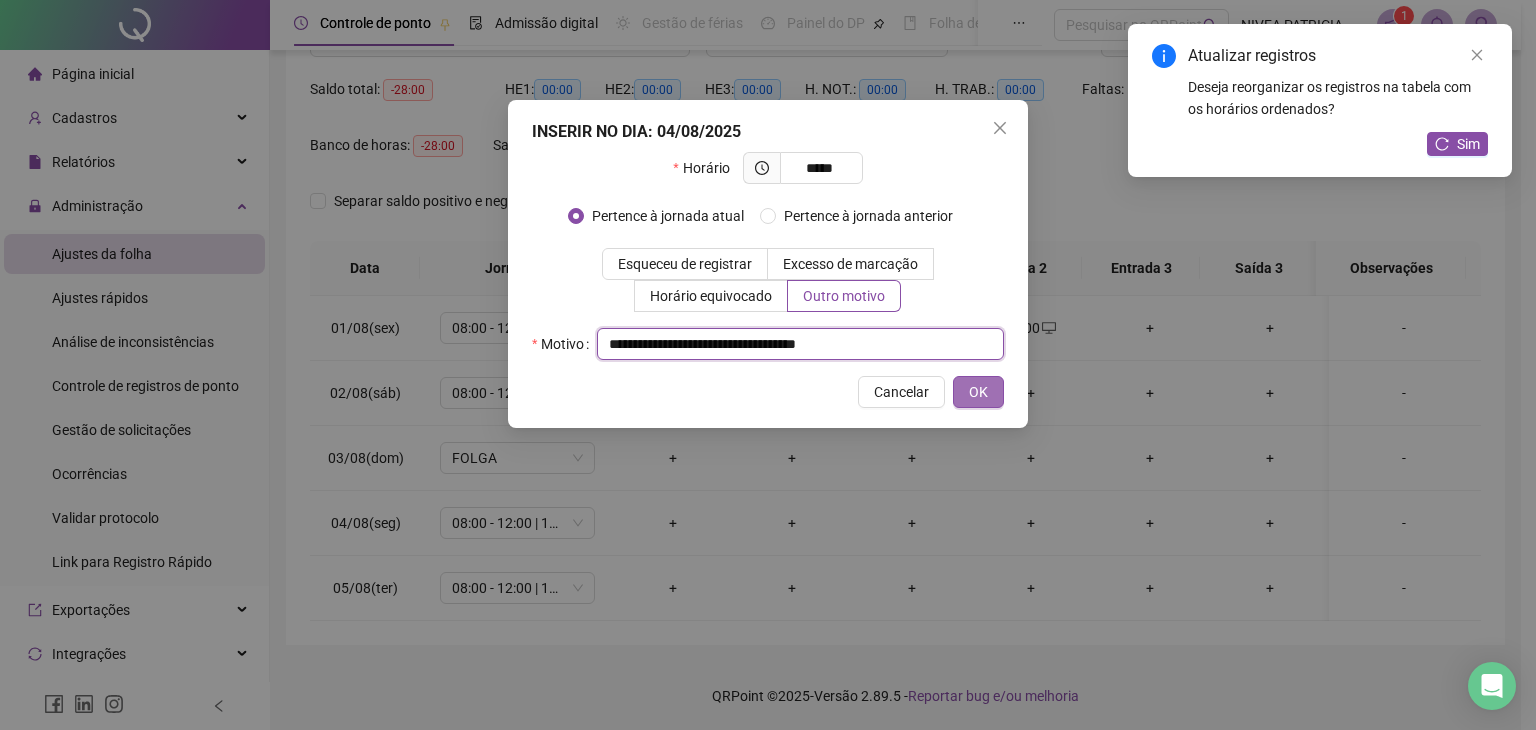 type on "**********" 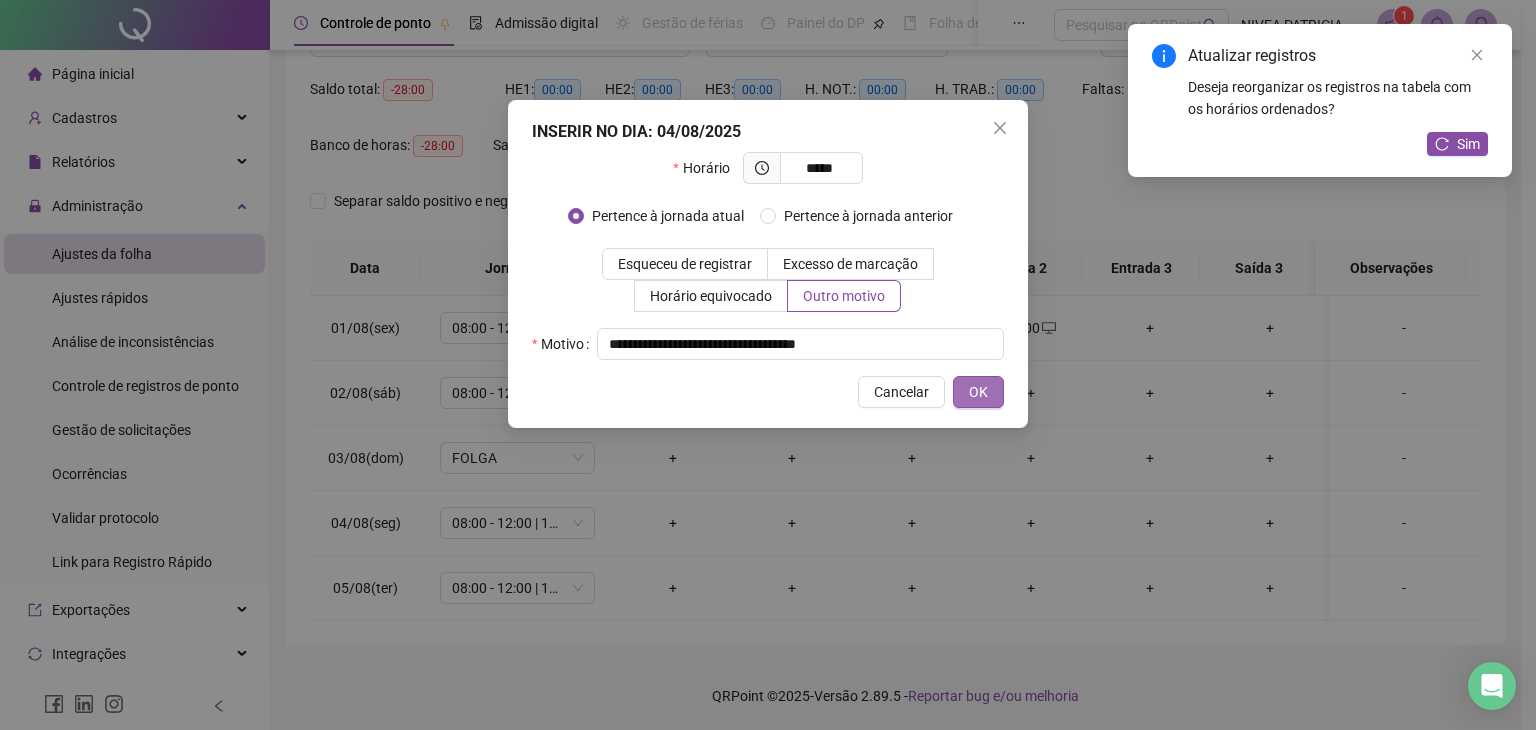 click on "OK" at bounding box center (978, 392) 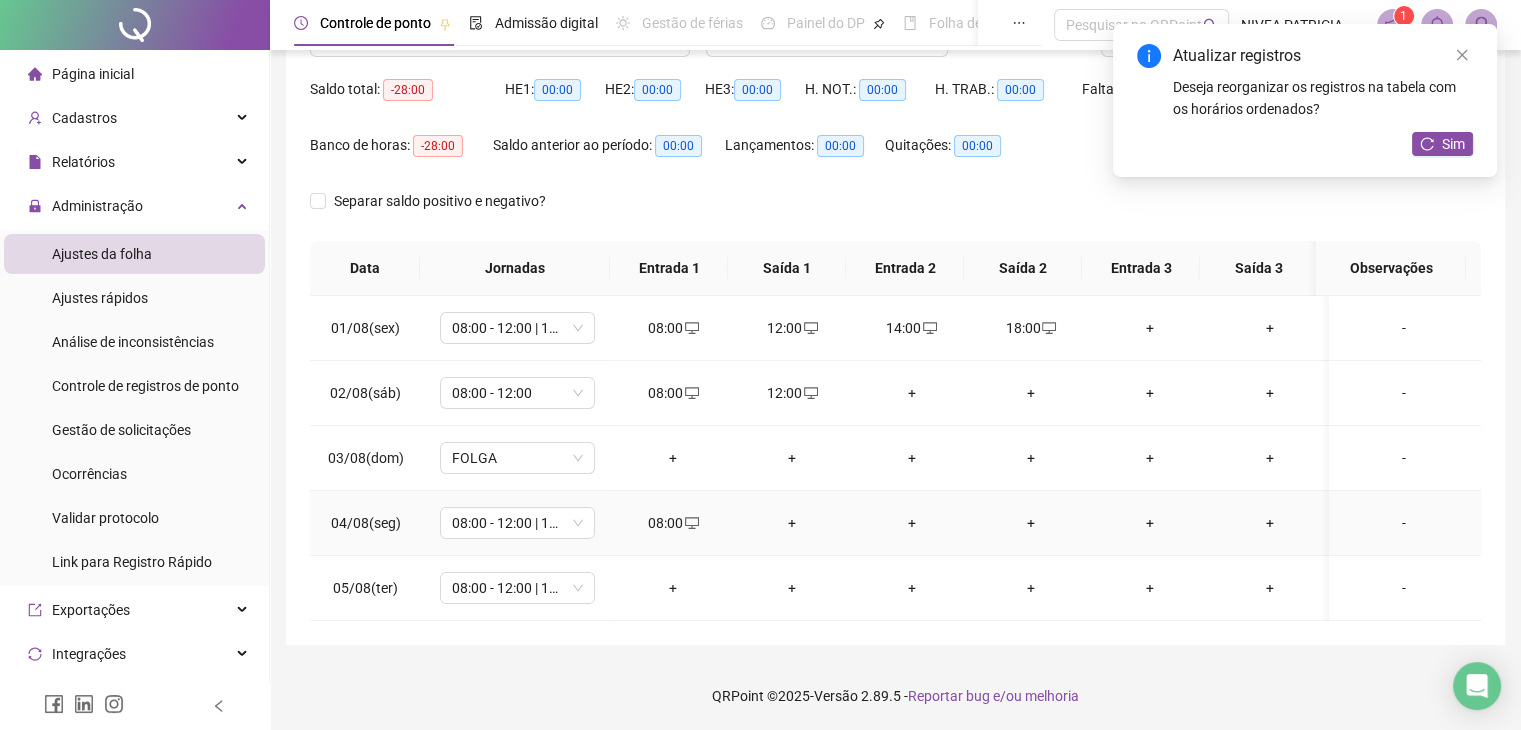 click on "+" at bounding box center [792, 523] 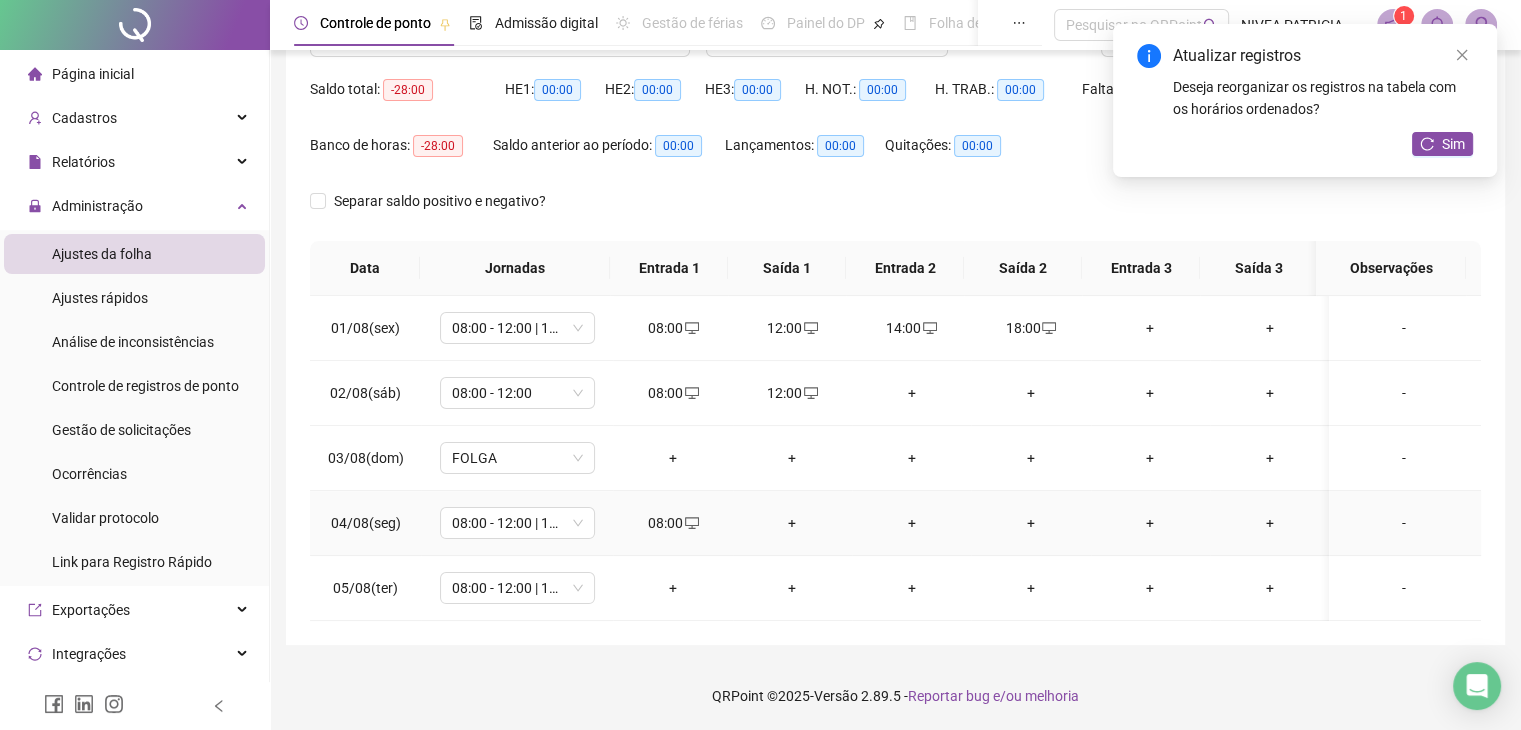 click on "+" at bounding box center [792, 523] 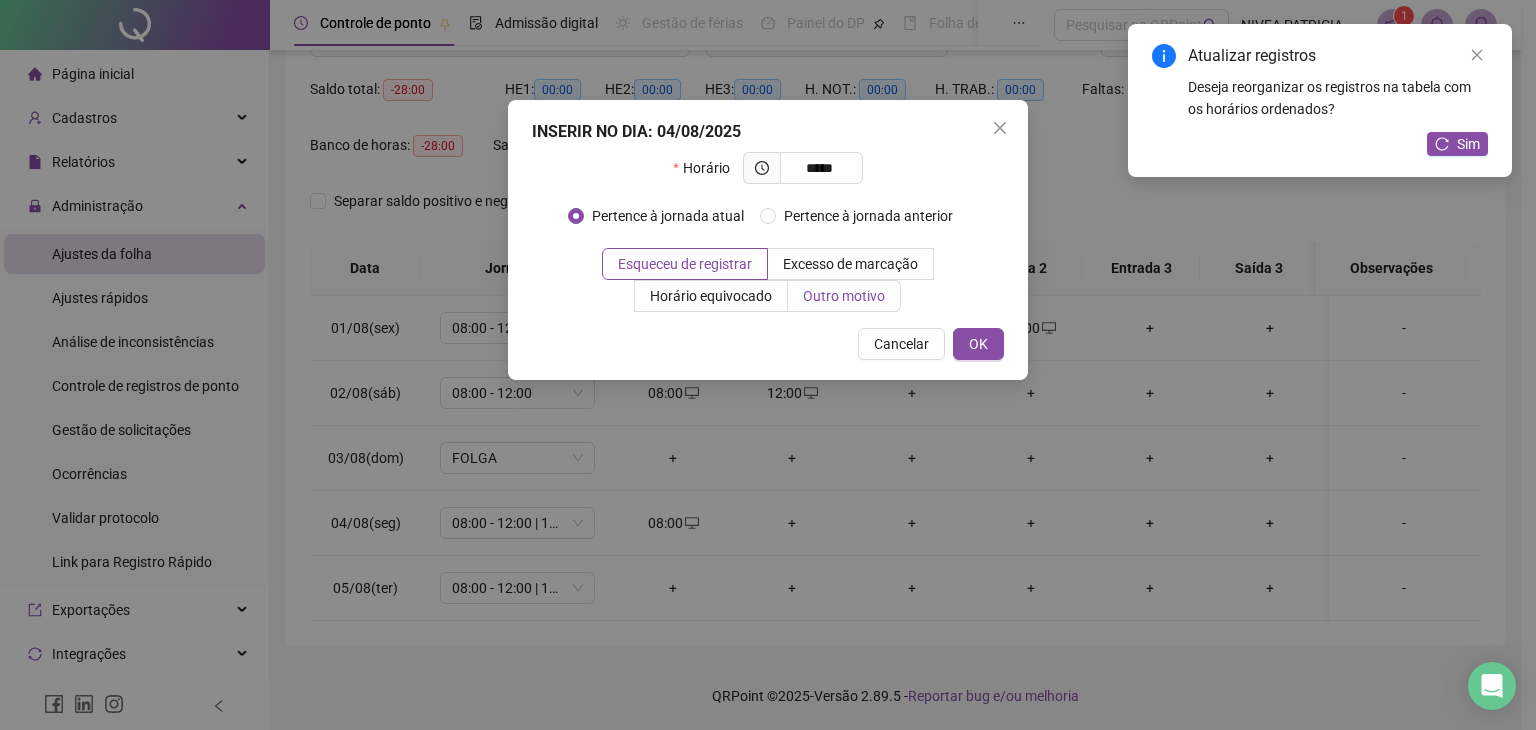 type on "*****" 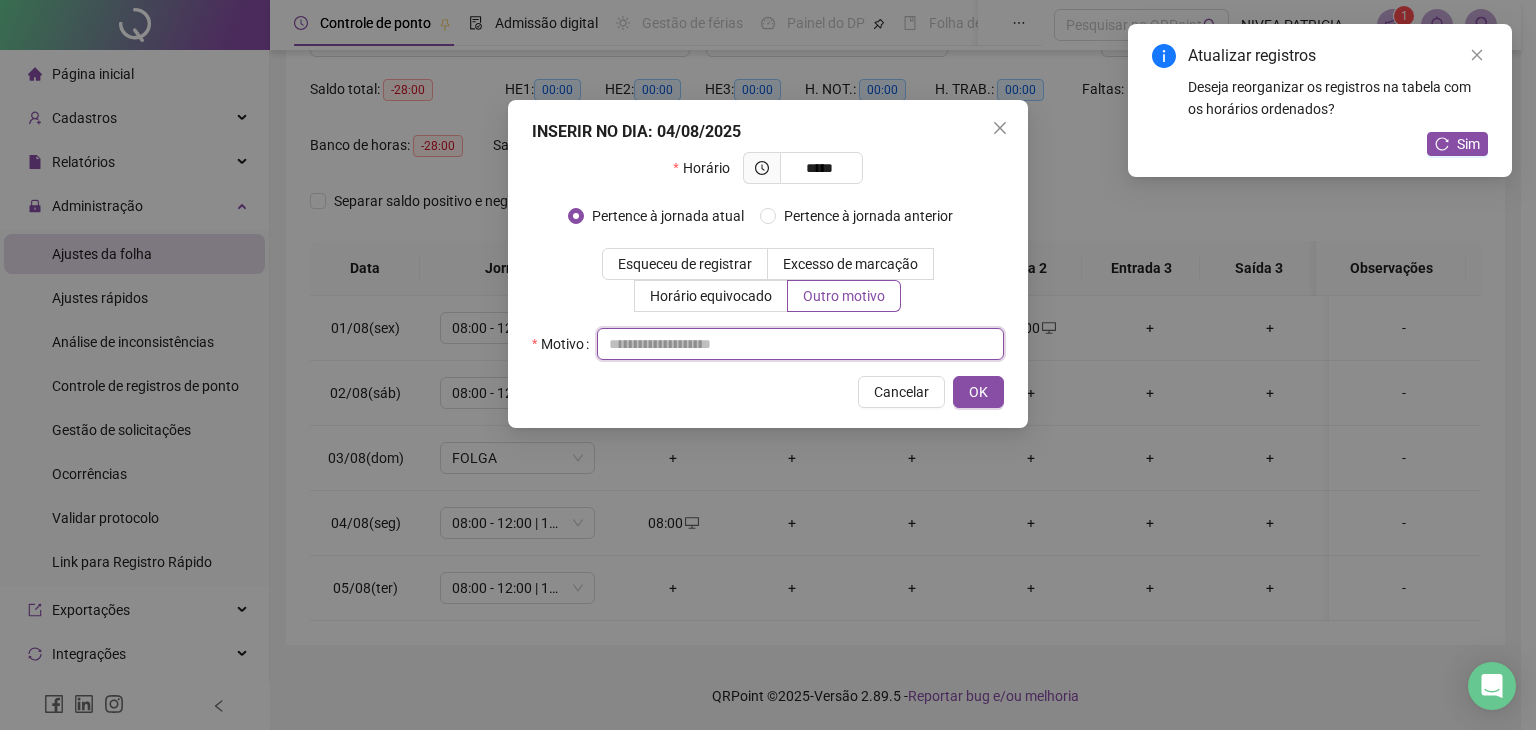 click at bounding box center (800, 344) 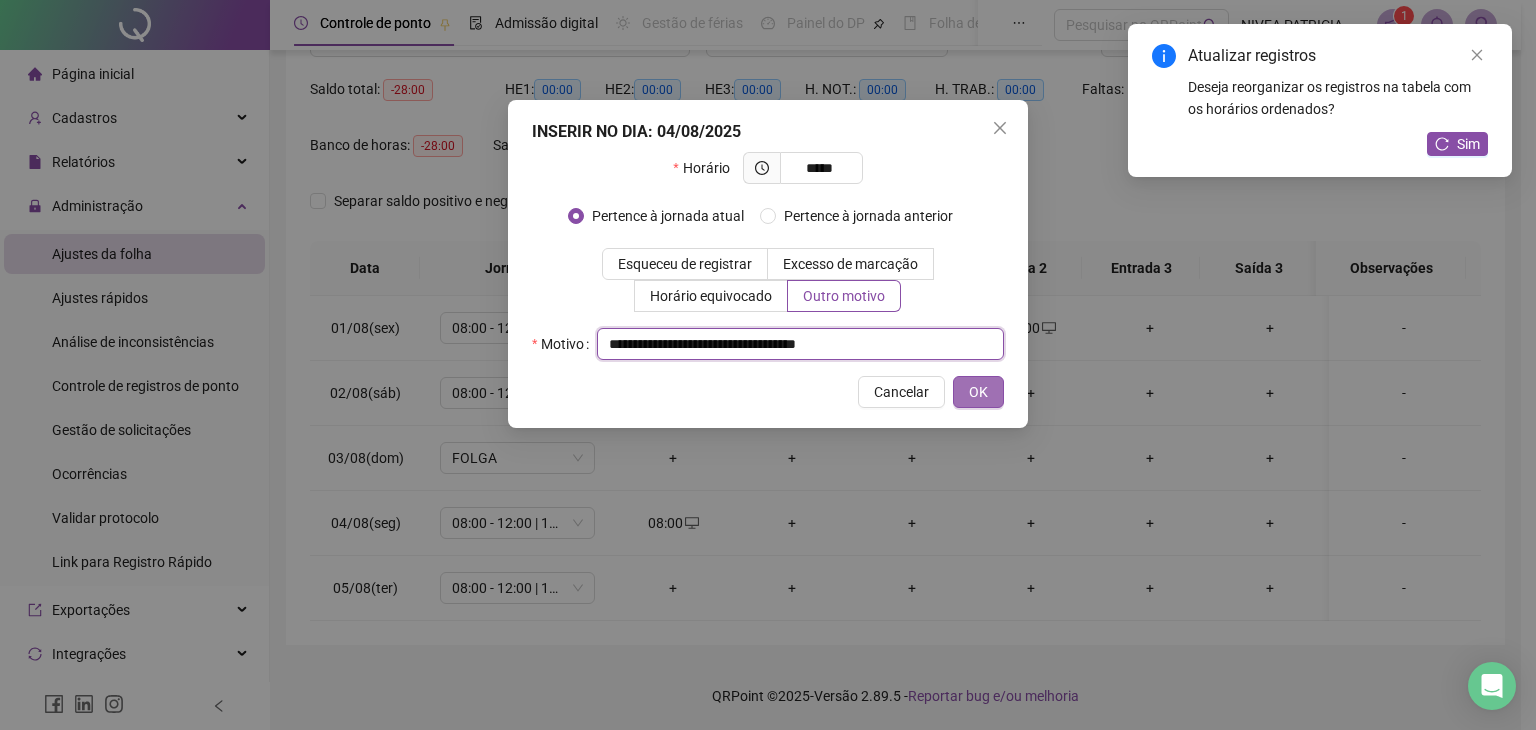 type on "**********" 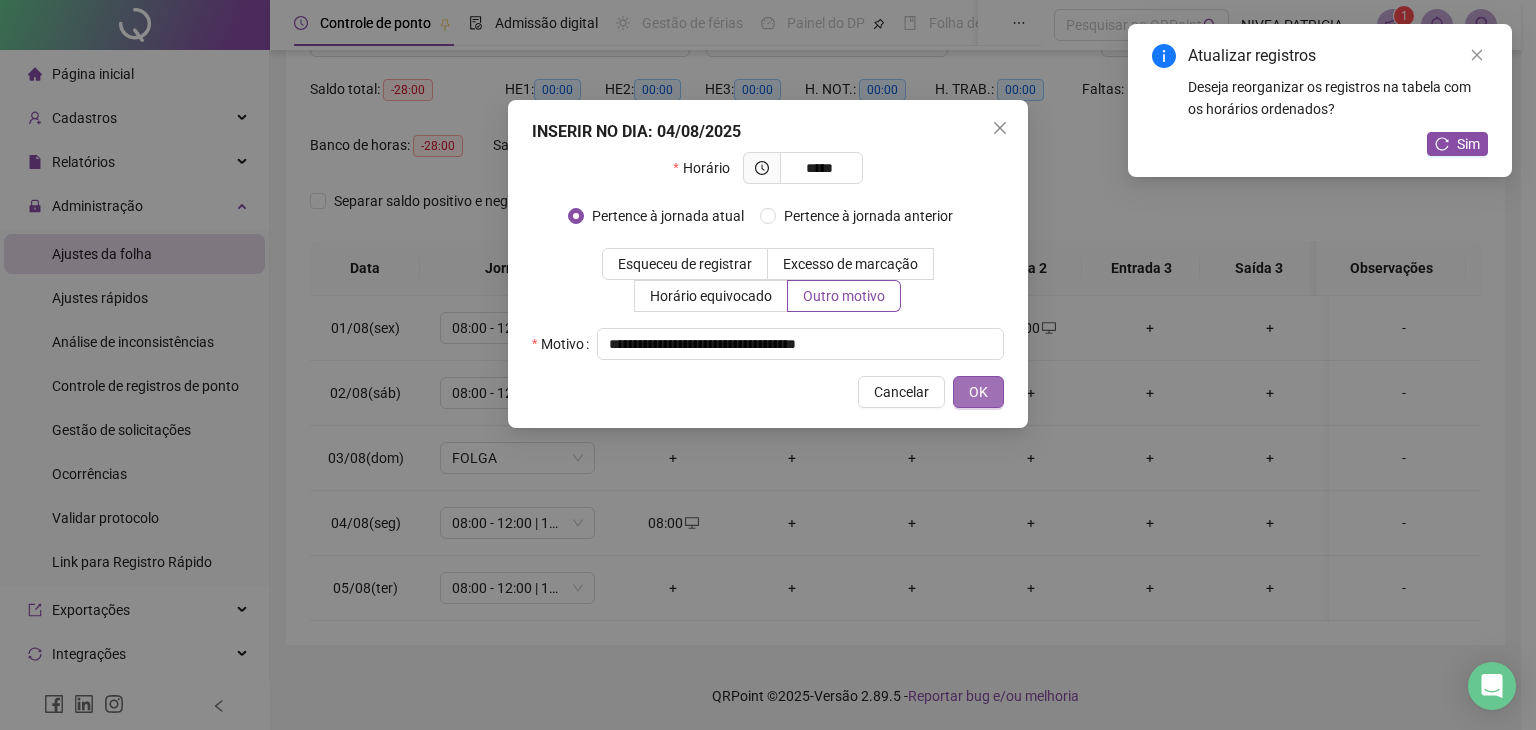 click on "OK" at bounding box center (978, 392) 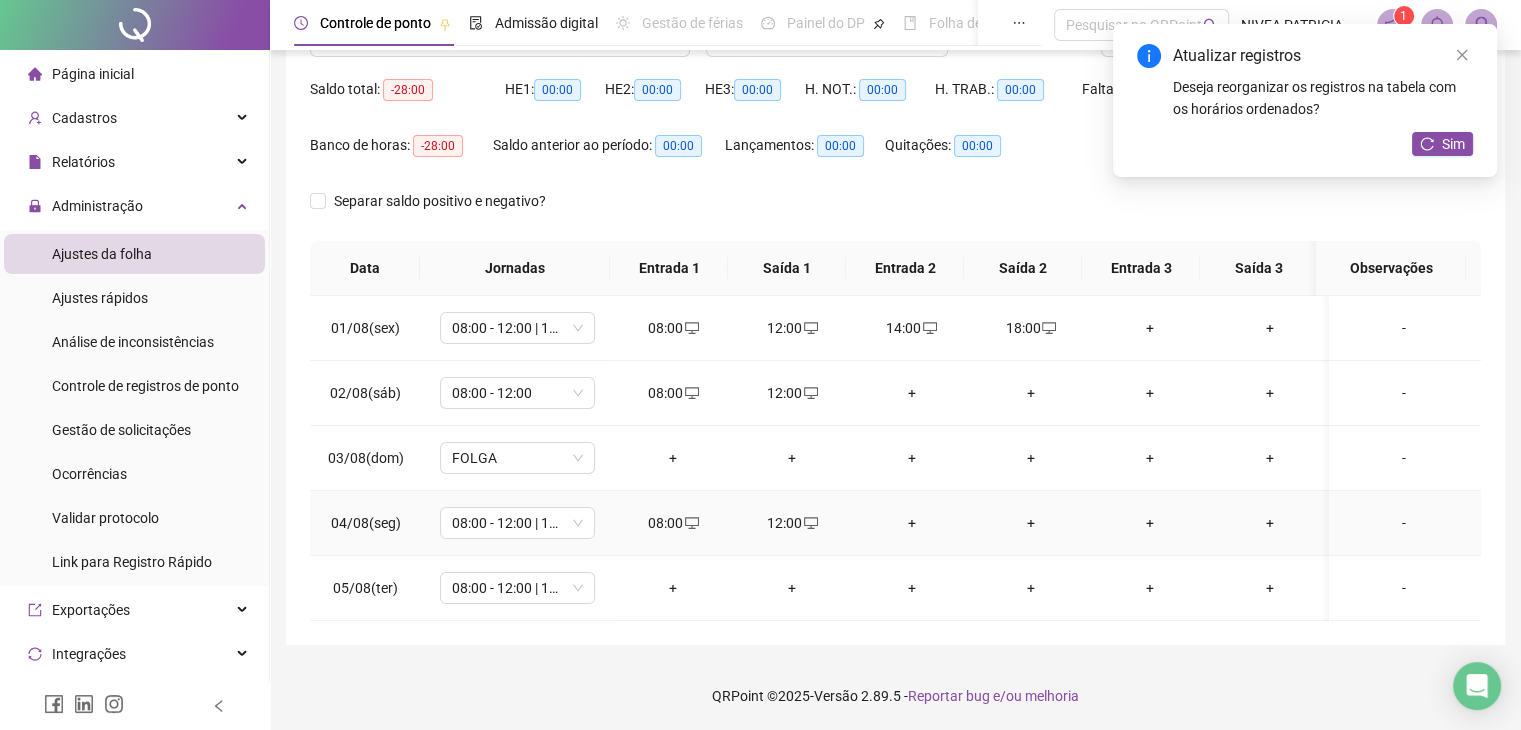 click on "+" at bounding box center (911, 523) 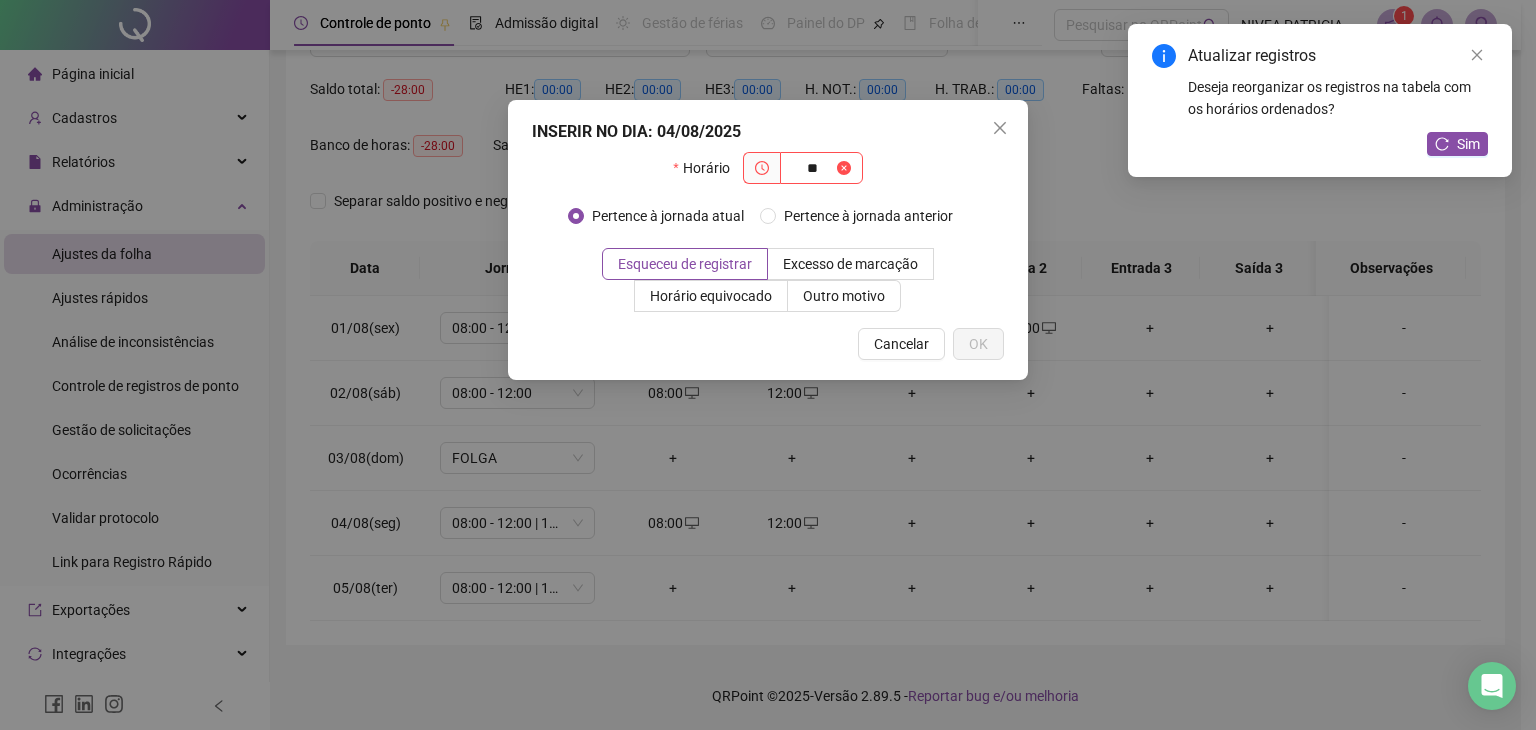 type on "*" 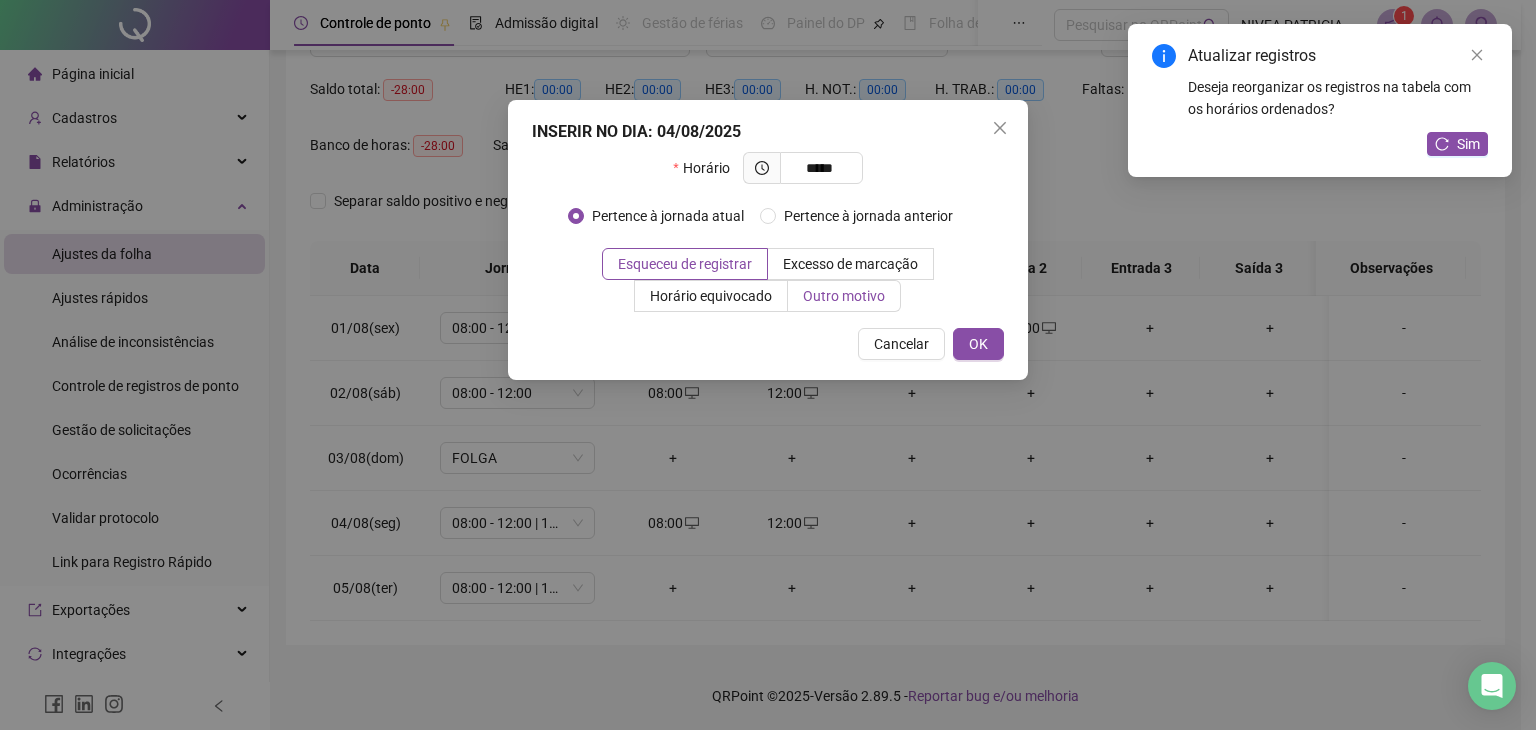 type on "*****" 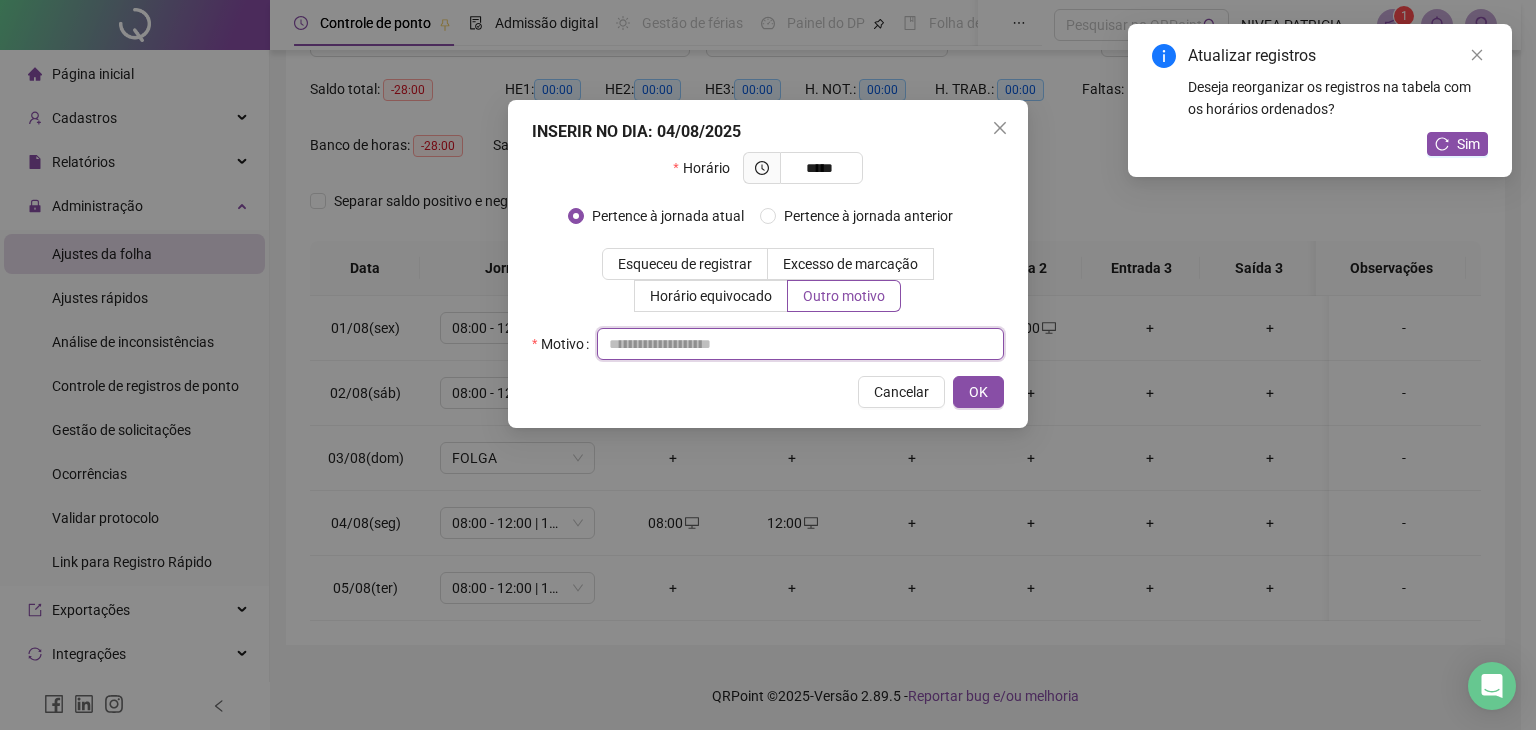 click at bounding box center [800, 344] 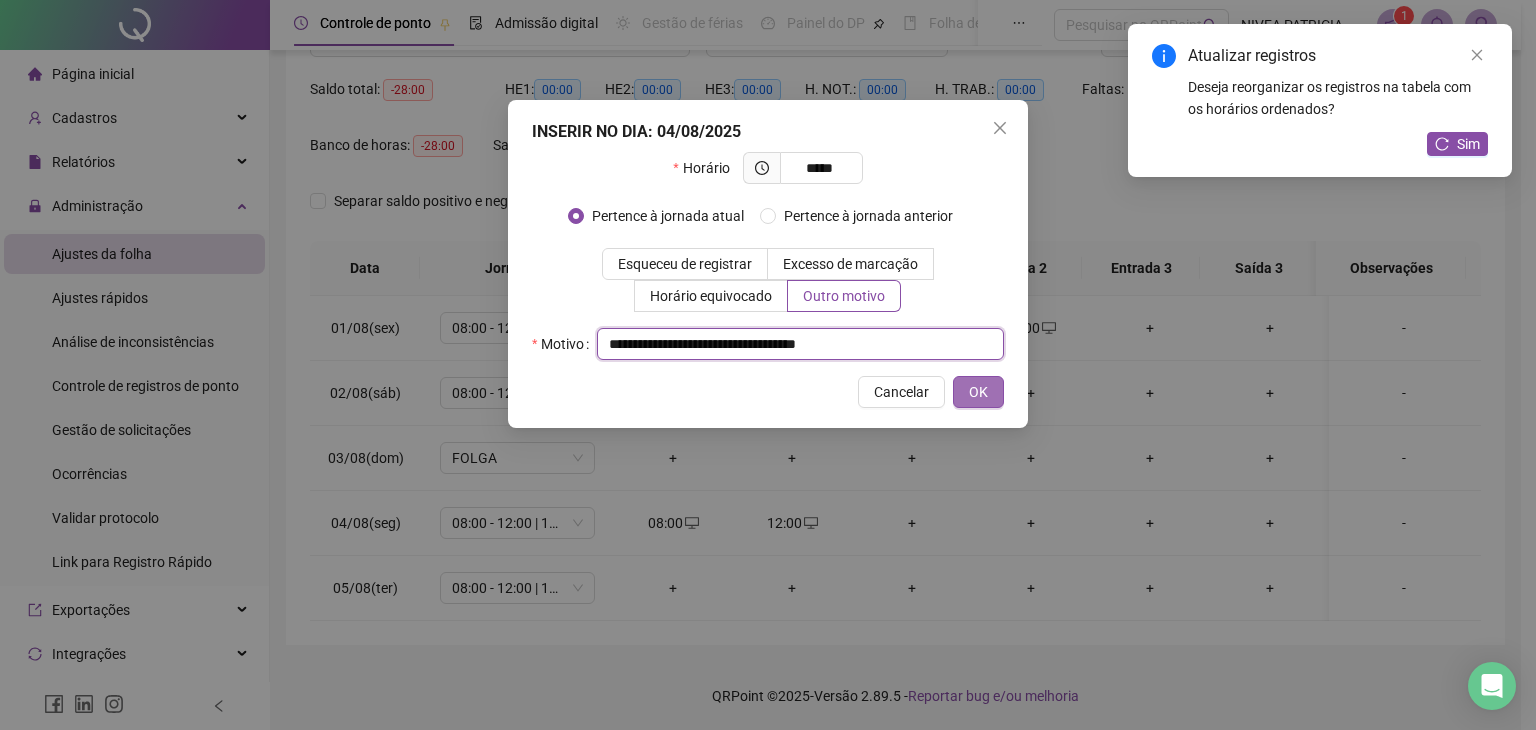 type on "**********" 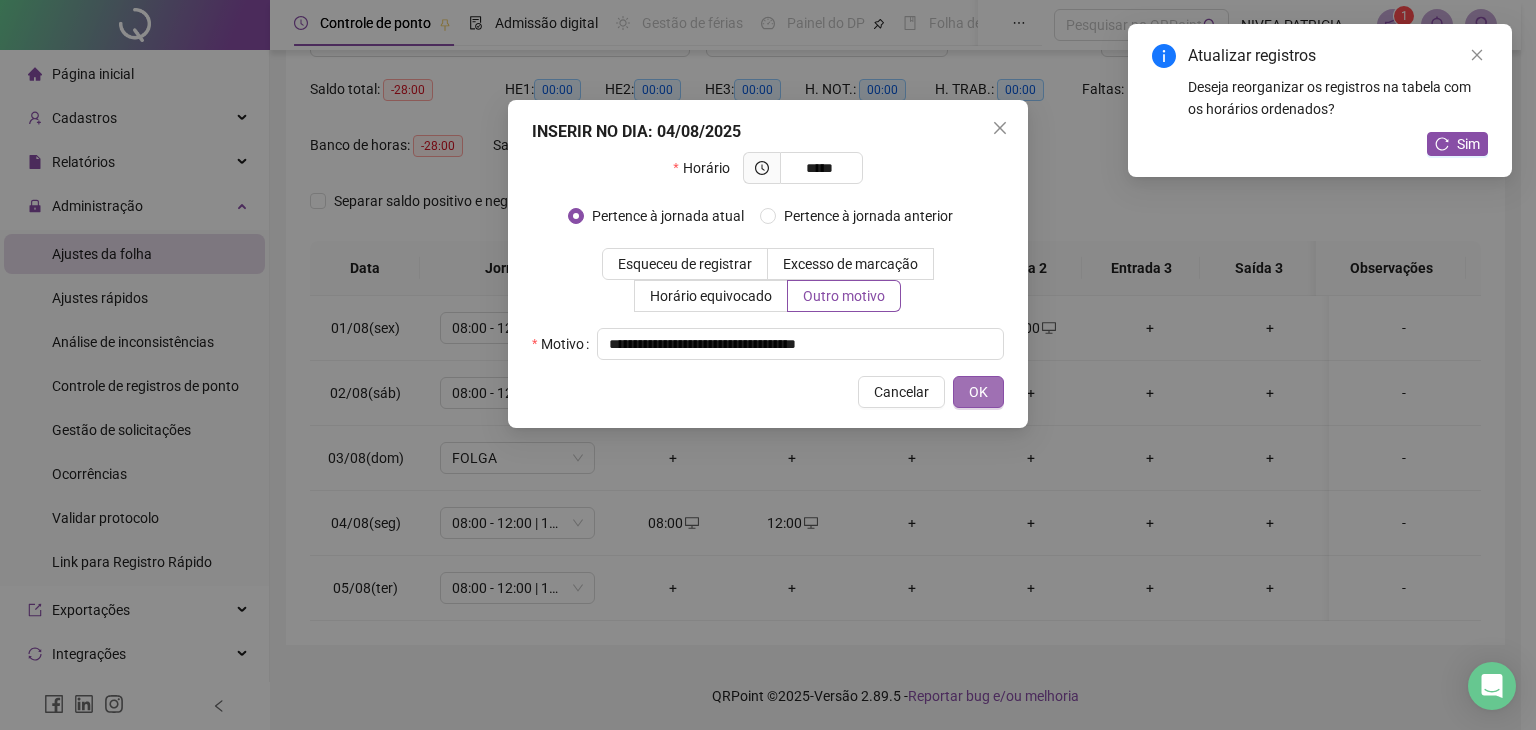 click on "OK" at bounding box center (978, 392) 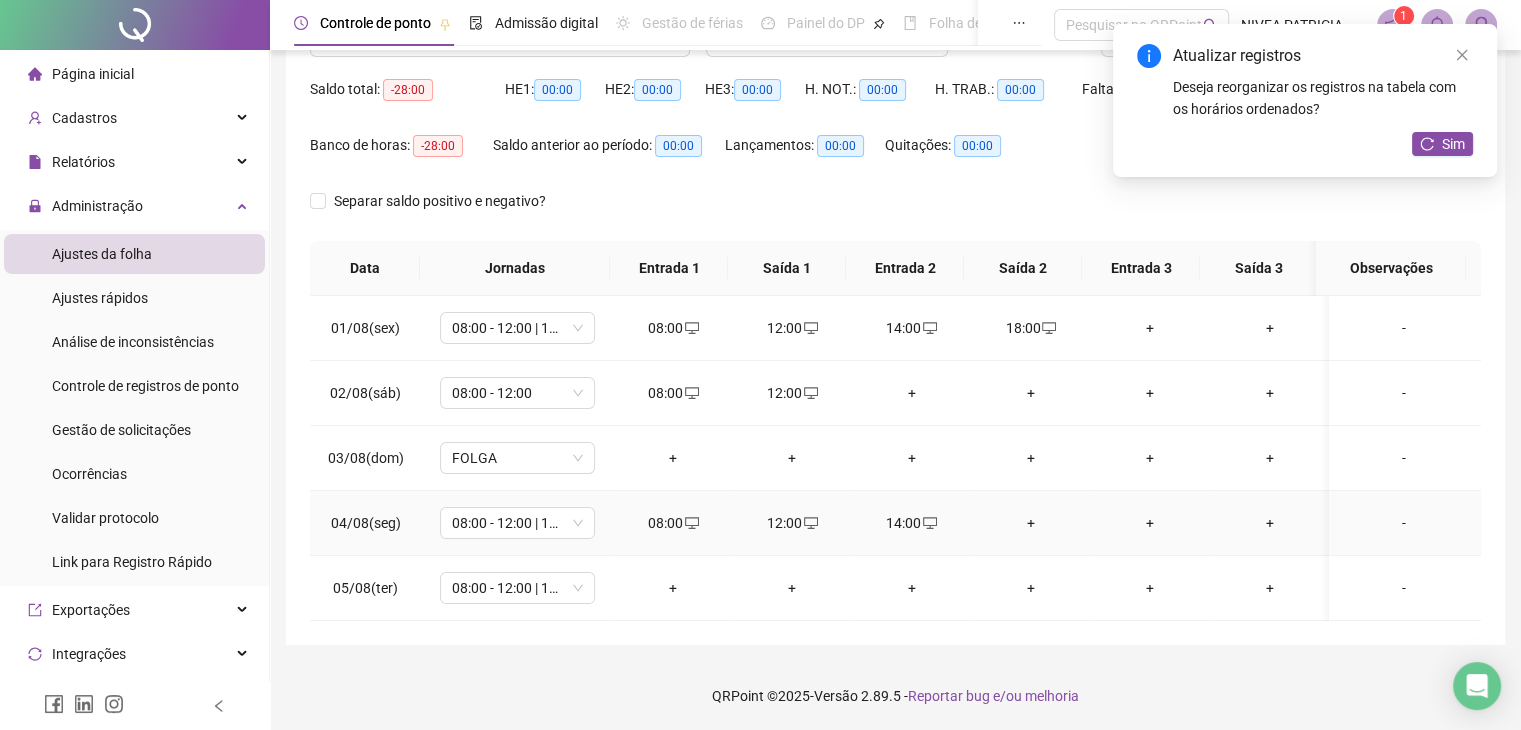 click on "+" at bounding box center [1030, 523] 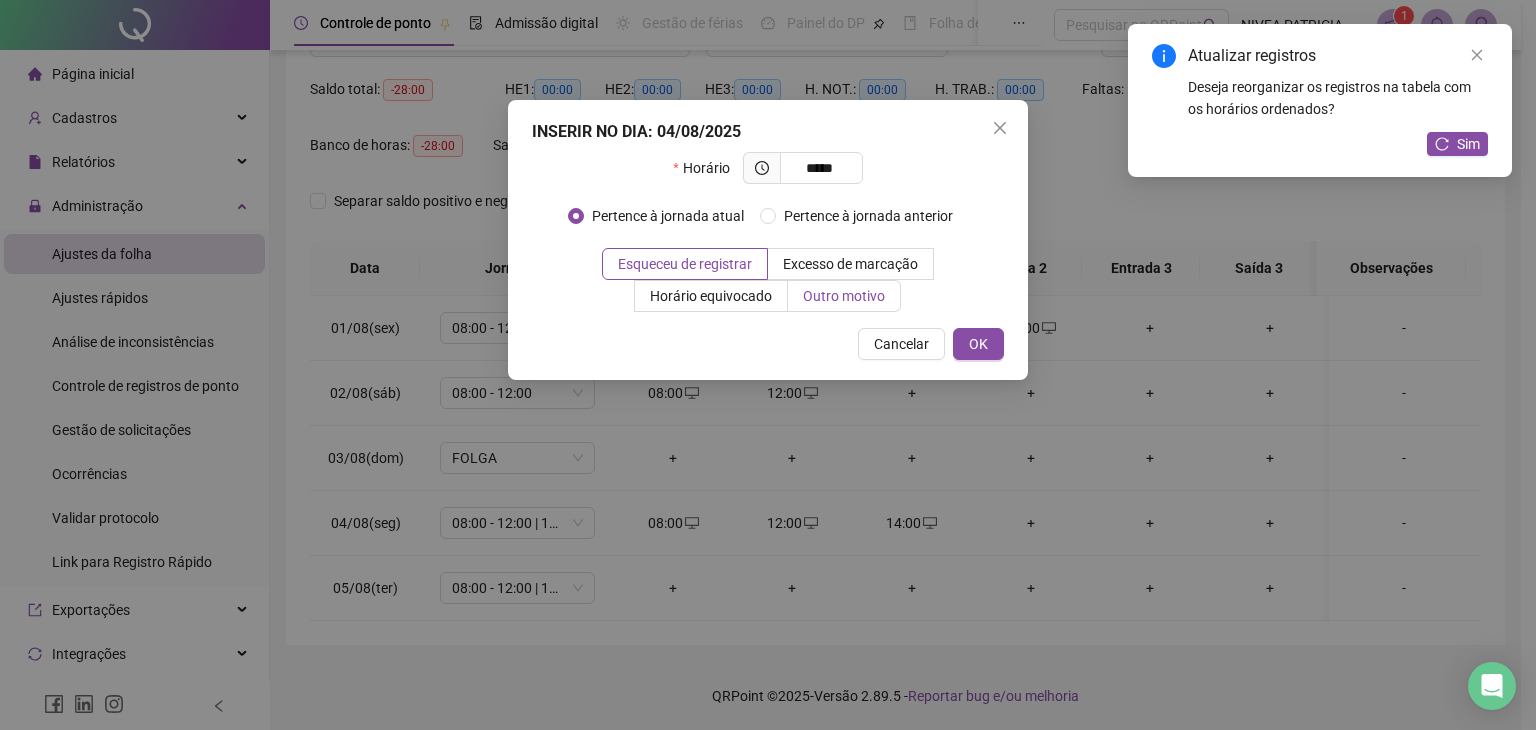 type on "*****" 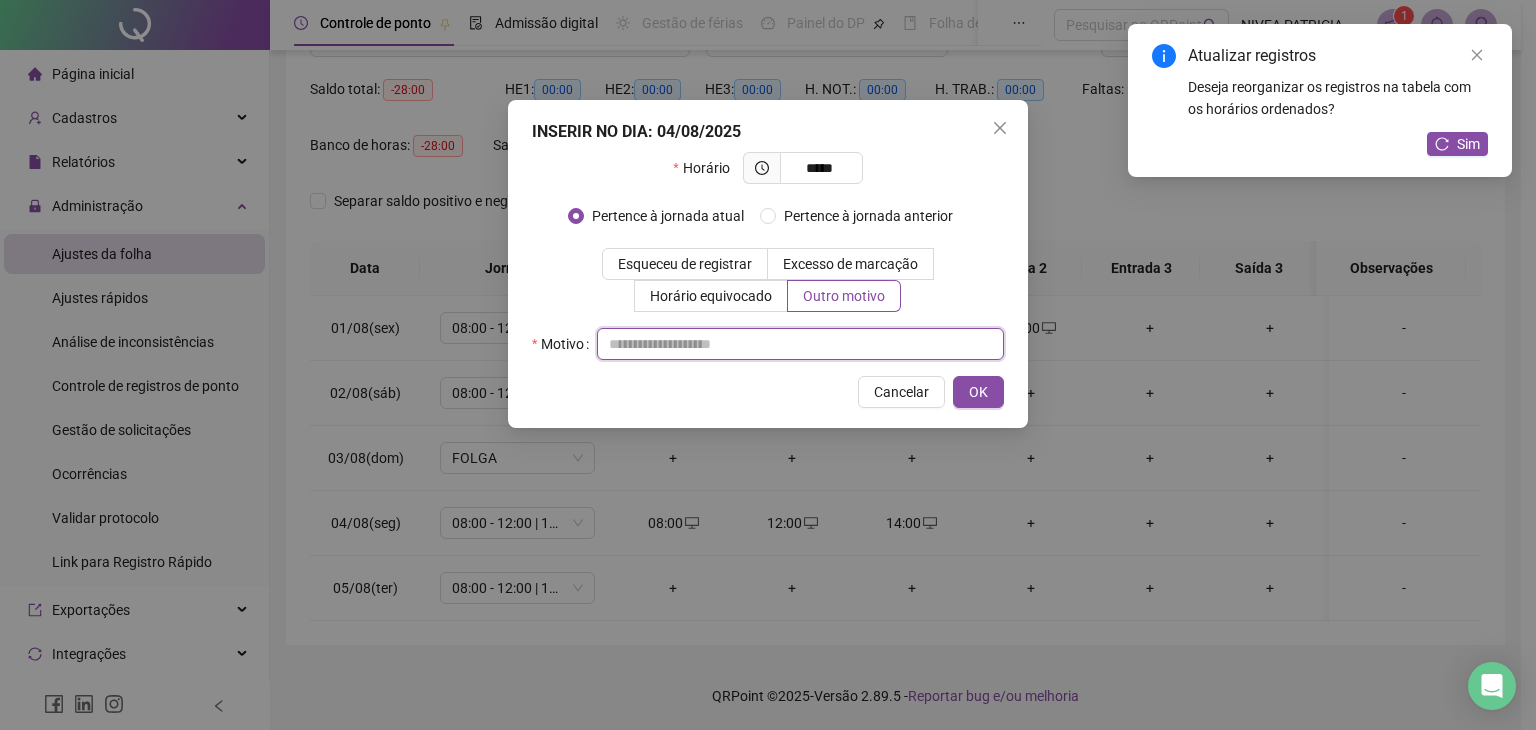 click at bounding box center (800, 344) 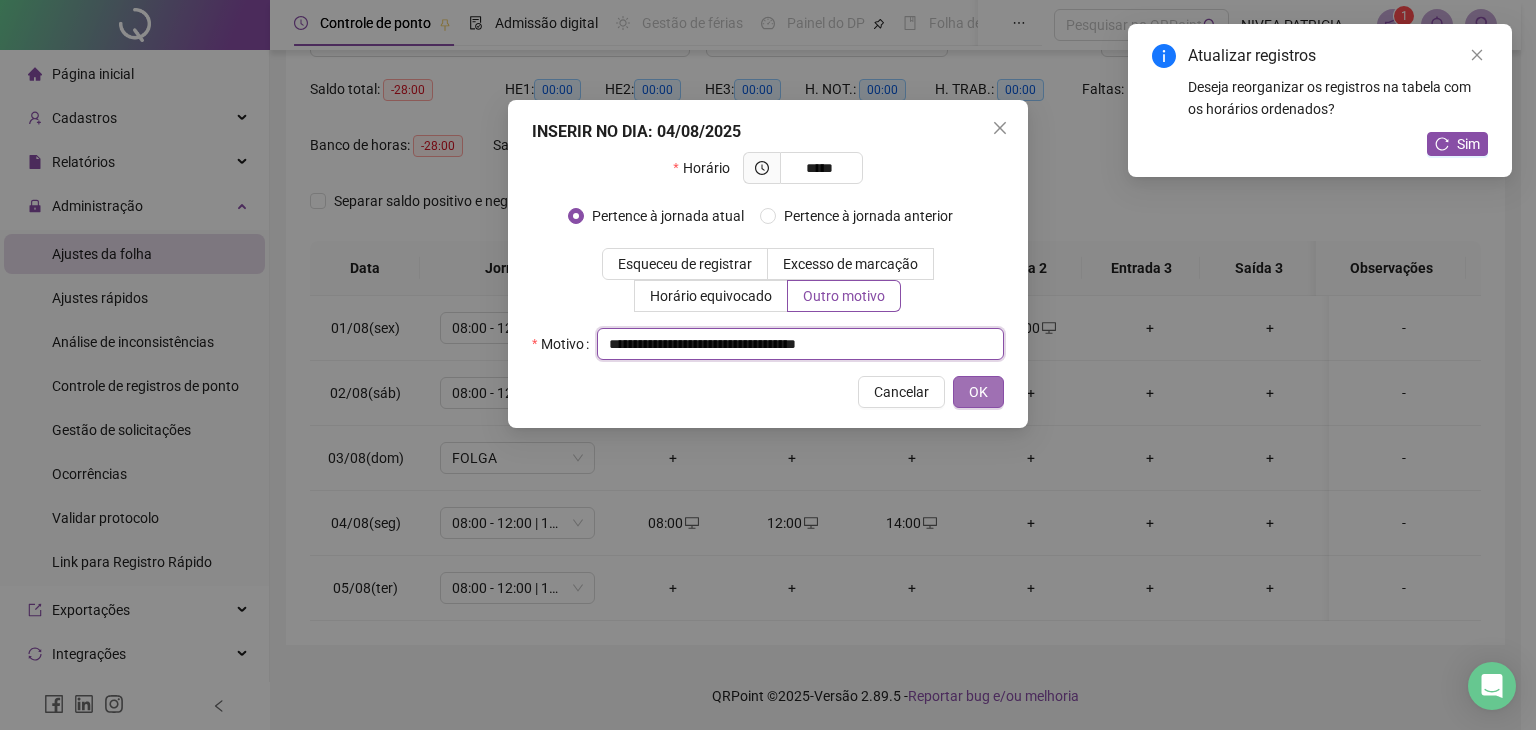 type on "**********" 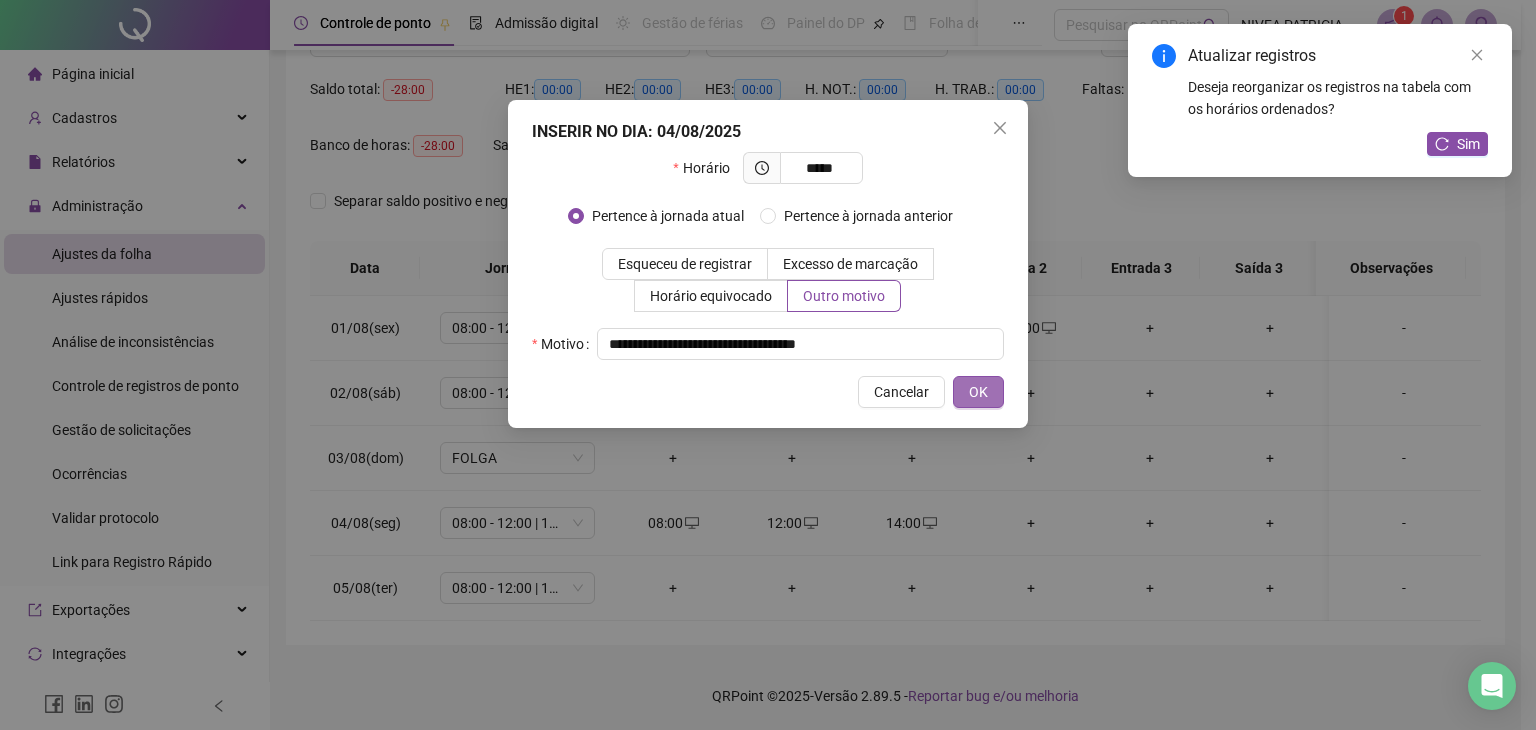 click on "OK" at bounding box center (978, 392) 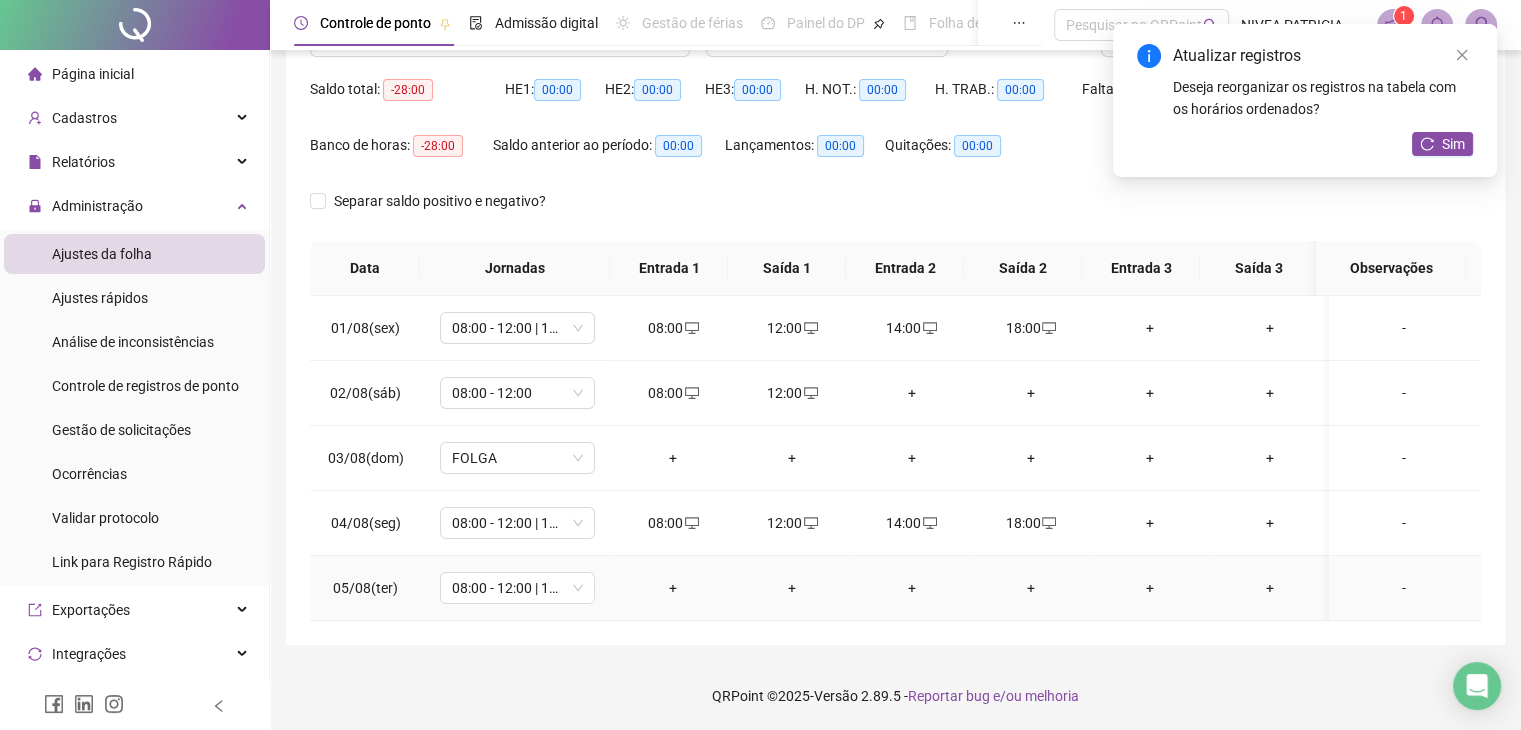 click on "+" at bounding box center (672, 588) 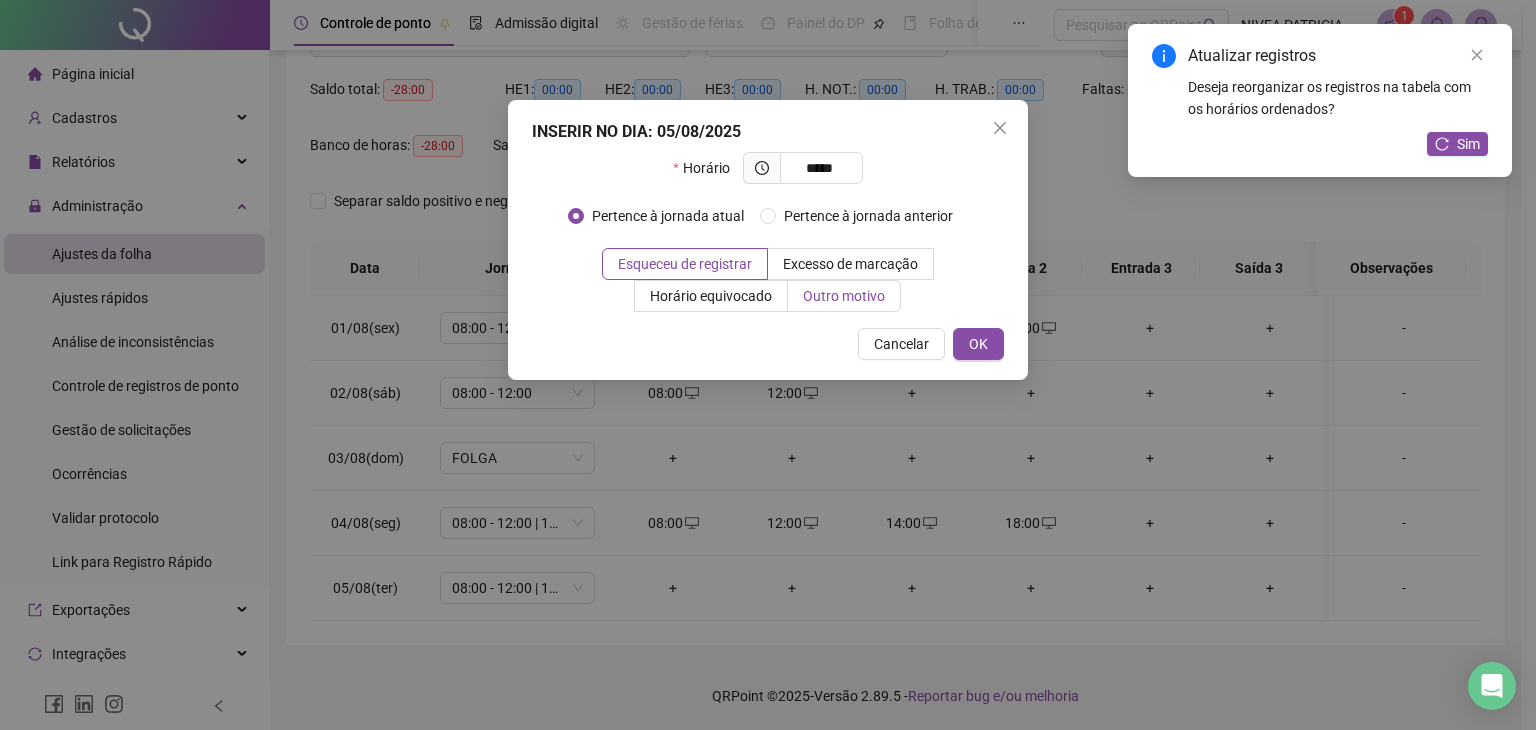 type on "*****" 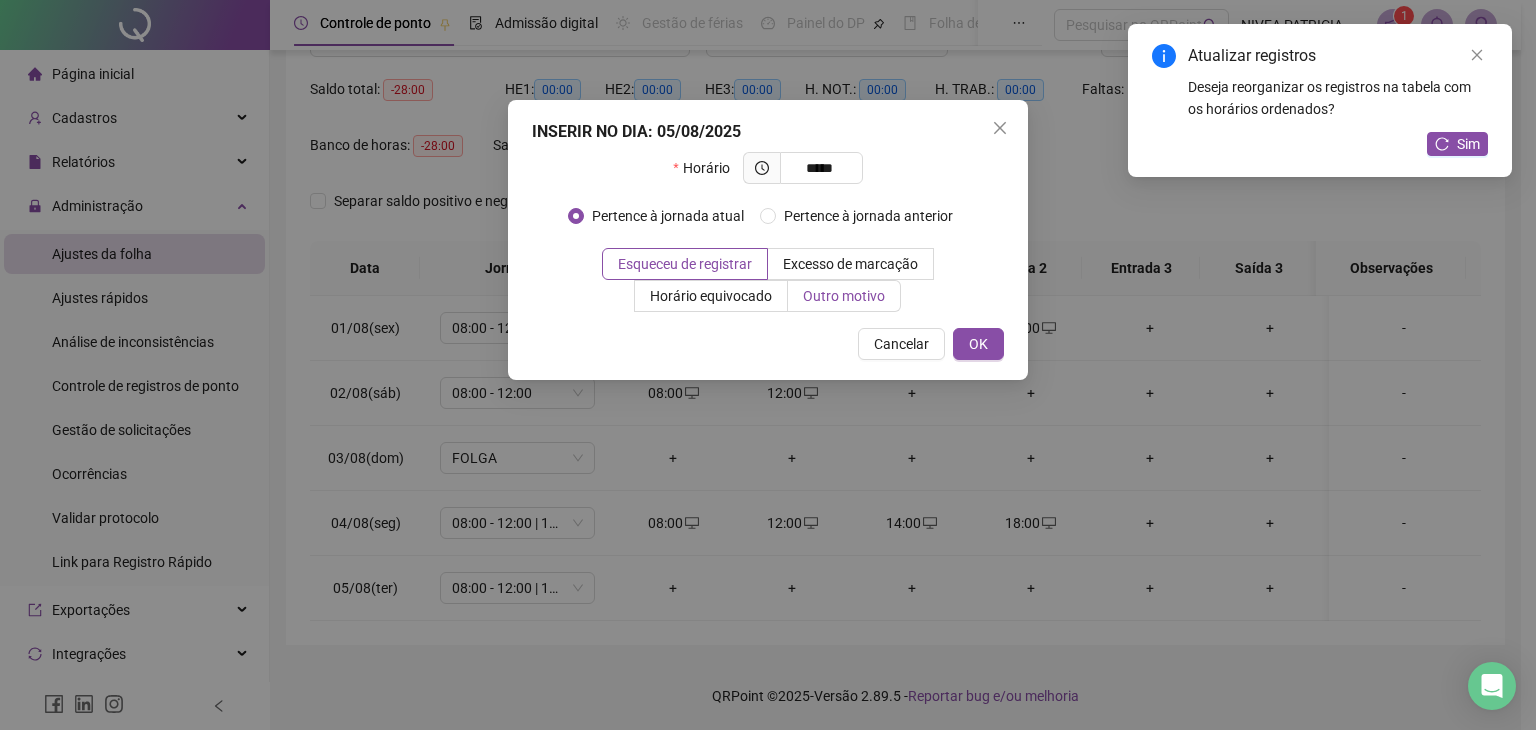 click on "Outro motivo" at bounding box center [844, 296] 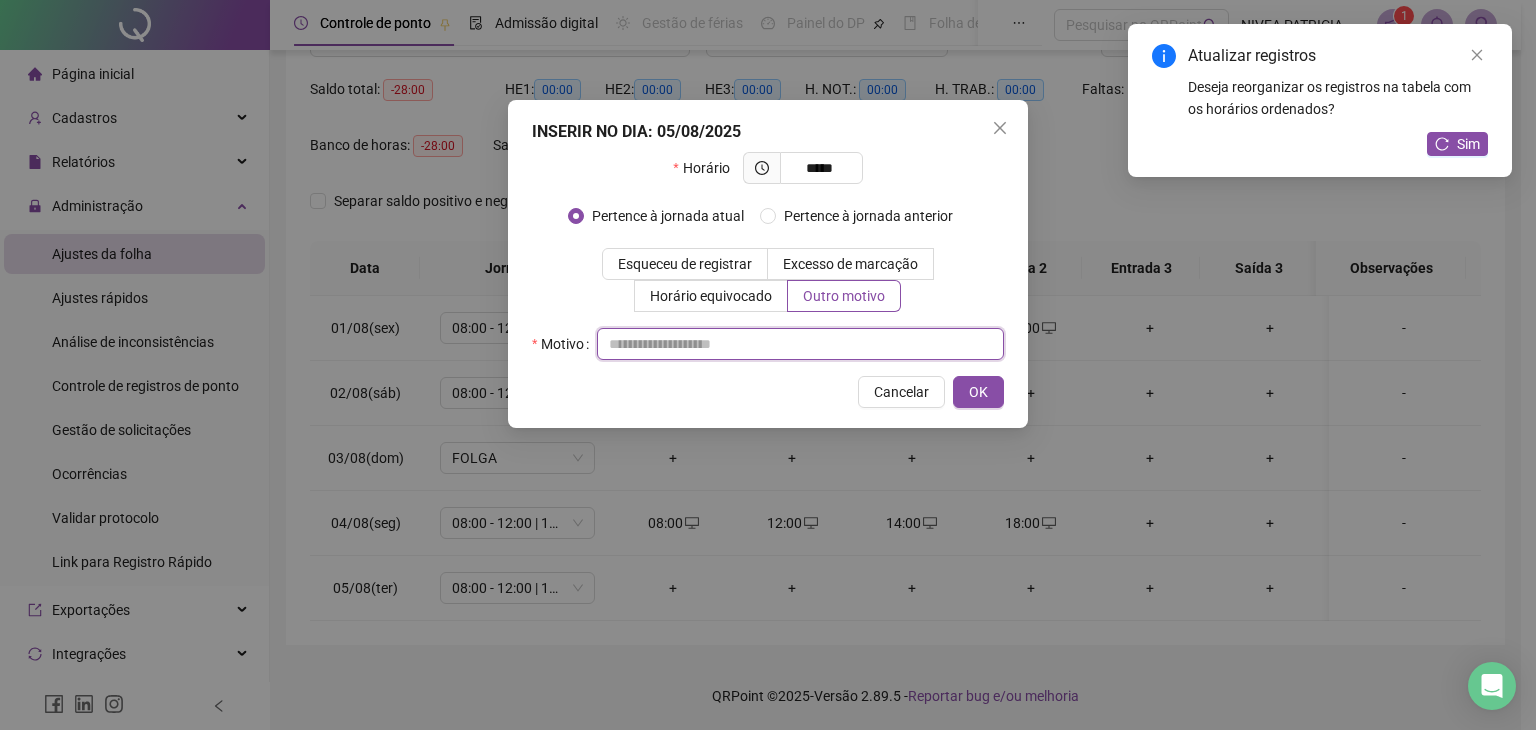 click at bounding box center [800, 344] 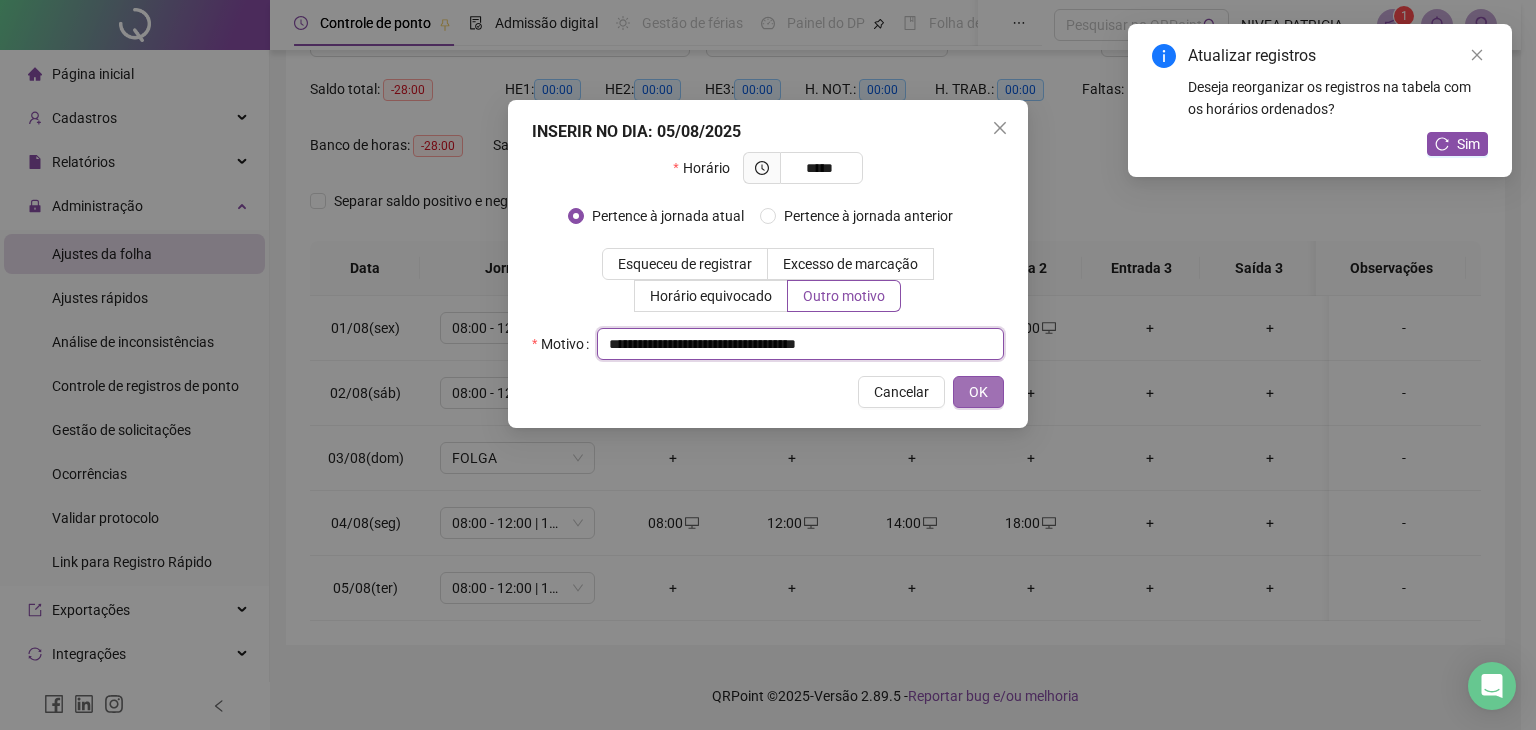 type on "**********" 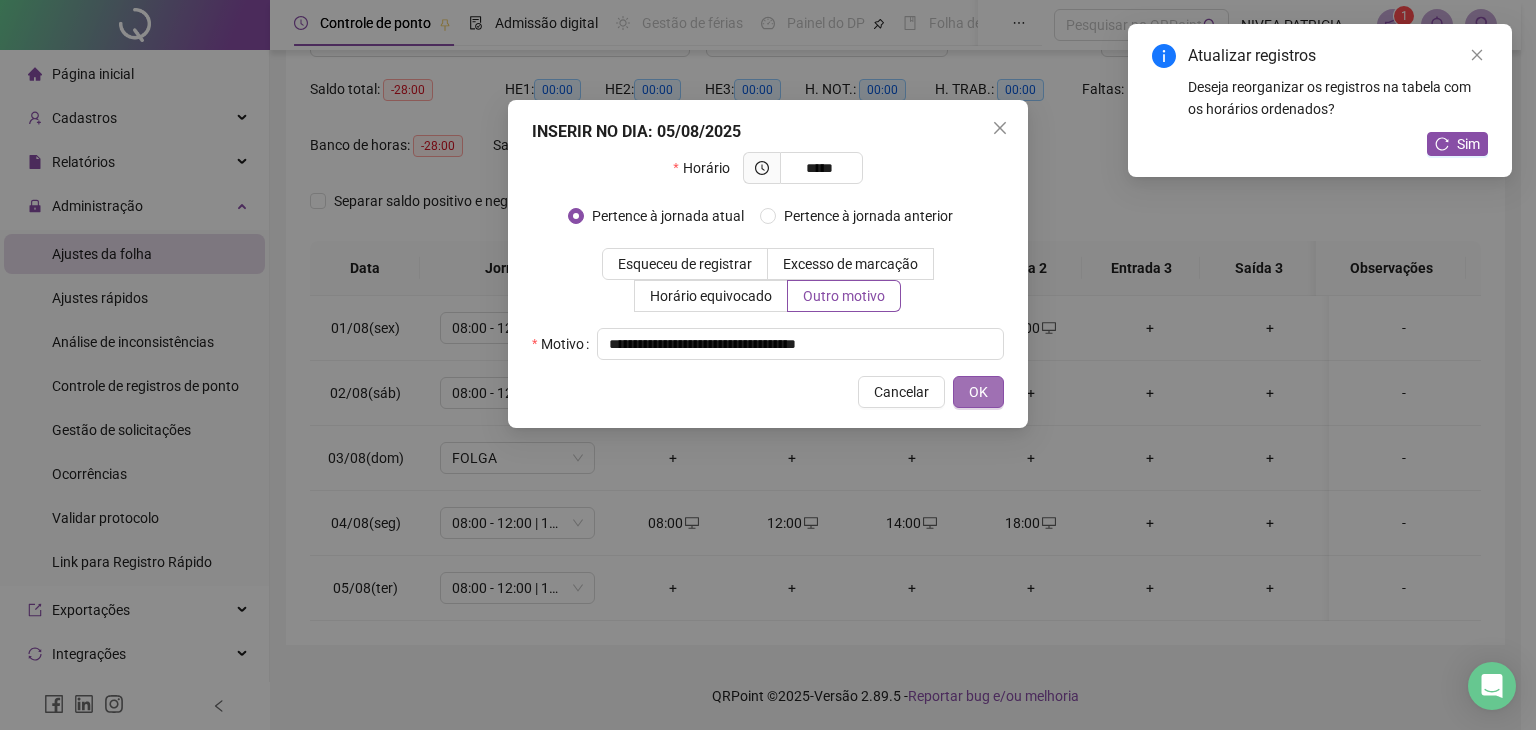 click on "OK" at bounding box center (978, 392) 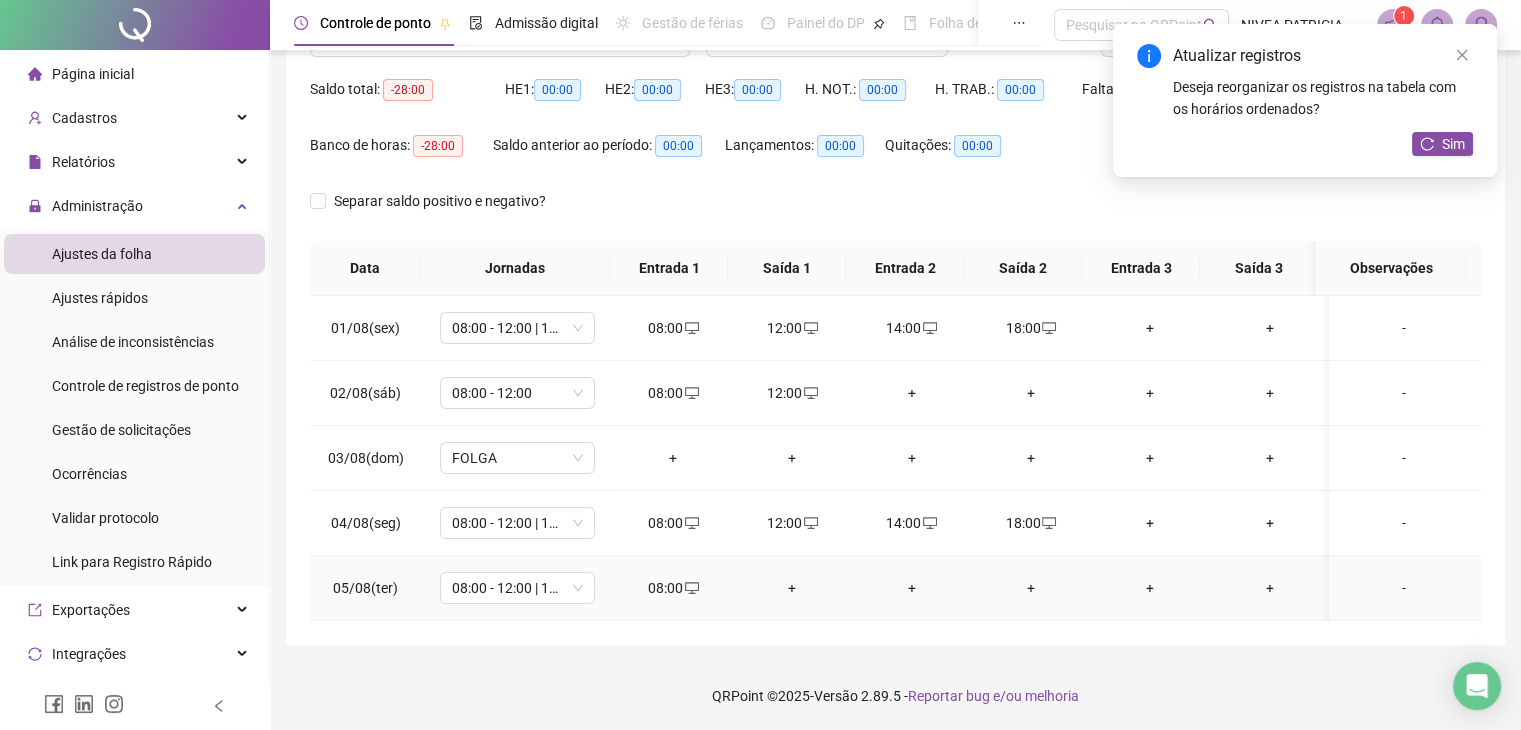 click on "+" at bounding box center (792, 588) 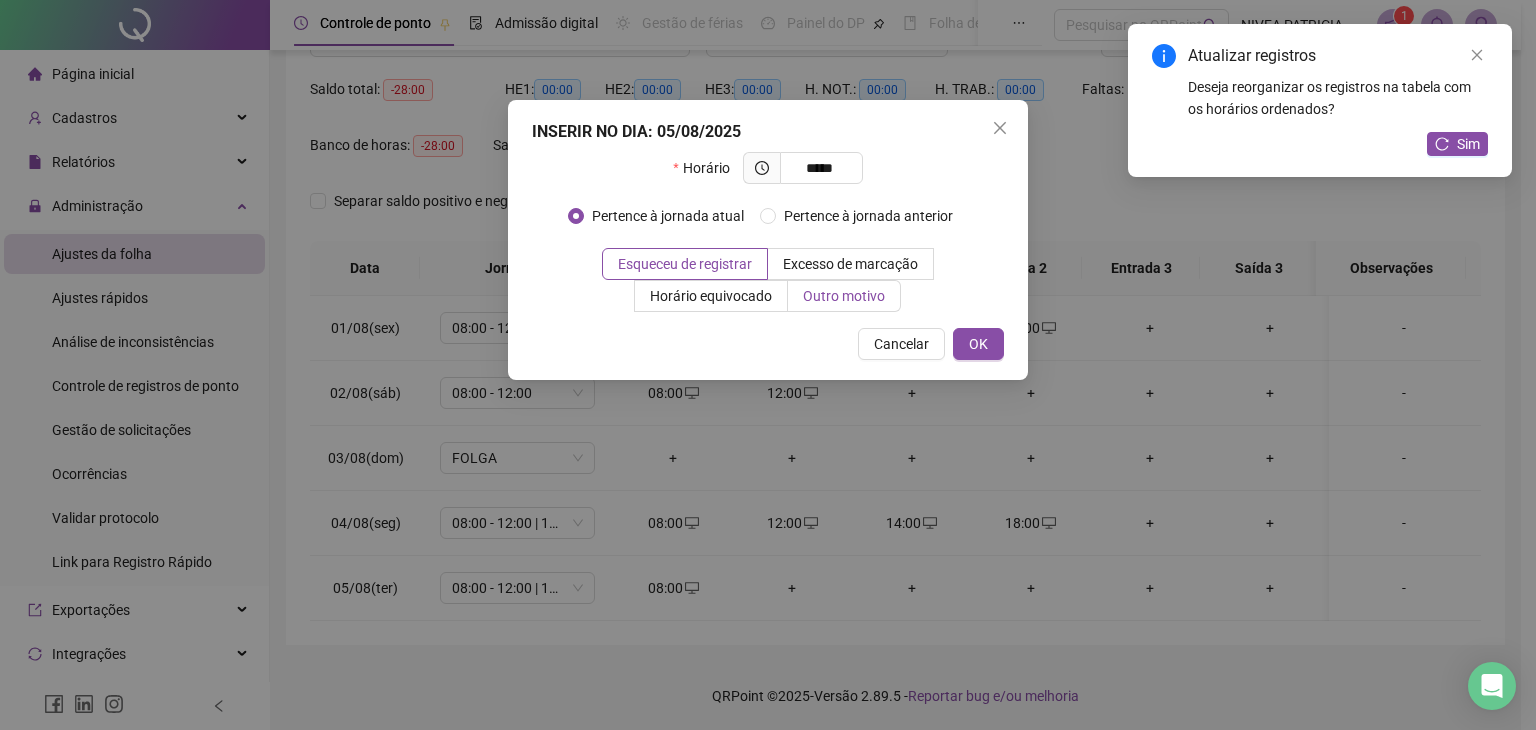 type on "*****" 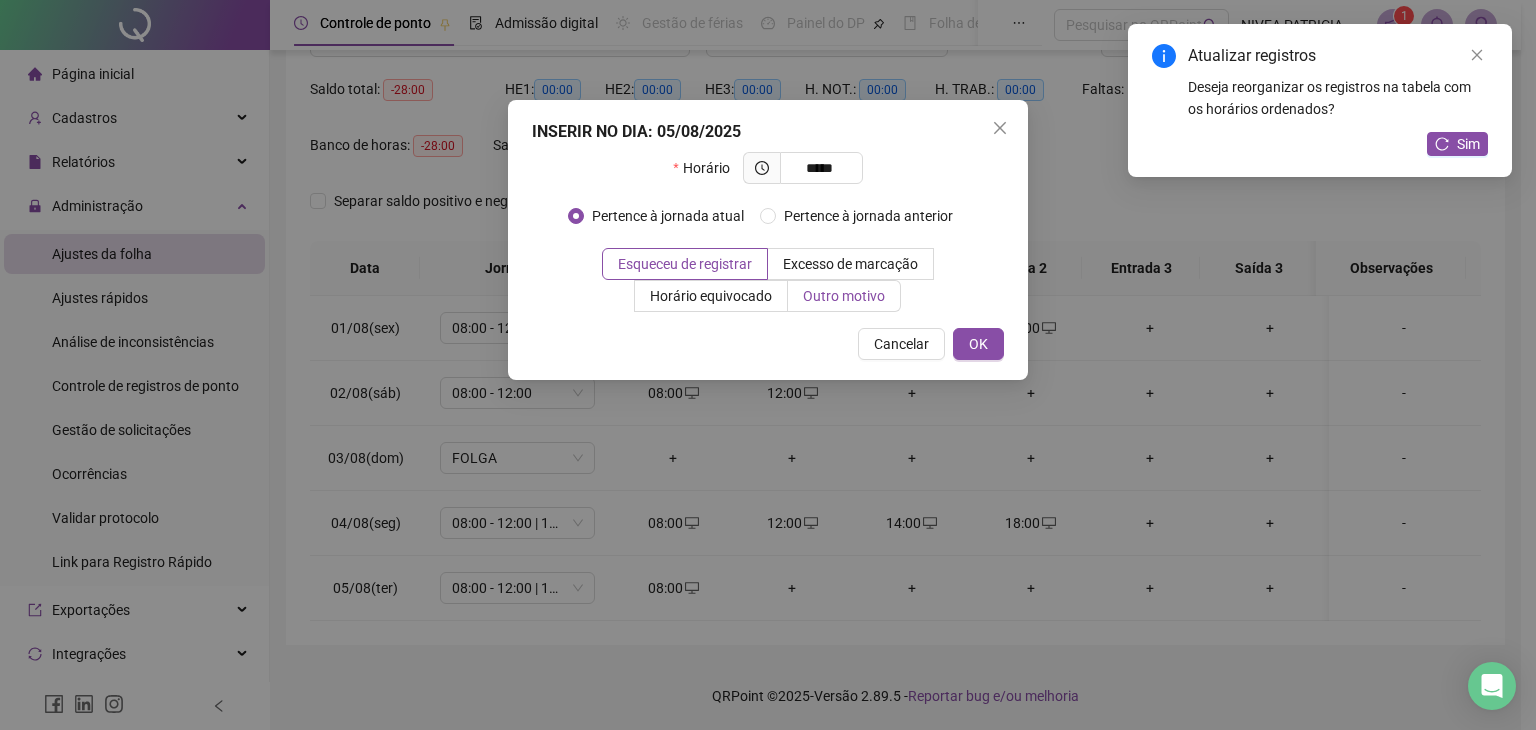 click on "Outro motivo" at bounding box center (844, 296) 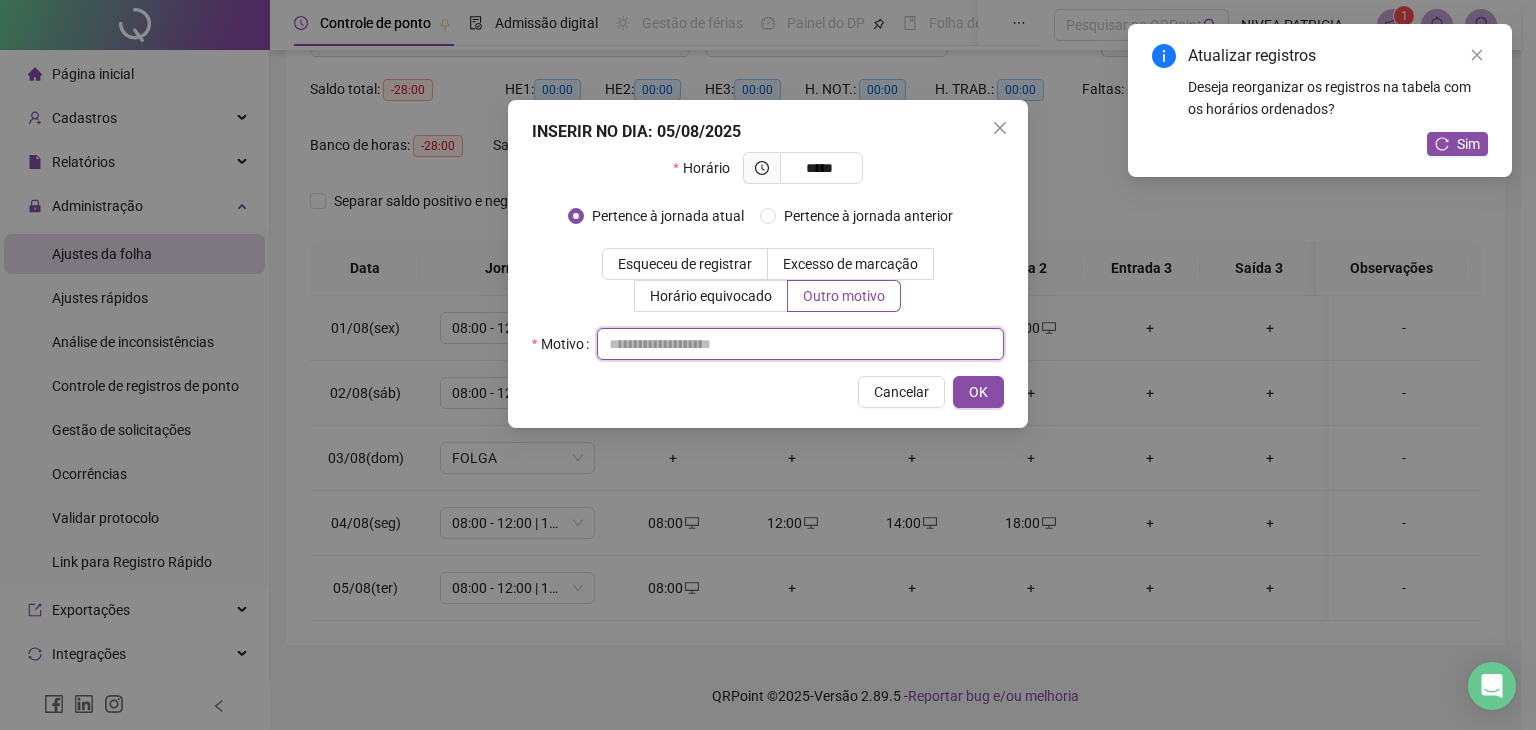 click at bounding box center (800, 344) 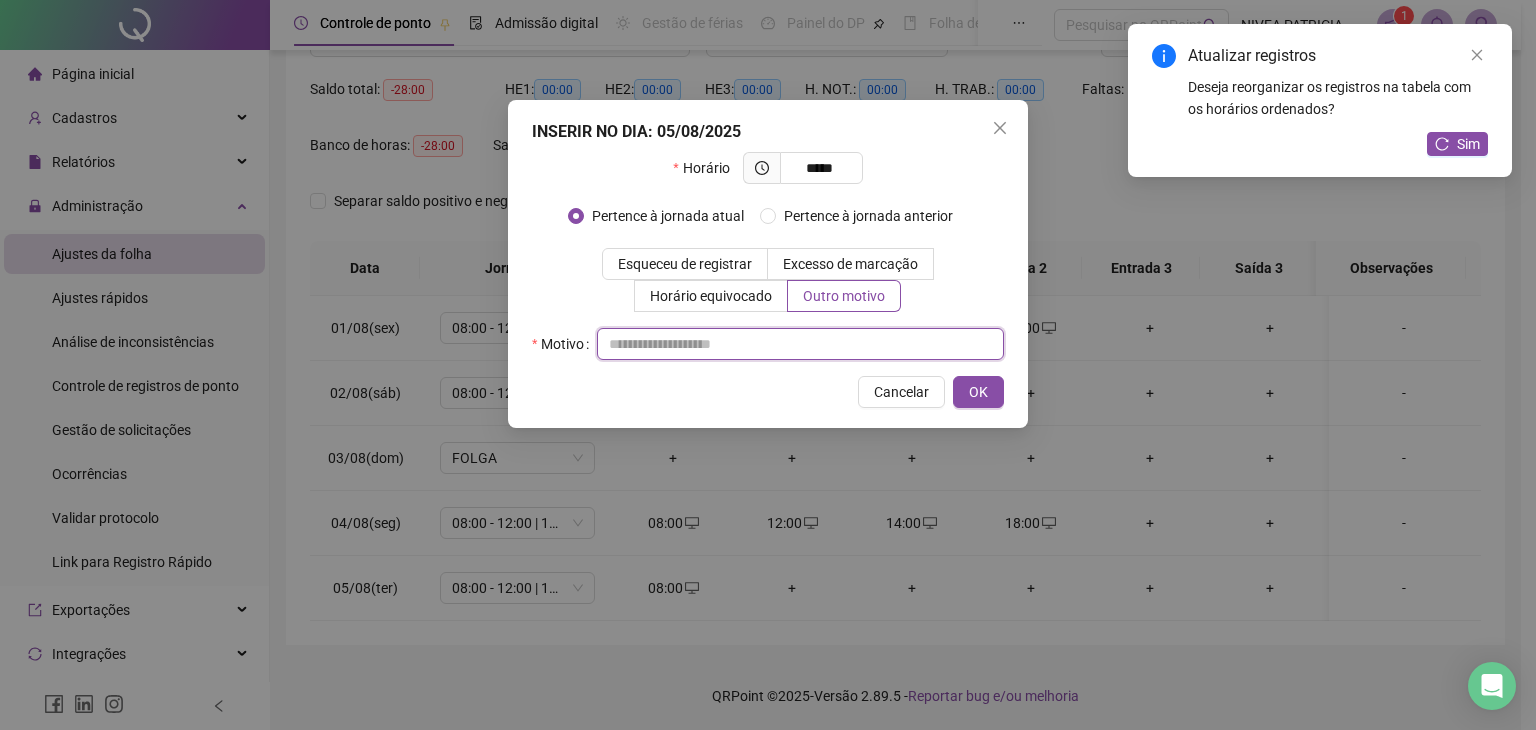 paste on "**********" 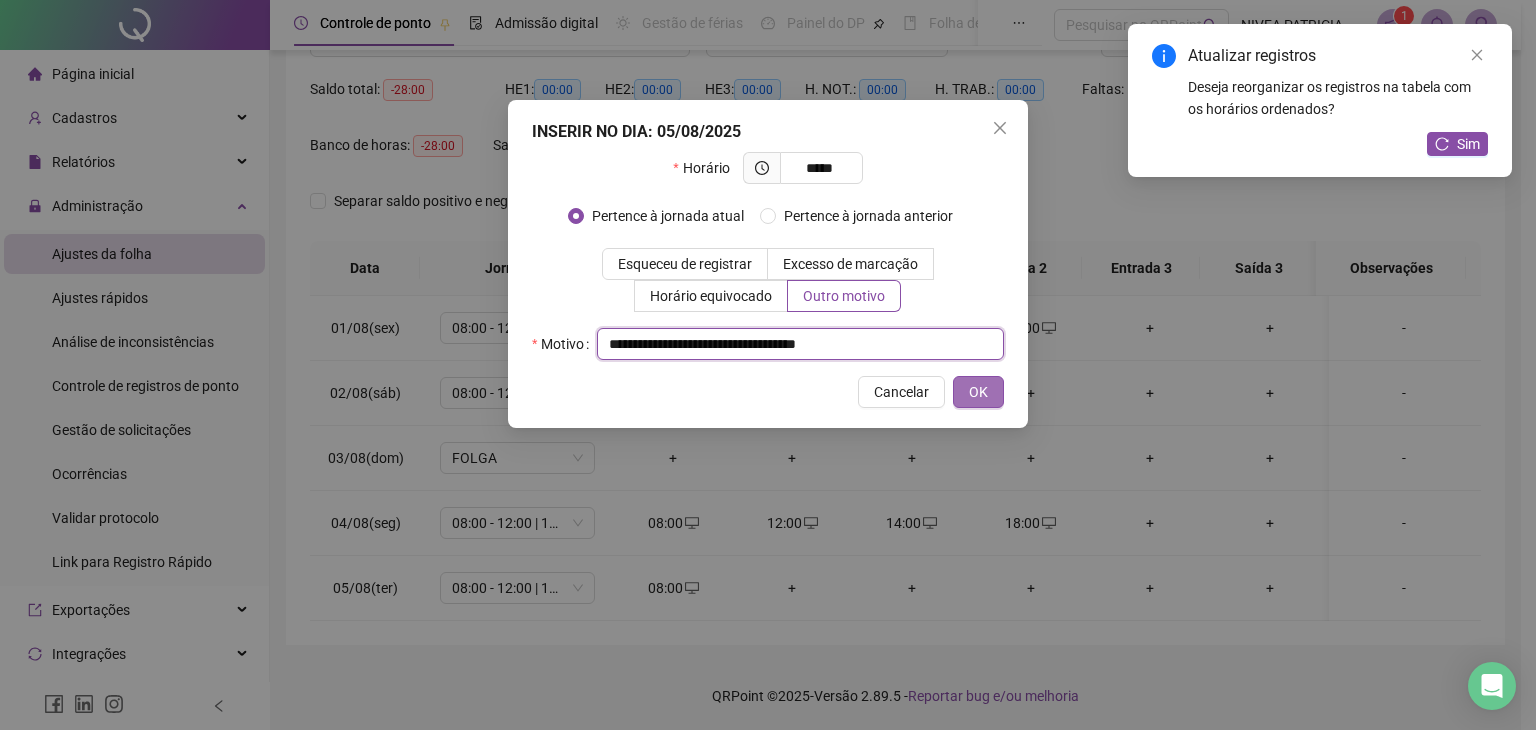type on "**********" 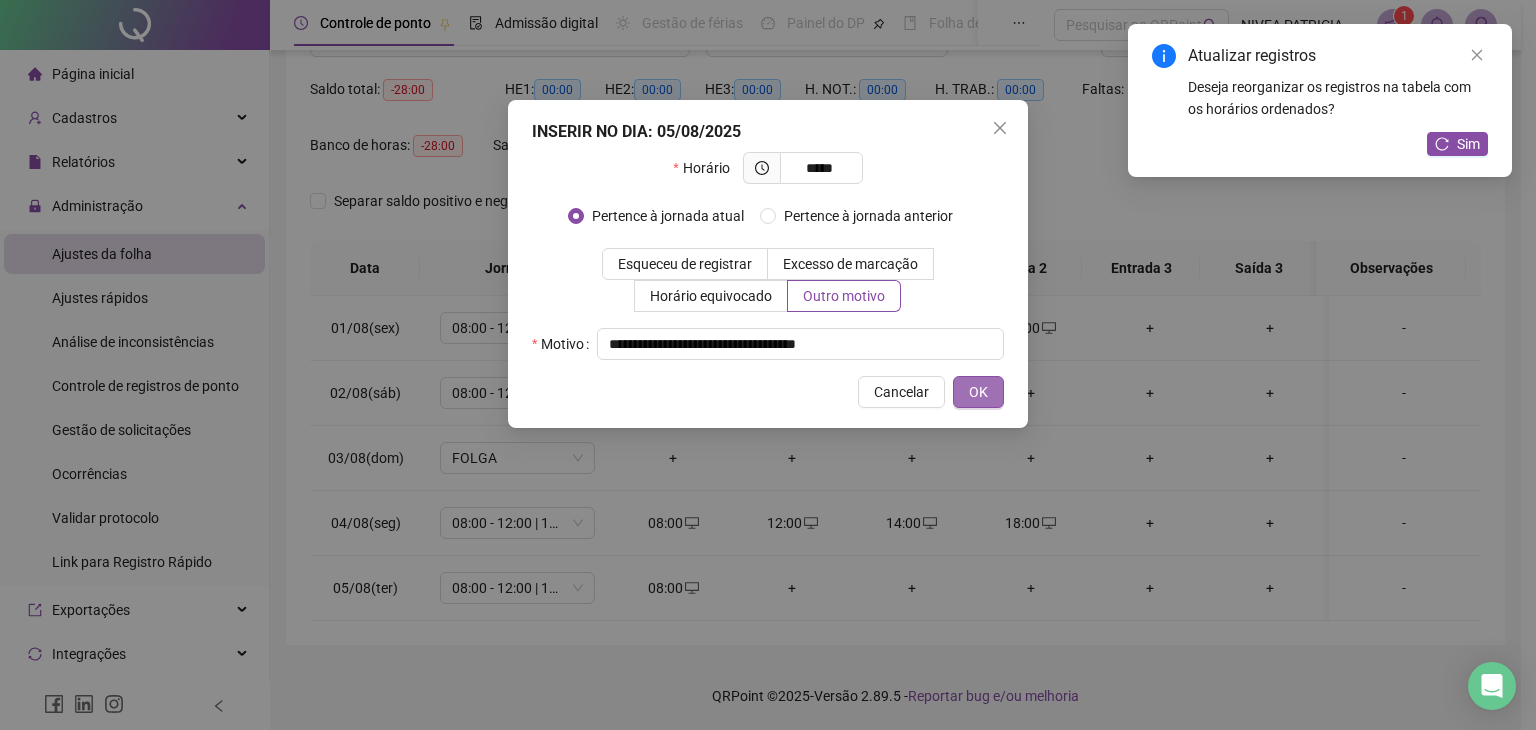click on "OK" at bounding box center (978, 392) 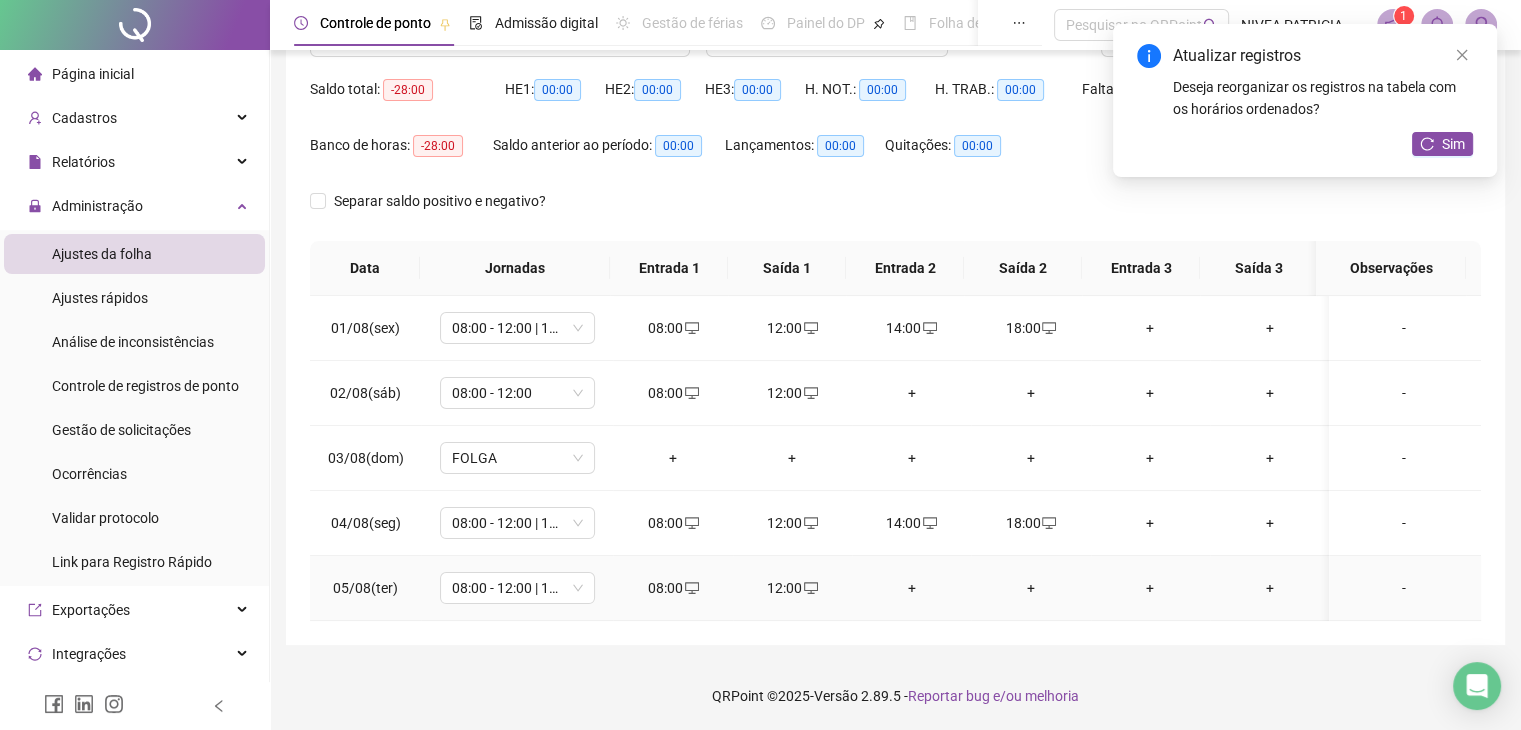 click on "+" at bounding box center [911, 588] 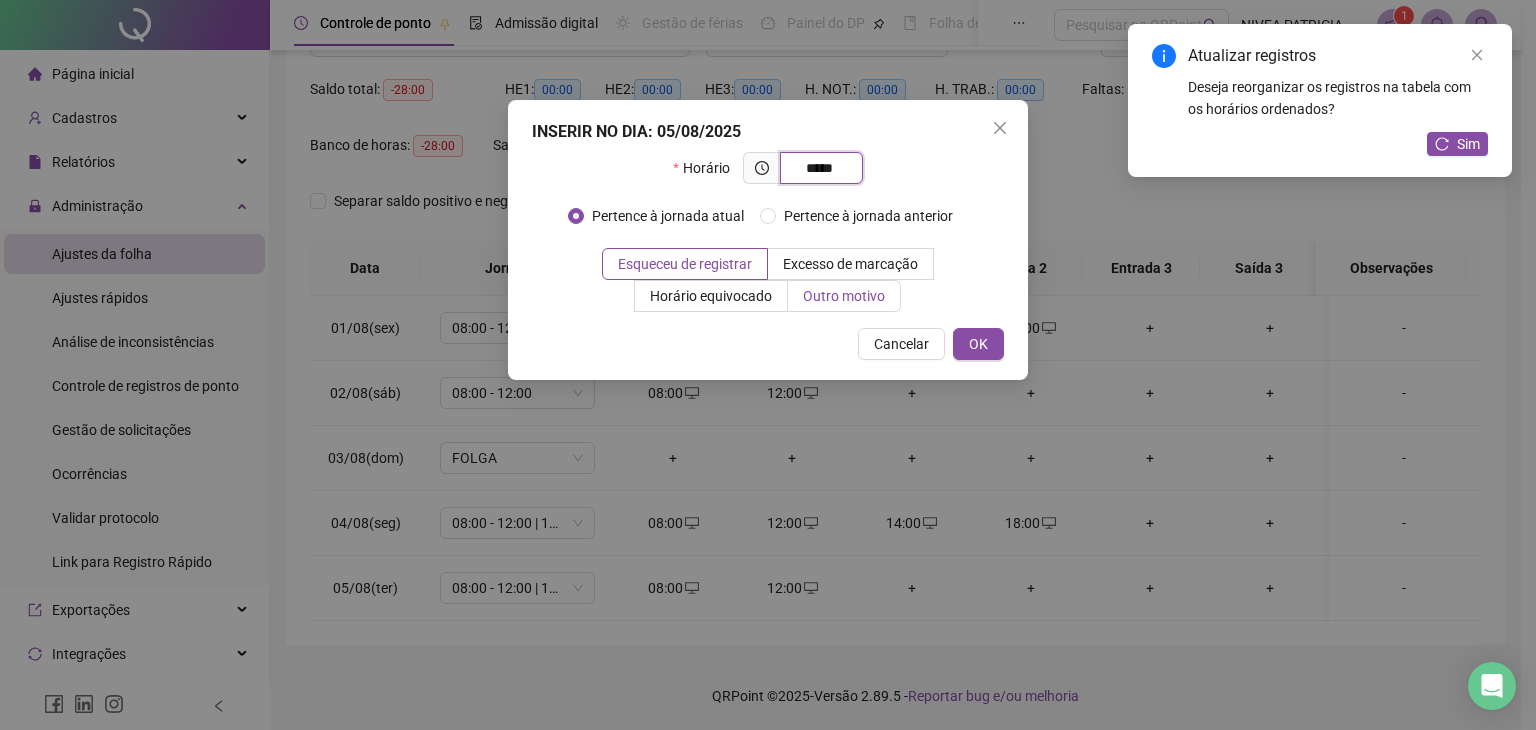 type on "*****" 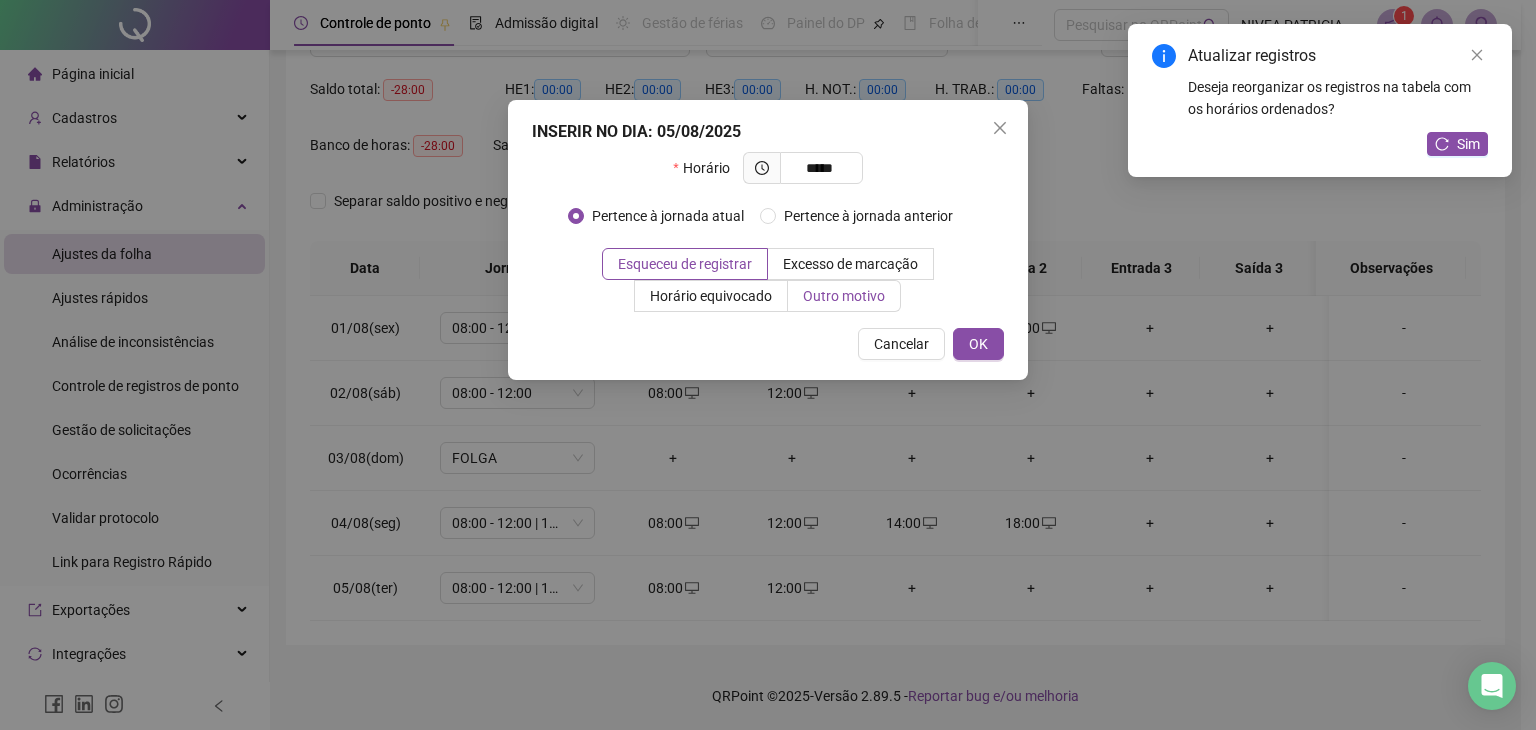 click on "Outro motivo" at bounding box center (844, 296) 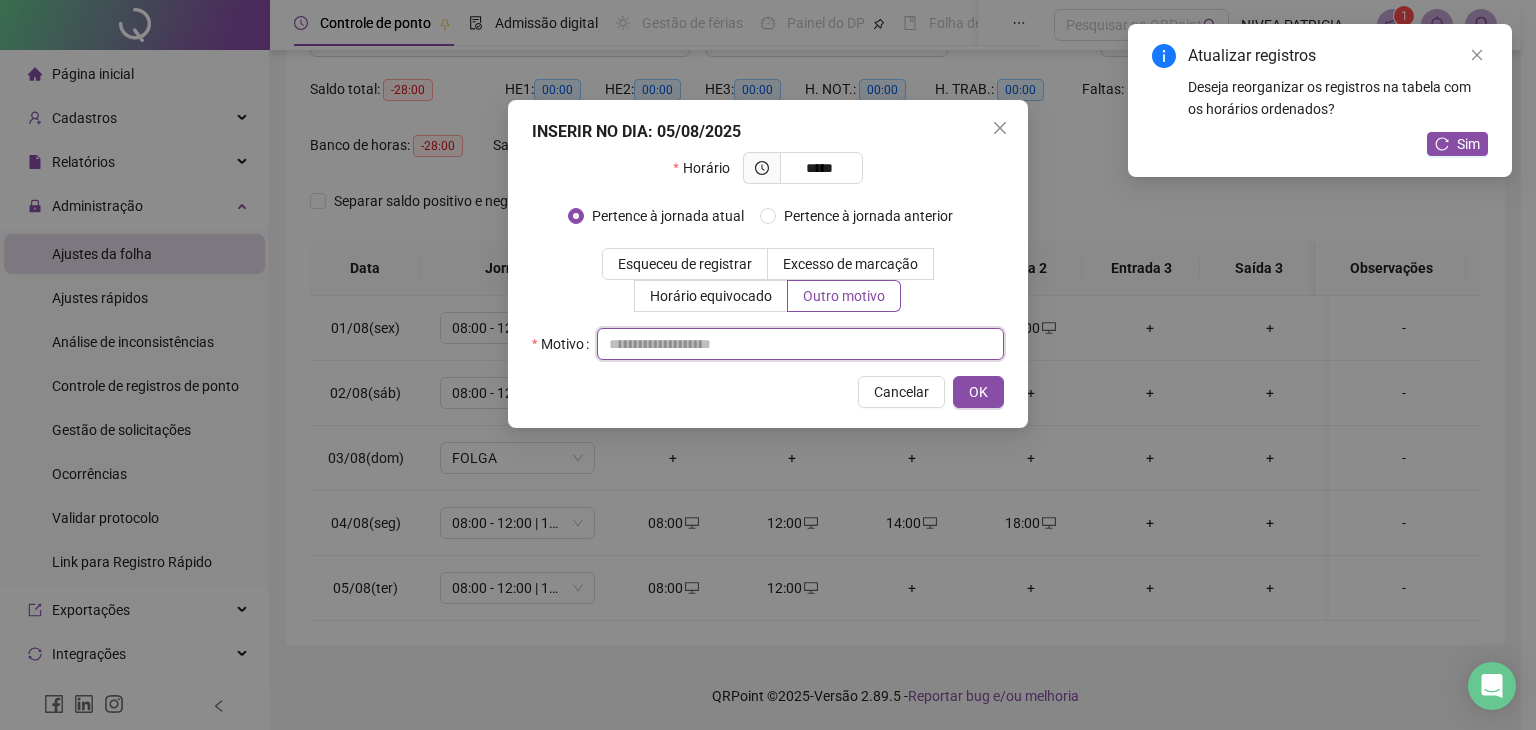 click at bounding box center (800, 344) 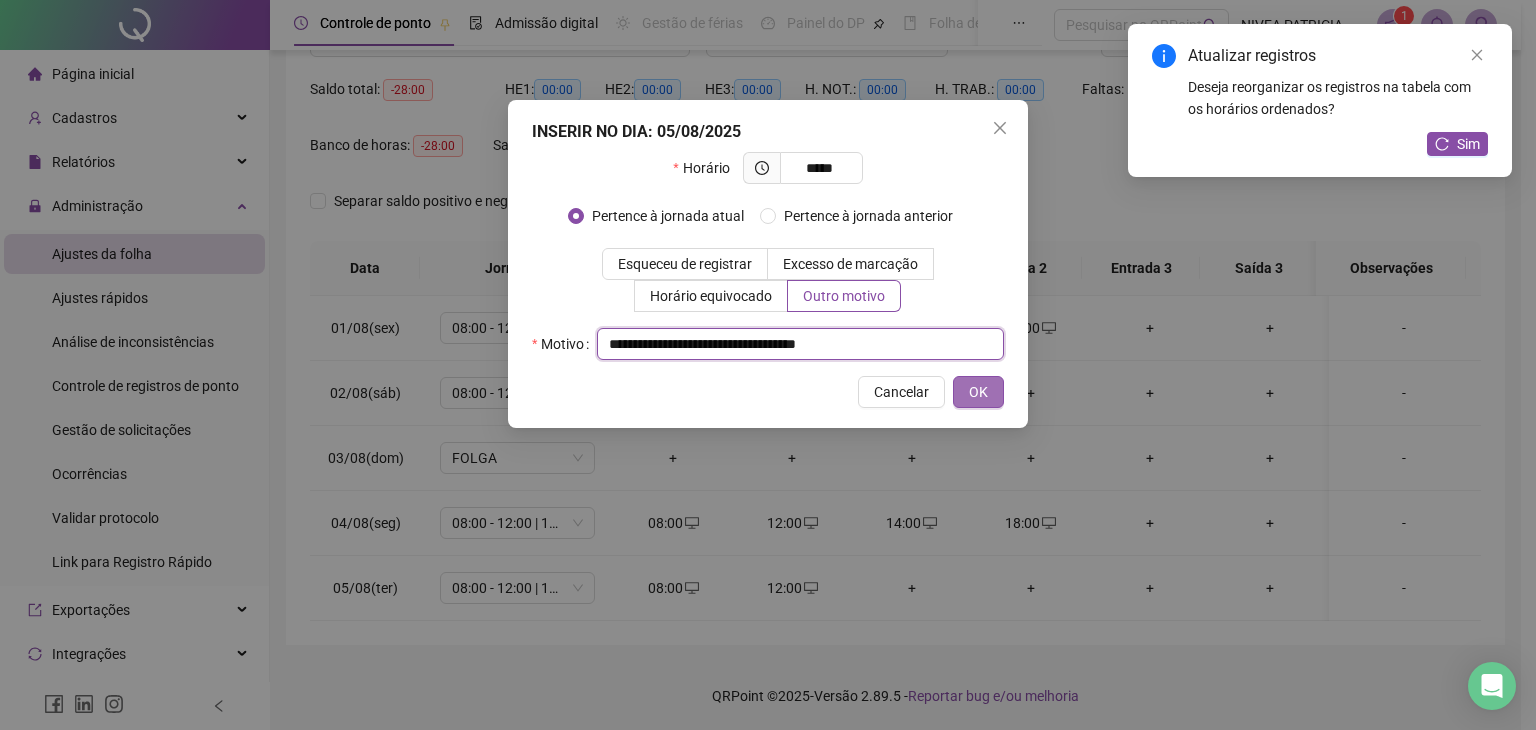 type on "**********" 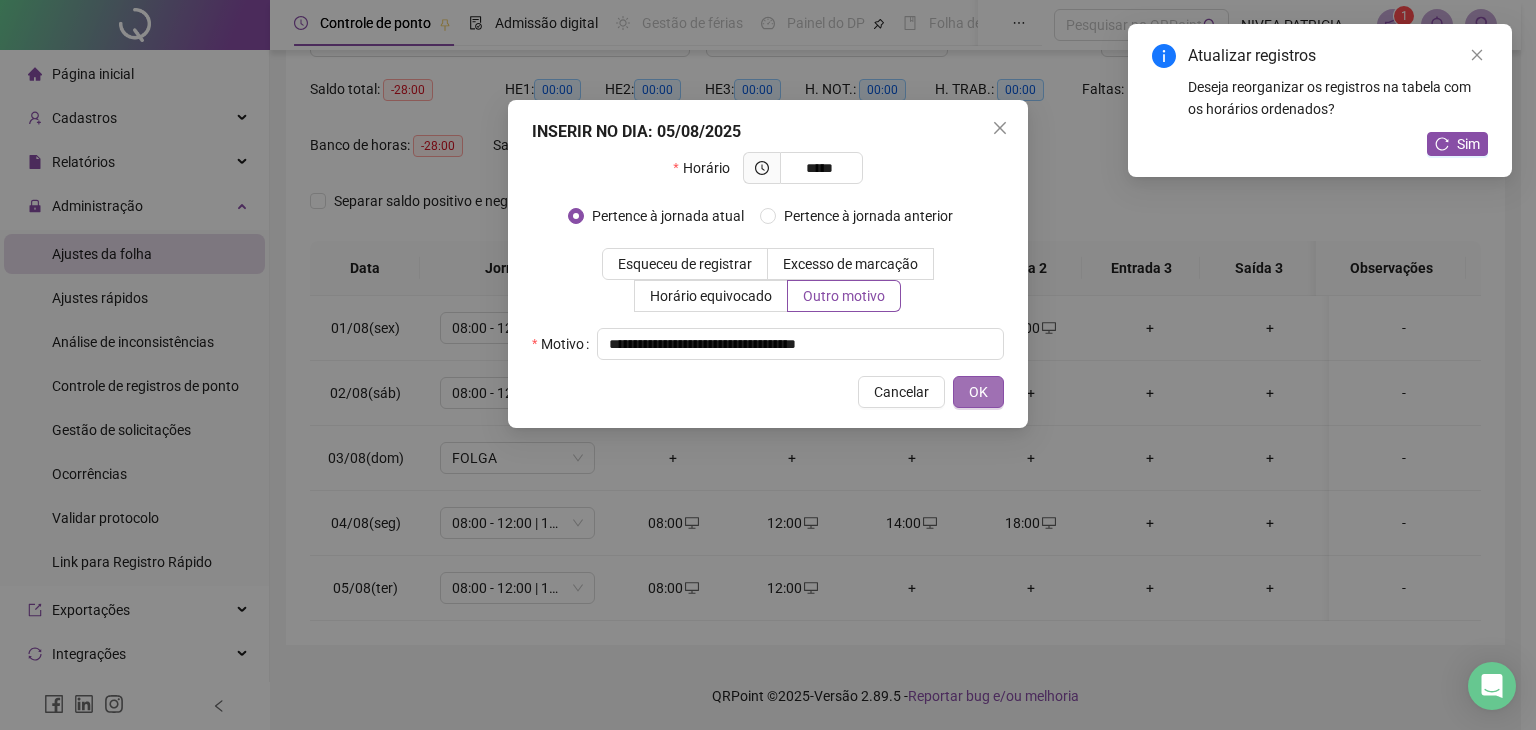 click on "OK" at bounding box center [978, 392] 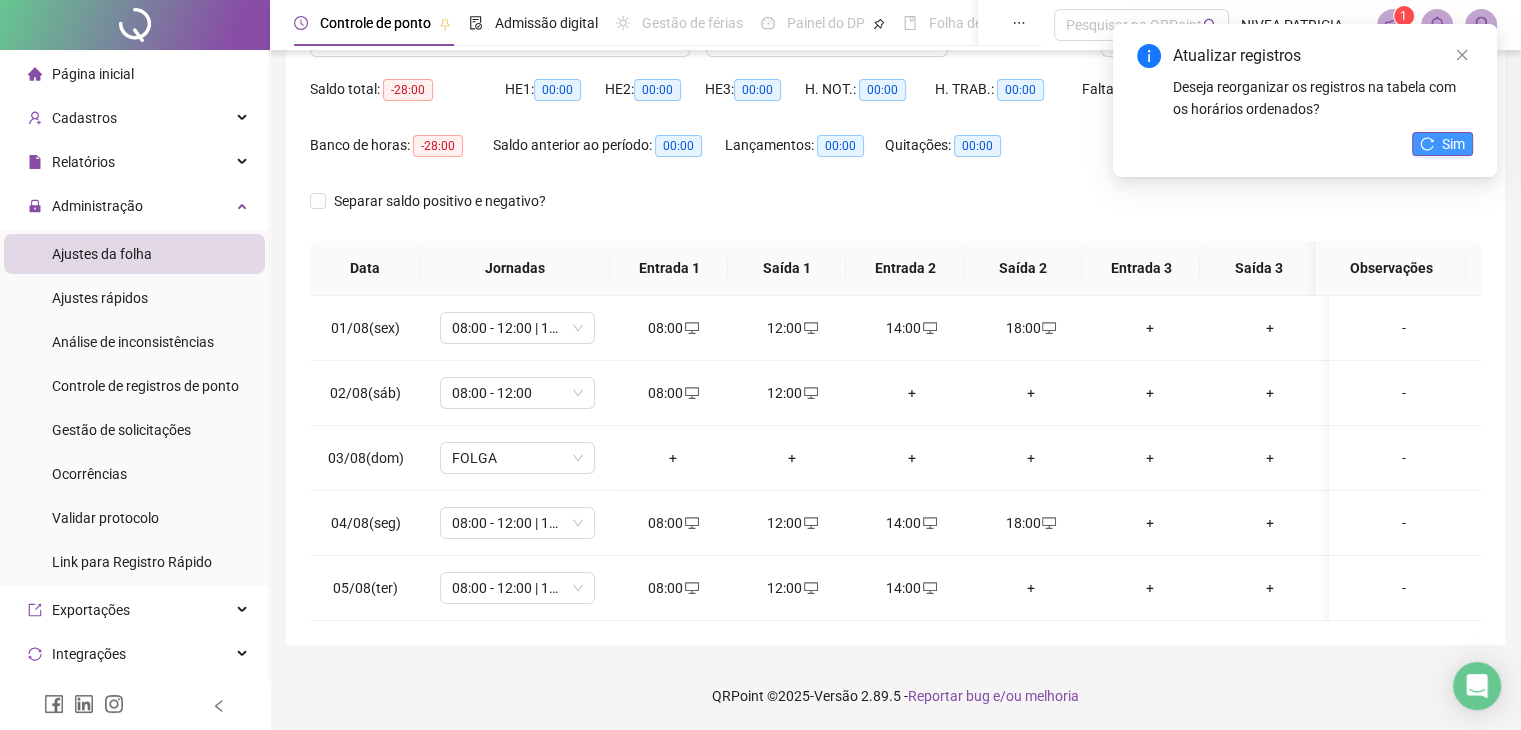 click on "Sim" at bounding box center [1453, 144] 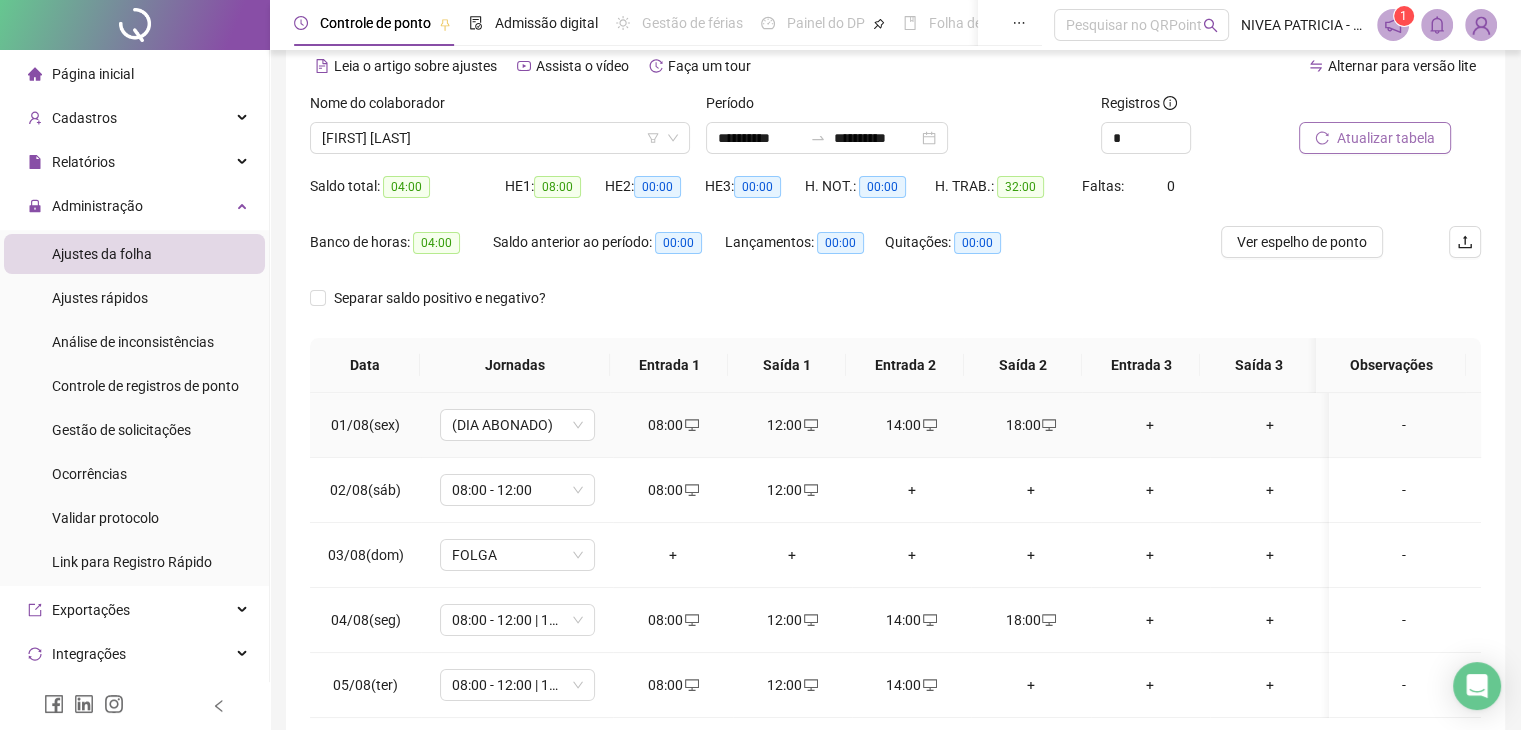 scroll, scrollTop: 0, scrollLeft: 0, axis: both 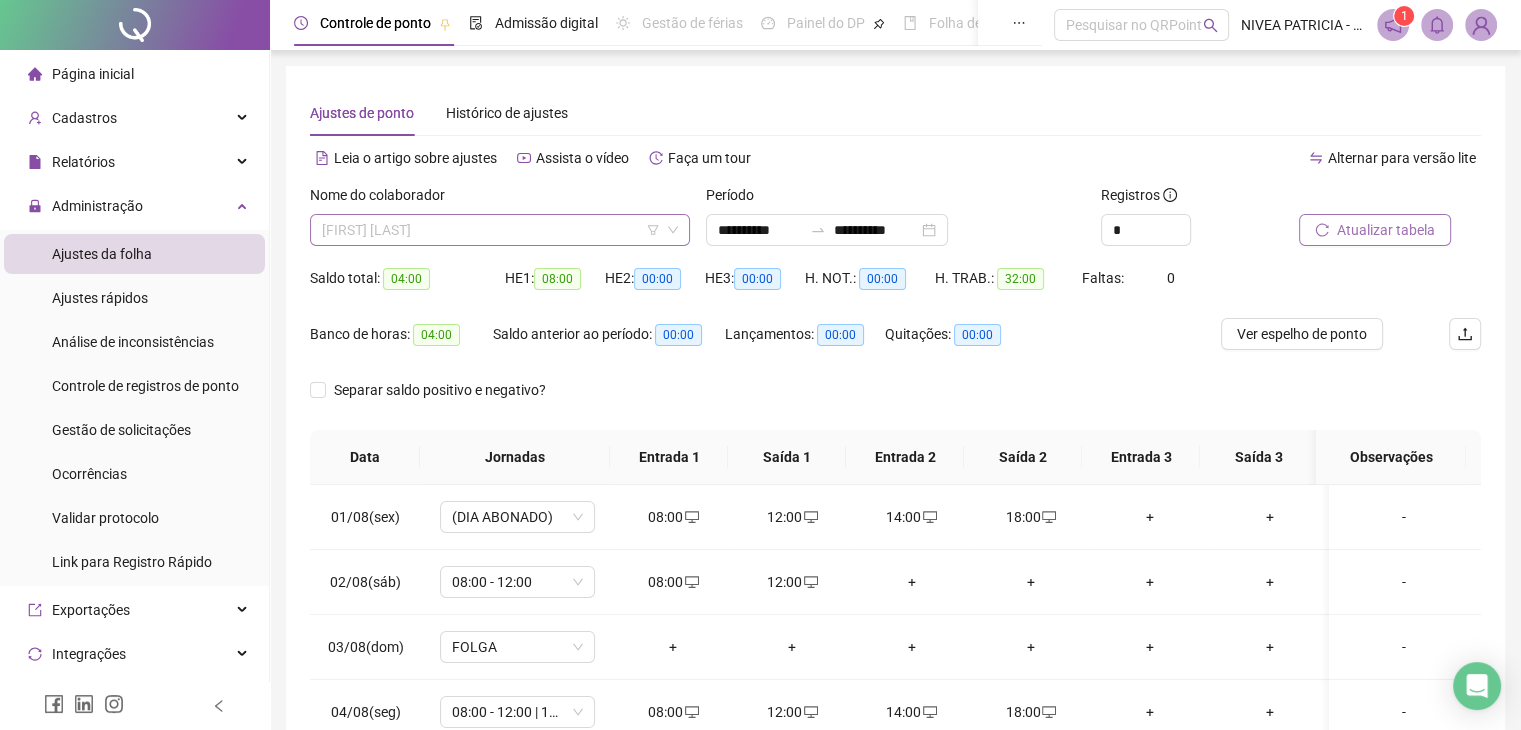 click on "[FIRST] [LAST]" at bounding box center (500, 230) 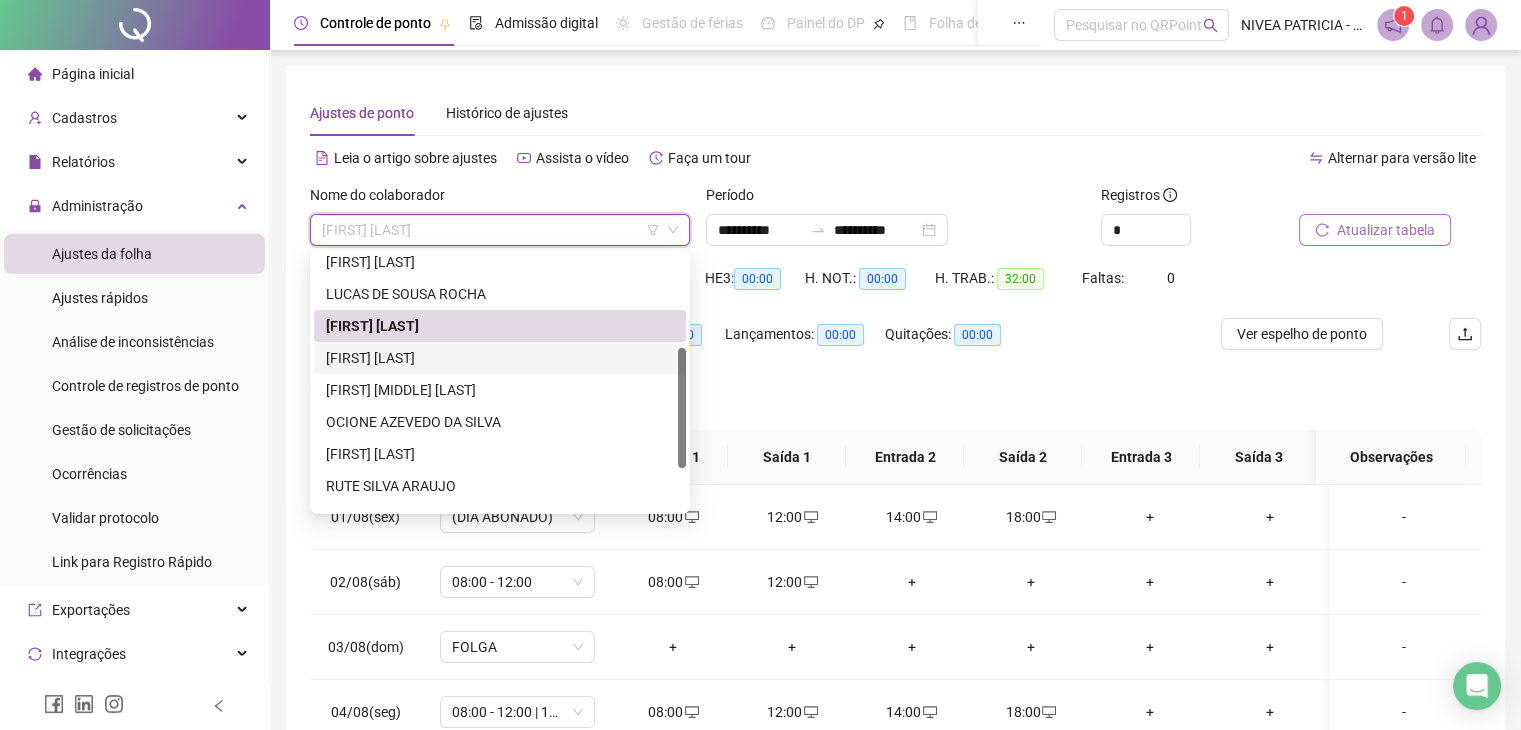 click on "[FIRST] [LAST]" at bounding box center (500, 358) 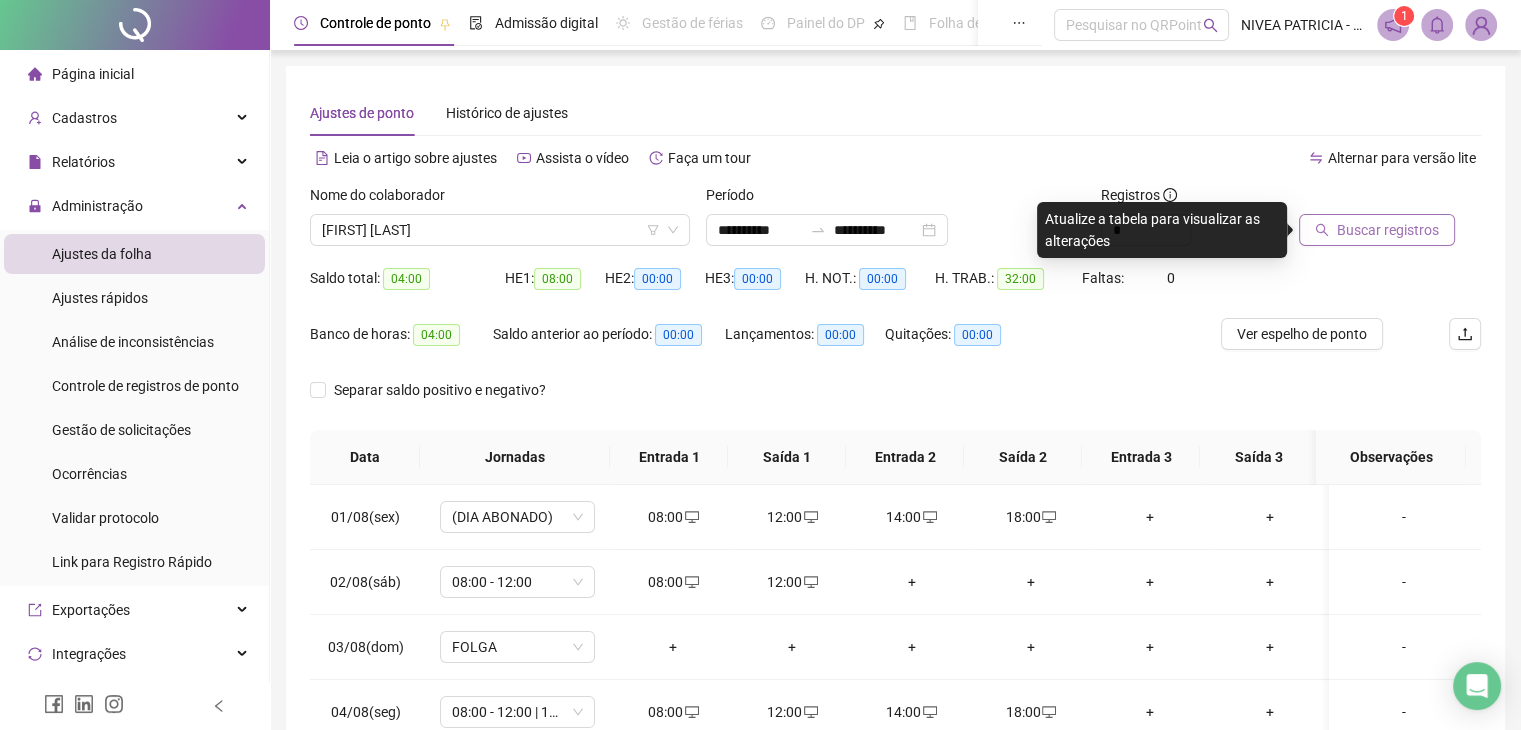 click on "Buscar registros" at bounding box center [1388, 230] 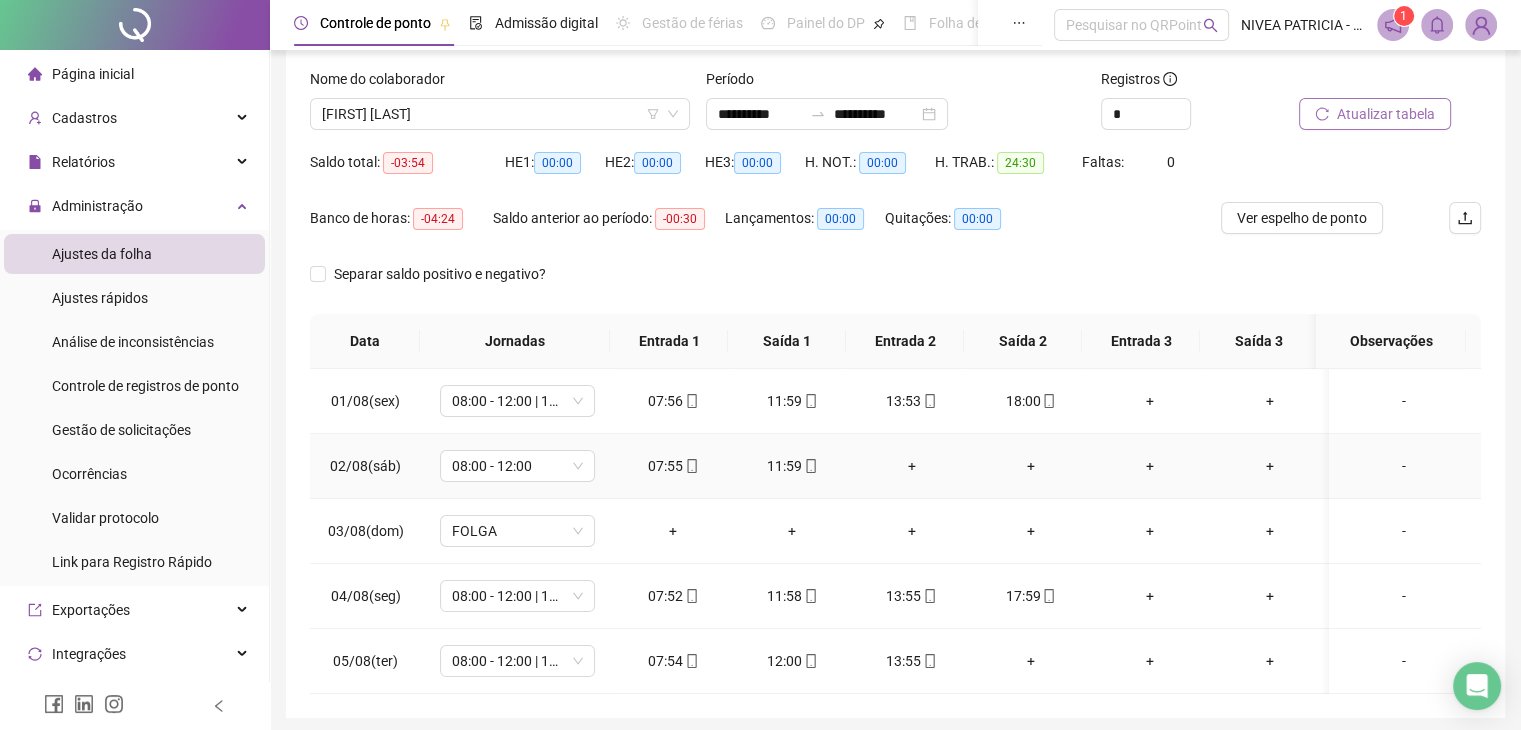 scroll, scrollTop: 0, scrollLeft: 0, axis: both 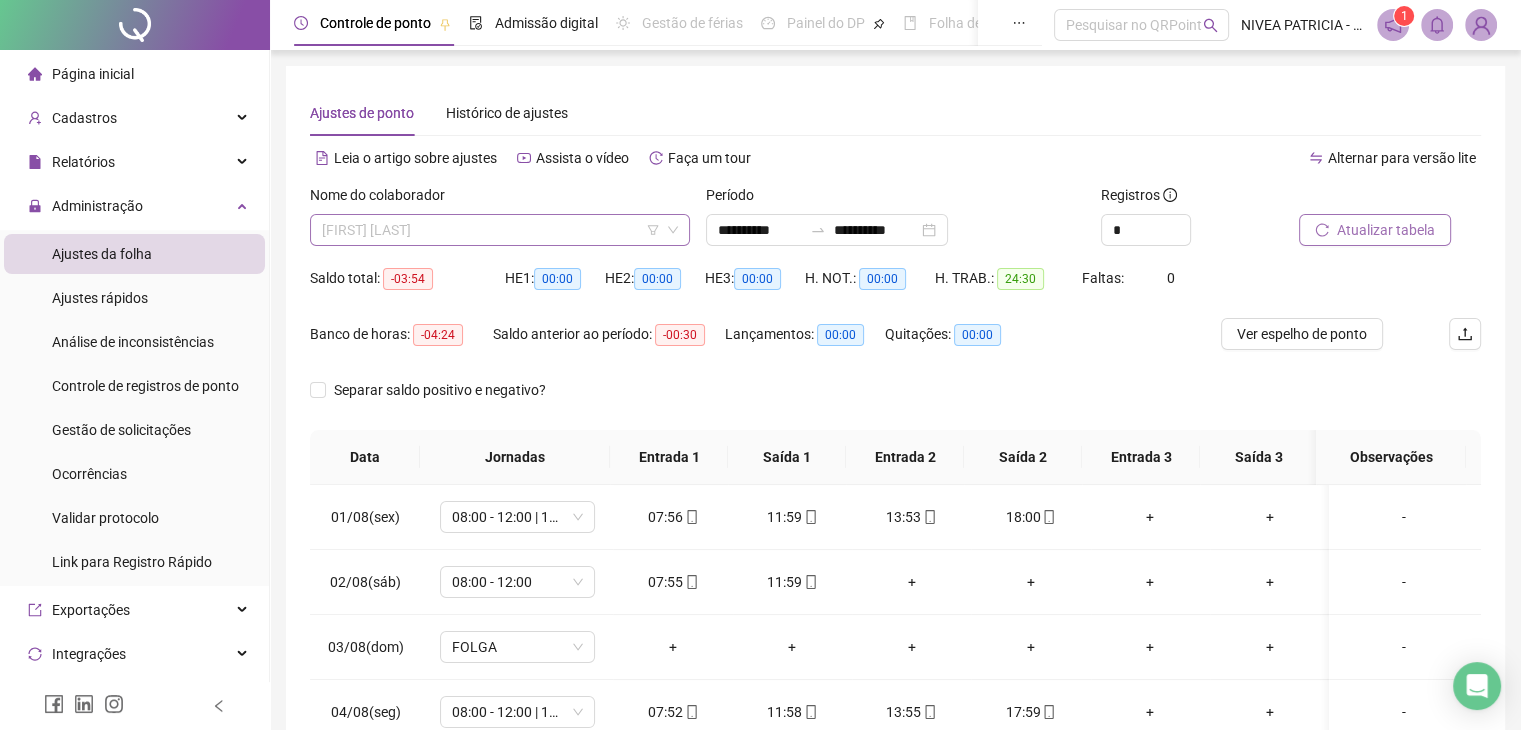 click on "[FIRST] [LAST]" at bounding box center (500, 230) 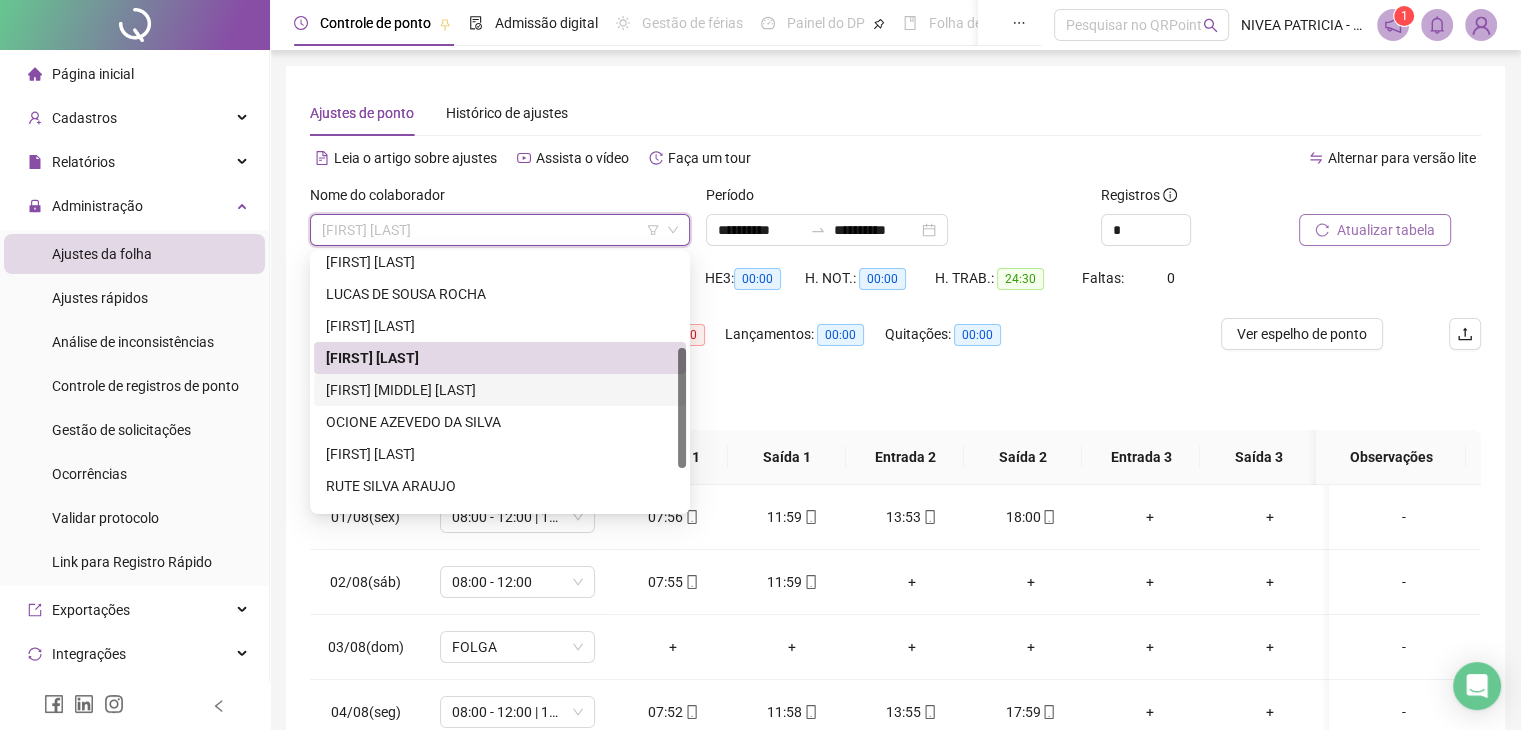 click on "[FIRST] [MIDDLE] [LAST]" at bounding box center (500, 390) 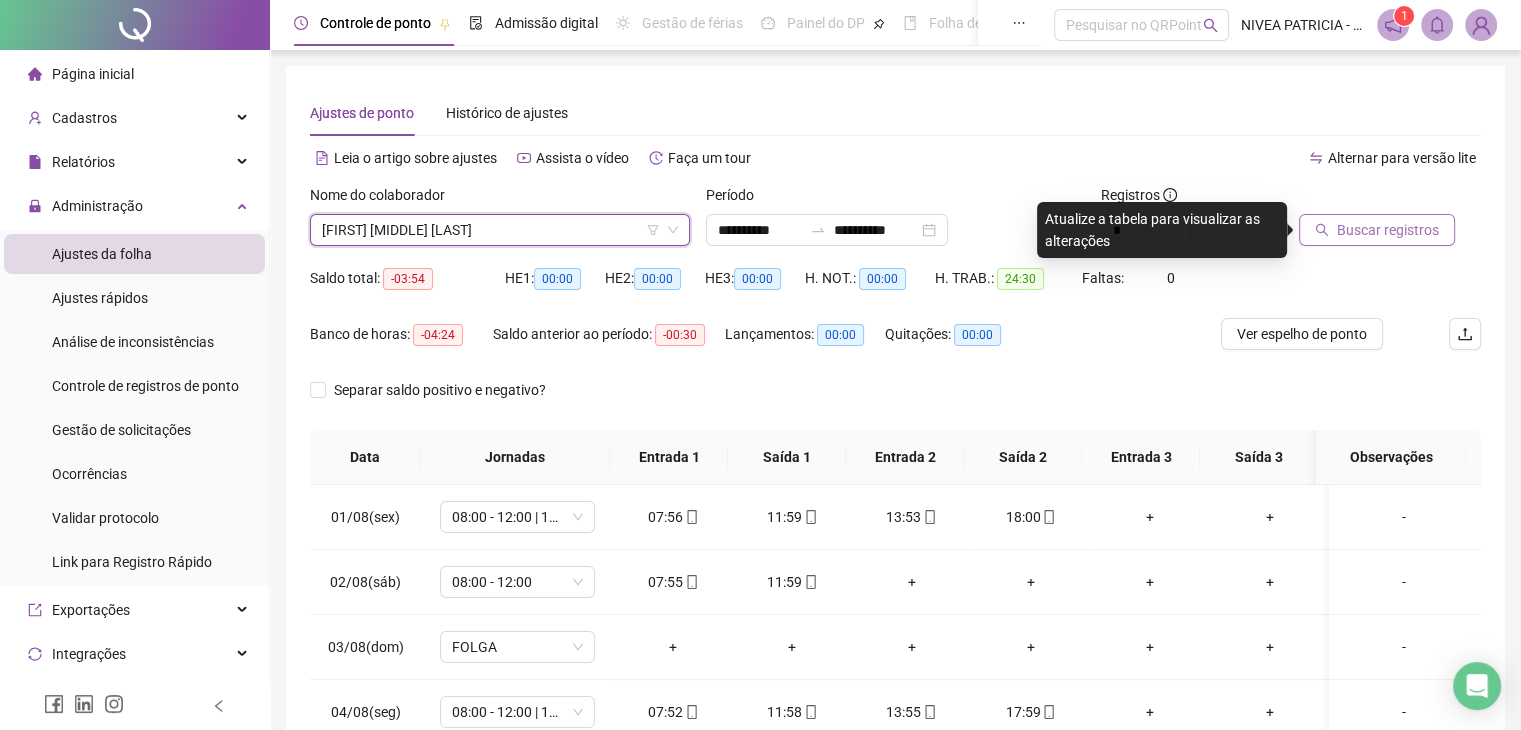 click 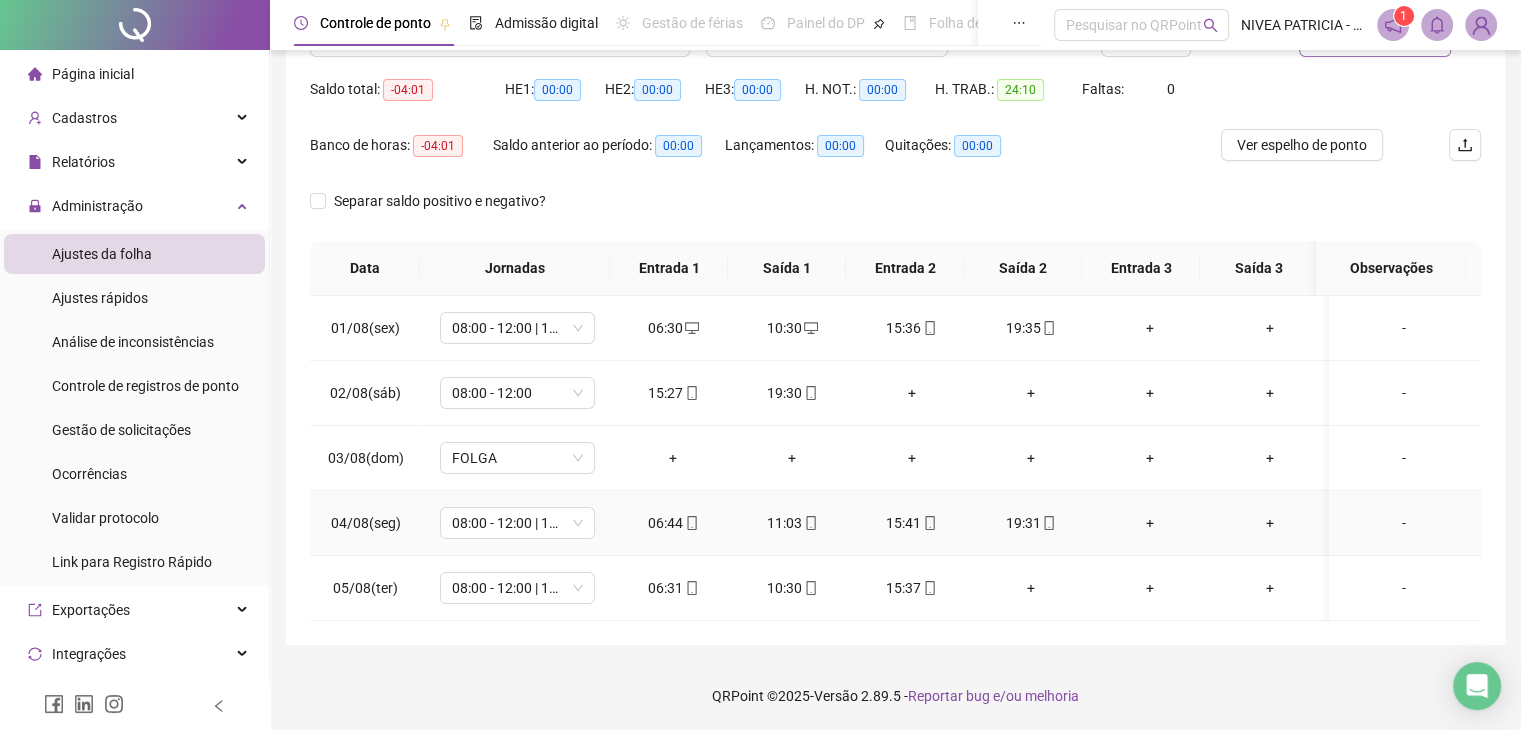 scroll, scrollTop: 0, scrollLeft: 0, axis: both 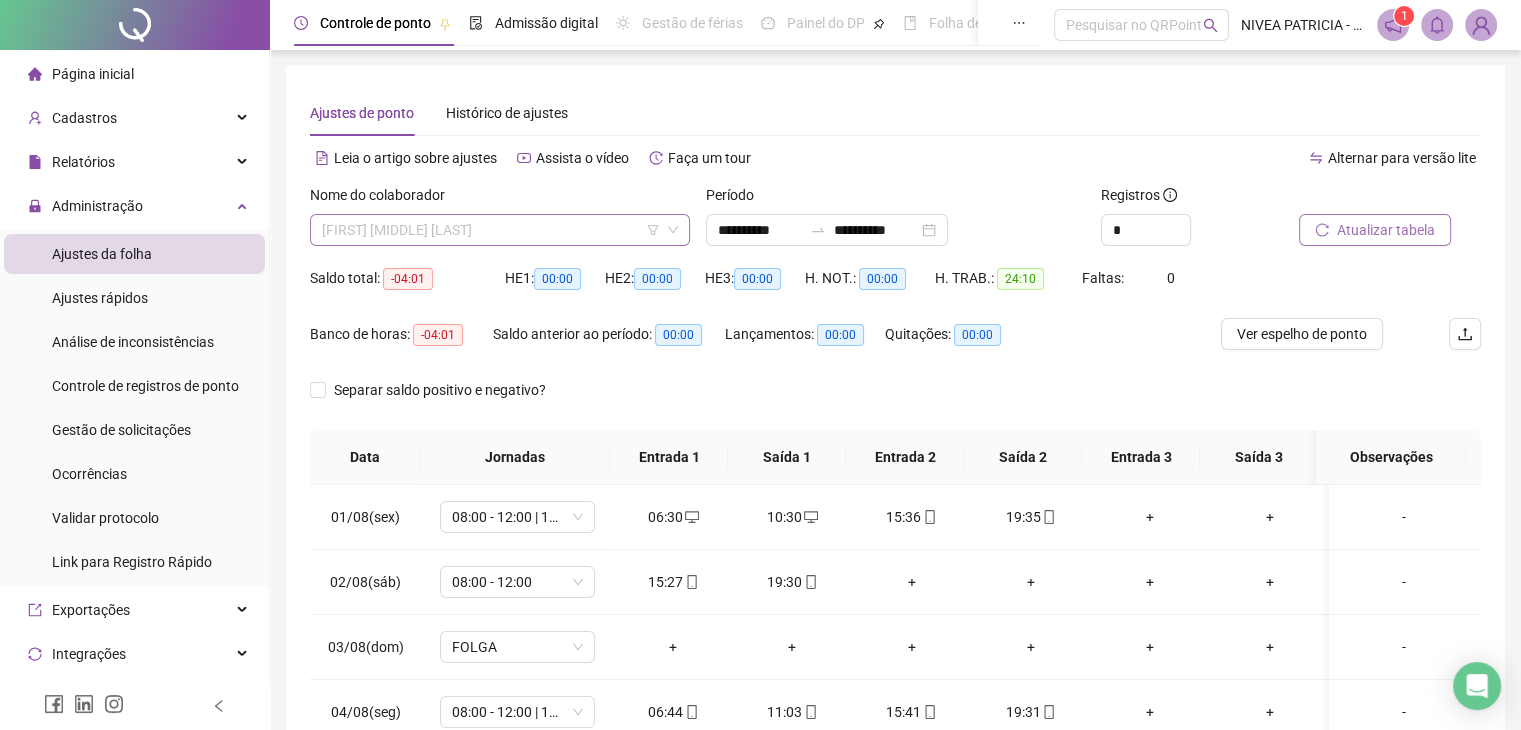 click on "[FIRST] [MIDDLE] [LAST]" at bounding box center (500, 230) 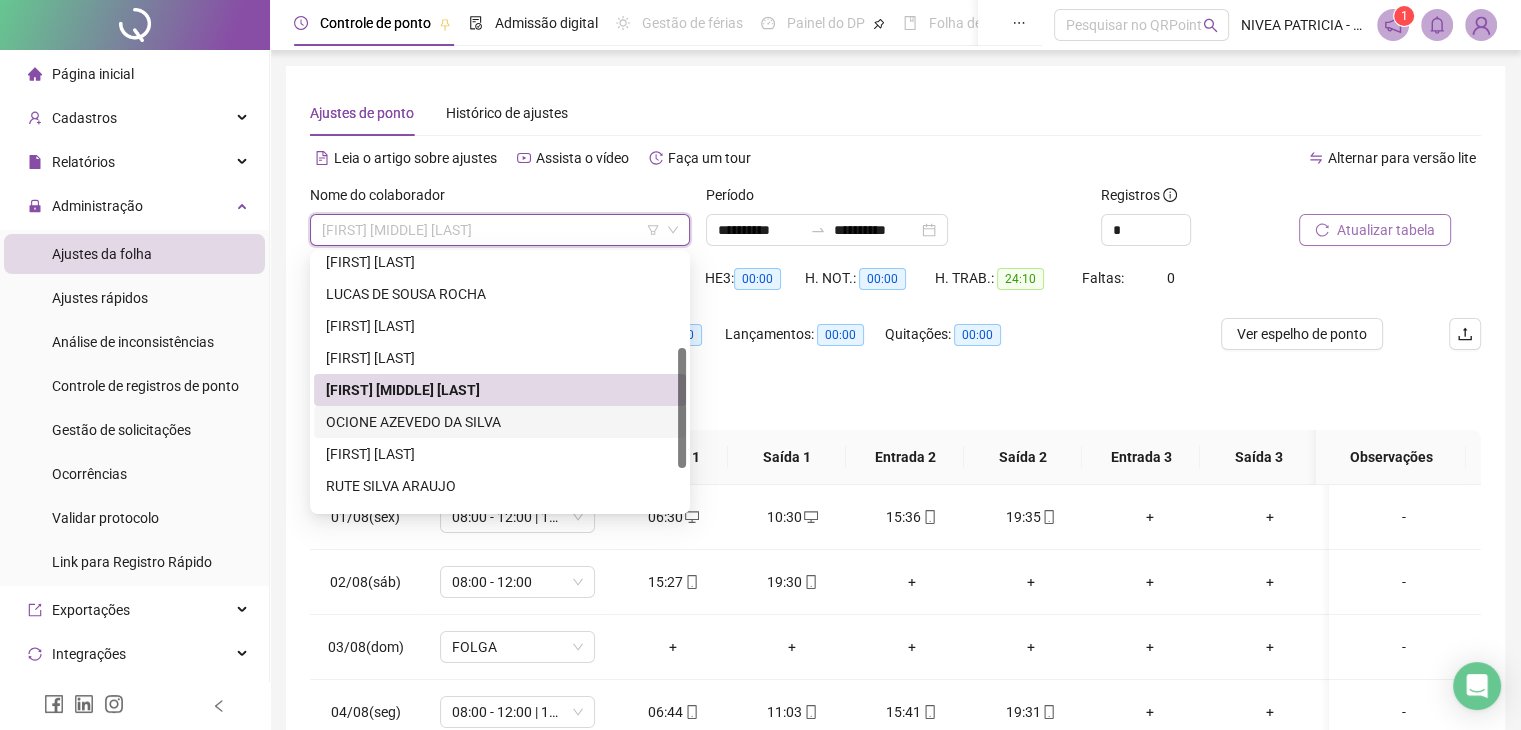 click on "OCIONE AZEVEDO DA SILVA" at bounding box center [500, 422] 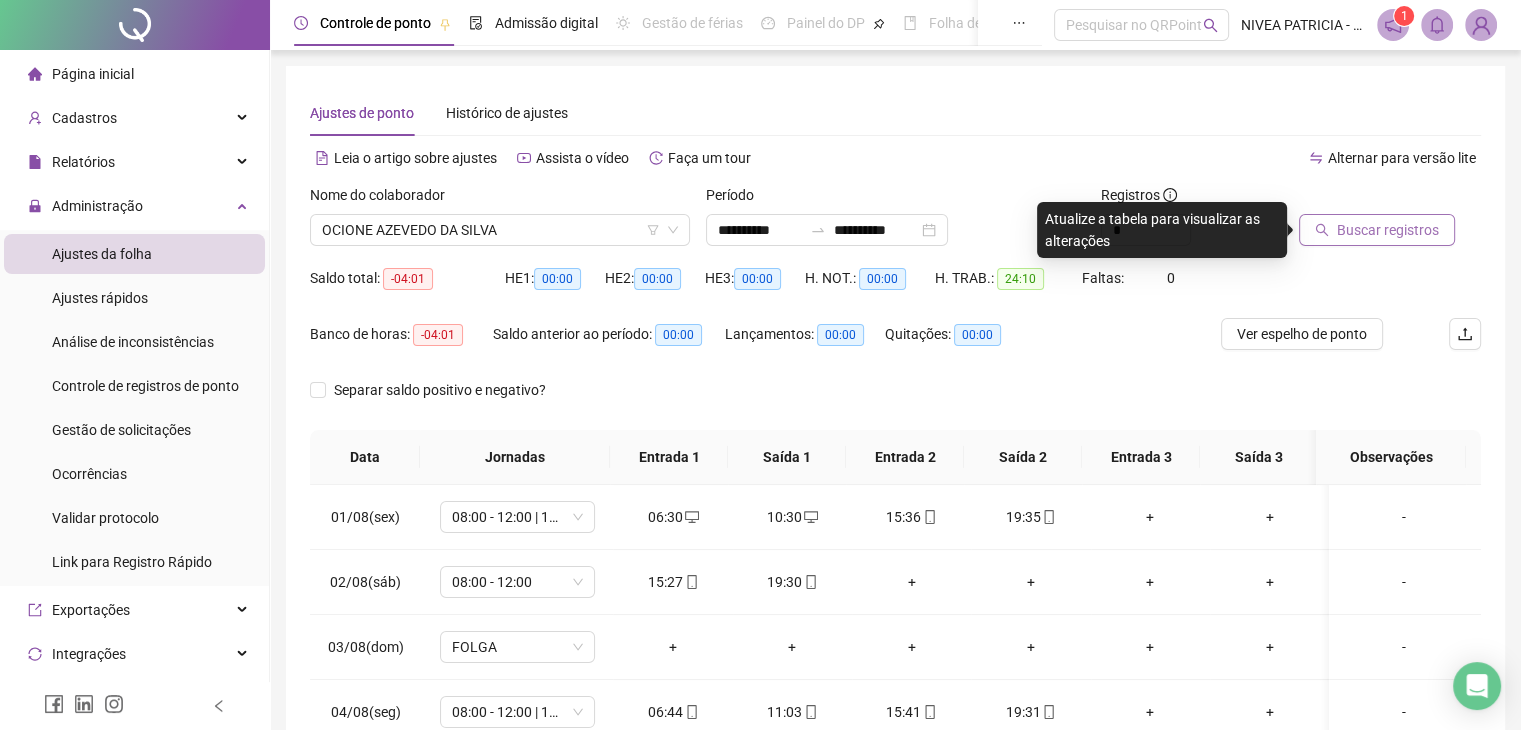 click on "Buscar registros" at bounding box center [1377, 230] 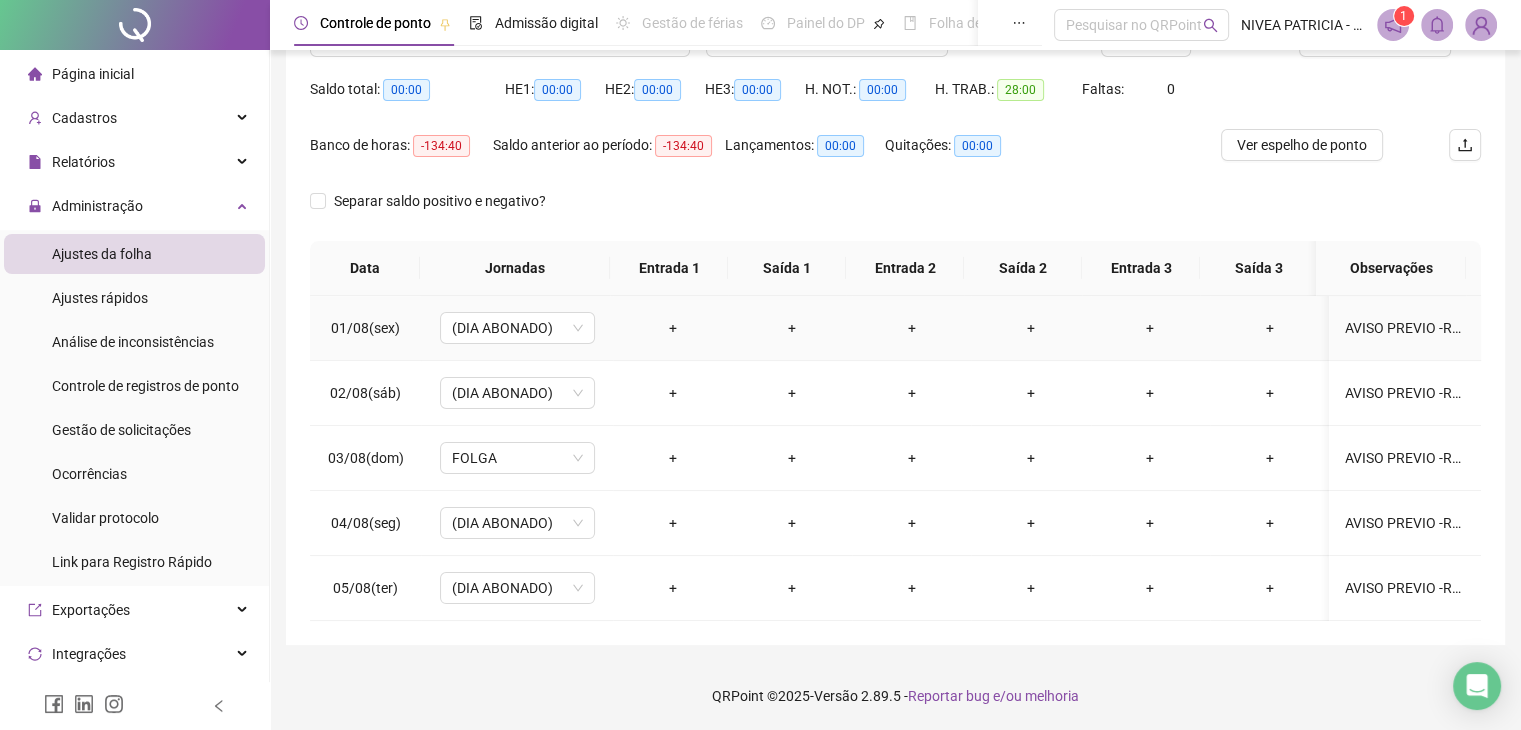 scroll, scrollTop: 0, scrollLeft: 0, axis: both 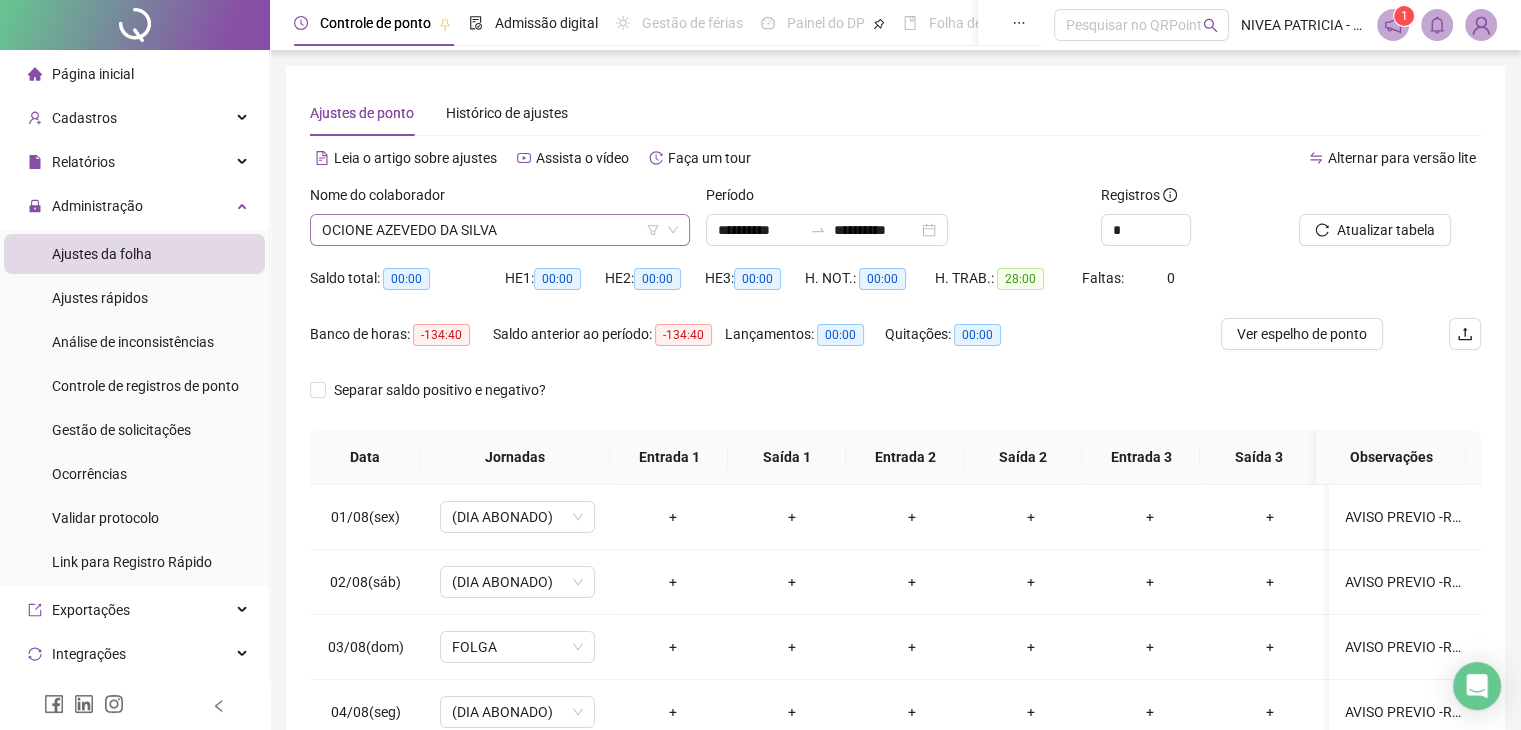 click on "OCIONE AZEVEDO DA SILVA" at bounding box center [500, 230] 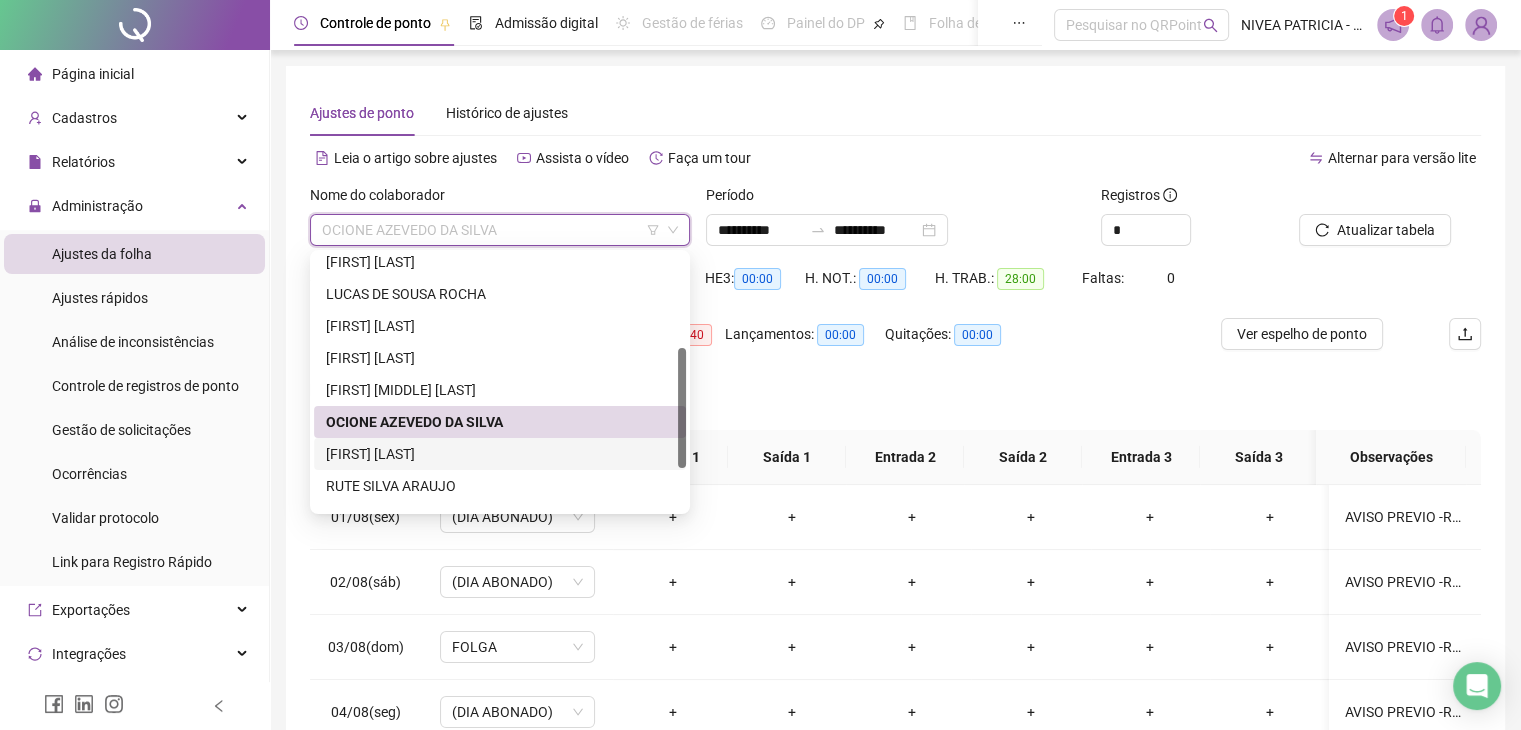 click on "[FIRST] [LAST]" at bounding box center [500, 454] 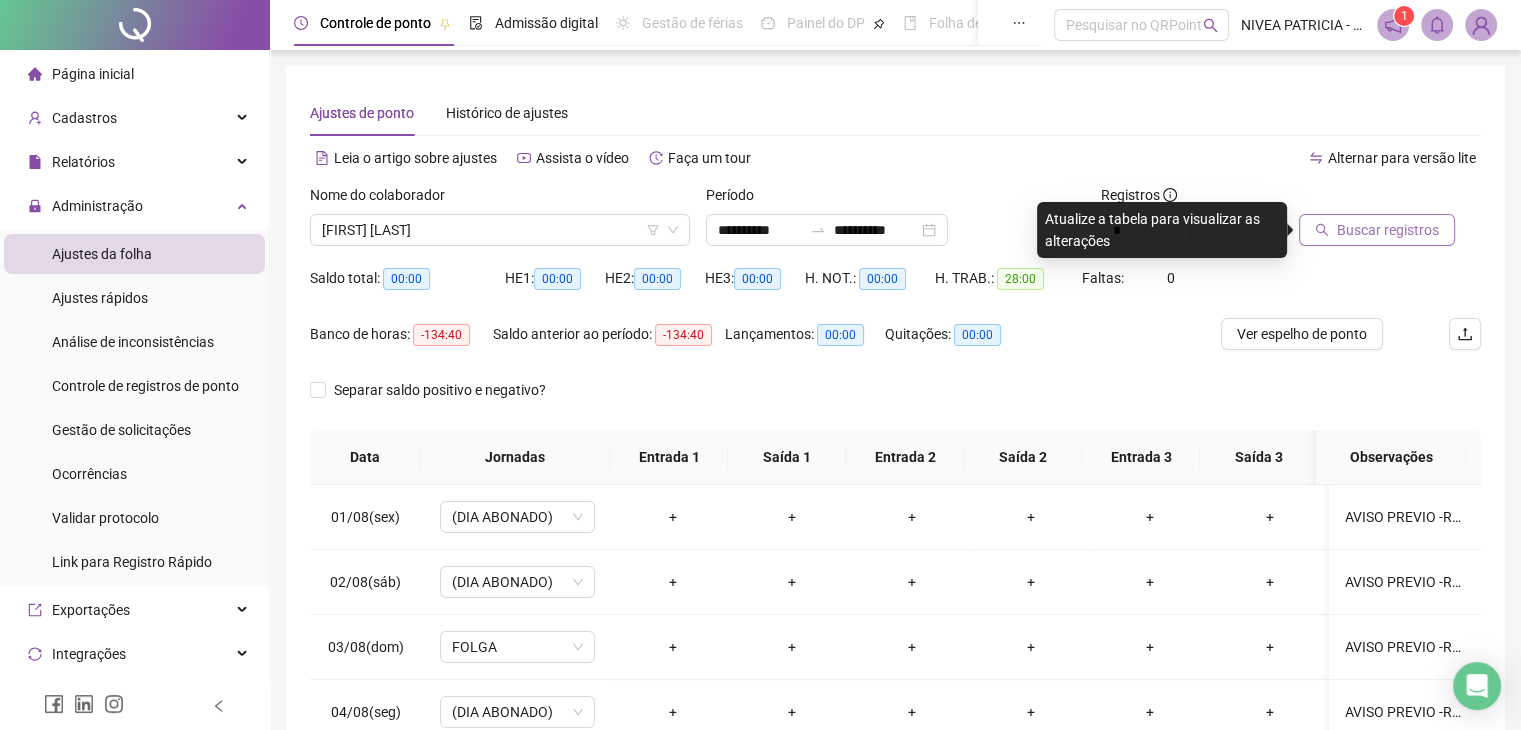 click on "Buscar registros" at bounding box center [1388, 230] 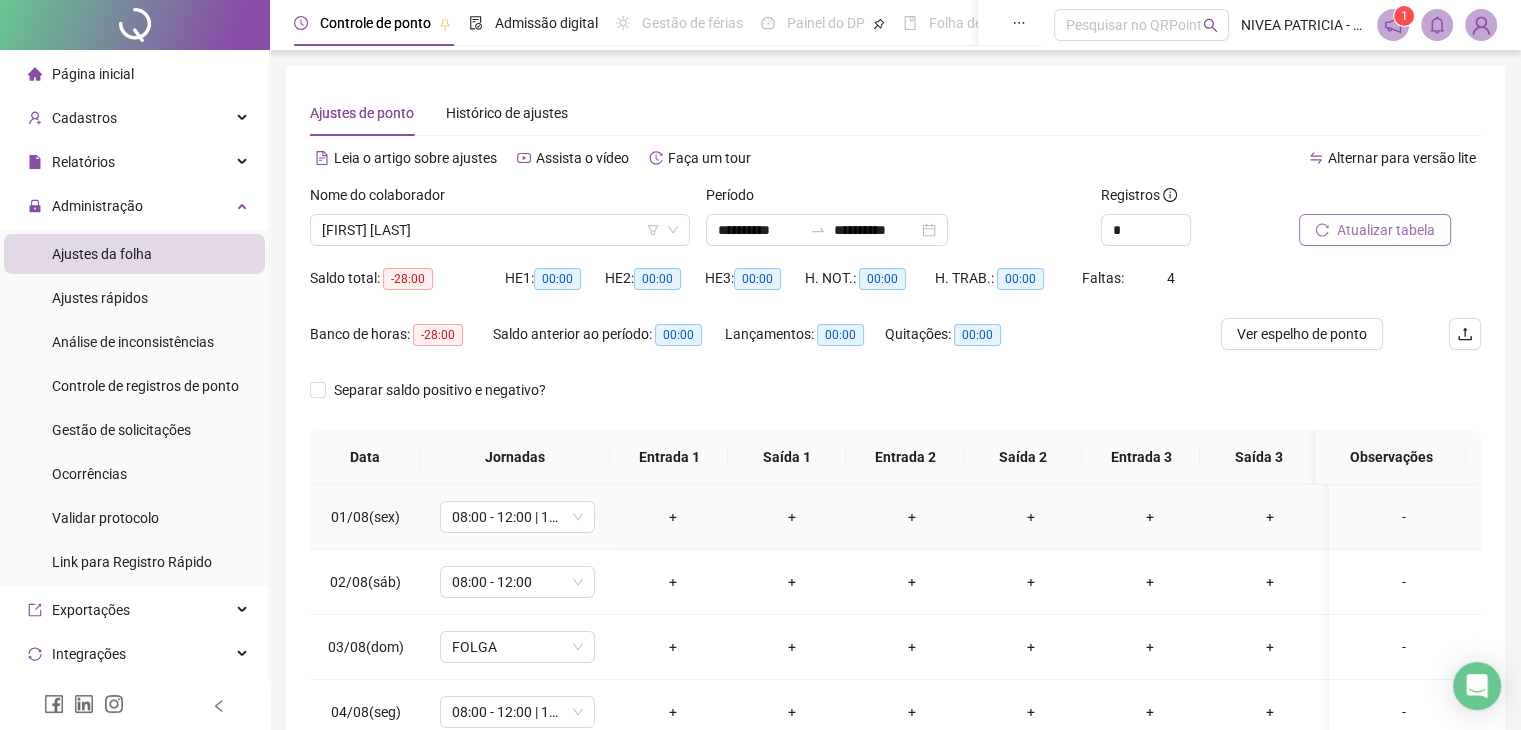 click on "+" at bounding box center (672, 517) 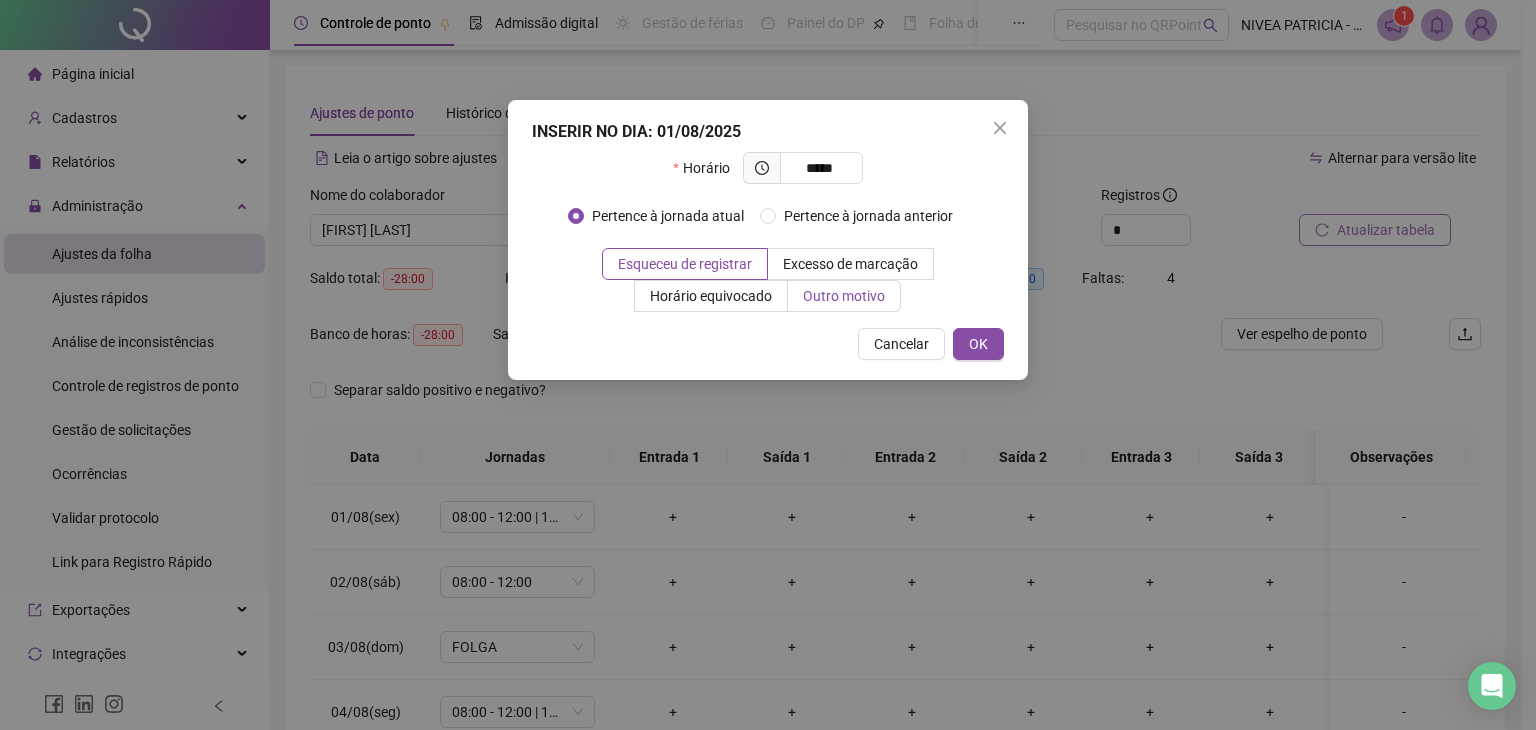 type on "*****" 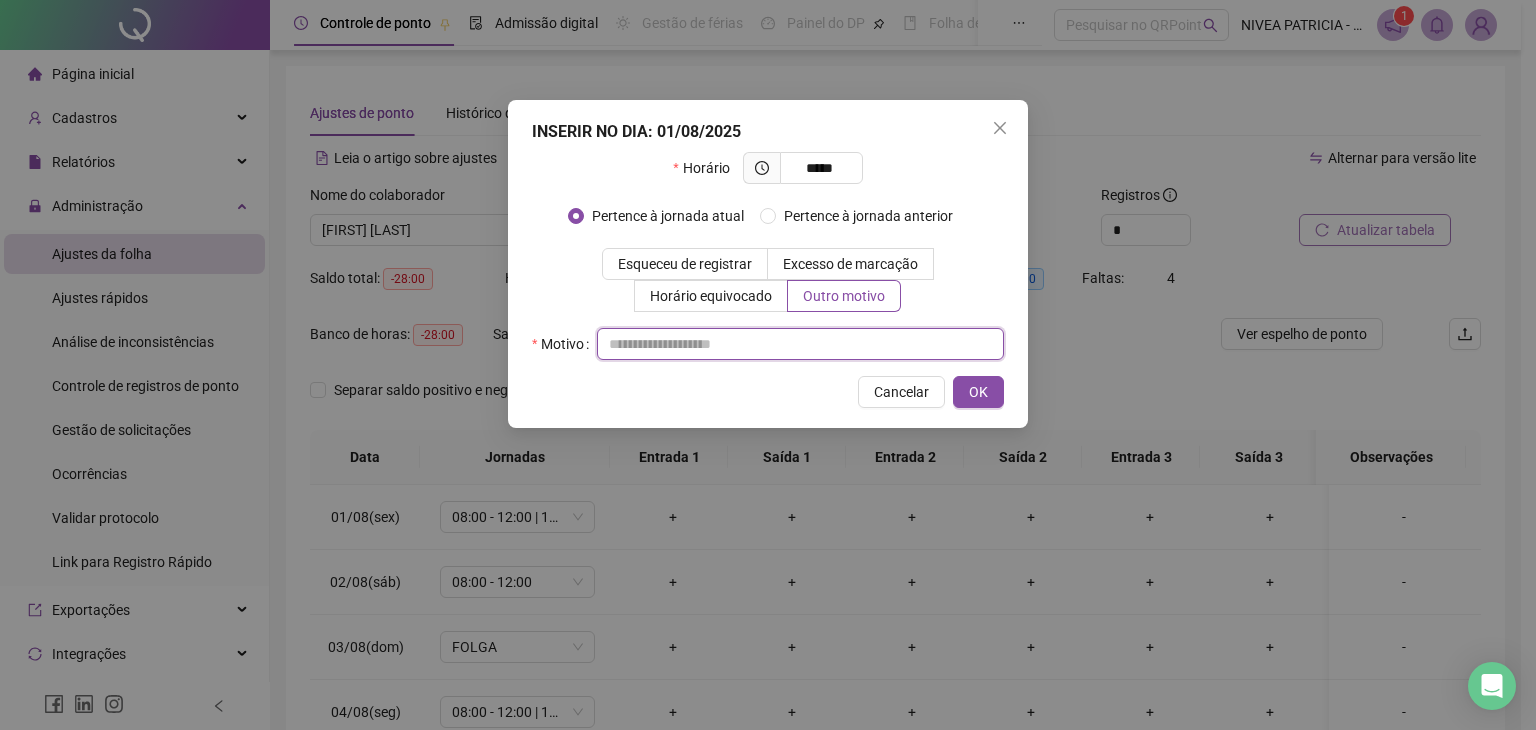 click at bounding box center [800, 344] 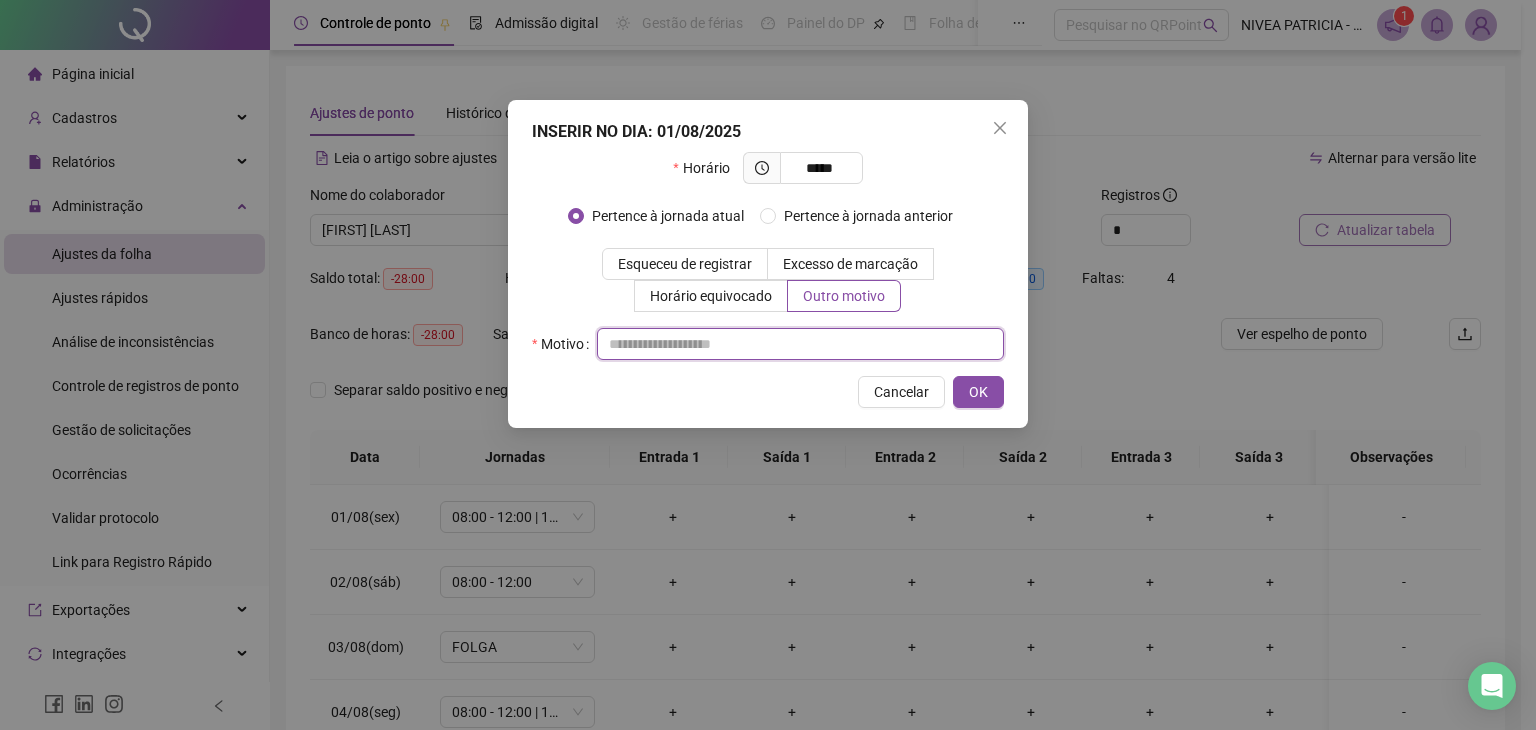 paste on "**********" 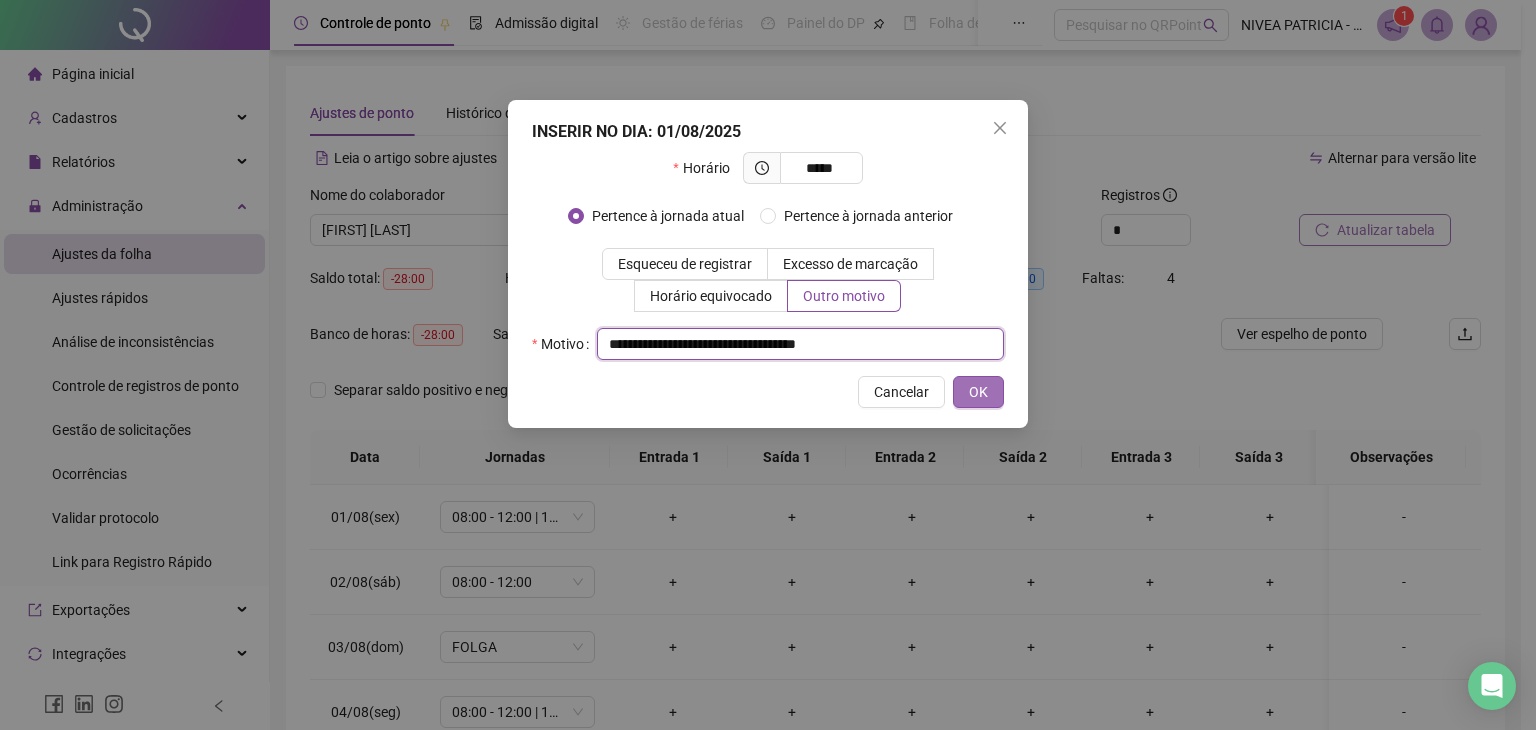 type on "**********" 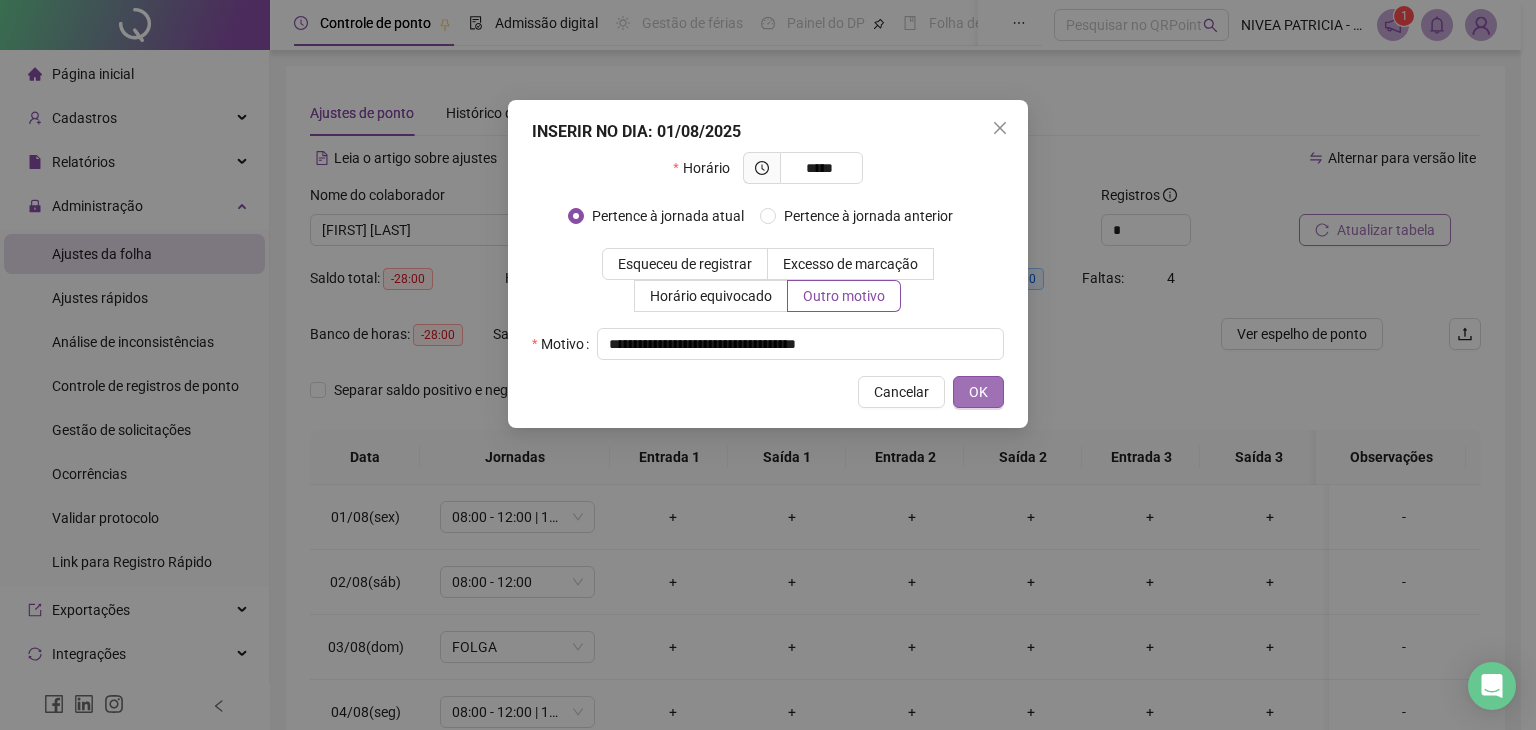 click on "OK" at bounding box center (978, 392) 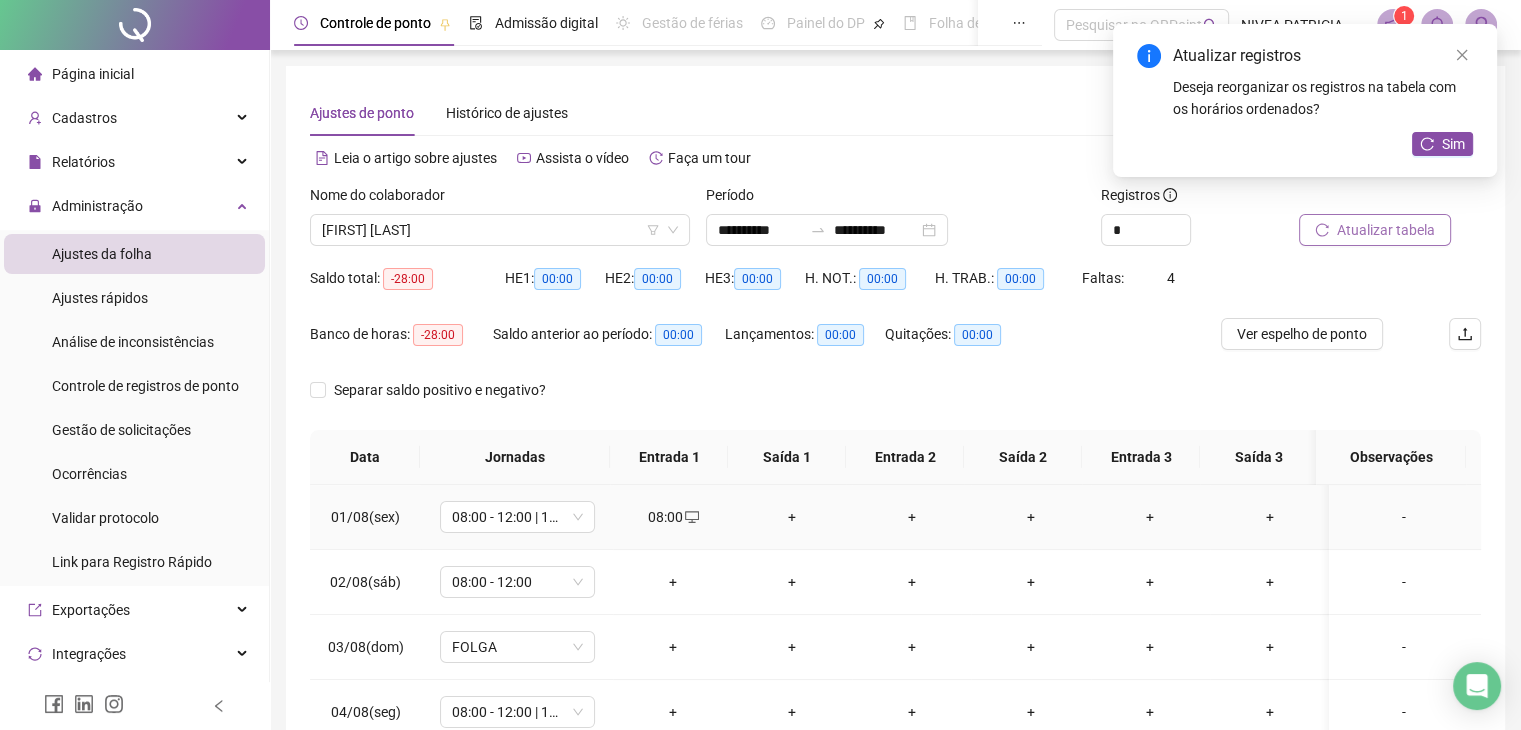 click on "+" at bounding box center (792, 517) 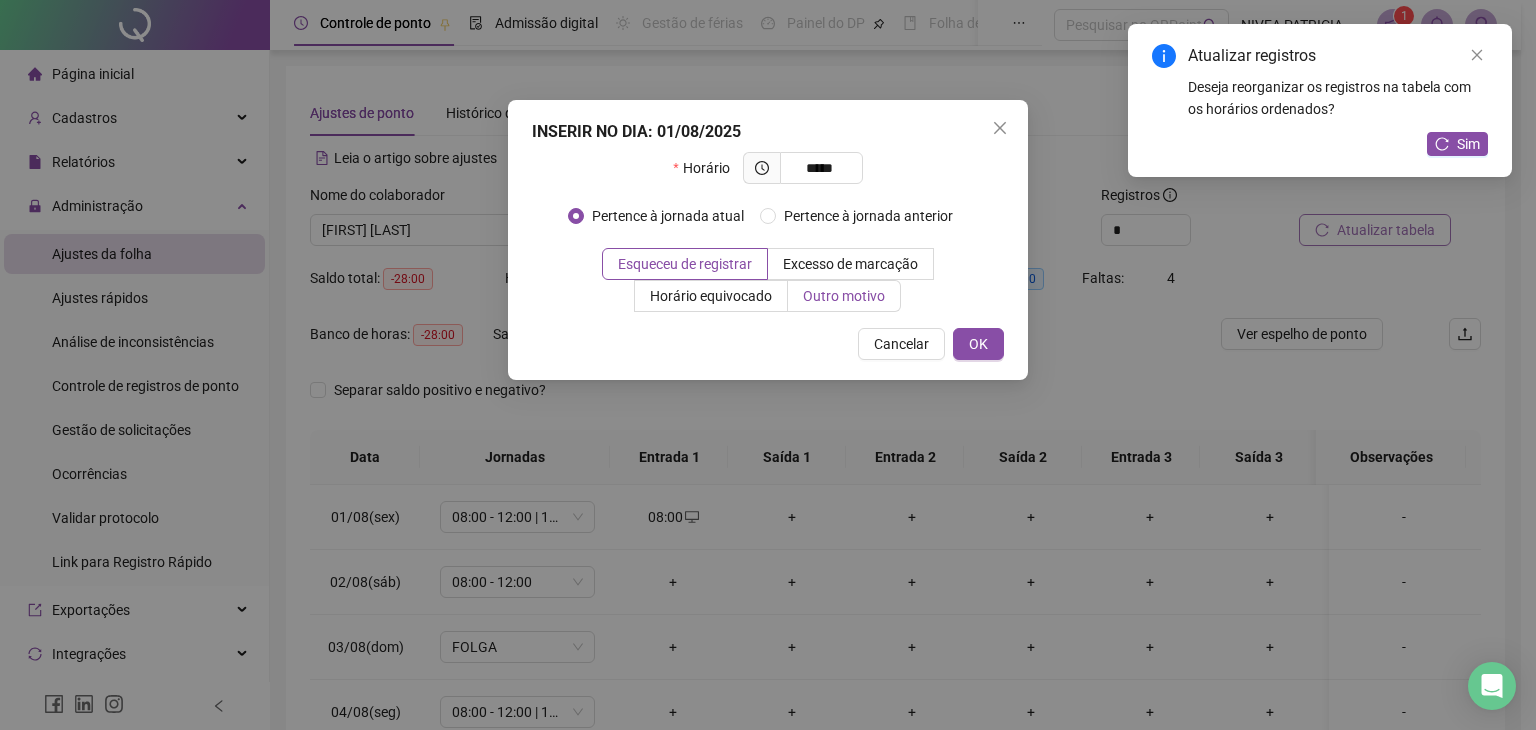 type on "*****" 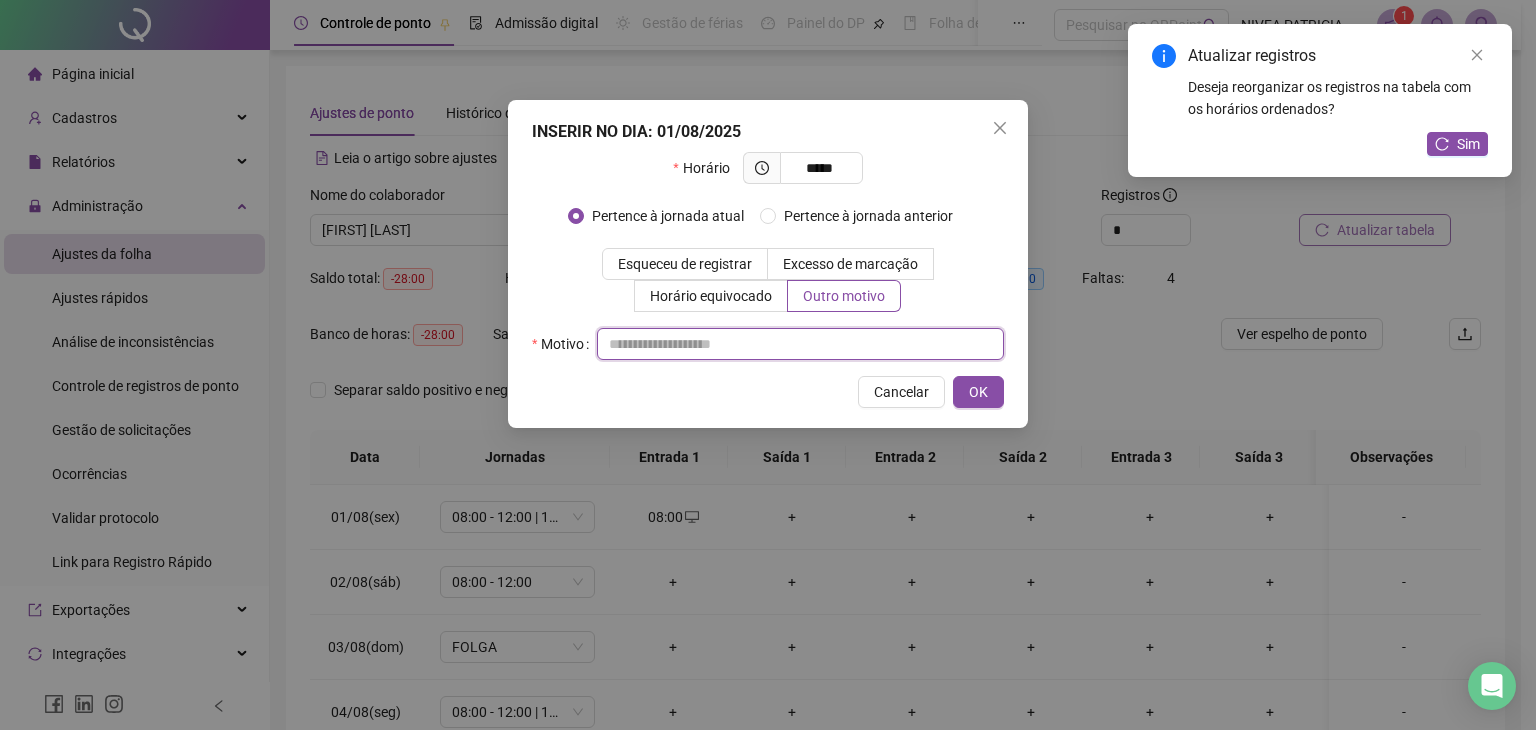 click at bounding box center (800, 344) 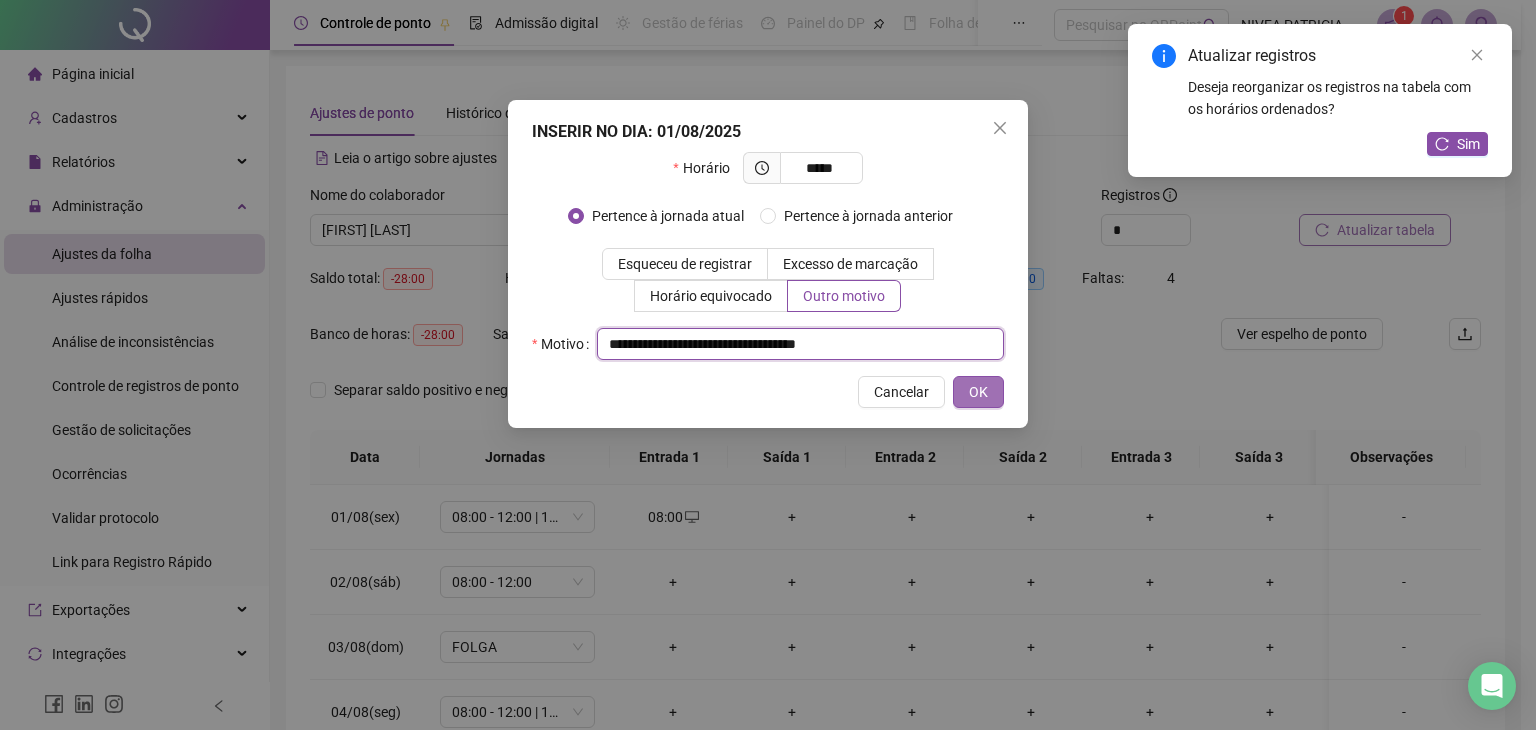 type on "**********" 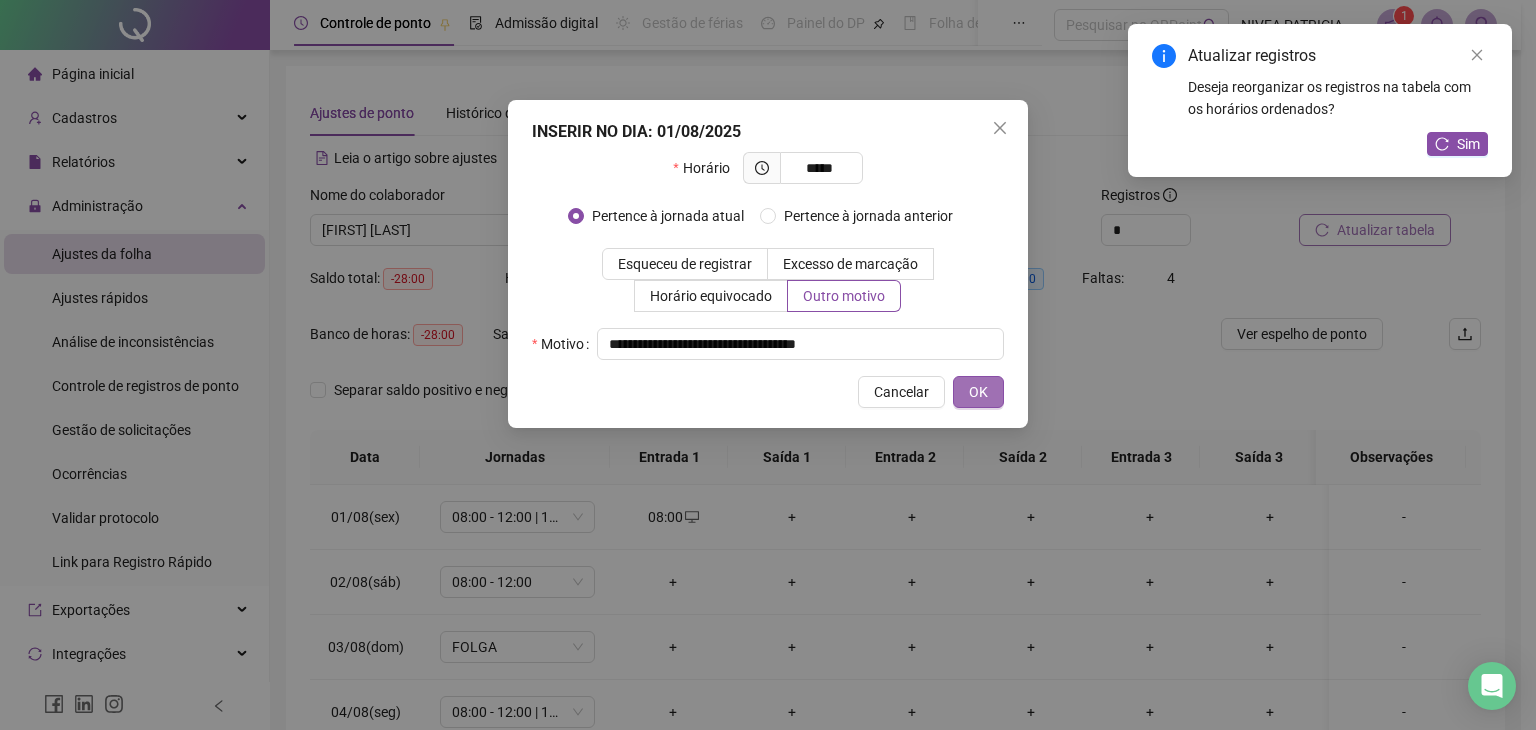 click on "OK" at bounding box center [978, 392] 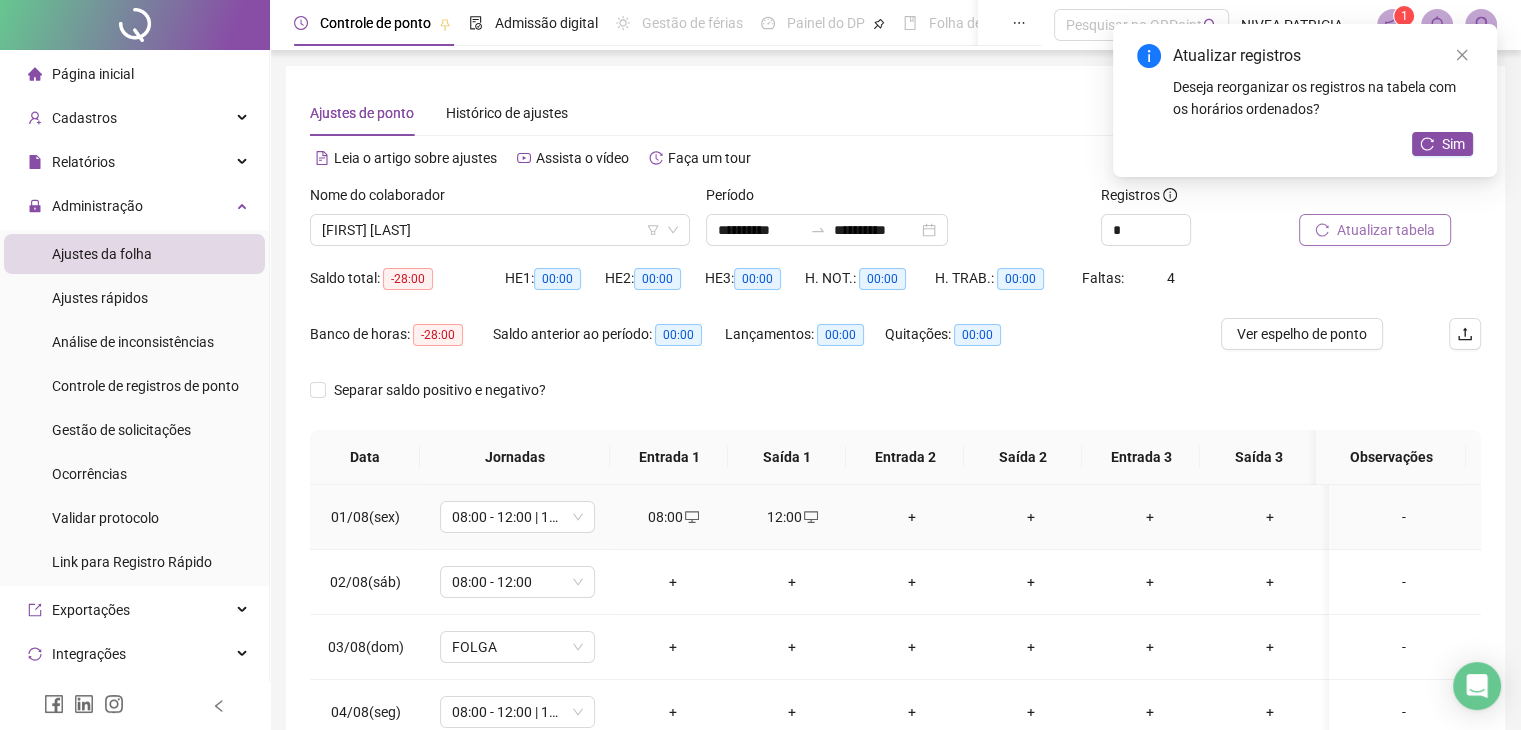 click on "+" at bounding box center (911, 517) 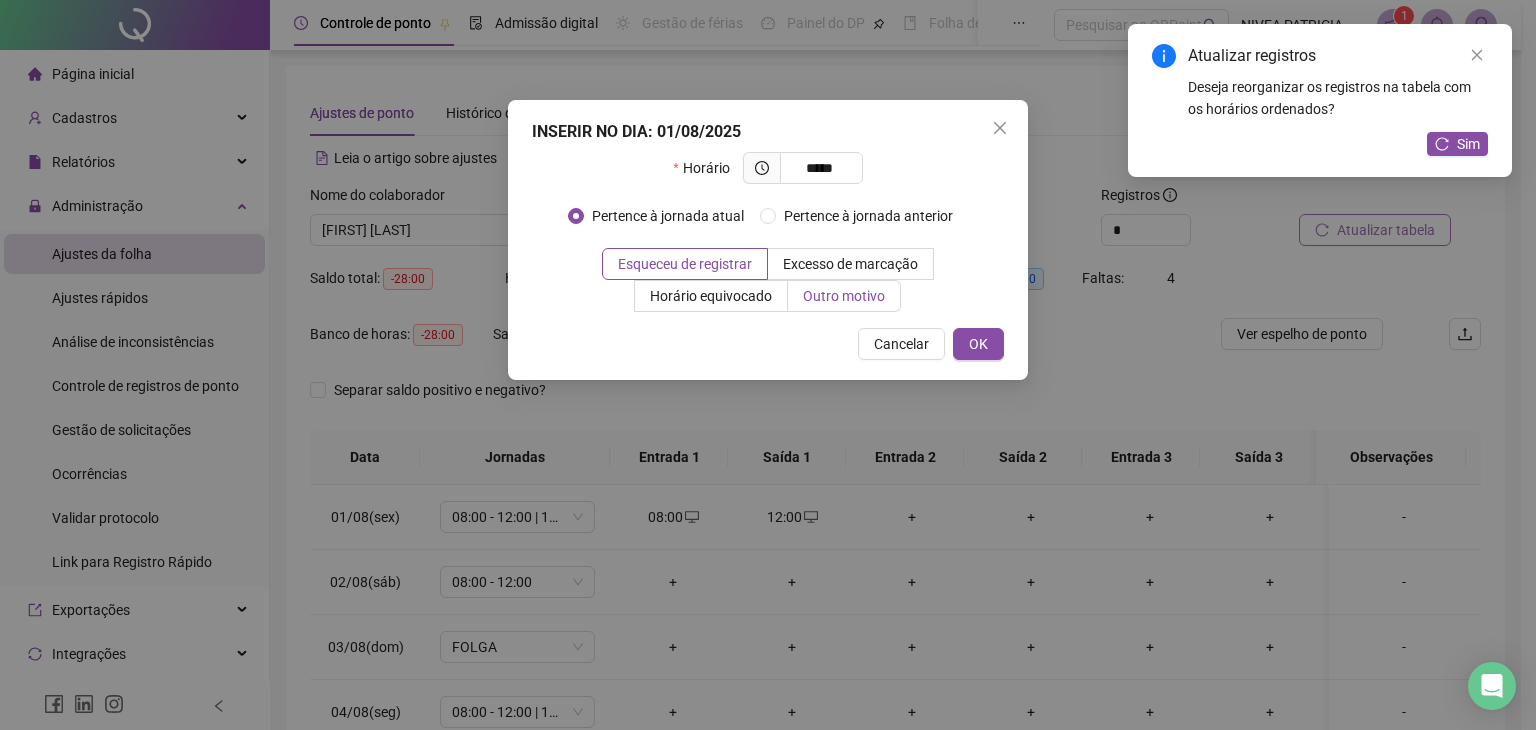 type on "*****" 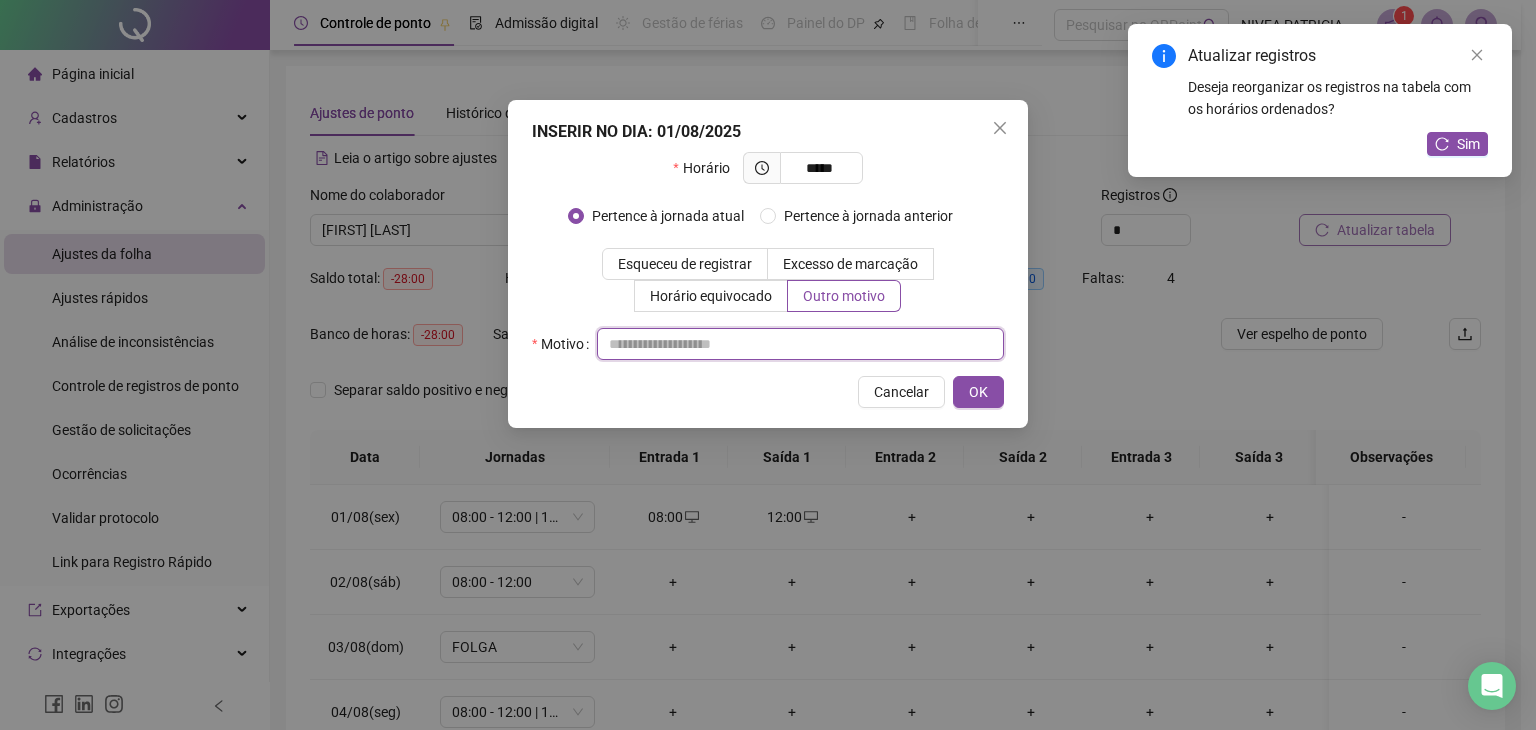 click at bounding box center (800, 344) 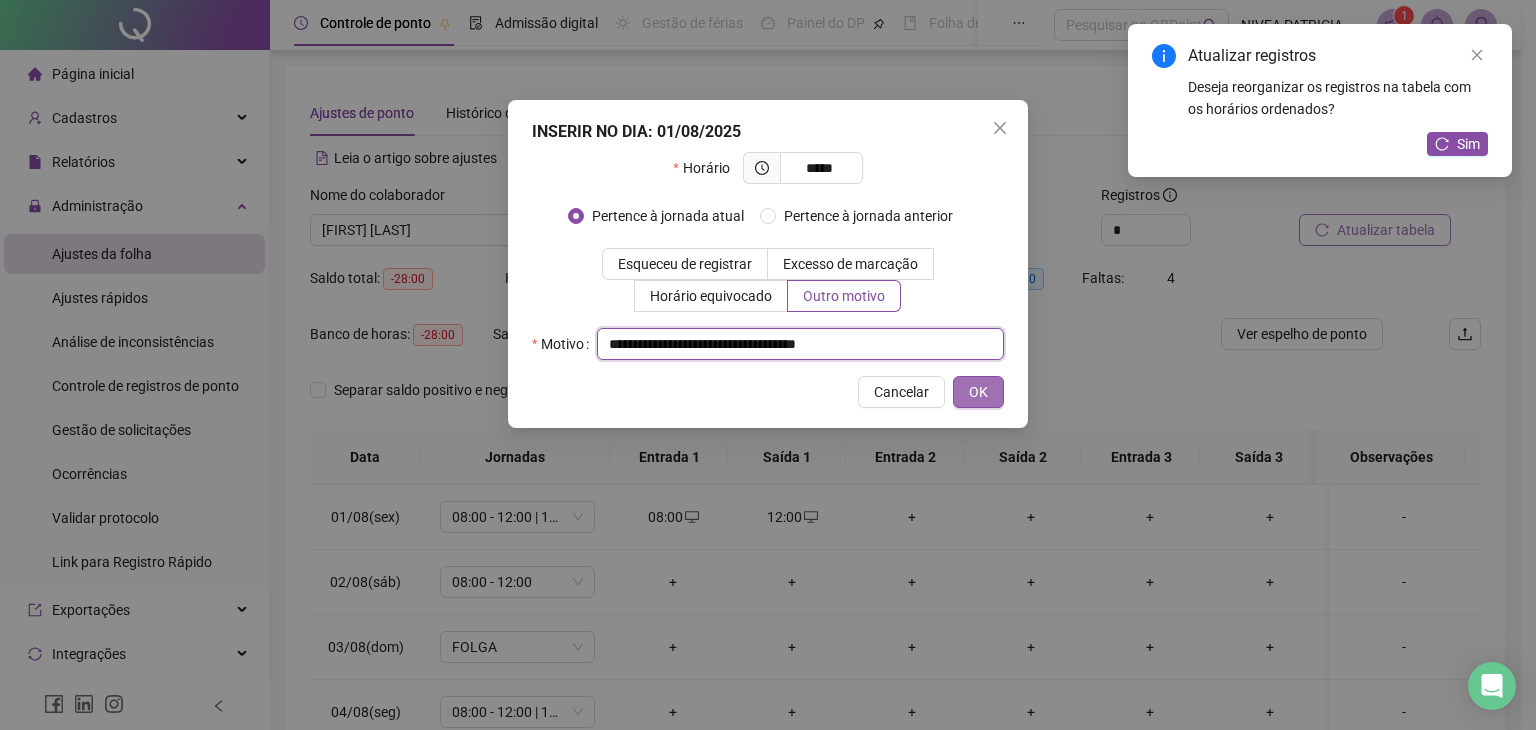 type on "**********" 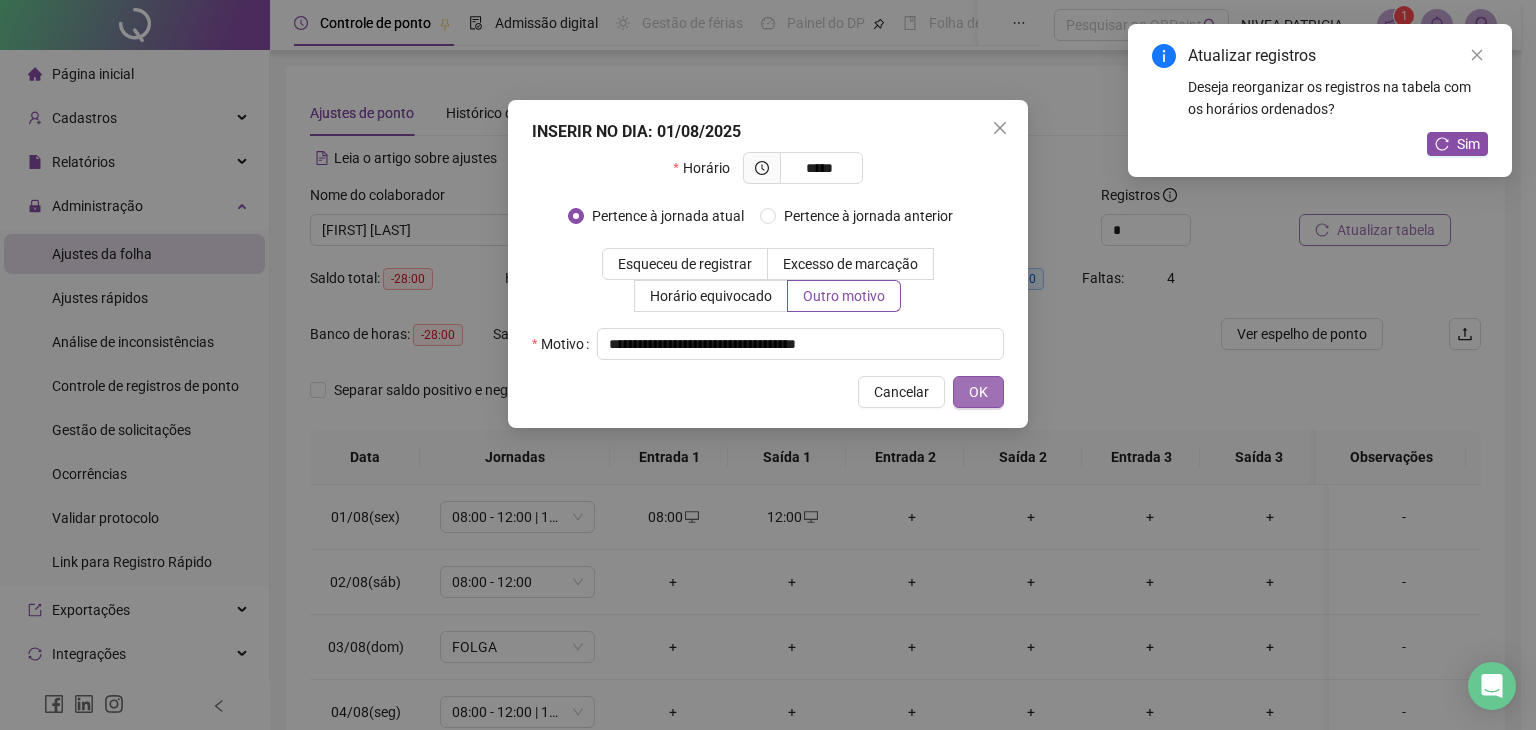 click on "OK" at bounding box center (978, 392) 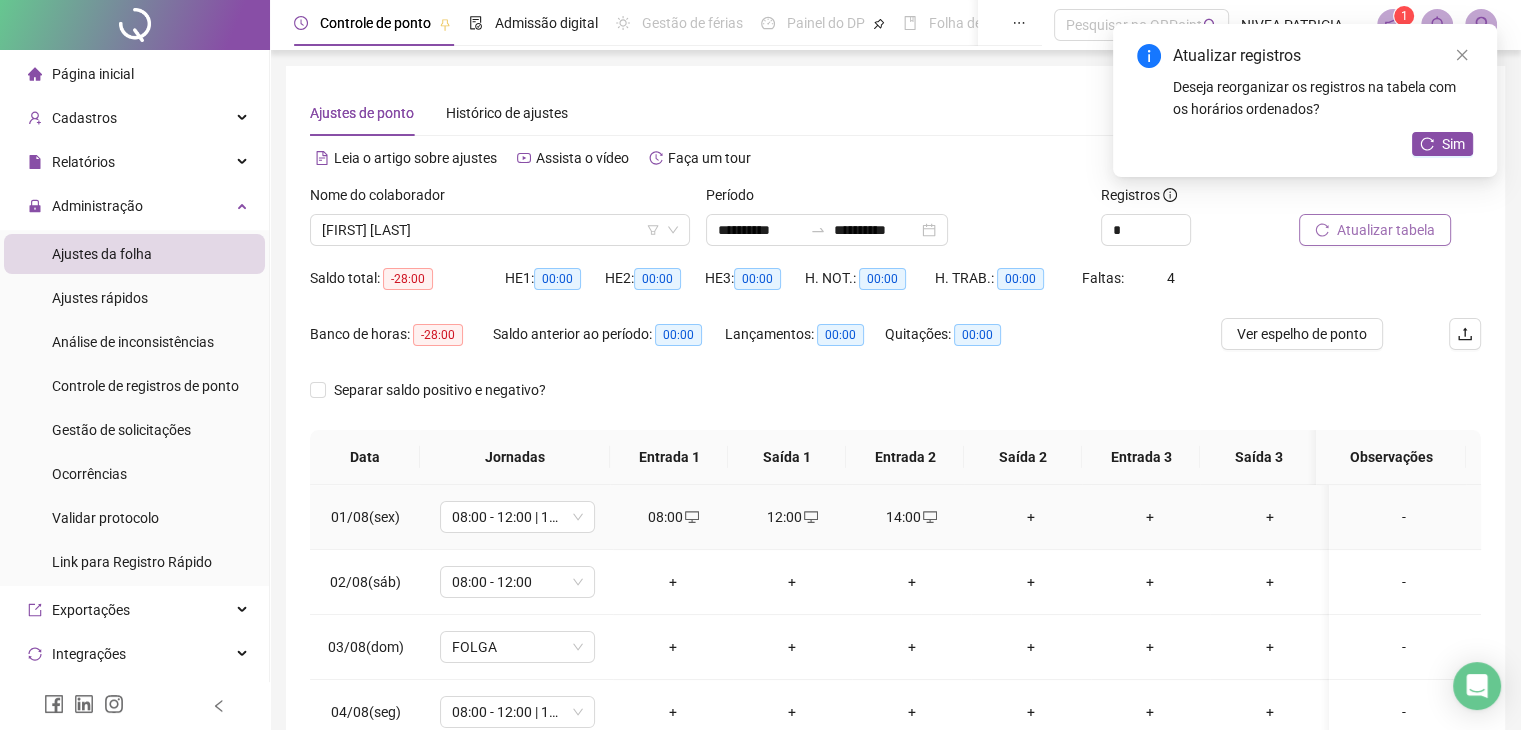 click on "+" at bounding box center [1030, 517] 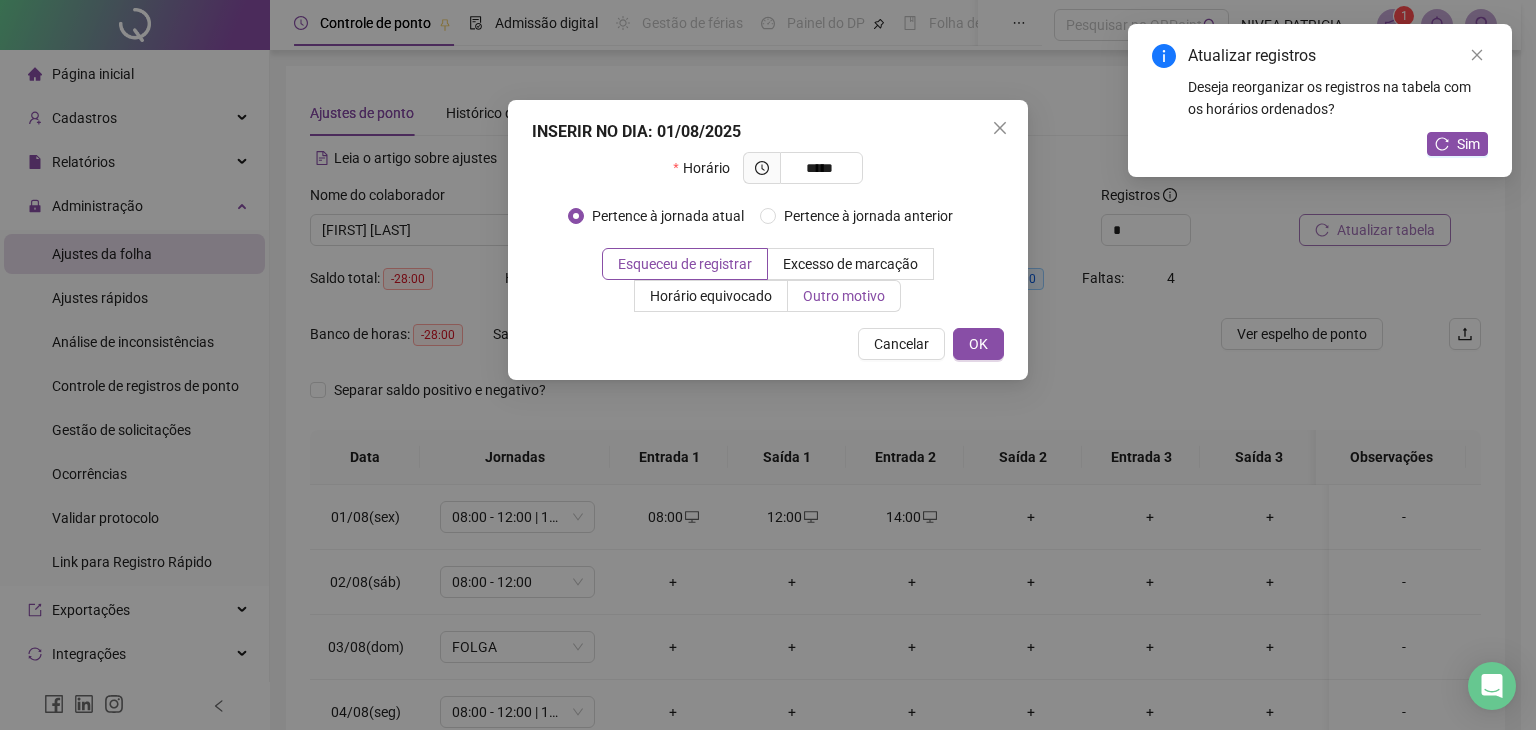 type on "*****" 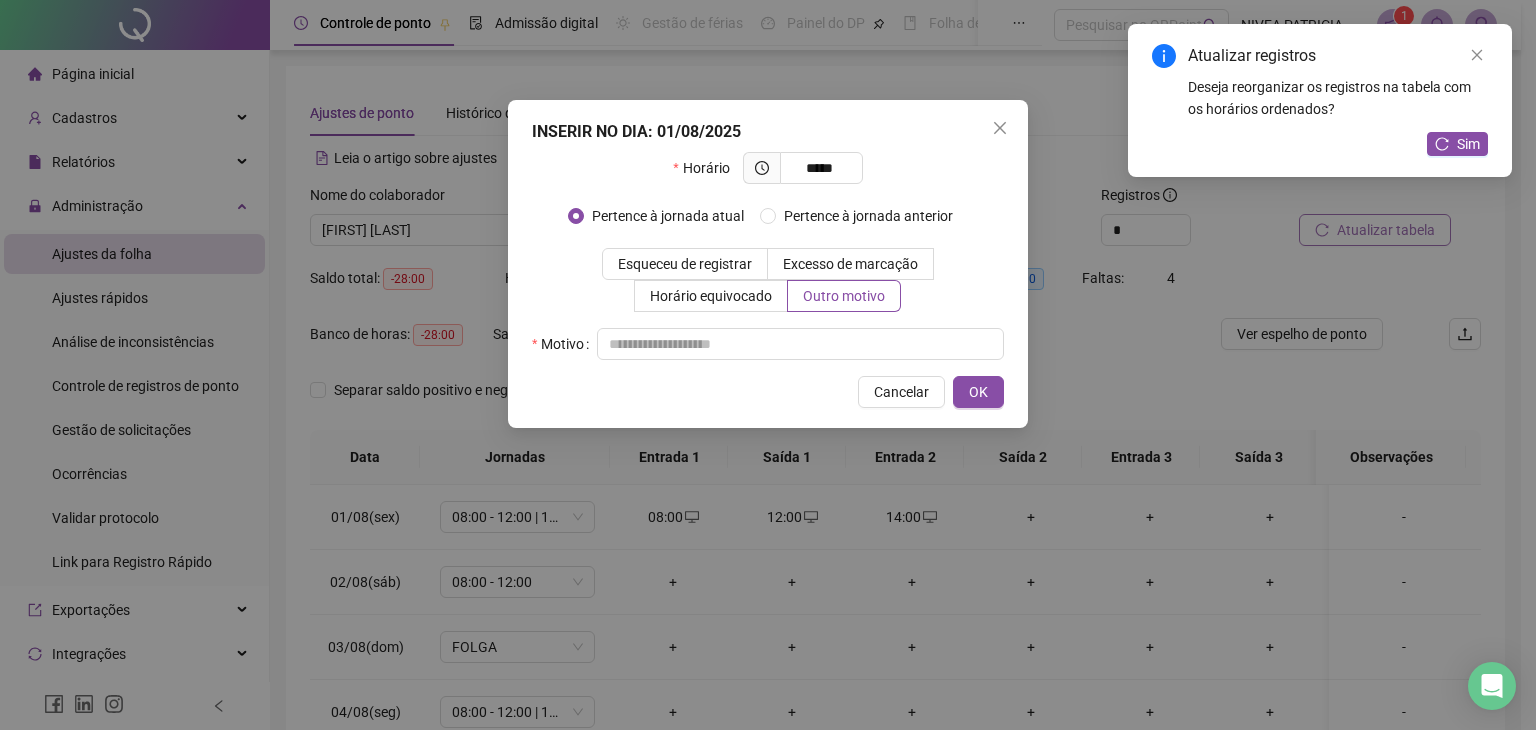 click on "INSERIR NO DIA :   01/08/2025 Horário ***** Pertence à jornada atual Pertence à jornada anterior Esqueceu de registrar Excesso de marcação Horário equivocado Outro motivo Motivo Cancelar OK" at bounding box center (768, 264) 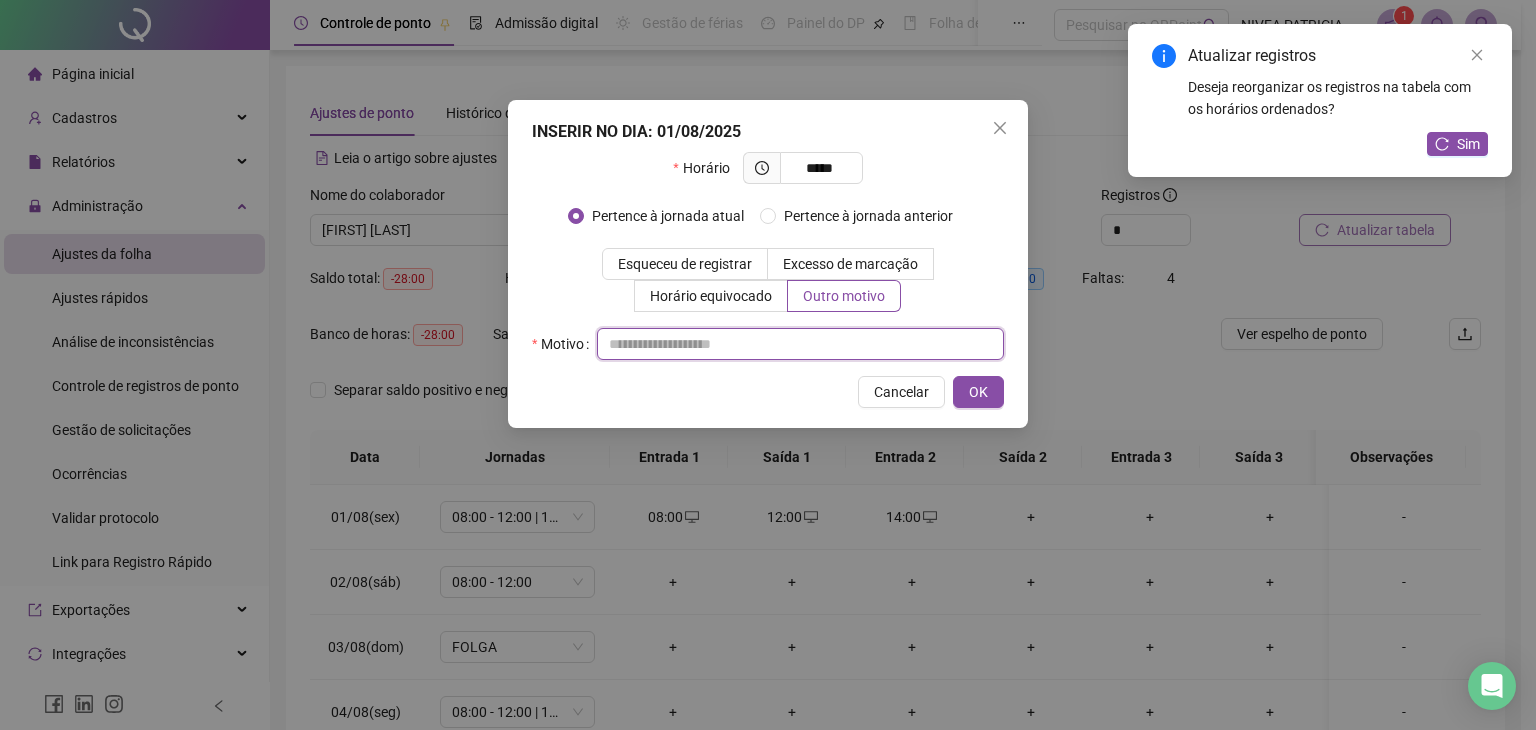 click at bounding box center [800, 344] 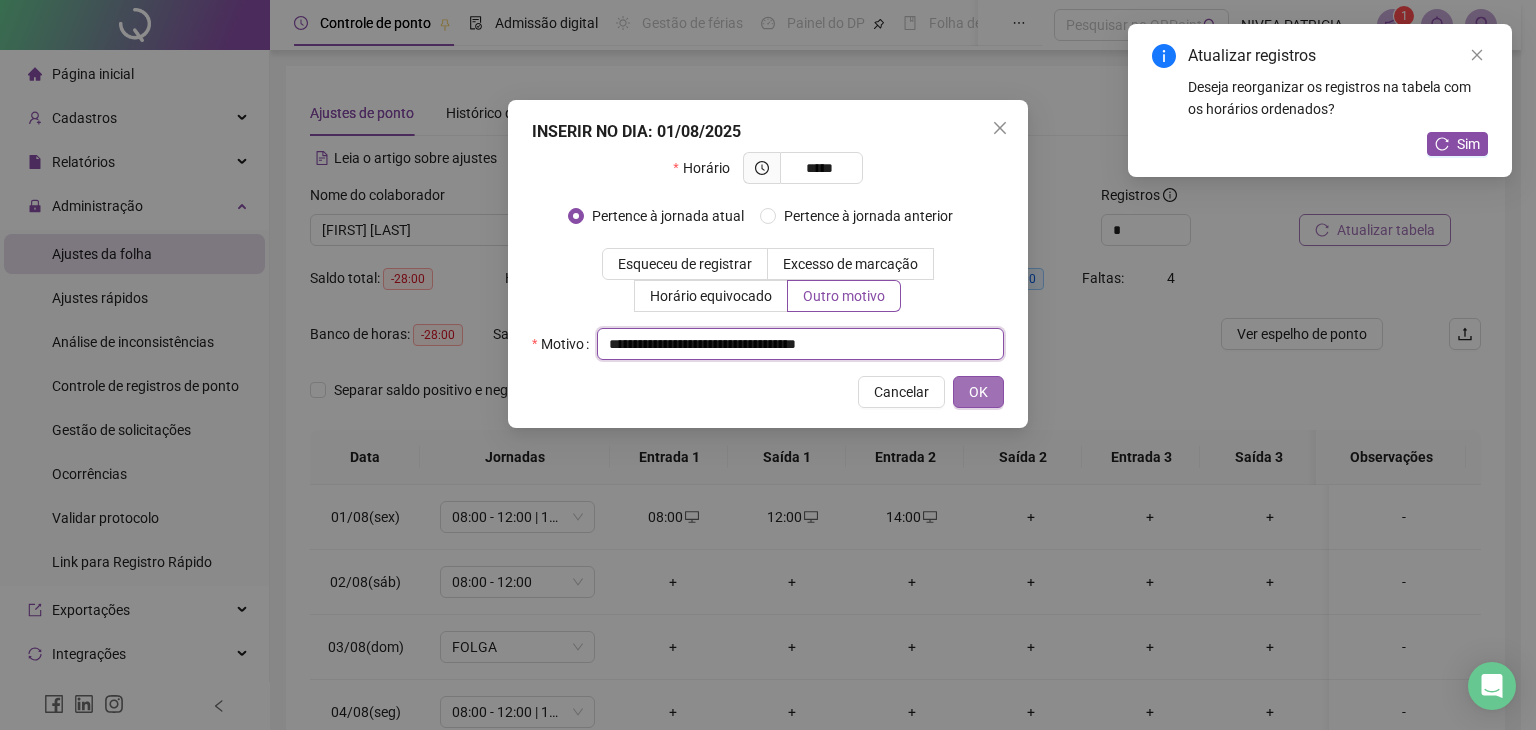 type on "**********" 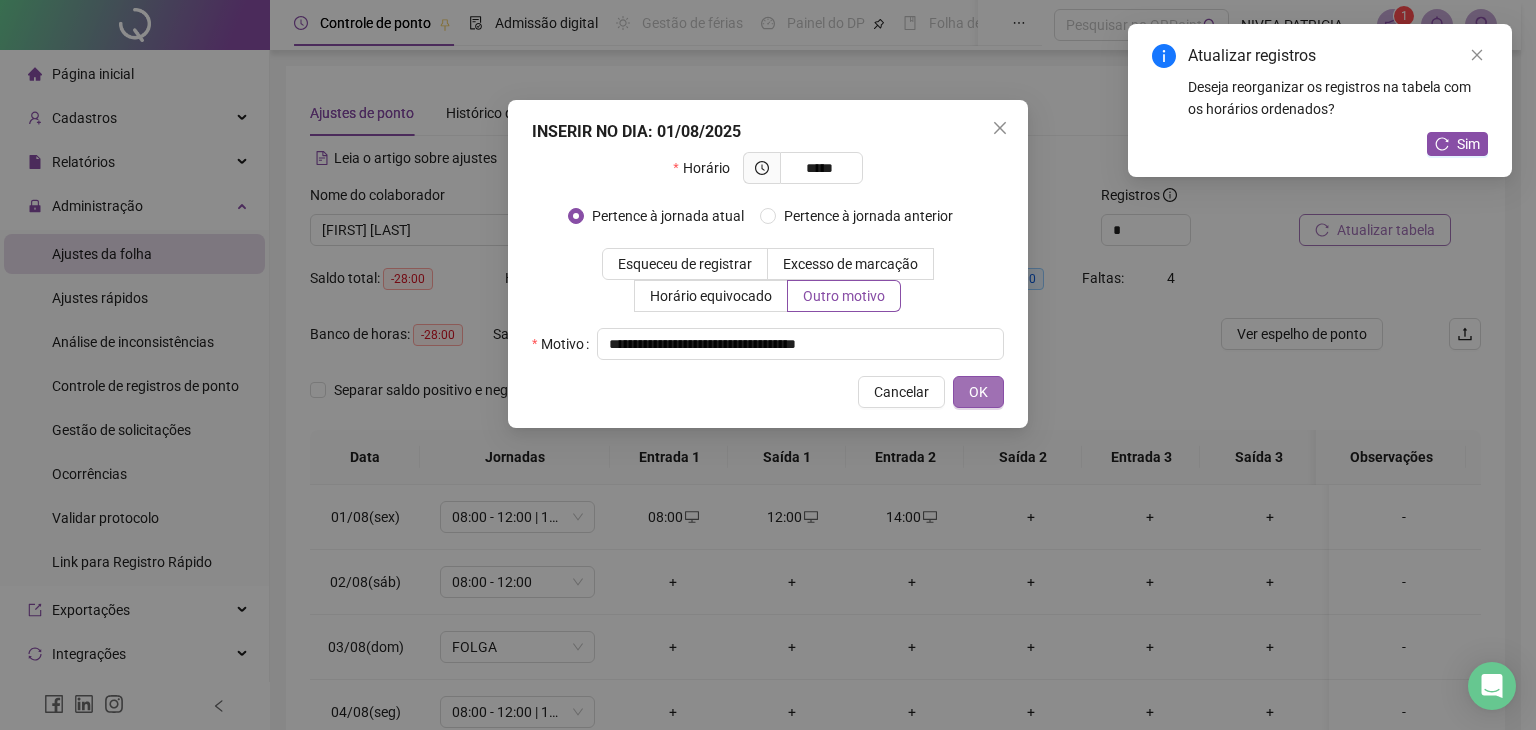 click on "OK" at bounding box center [978, 392] 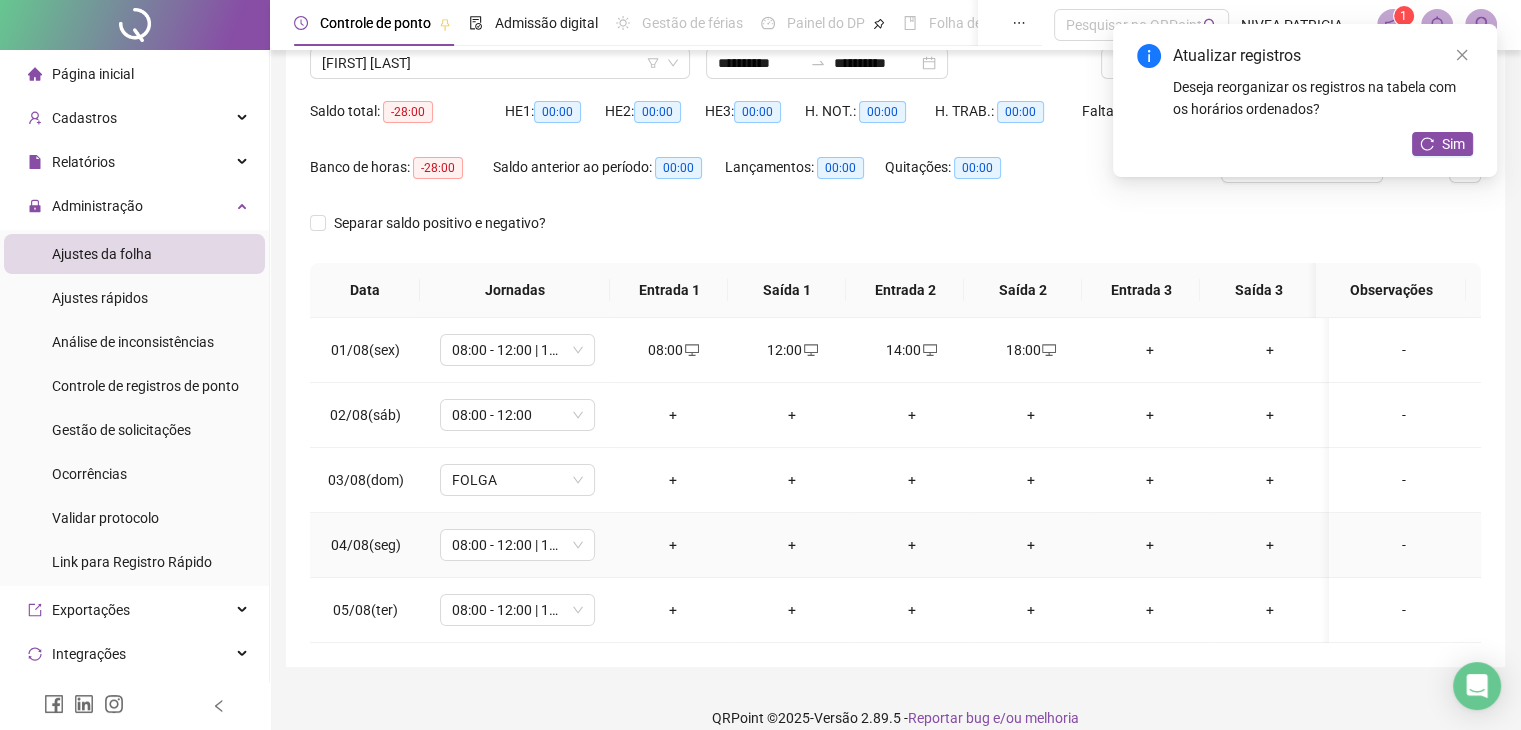 scroll, scrollTop: 189, scrollLeft: 0, axis: vertical 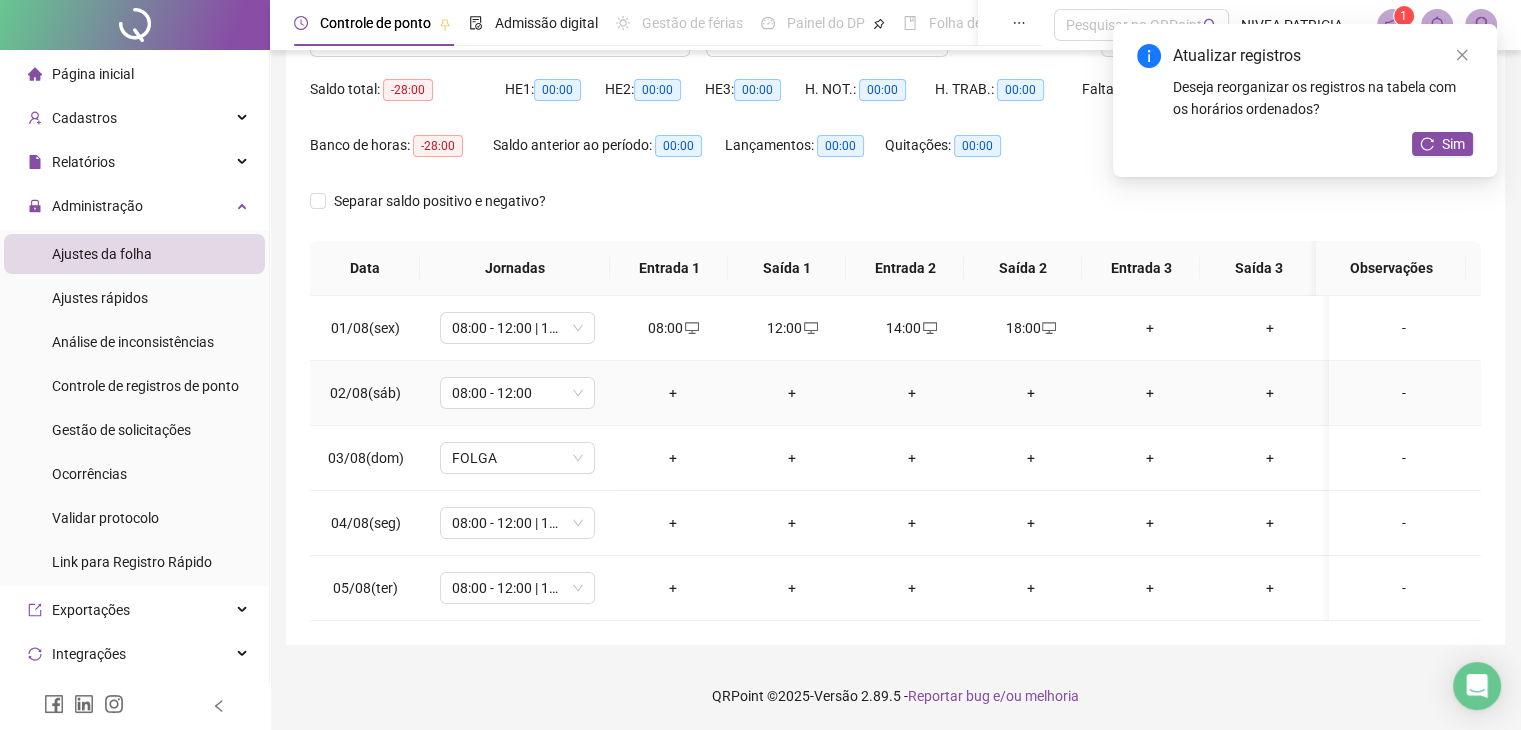 click on "+" at bounding box center (672, 393) 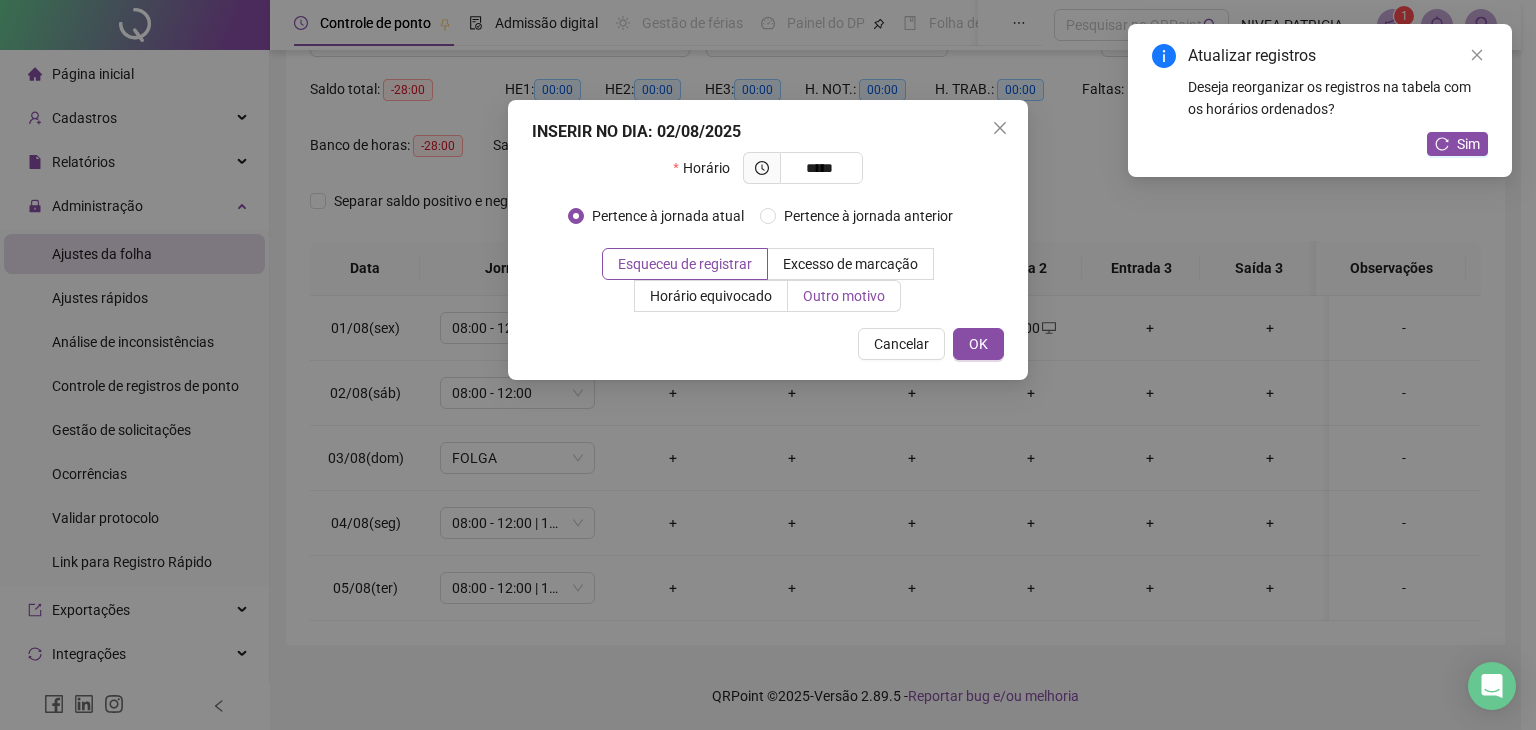 type on "*****" 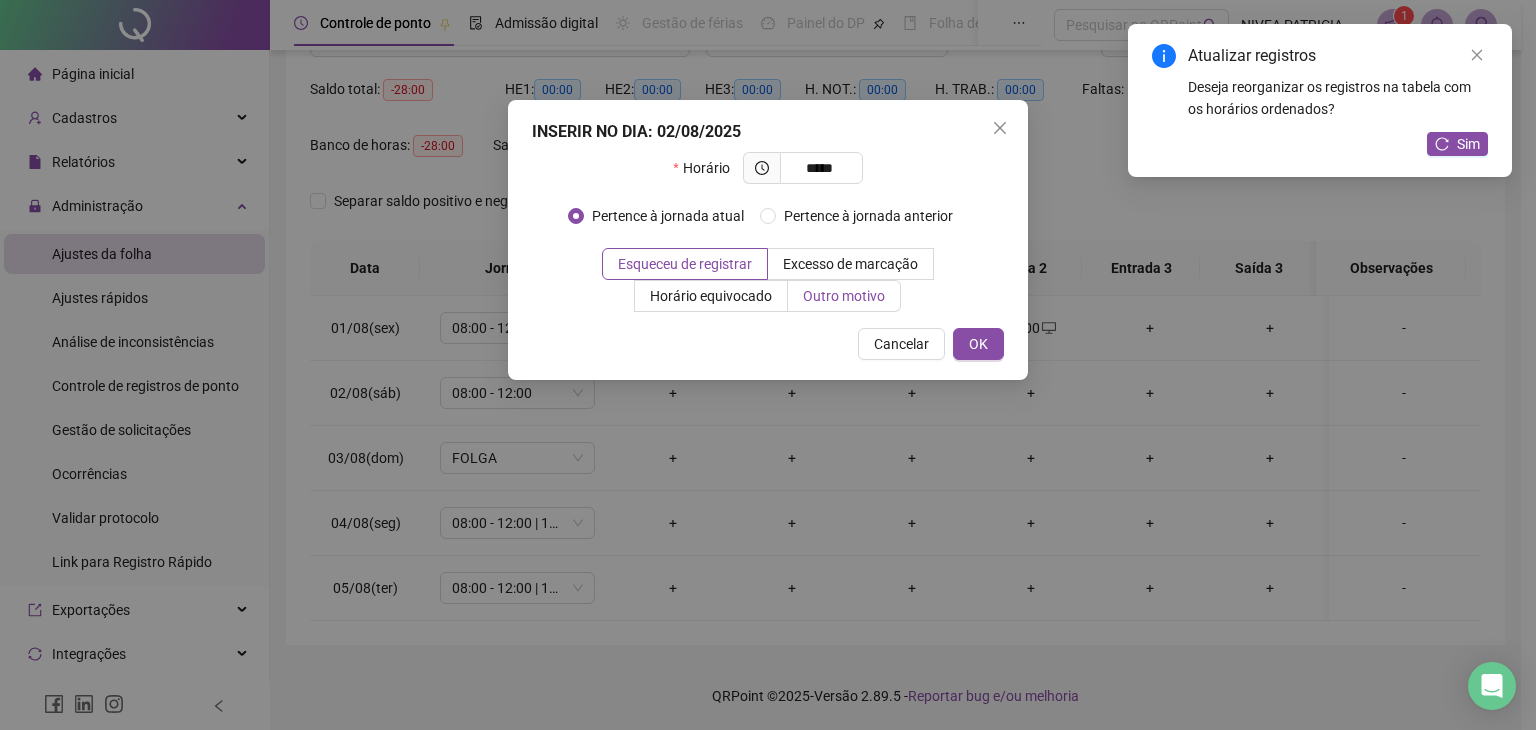 click on "Outro motivo" at bounding box center (844, 296) 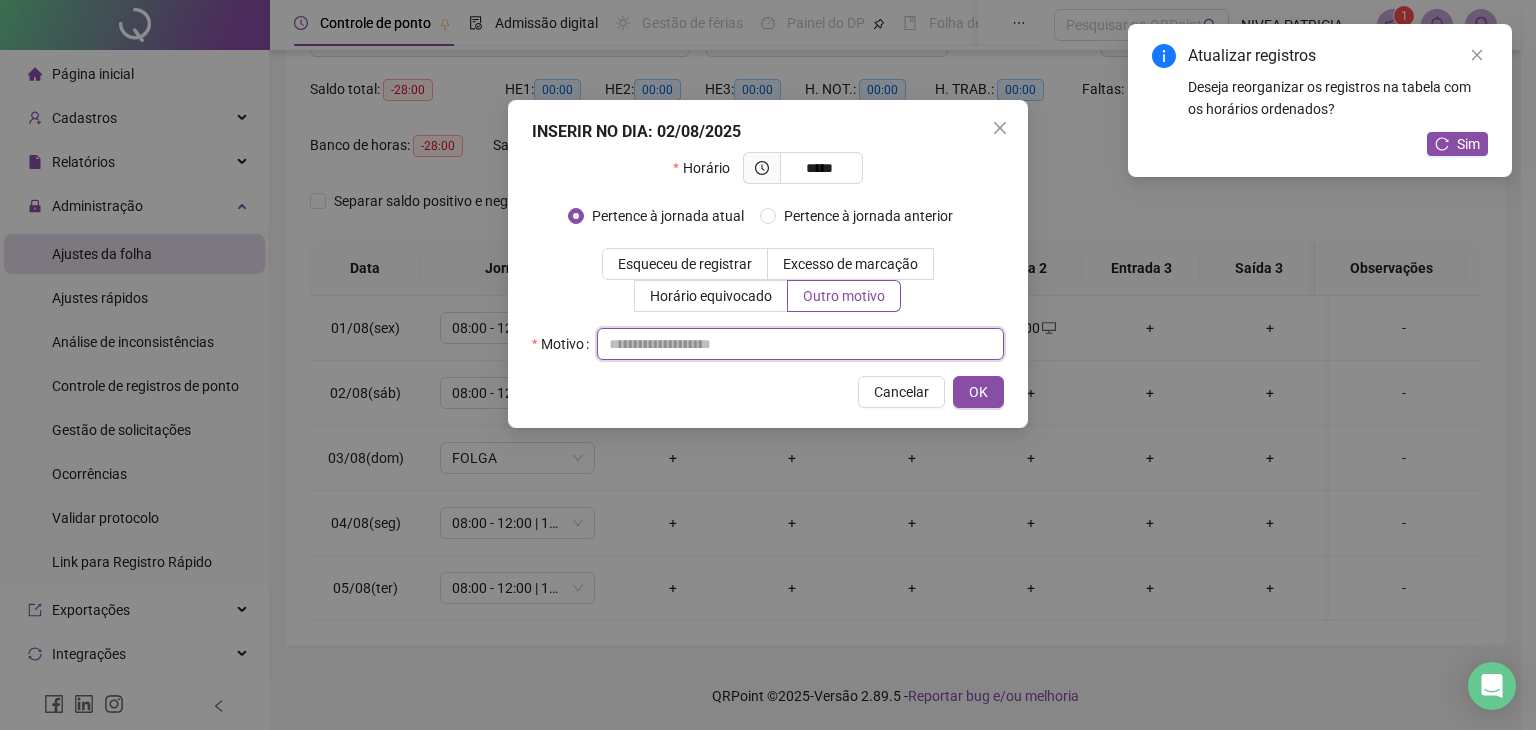 click at bounding box center [800, 344] 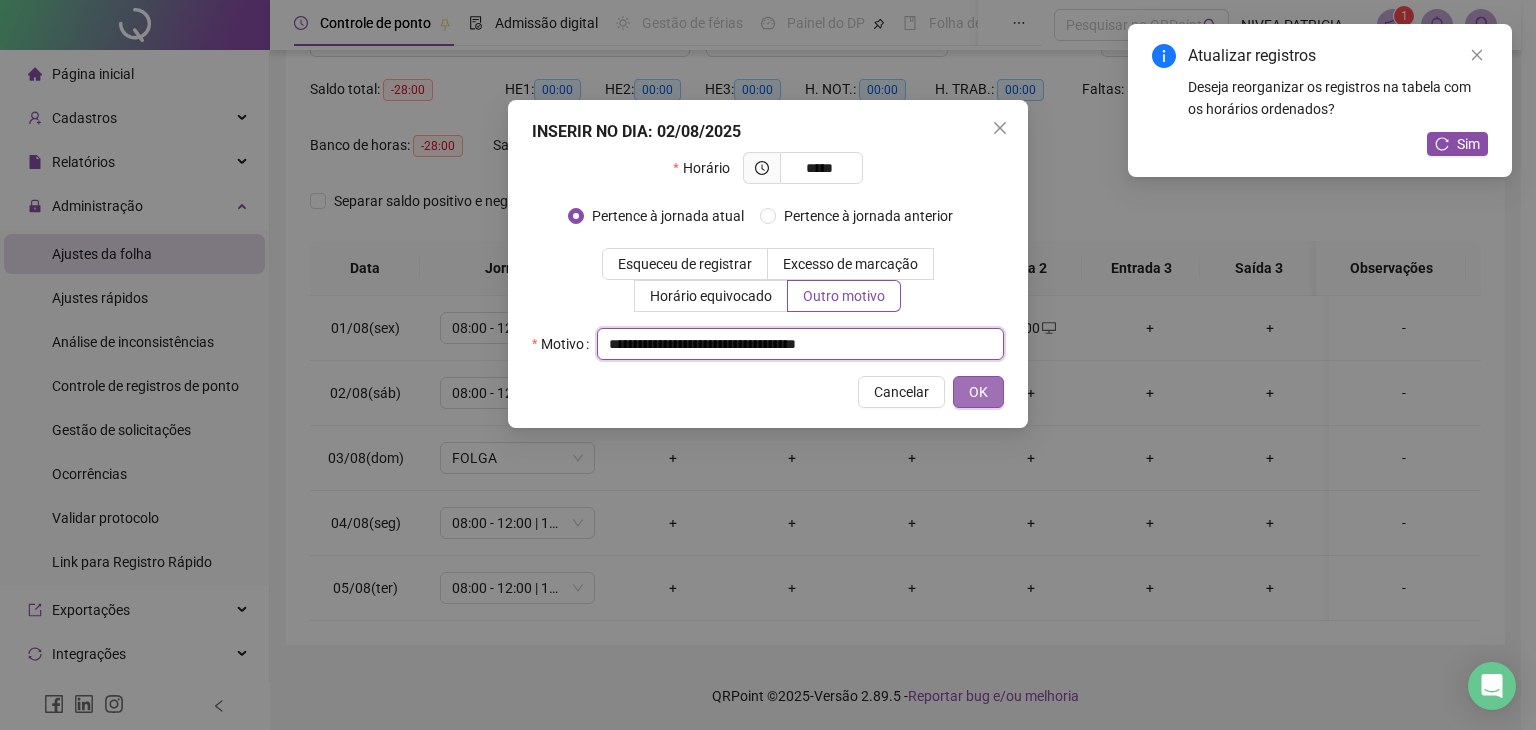 type on "**********" 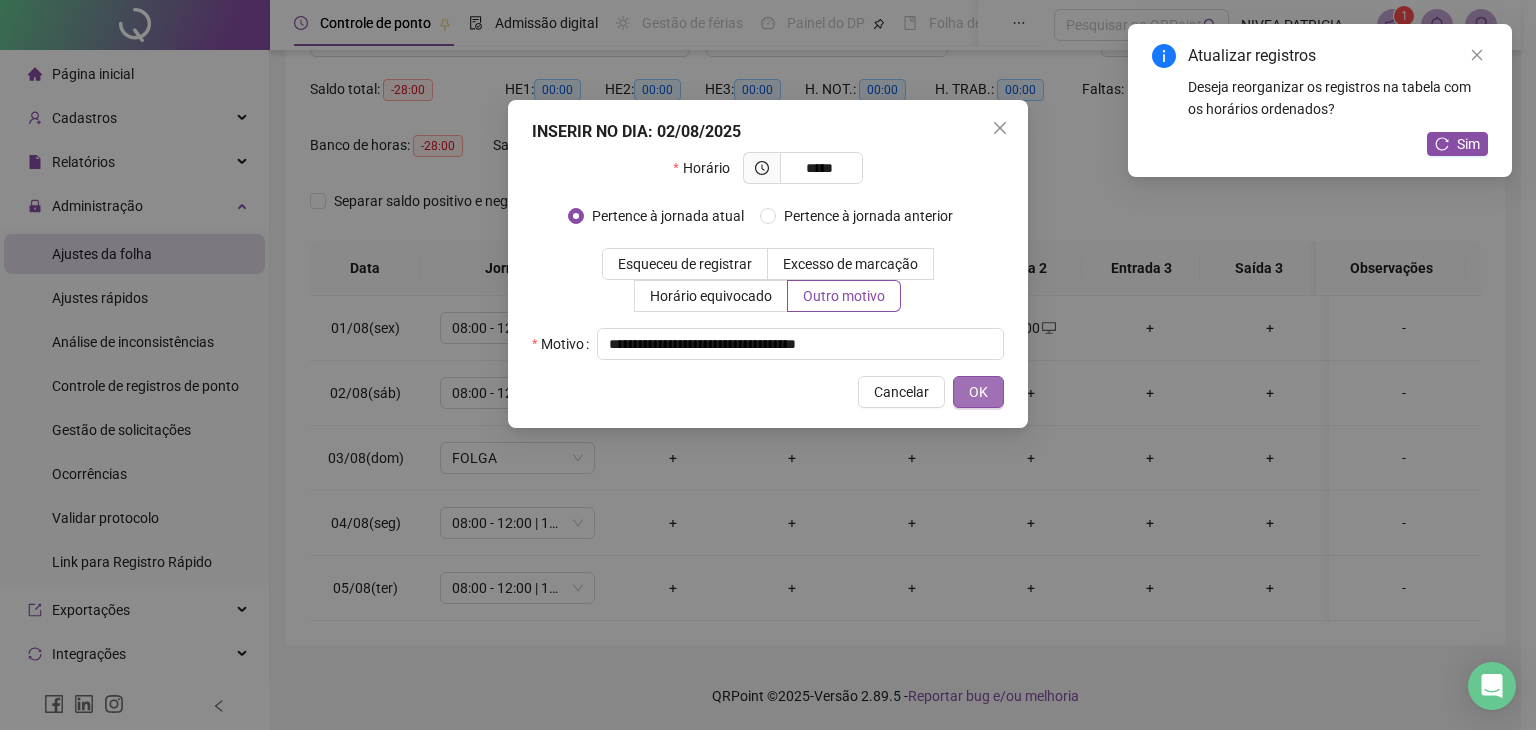 click on "OK" at bounding box center (978, 392) 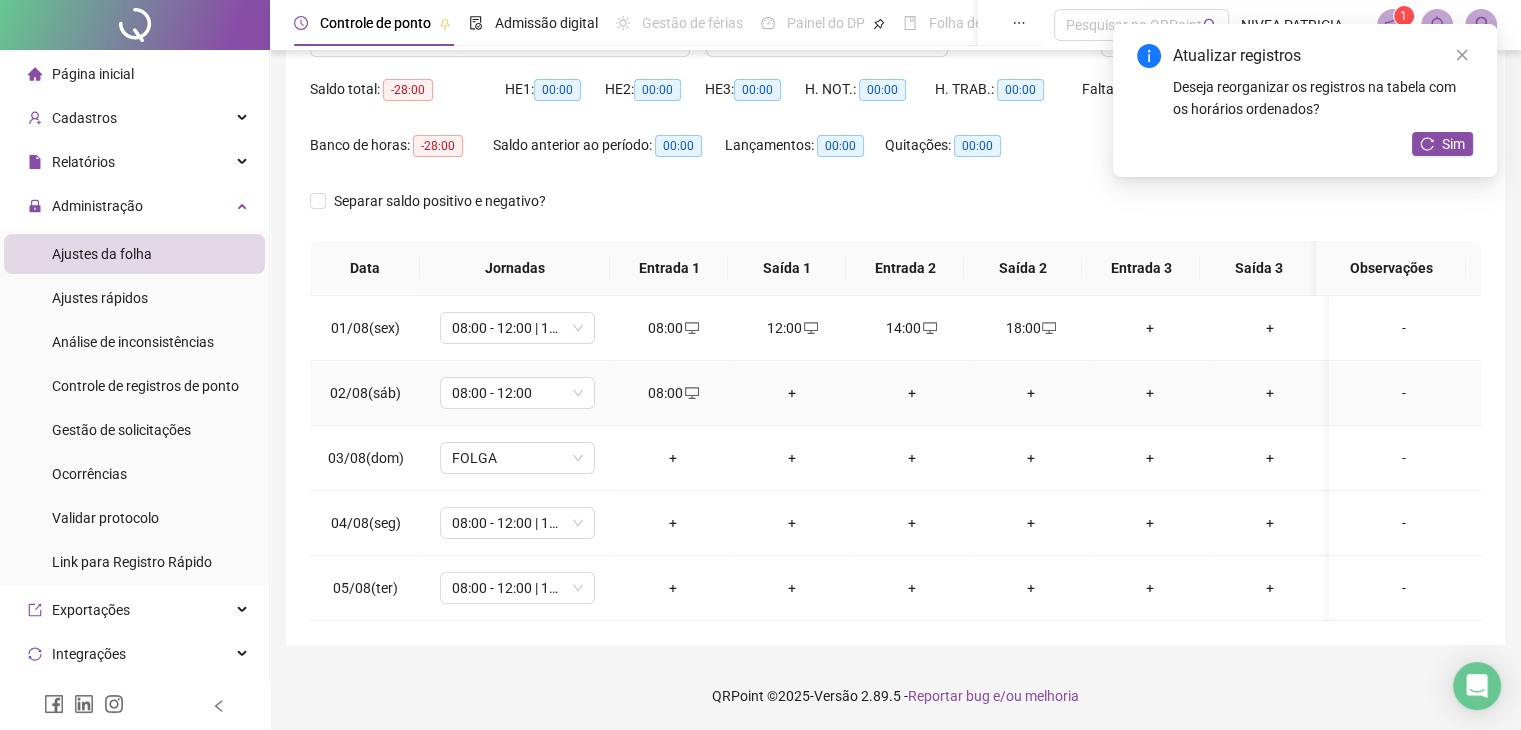 click on "+" at bounding box center (792, 393) 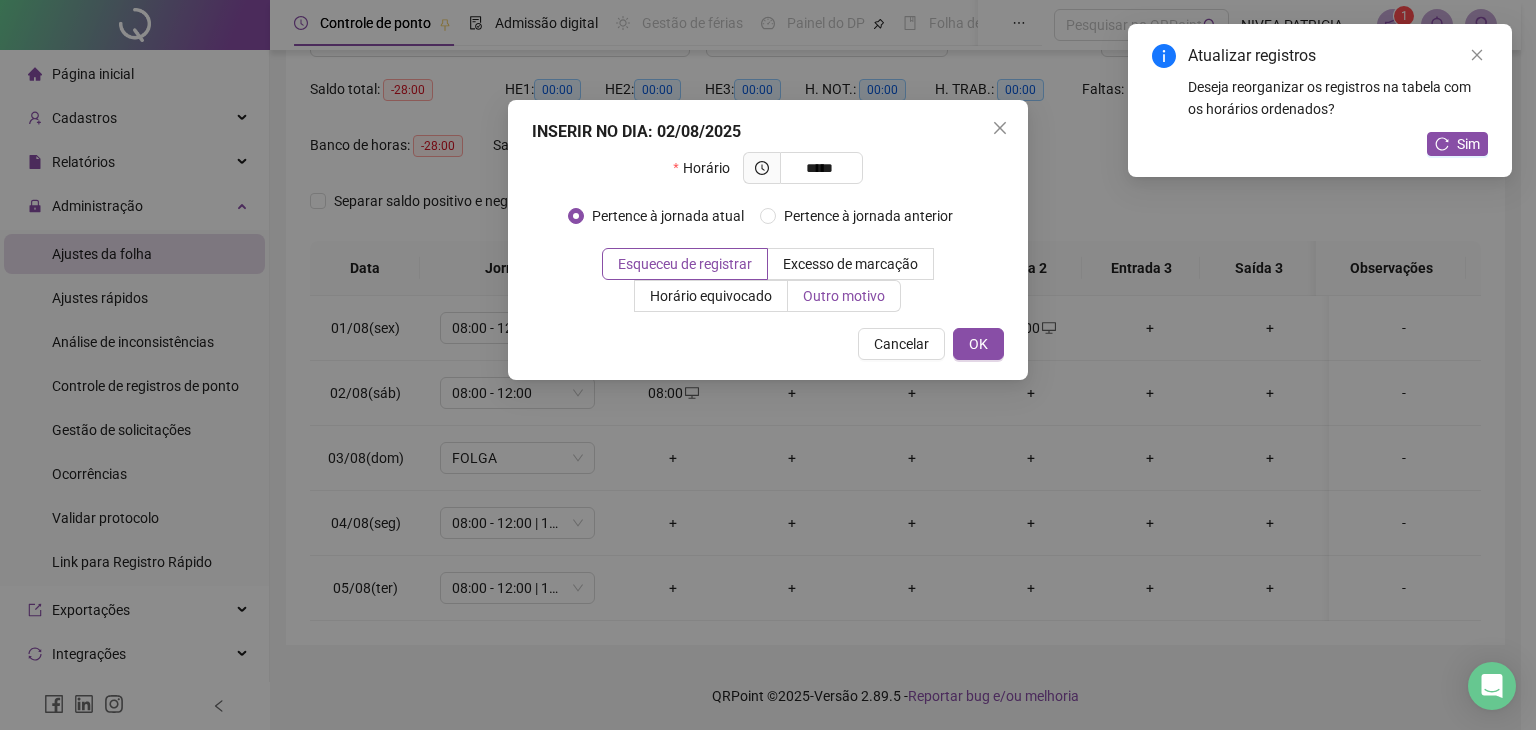 type on "*****" 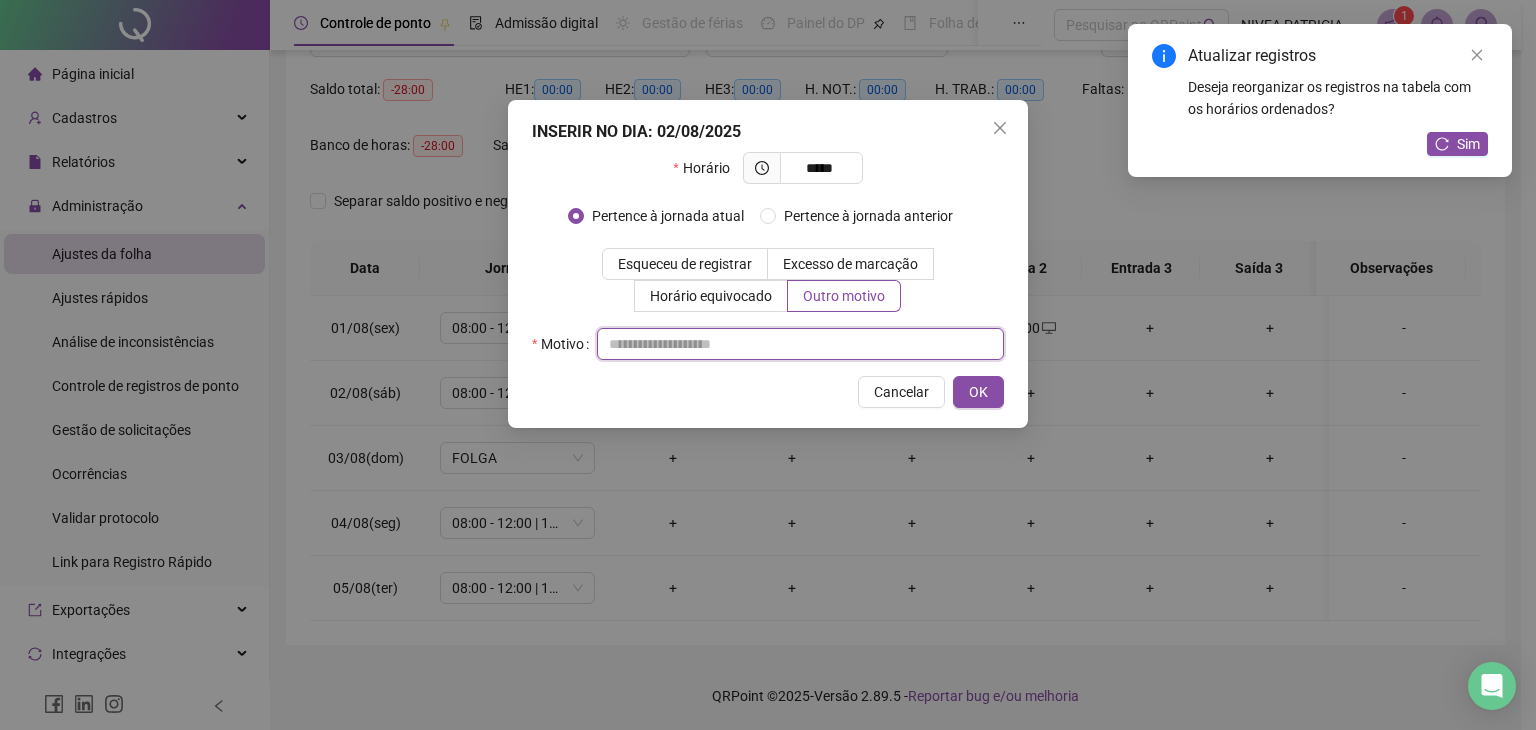 click at bounding box center (800, 344) 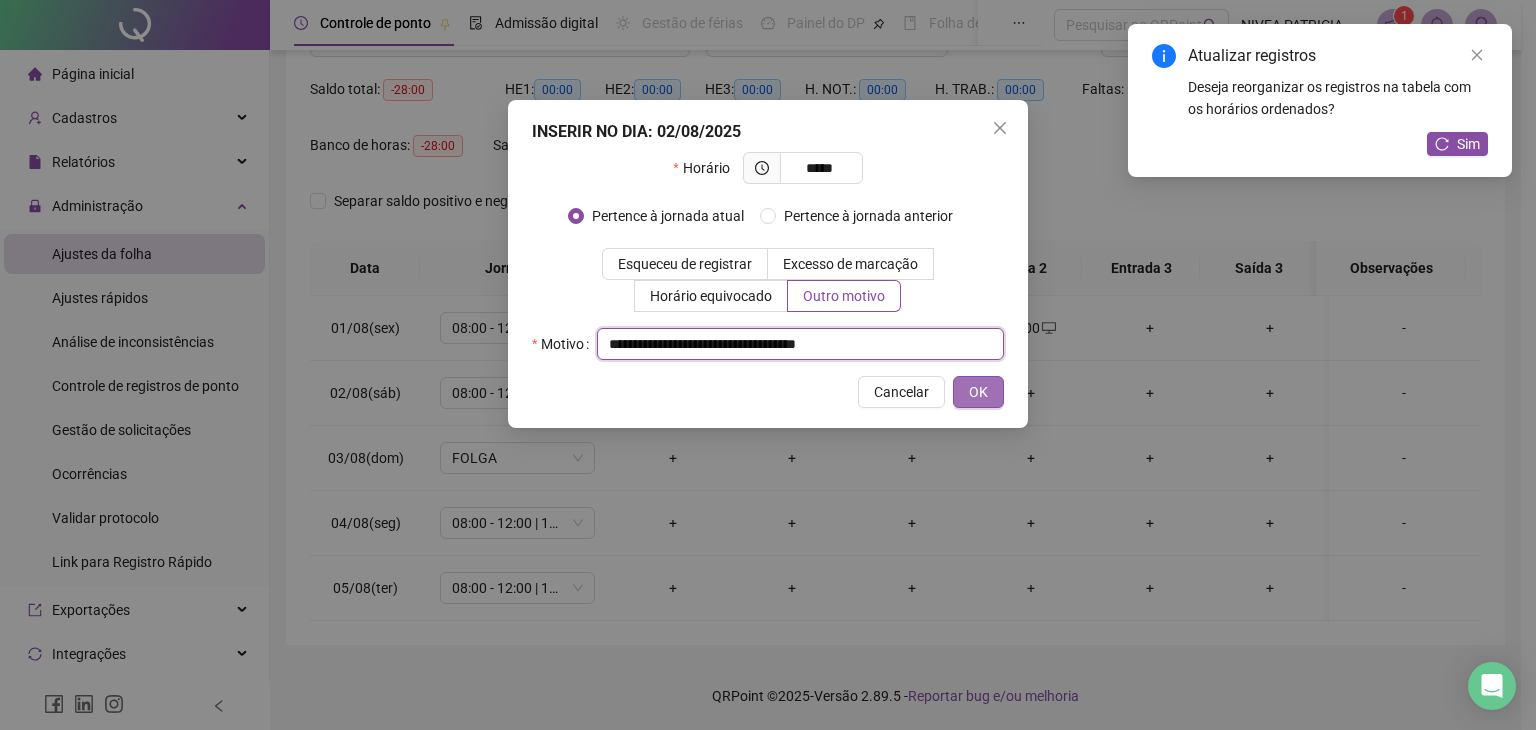 type on "**********" 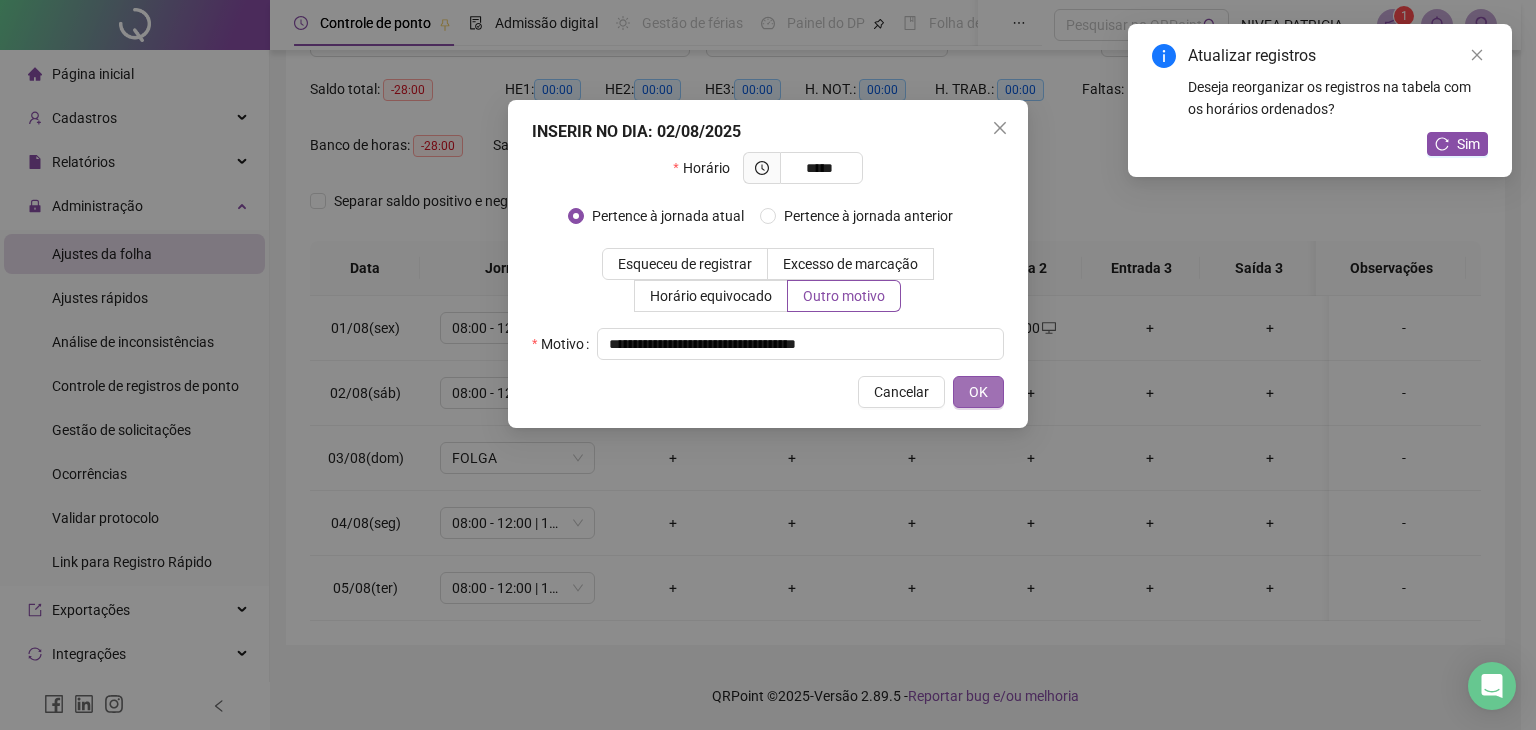 click on "OK" at bounding box center (978, 392) 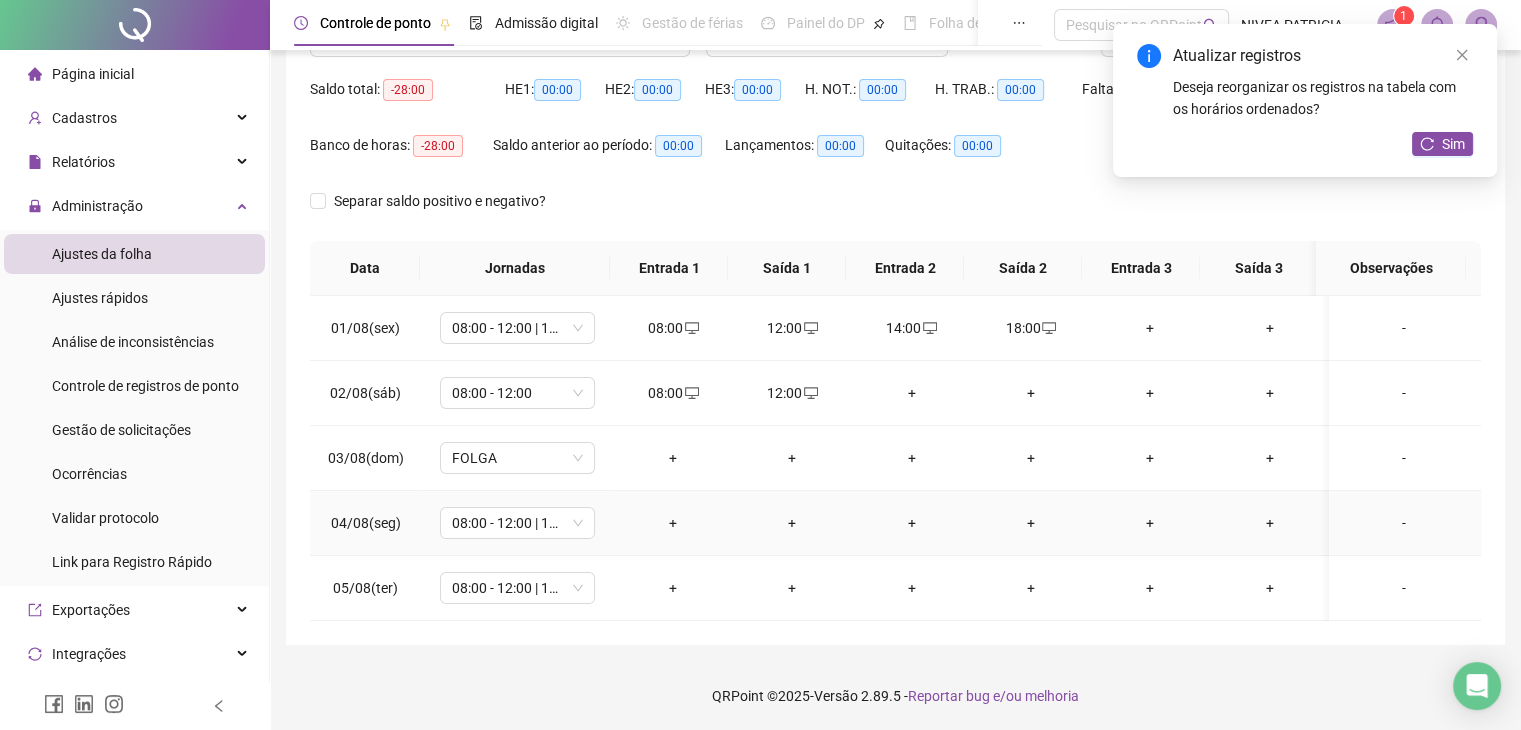 click on "+" at bounding box center [672, 523] 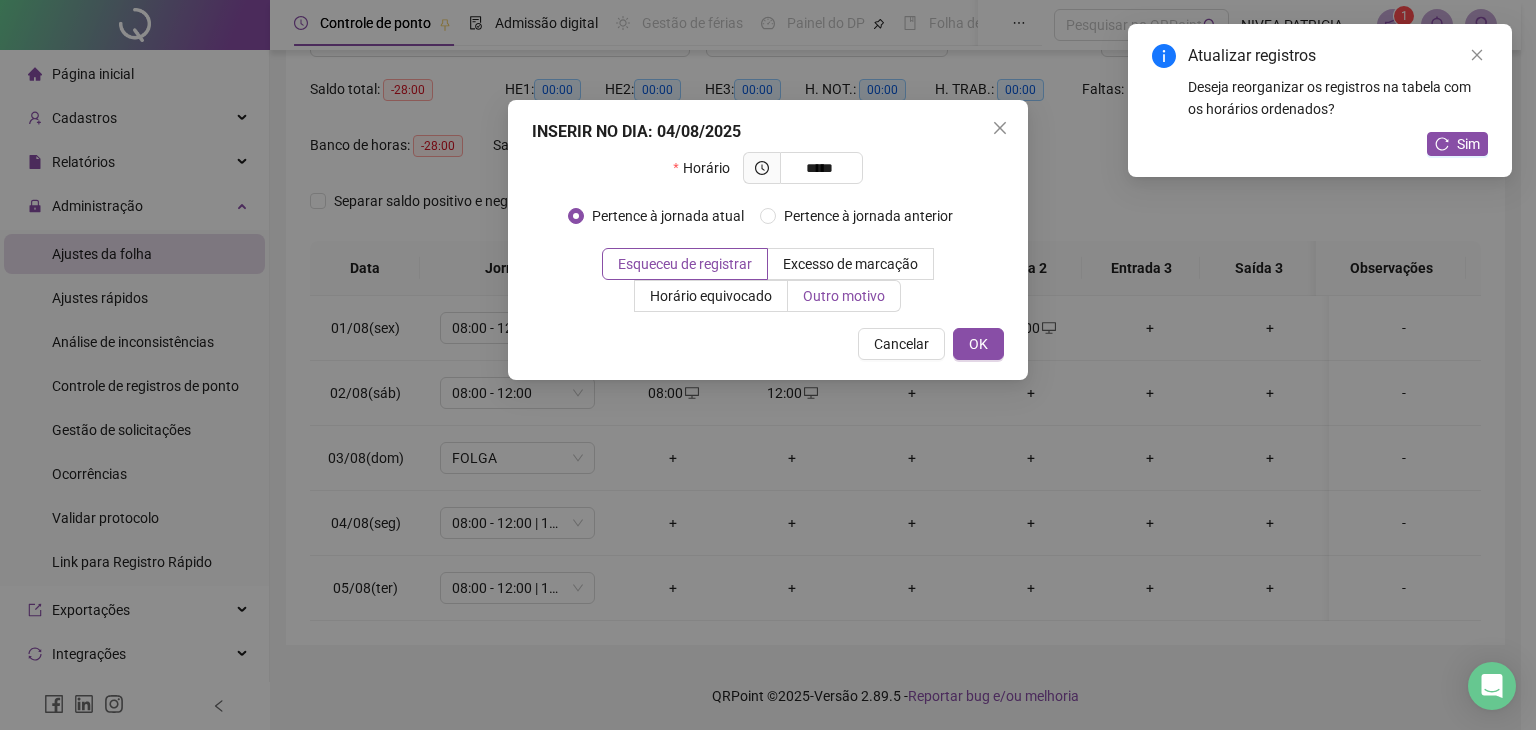 type on "*****" 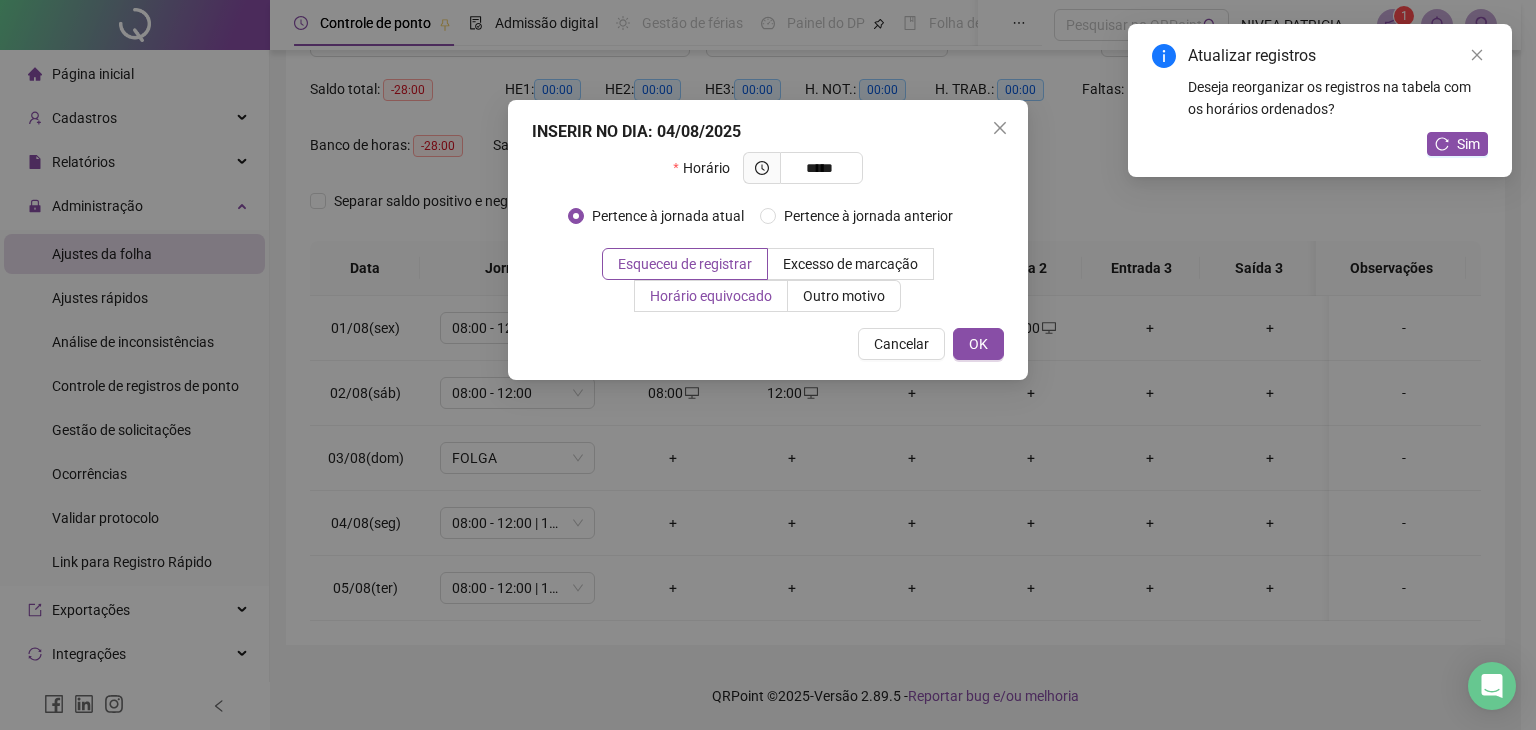 drag, startPoint x: 831, startPoint y: 298, endPoint x: 769, endPoint y: 307, distance: 62.649822 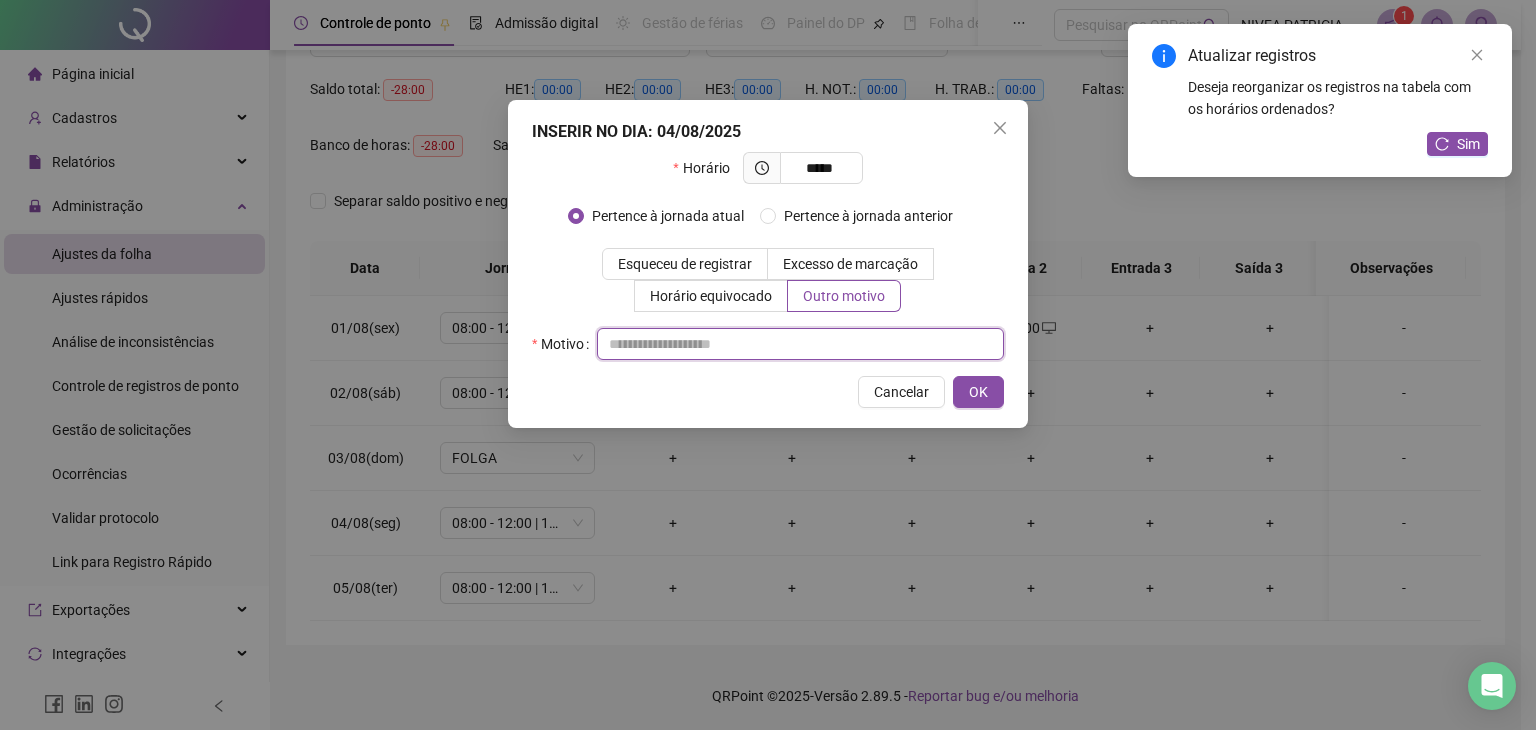 click at bounding box center (800, 344) 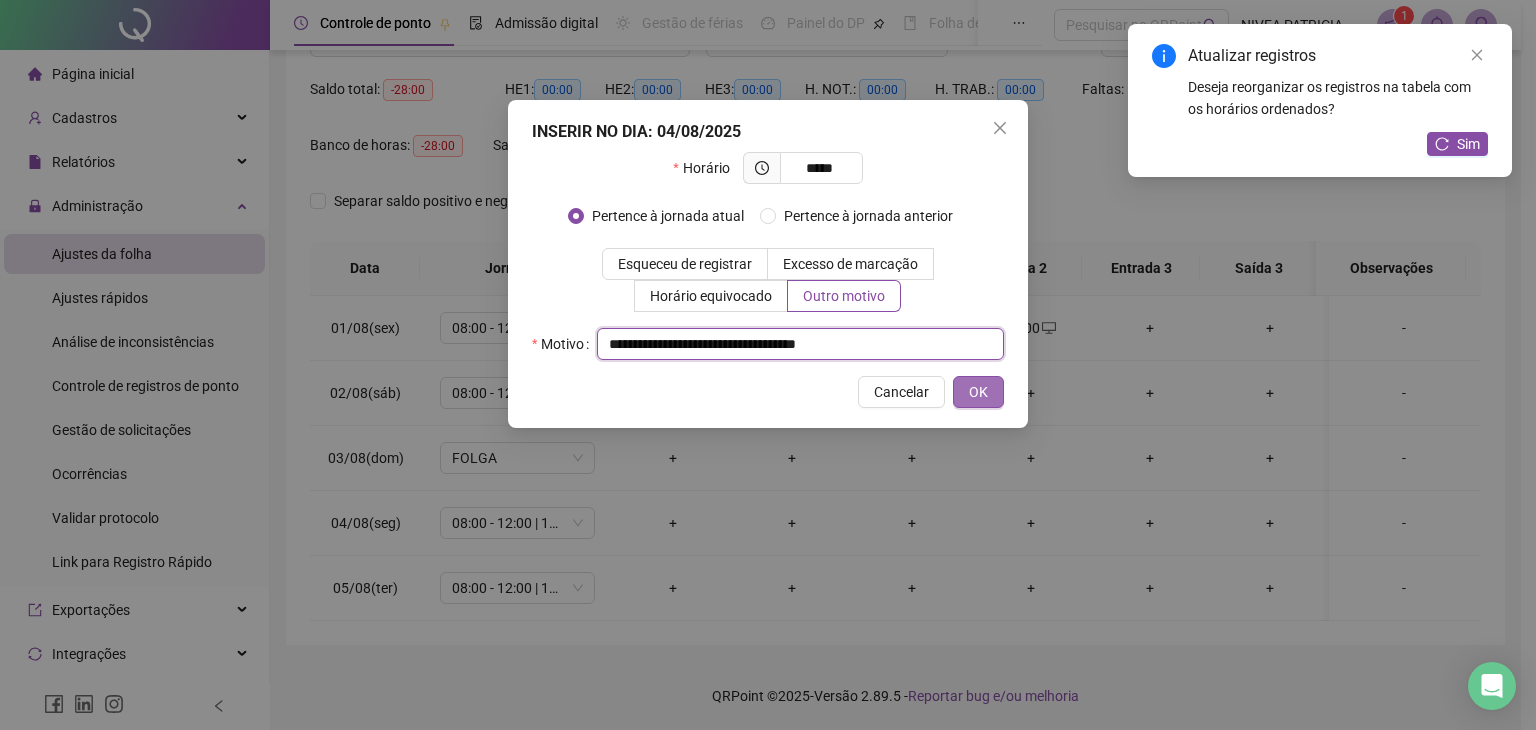 type on "**********" 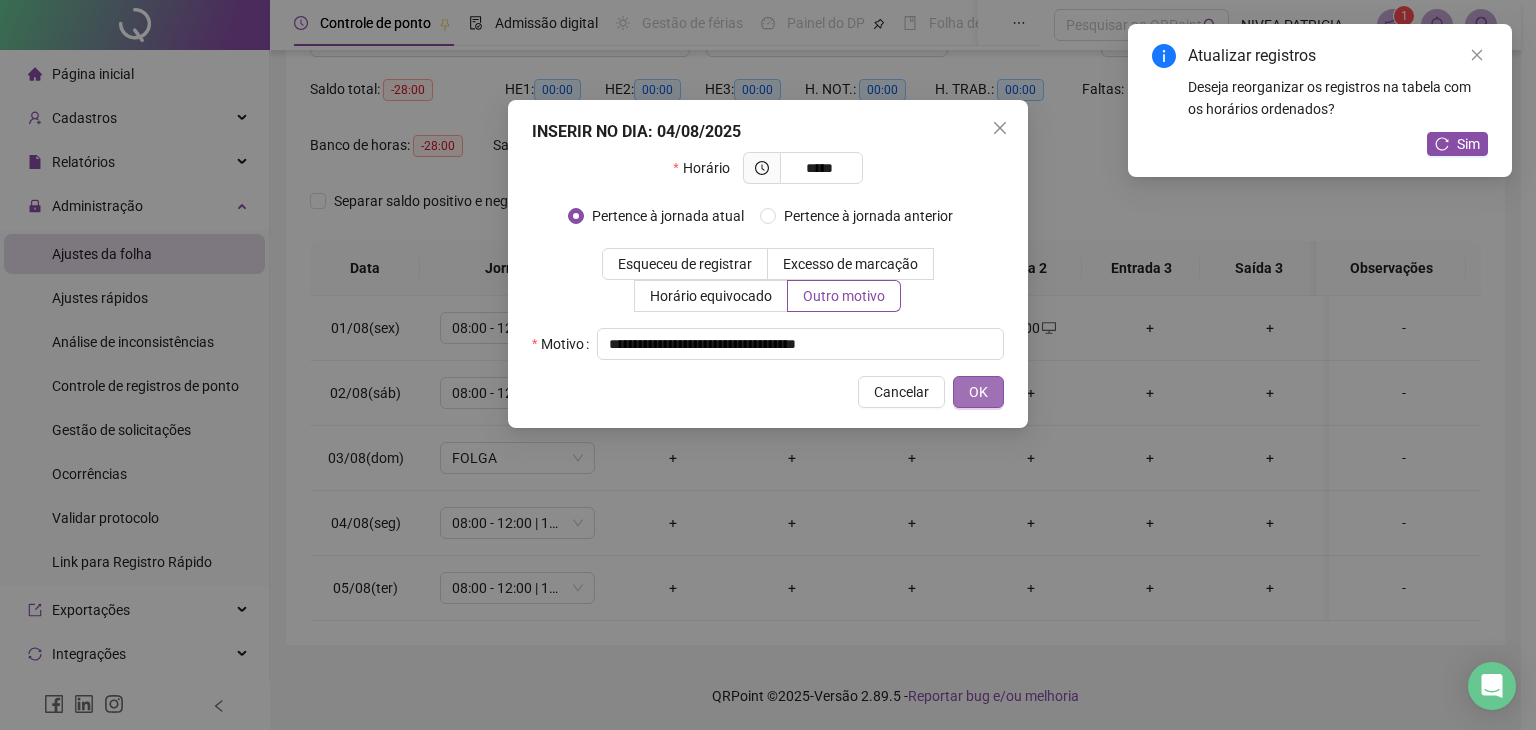click on "OK" at bounding box center [978, 392] 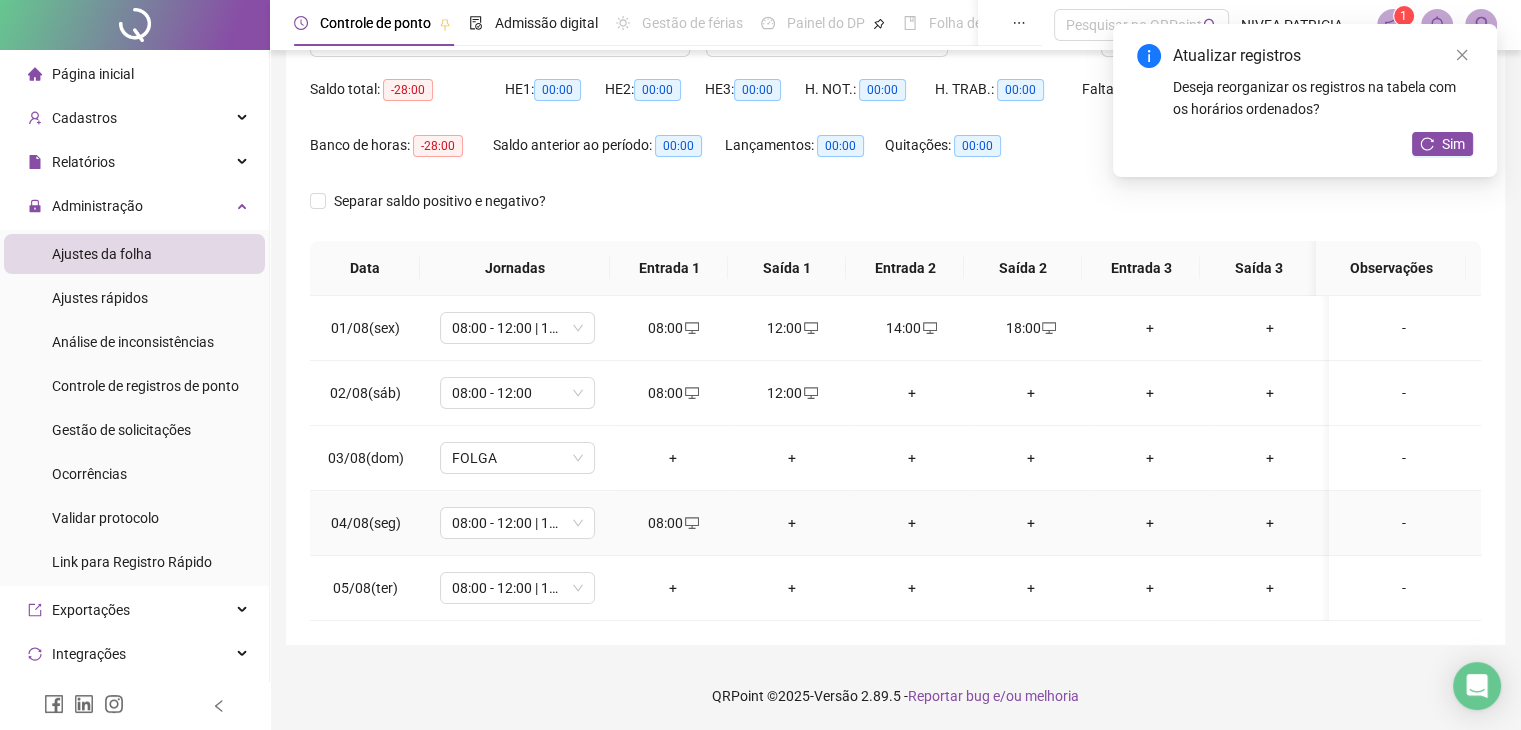 click on "+" at bounding box center (792, 523) 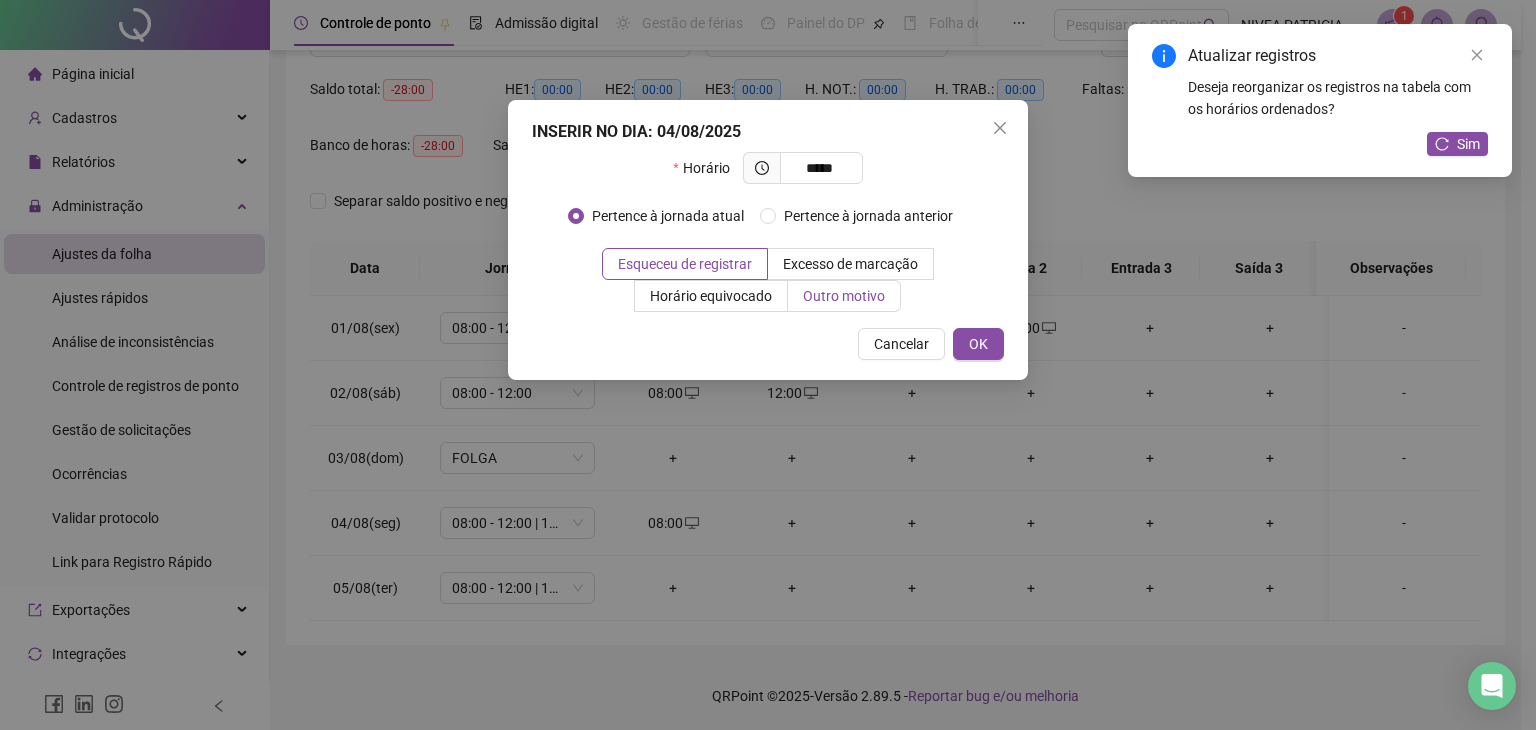 type on "*****" 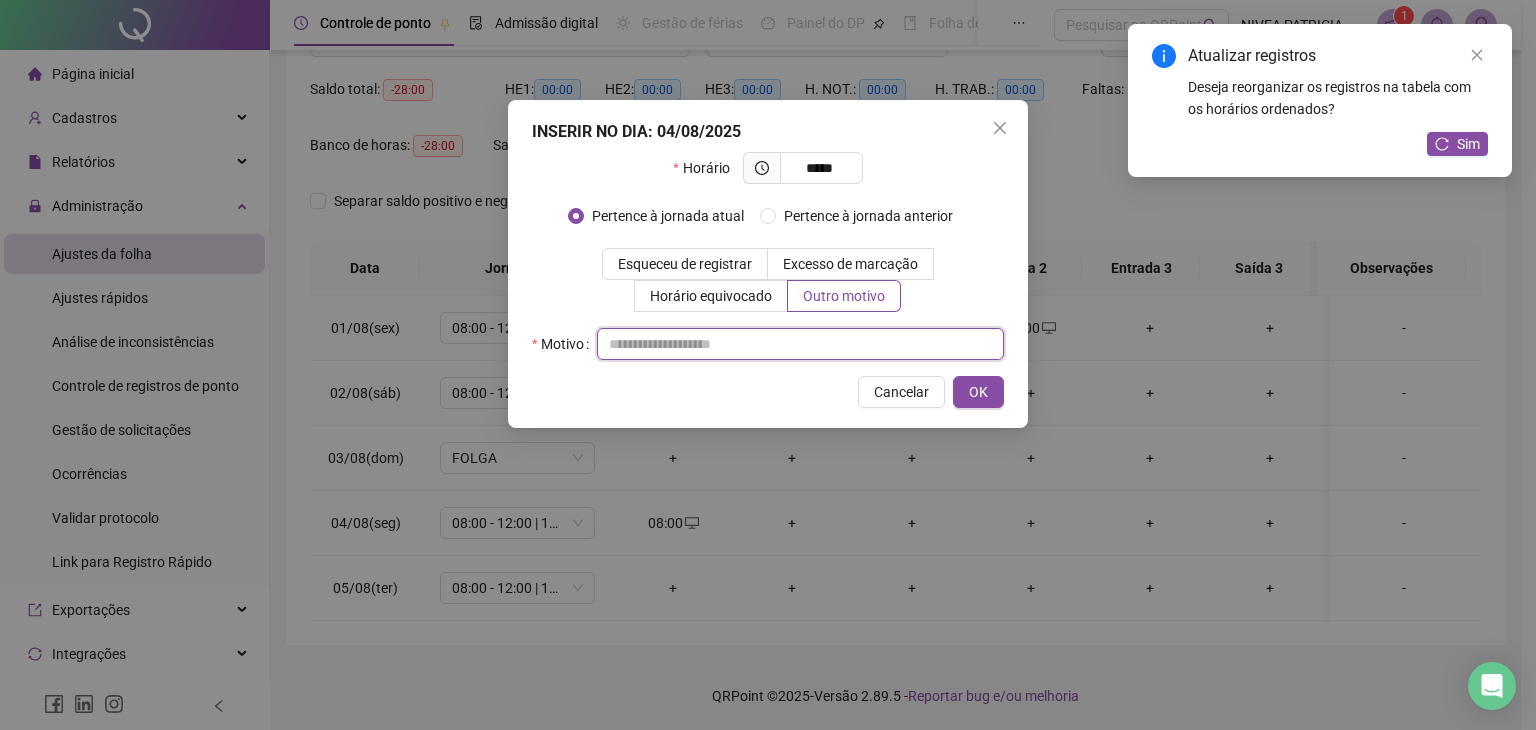 click at bounding box center (800, 344) 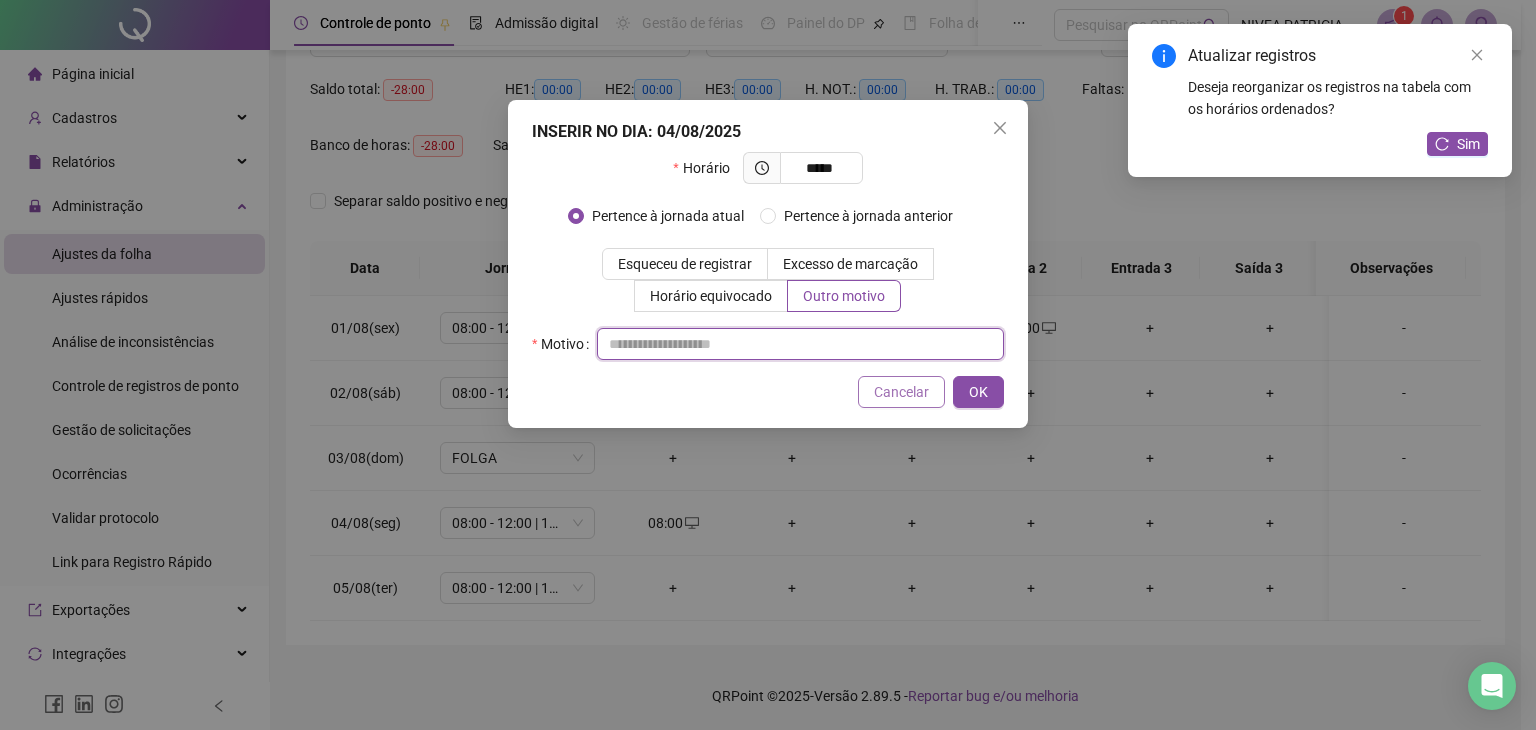 paste on "**********" 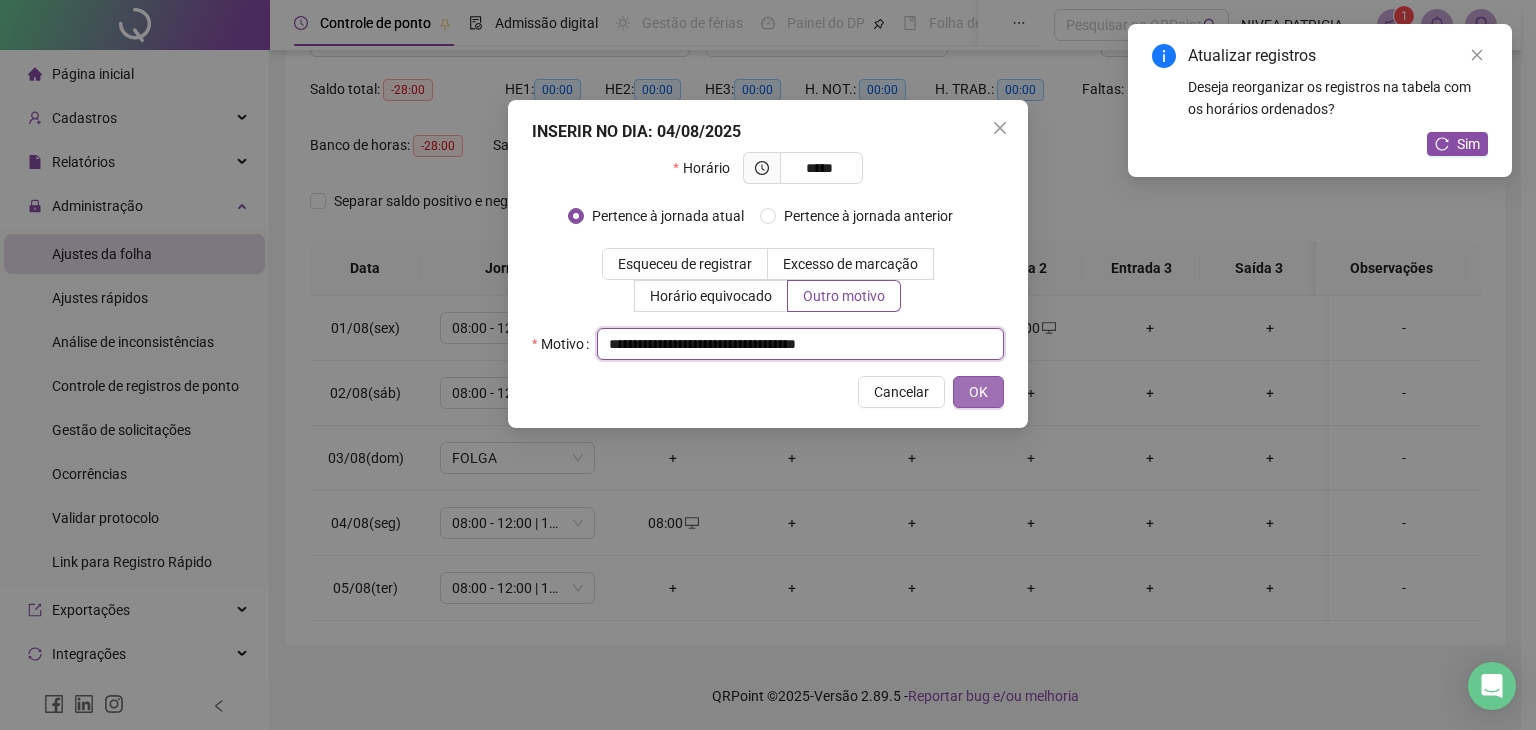 type on "**********" 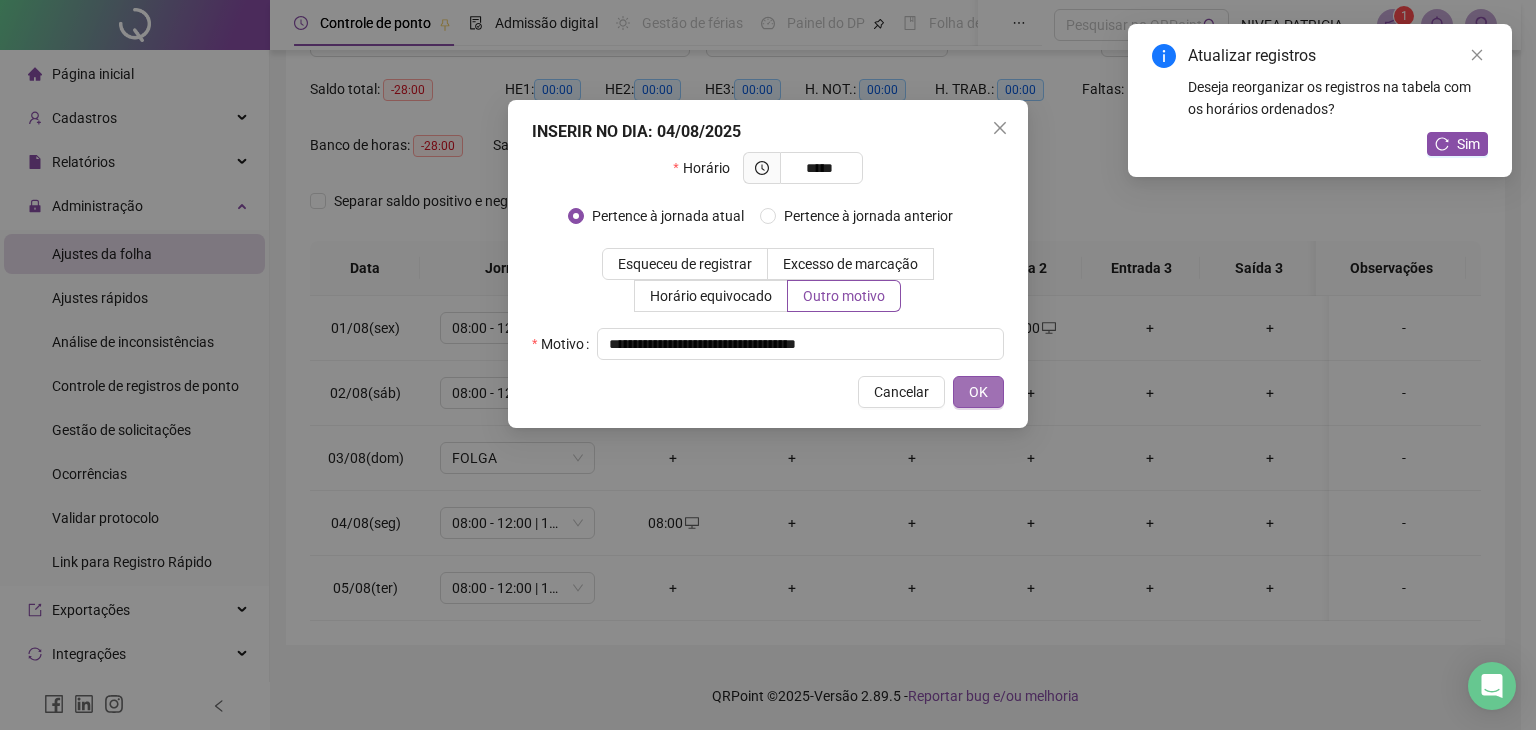 drag, startPoint x: 992, startPoint y: 392, endPoint x: 991, endPoint y: 405, distance: 13.038404 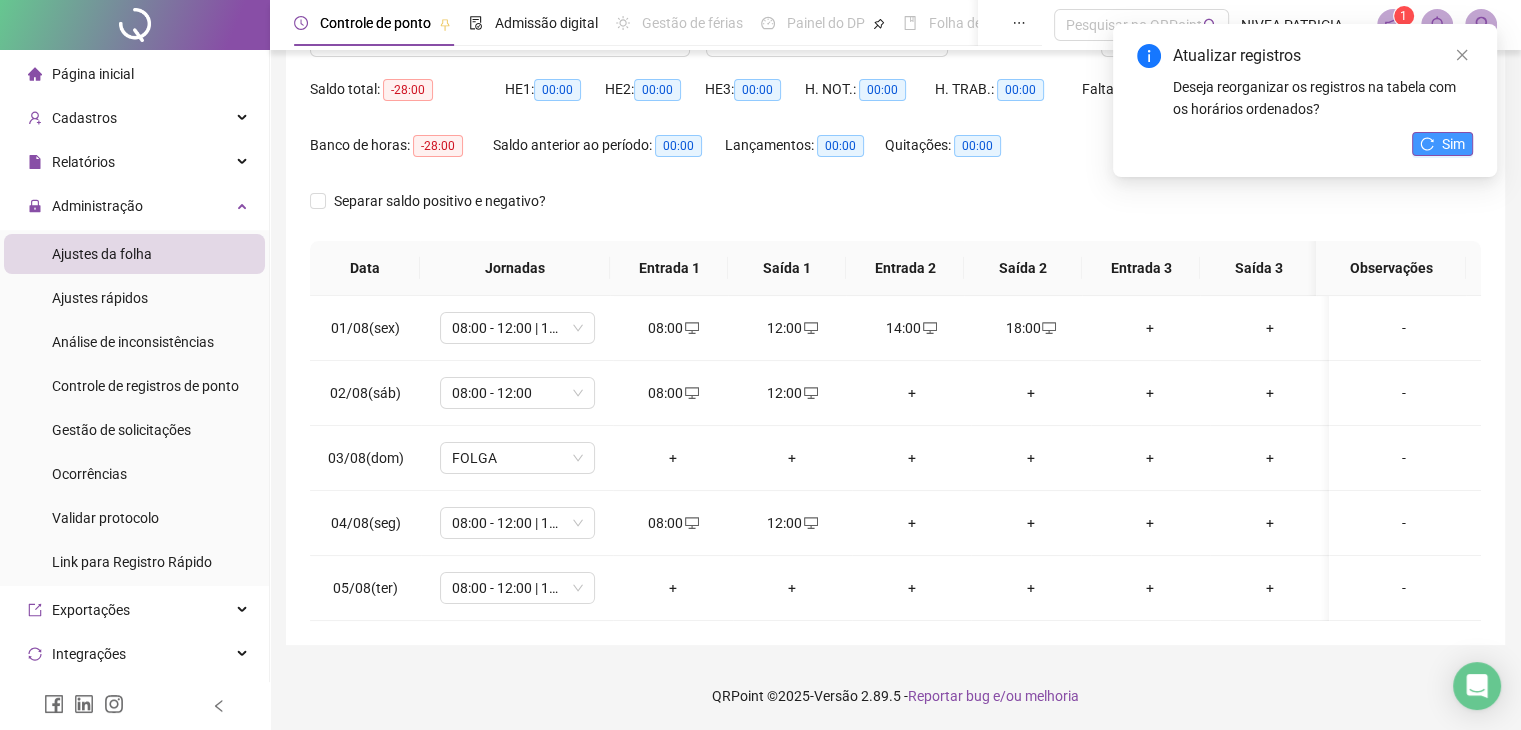 click 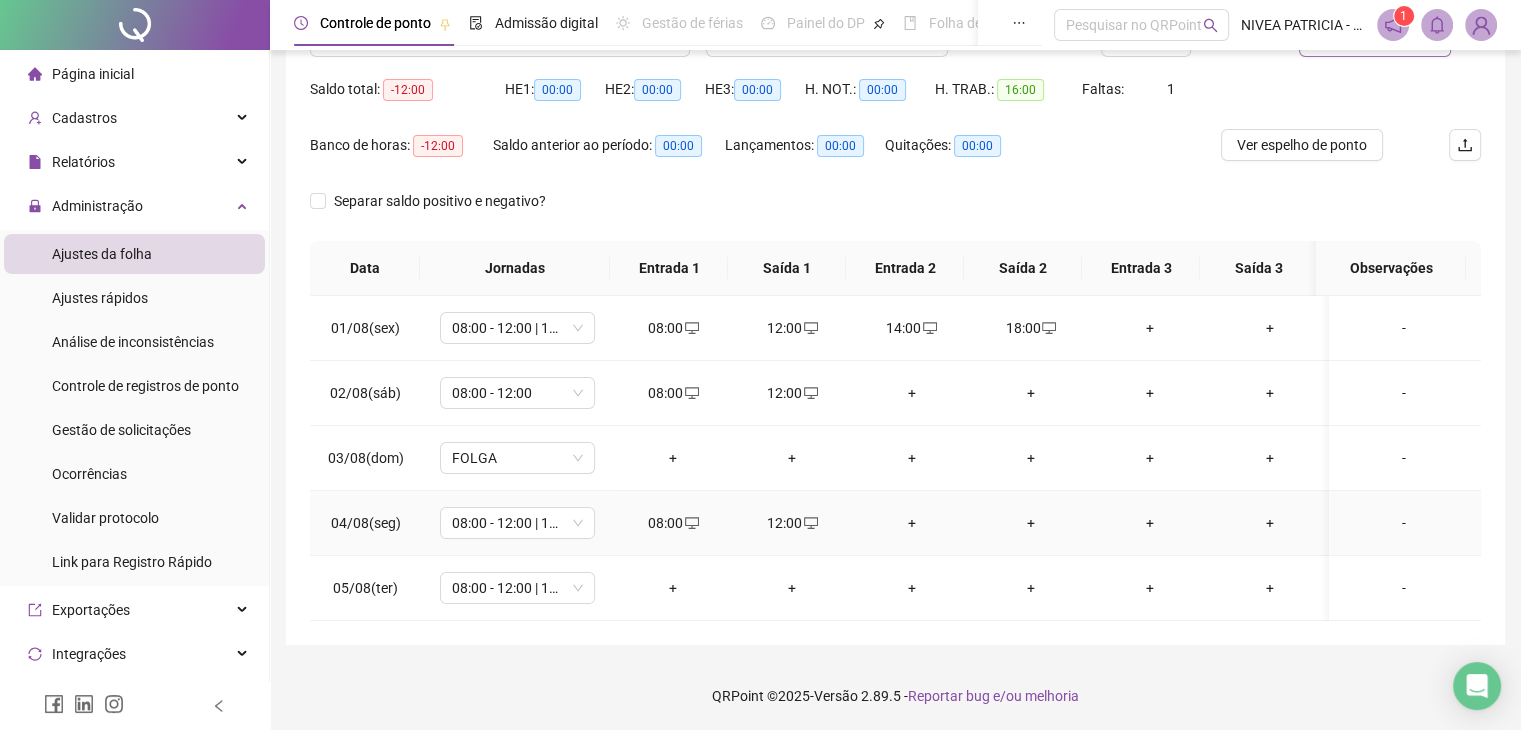click on "+" at bounding box center [911, 523] 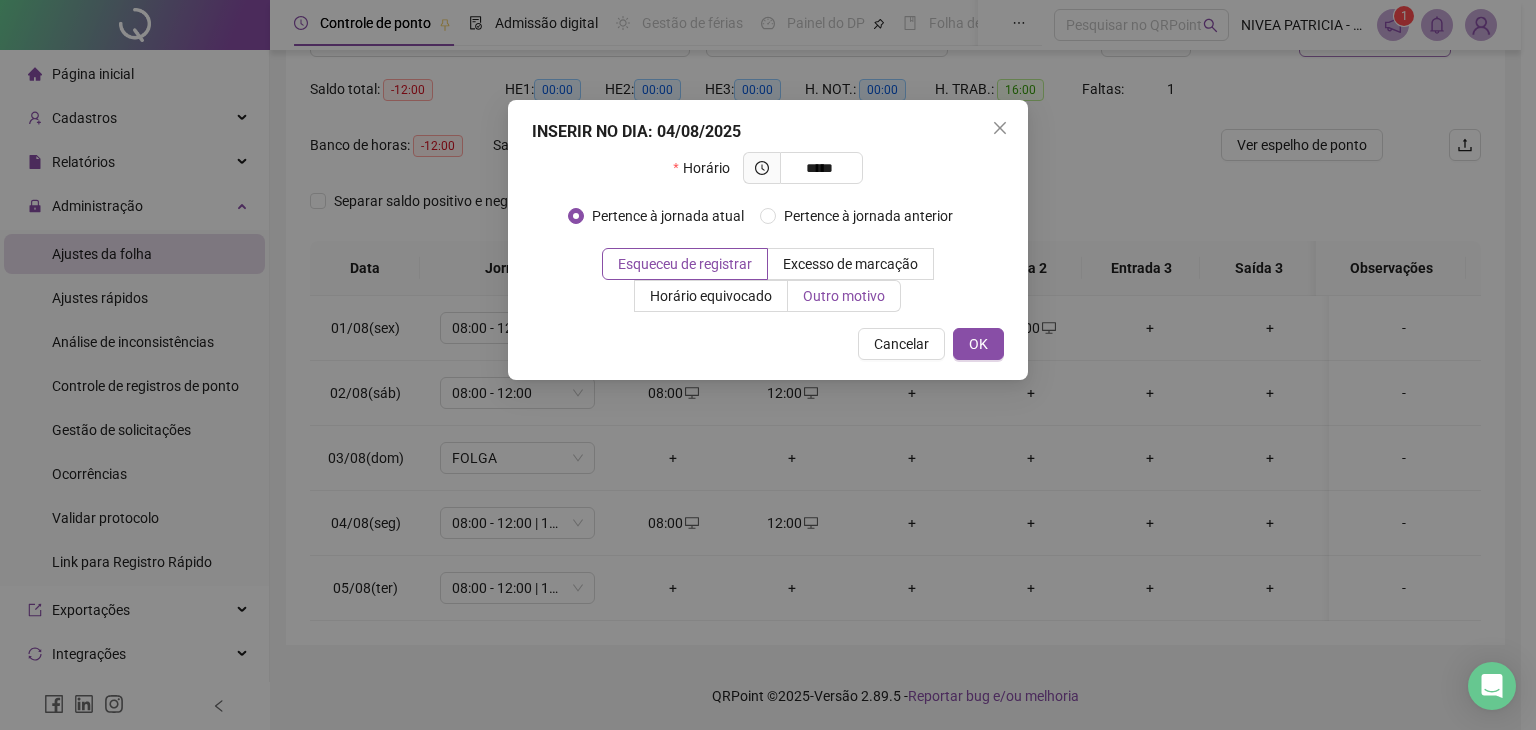 type on "*****" 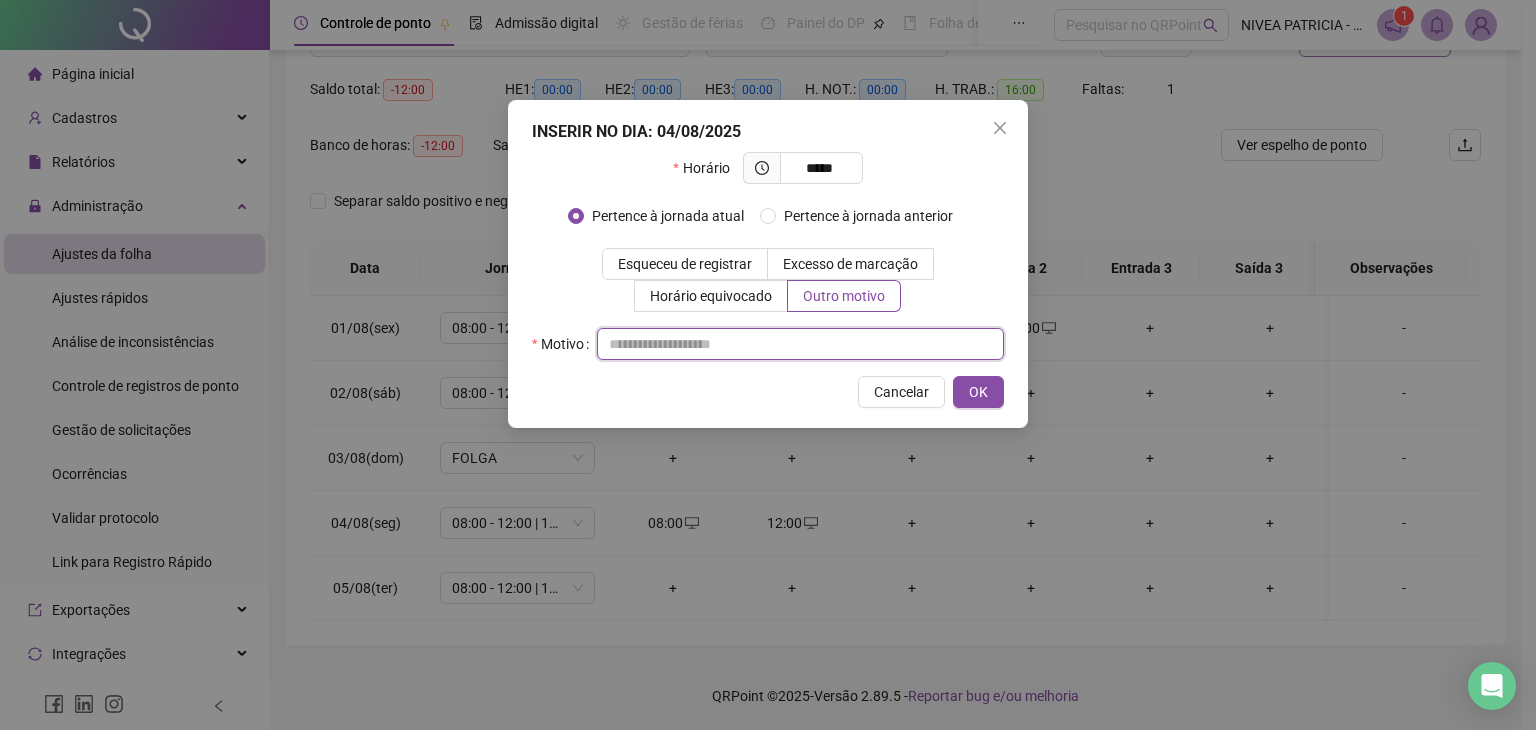 click at bounding box center [800, 344] 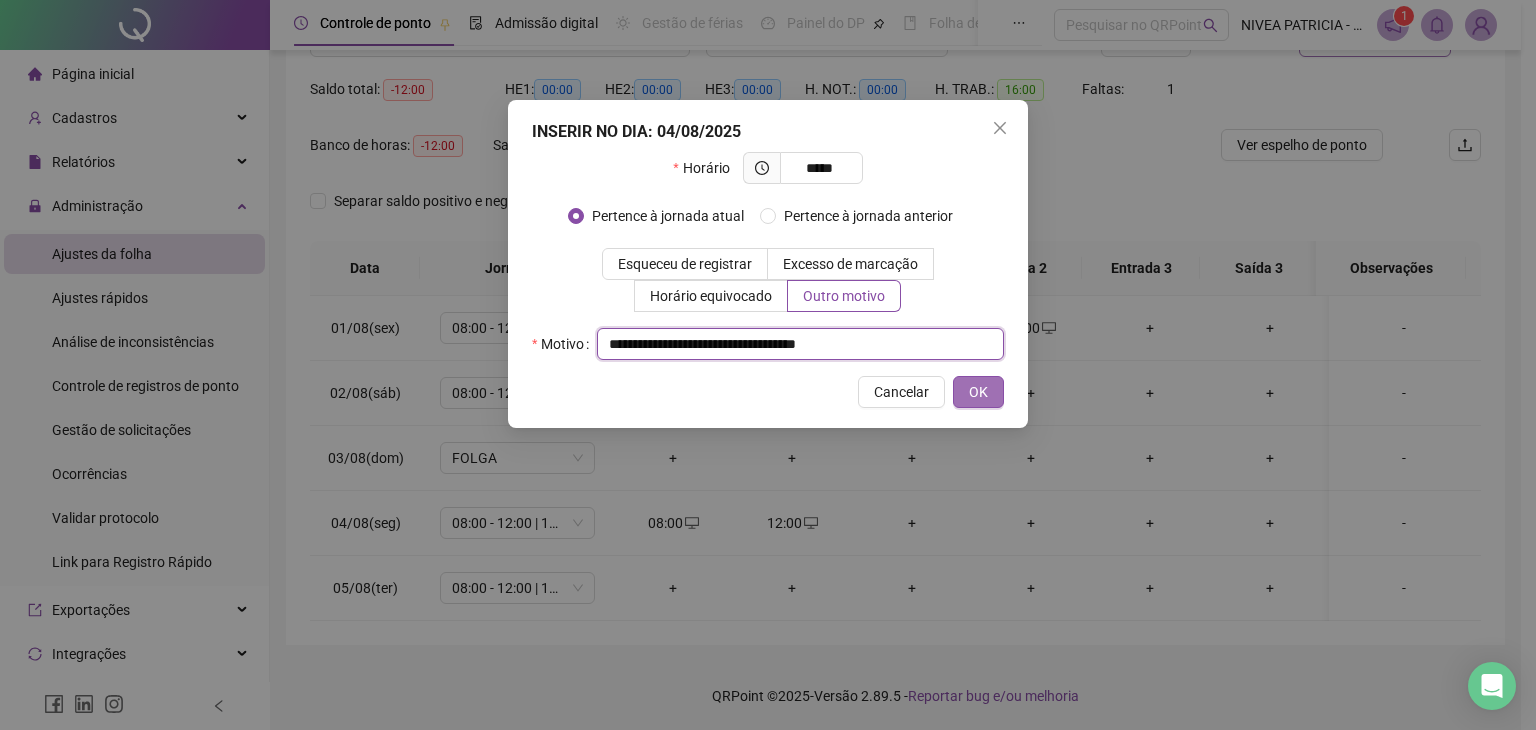 type on "**********" 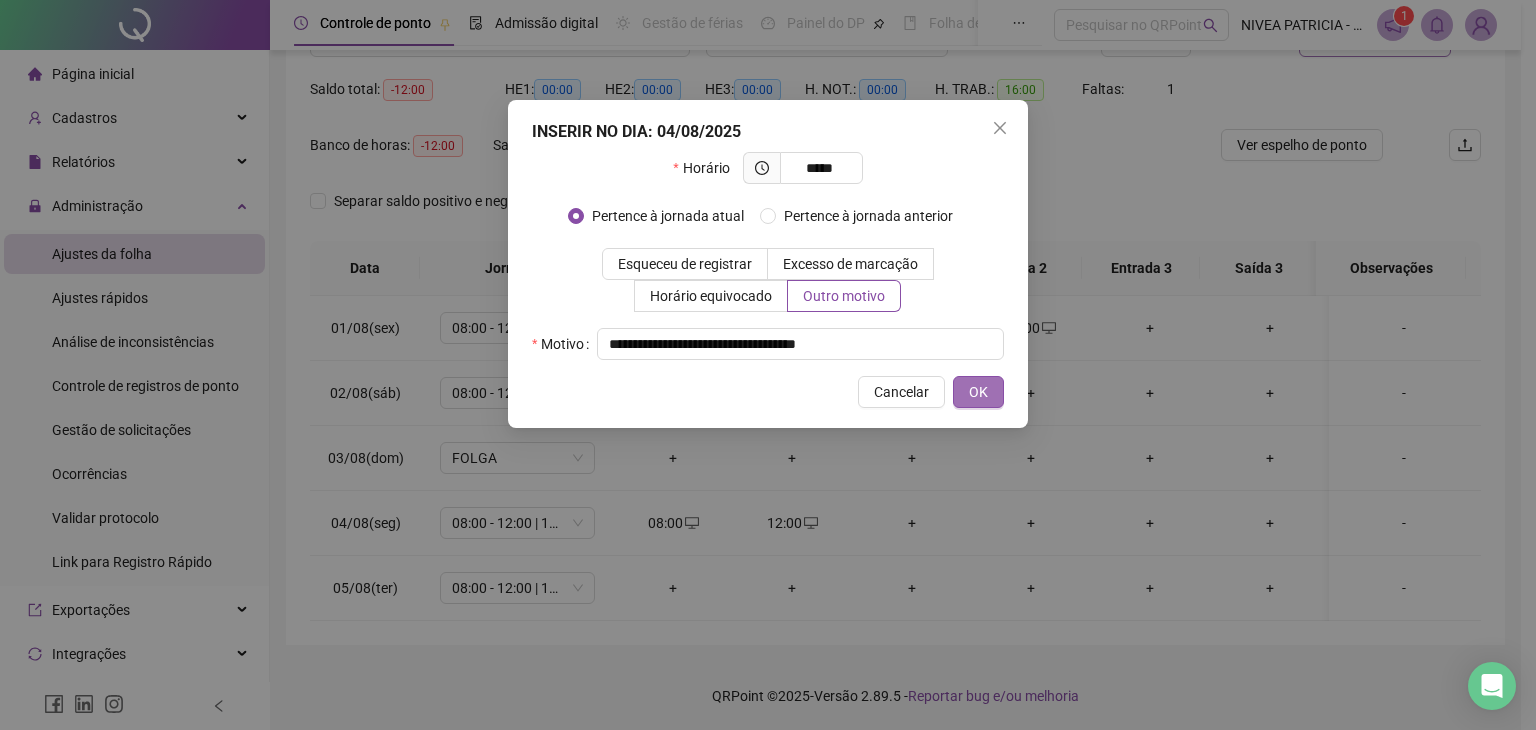 click on "OK" at bounding box center (978, 392) 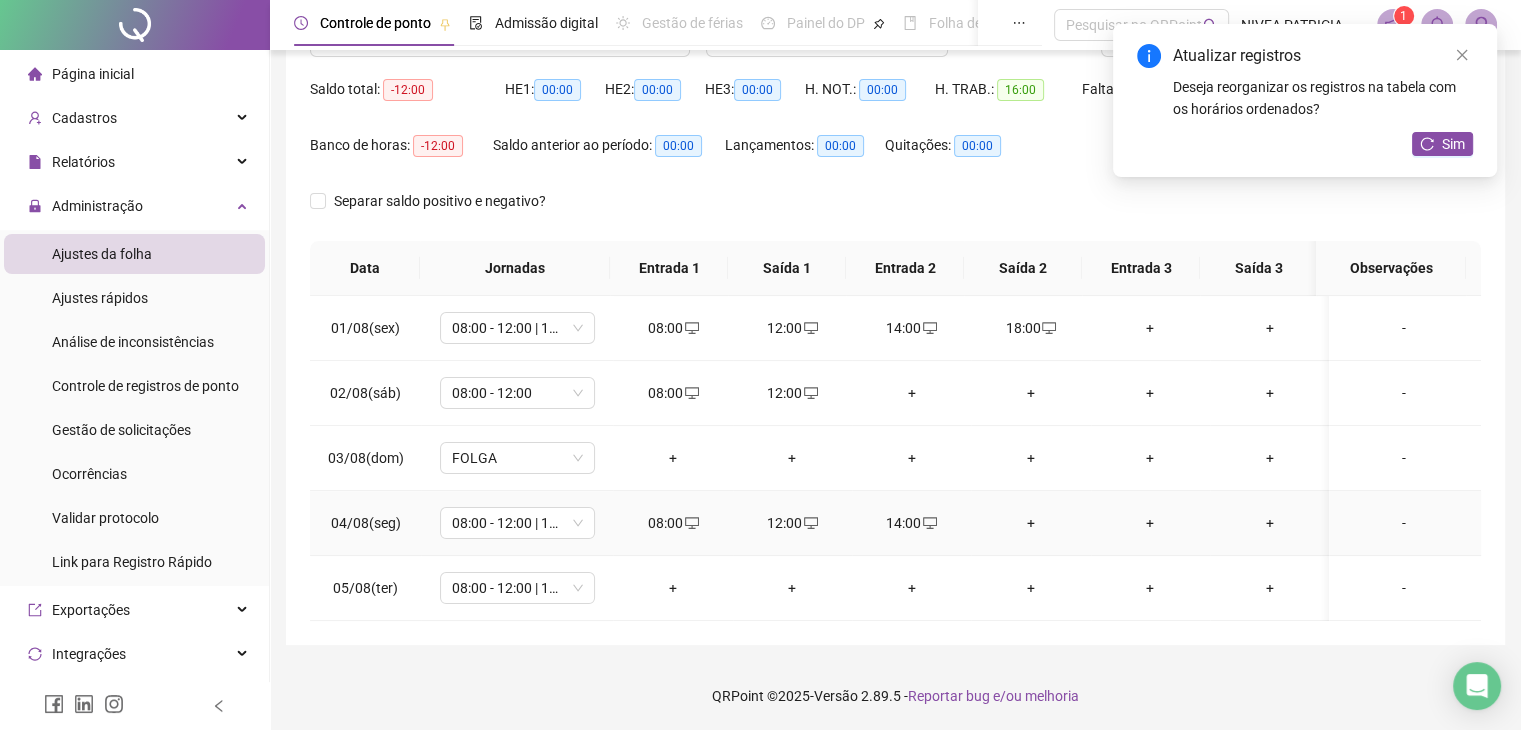 click on "+" at bounding box center [1030, 523] 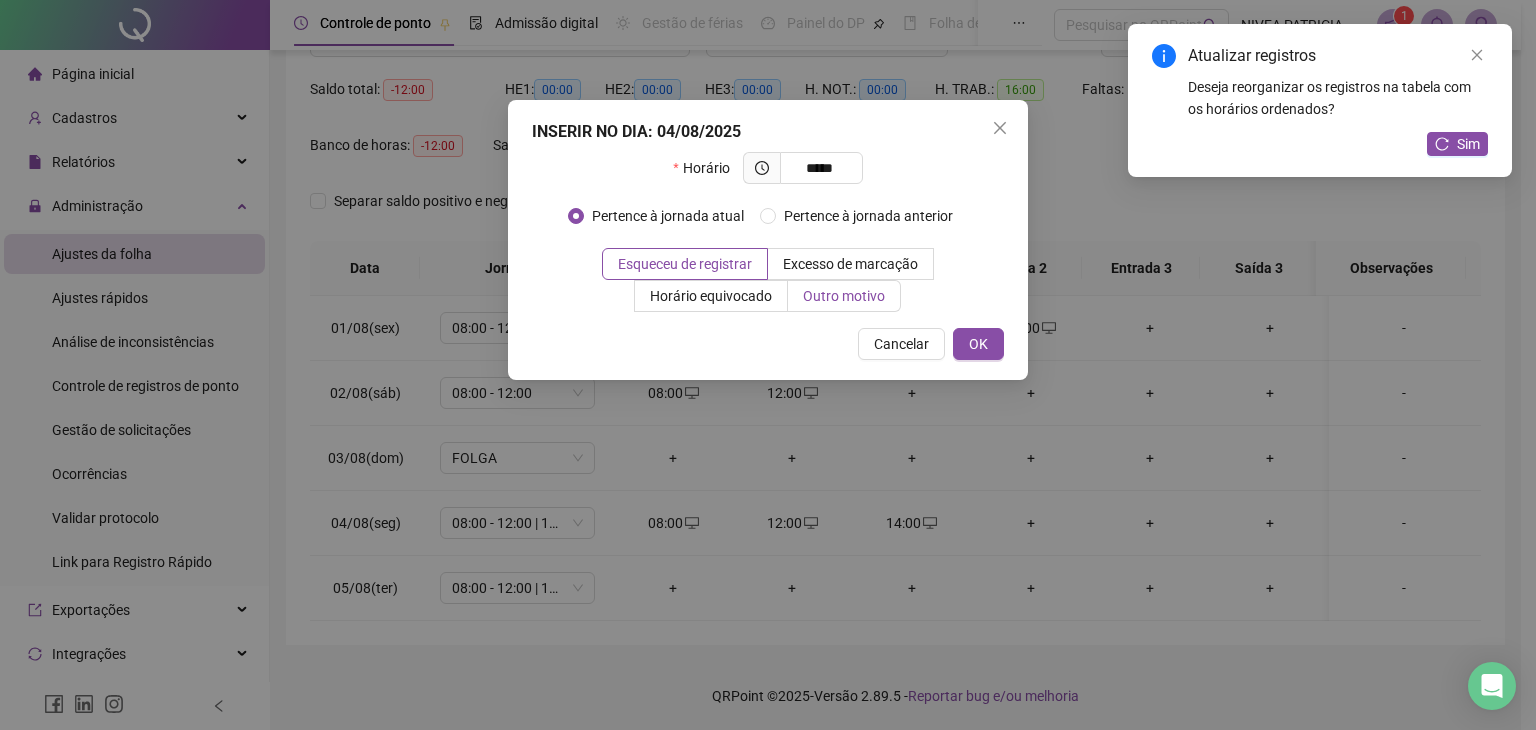 type on "*****" 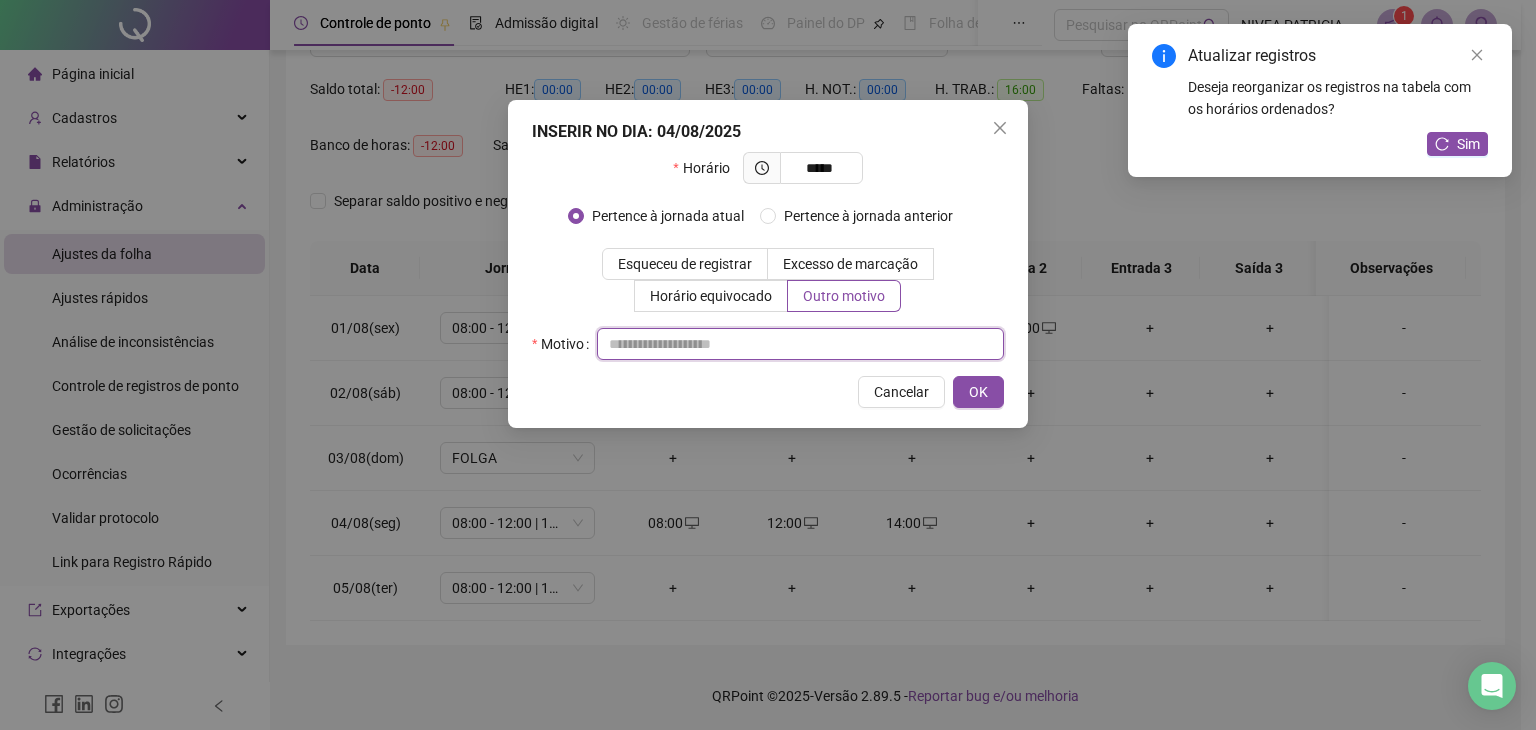 click at bounding box center (800, 344) 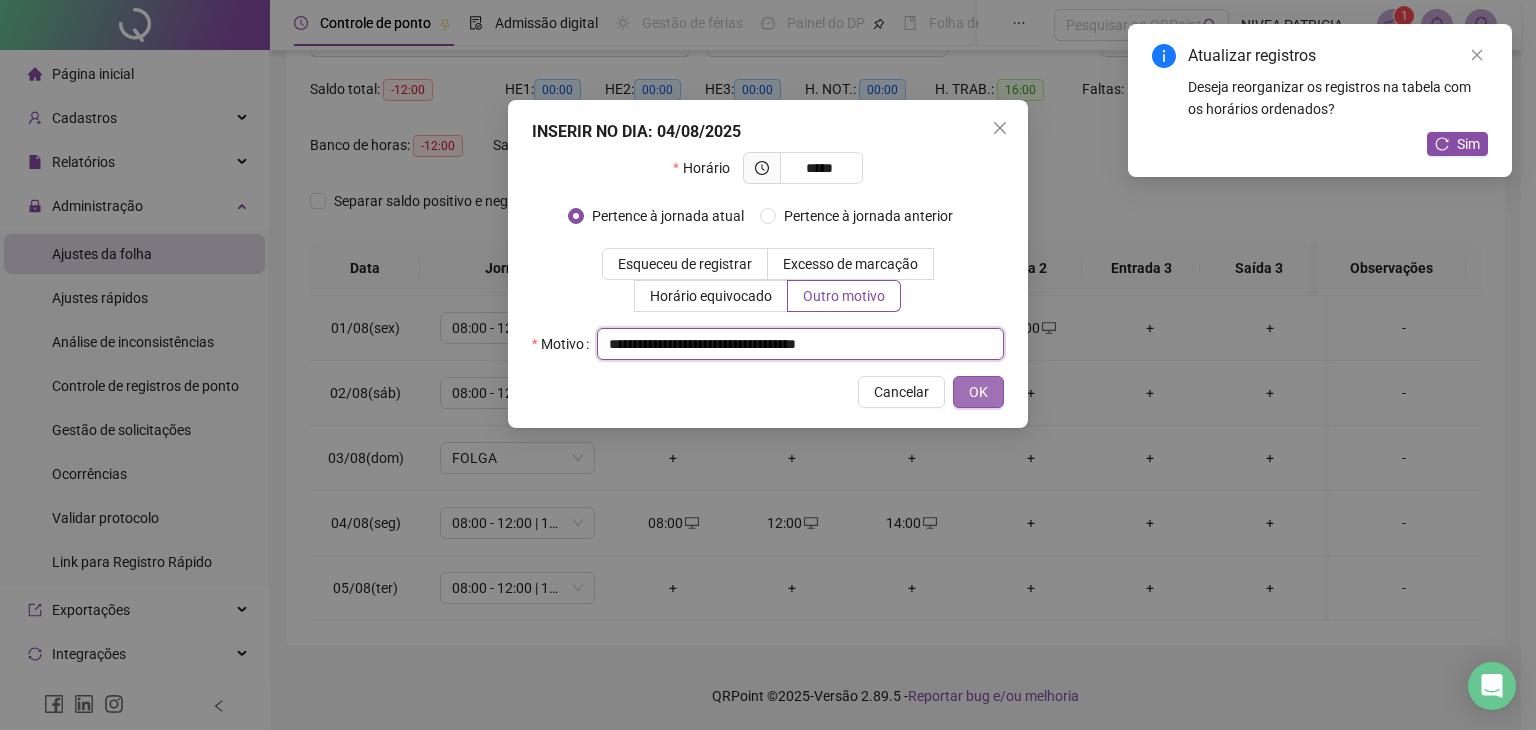 type on "**********" 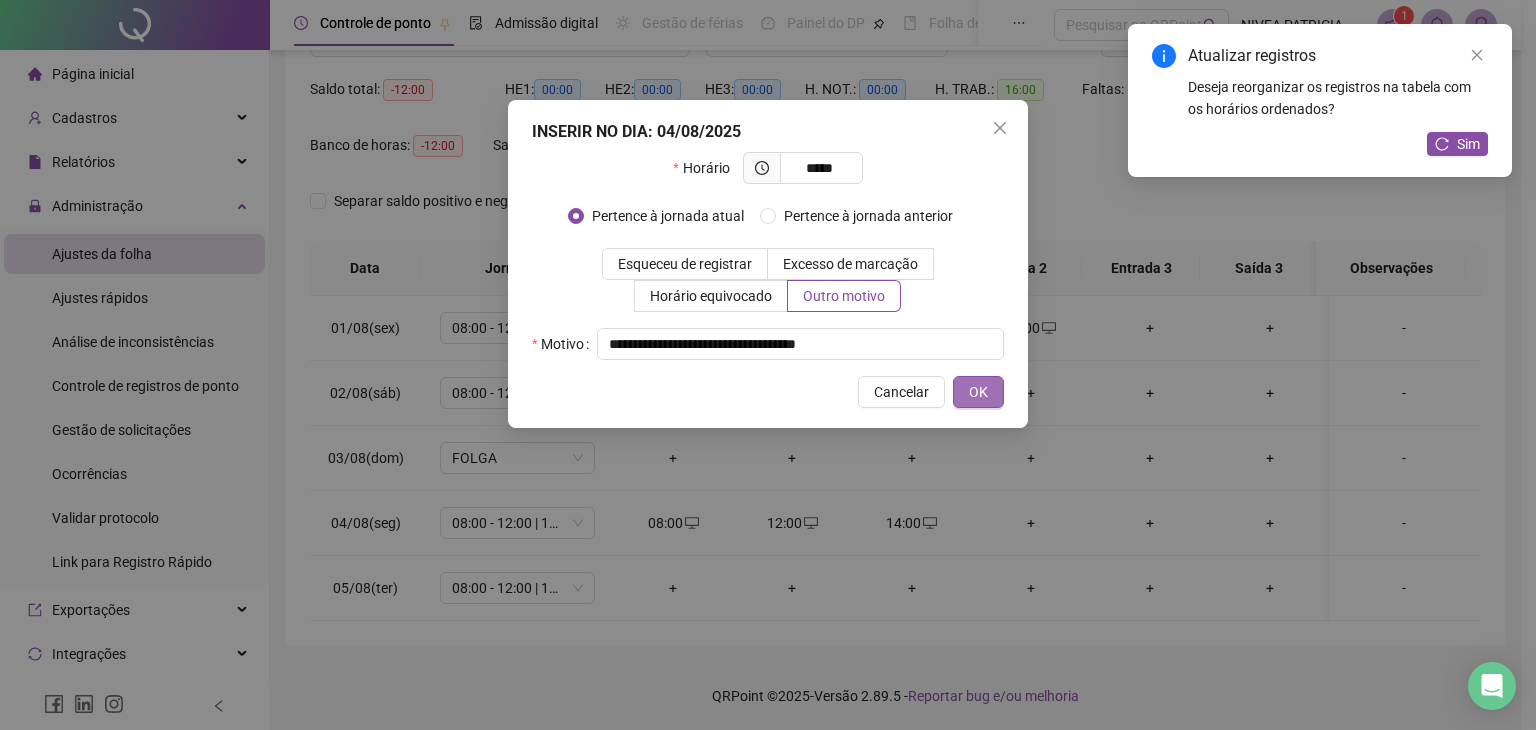 click on "OK" at bounding box center [978, 392] 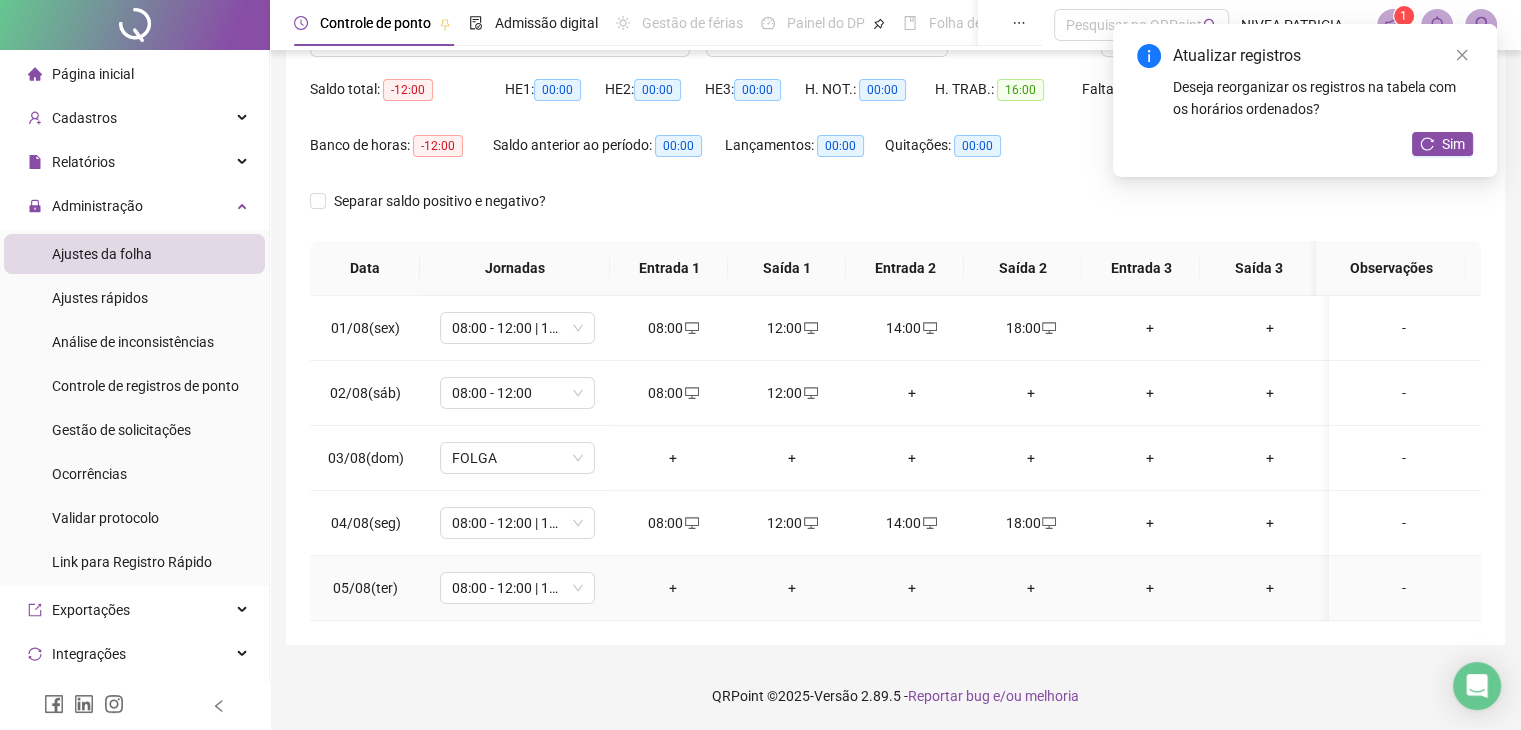 click on "+" at bounding box center [672, 588] 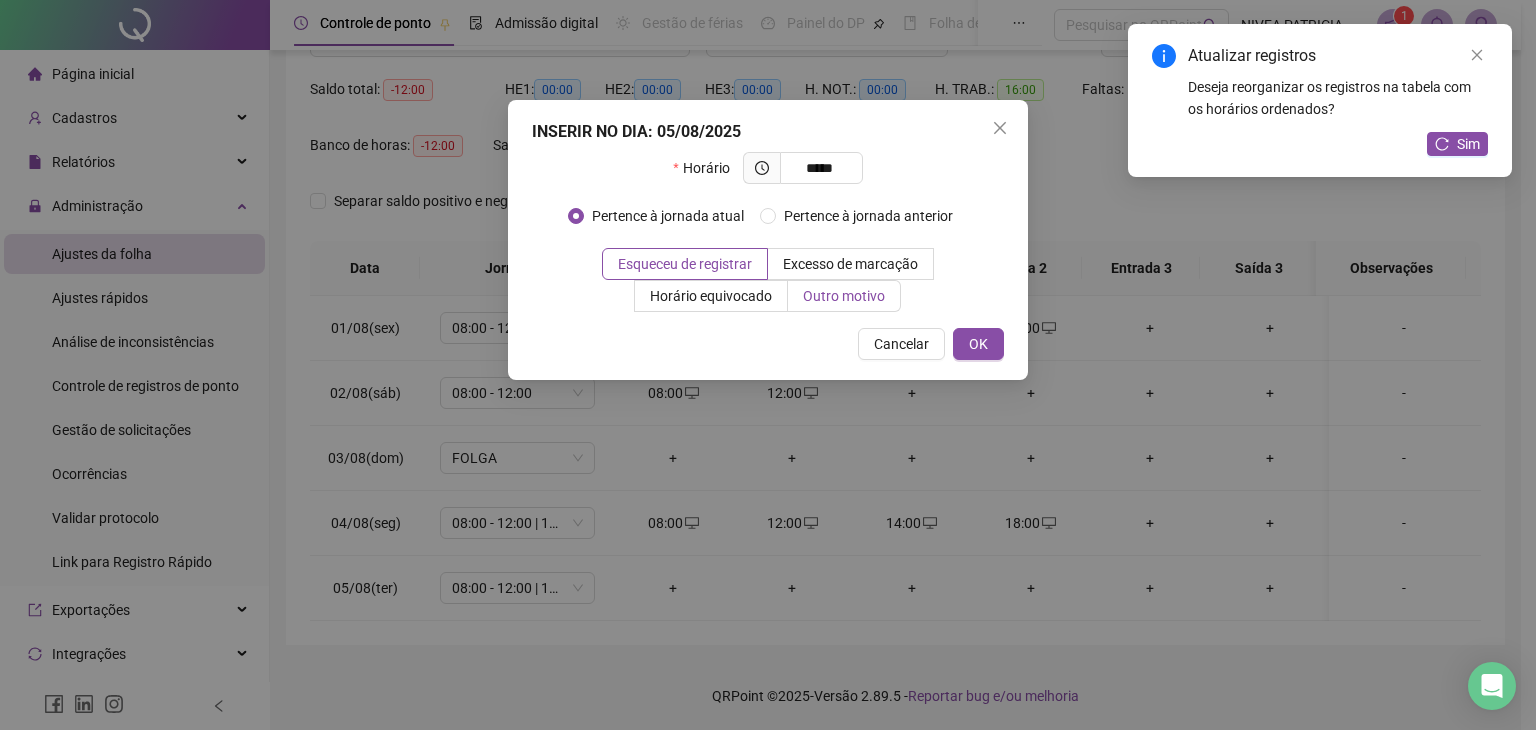 type on "*****" 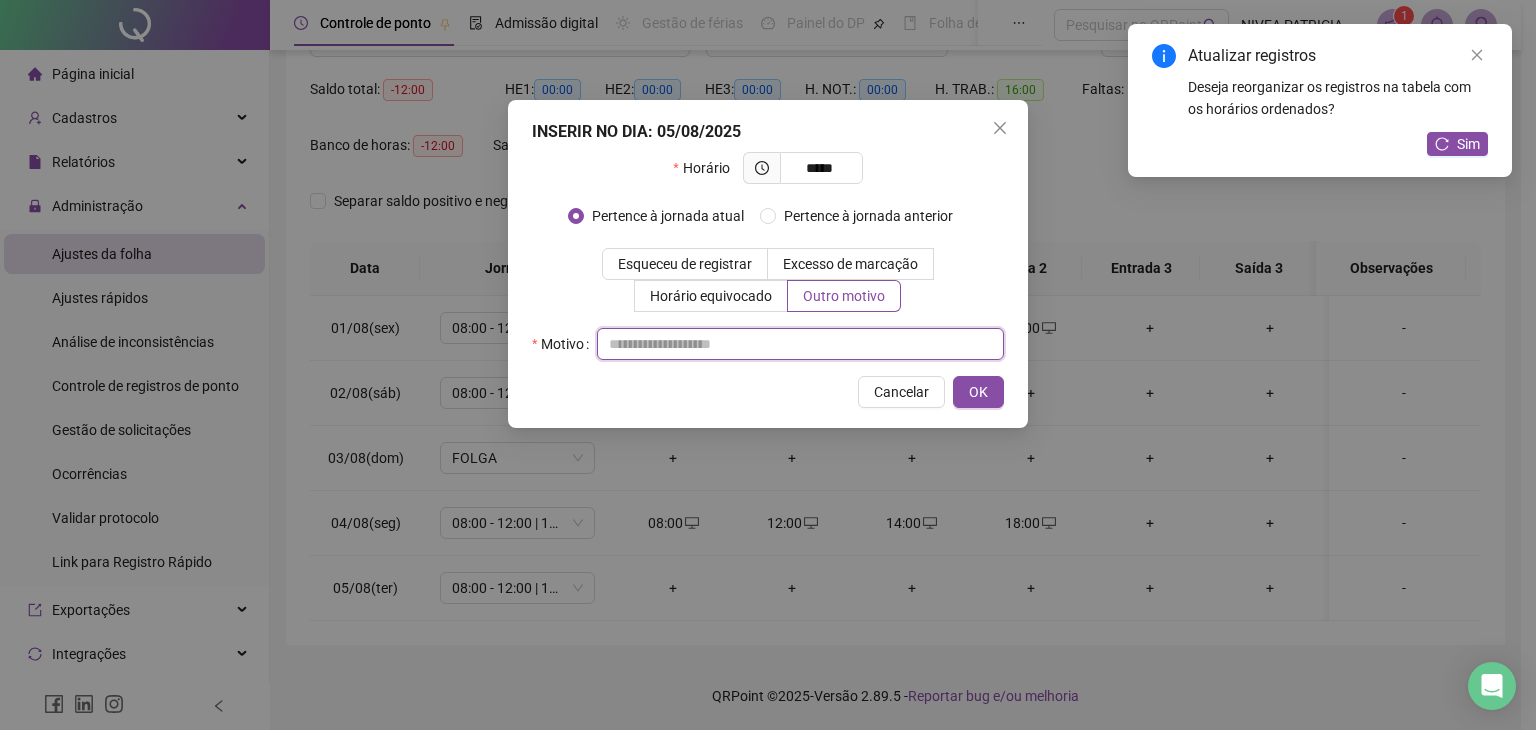 click at bounding box center (800, 344) 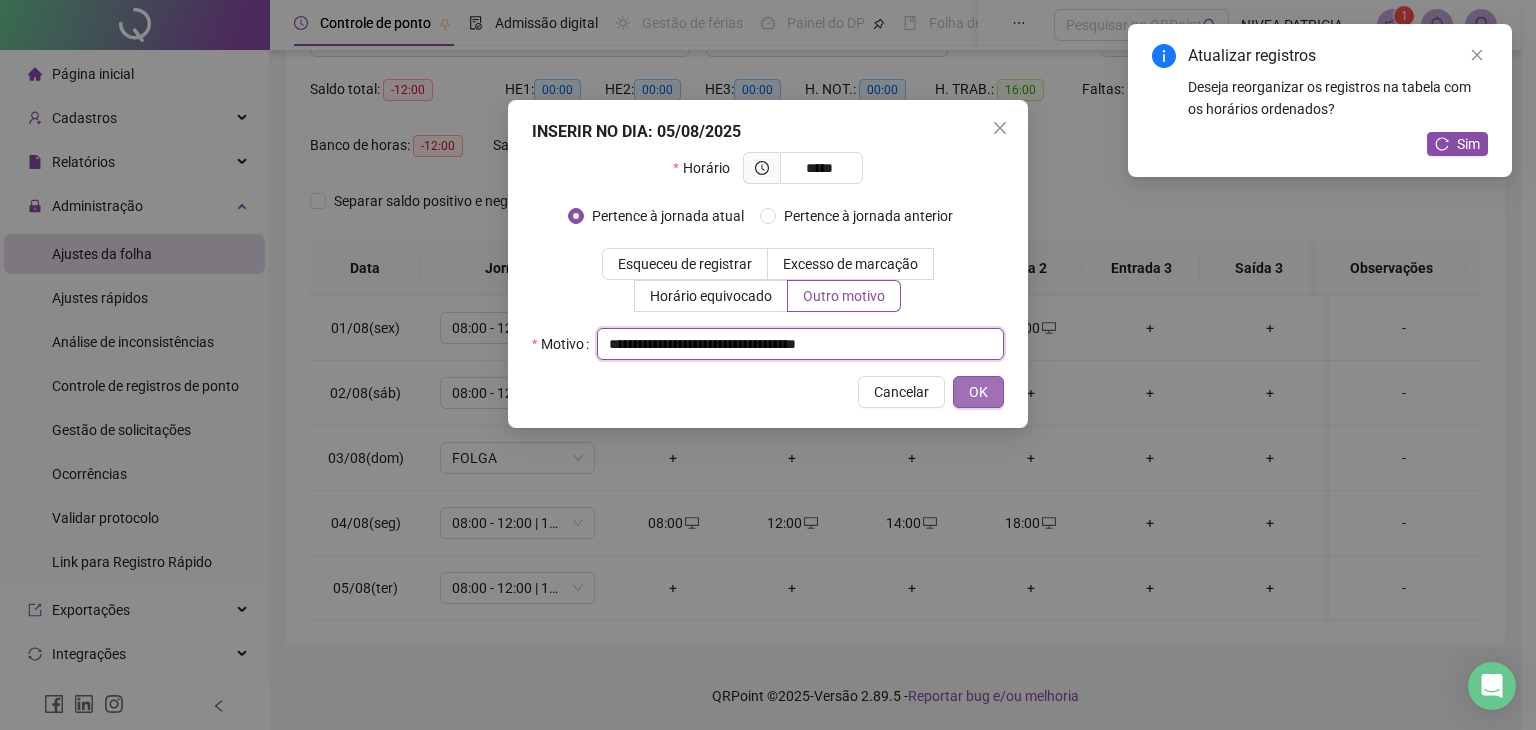 type on "**********" 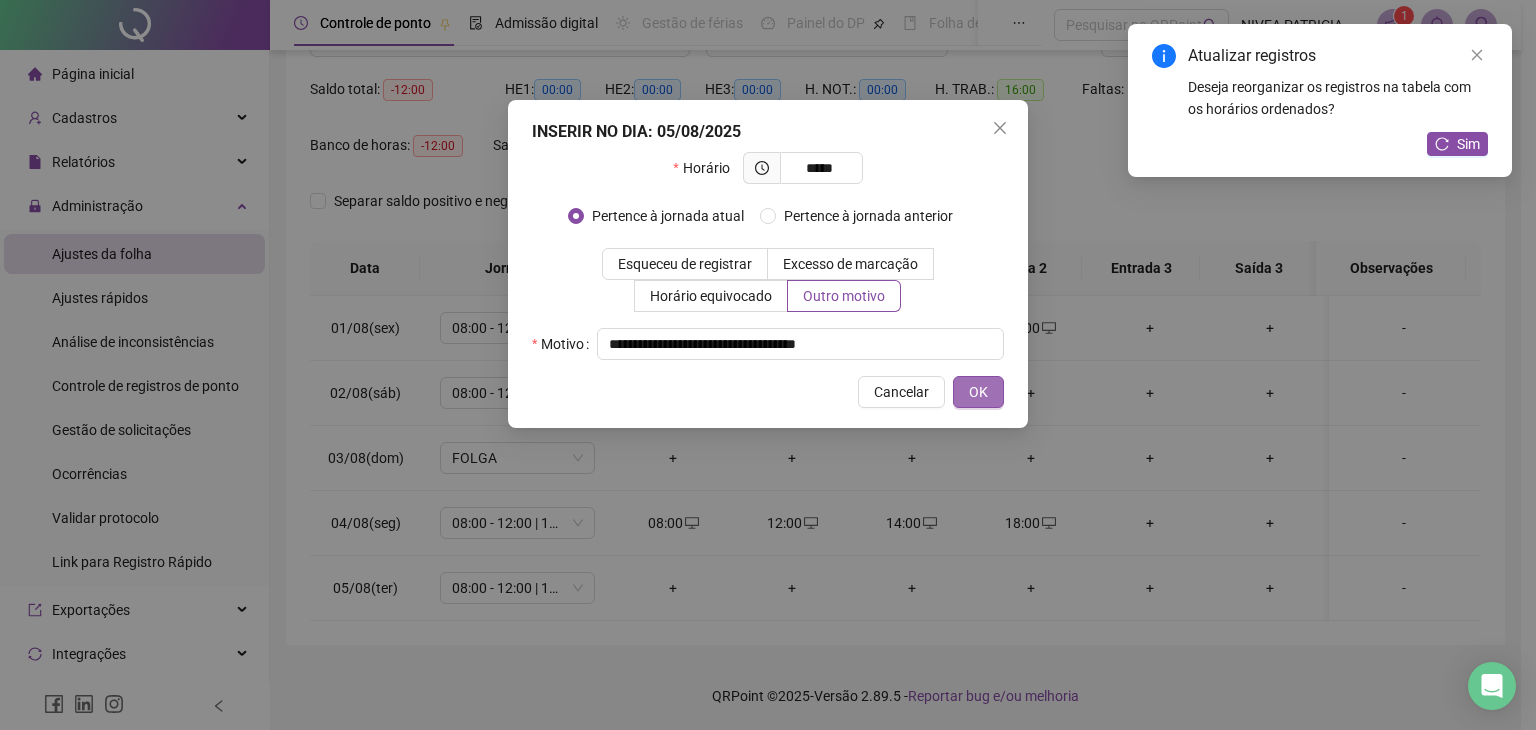 click on "OK" at bounding box center (978, 392) 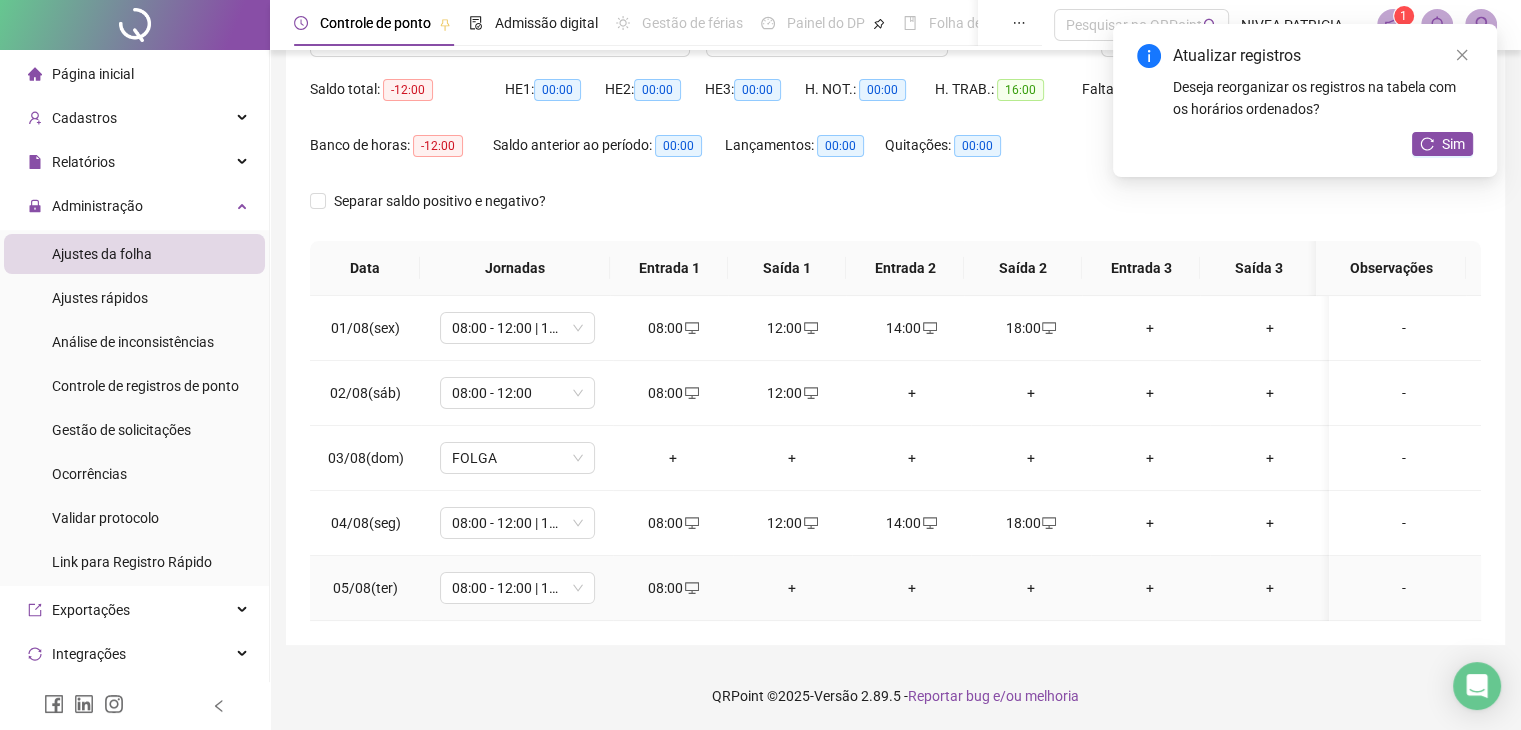 click on "+" at bounding box center [792, 588] 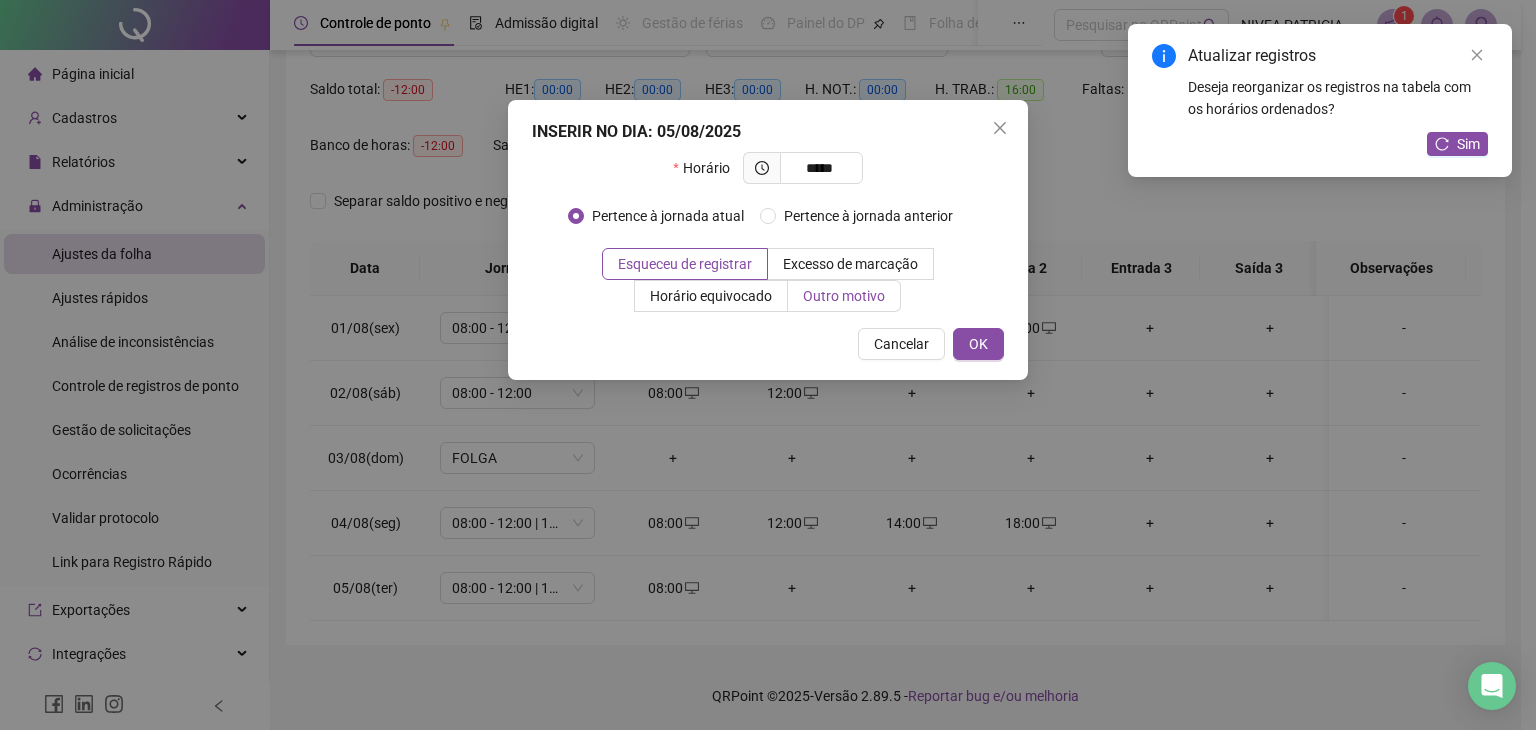 type on "*****" 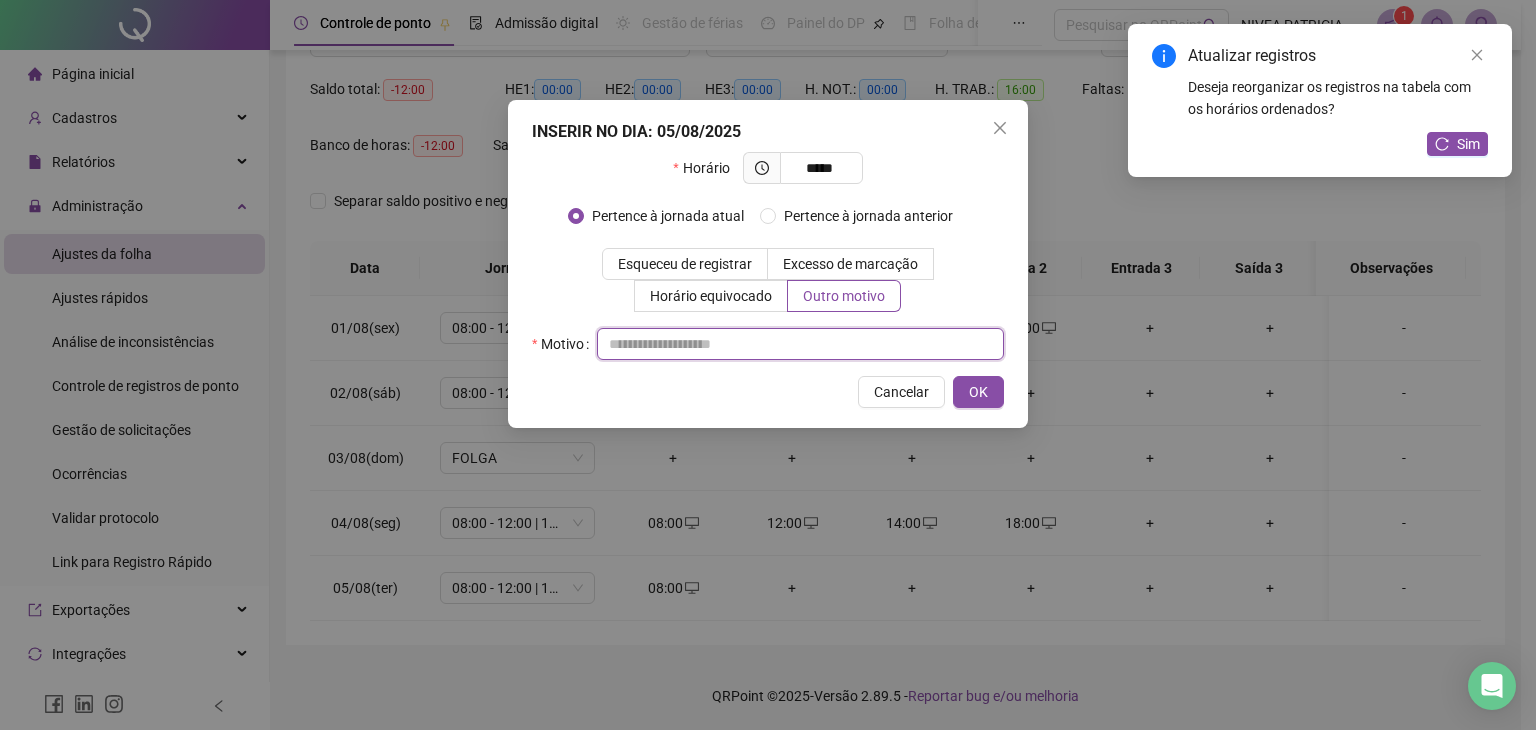 click at bounding box center [800, 344] 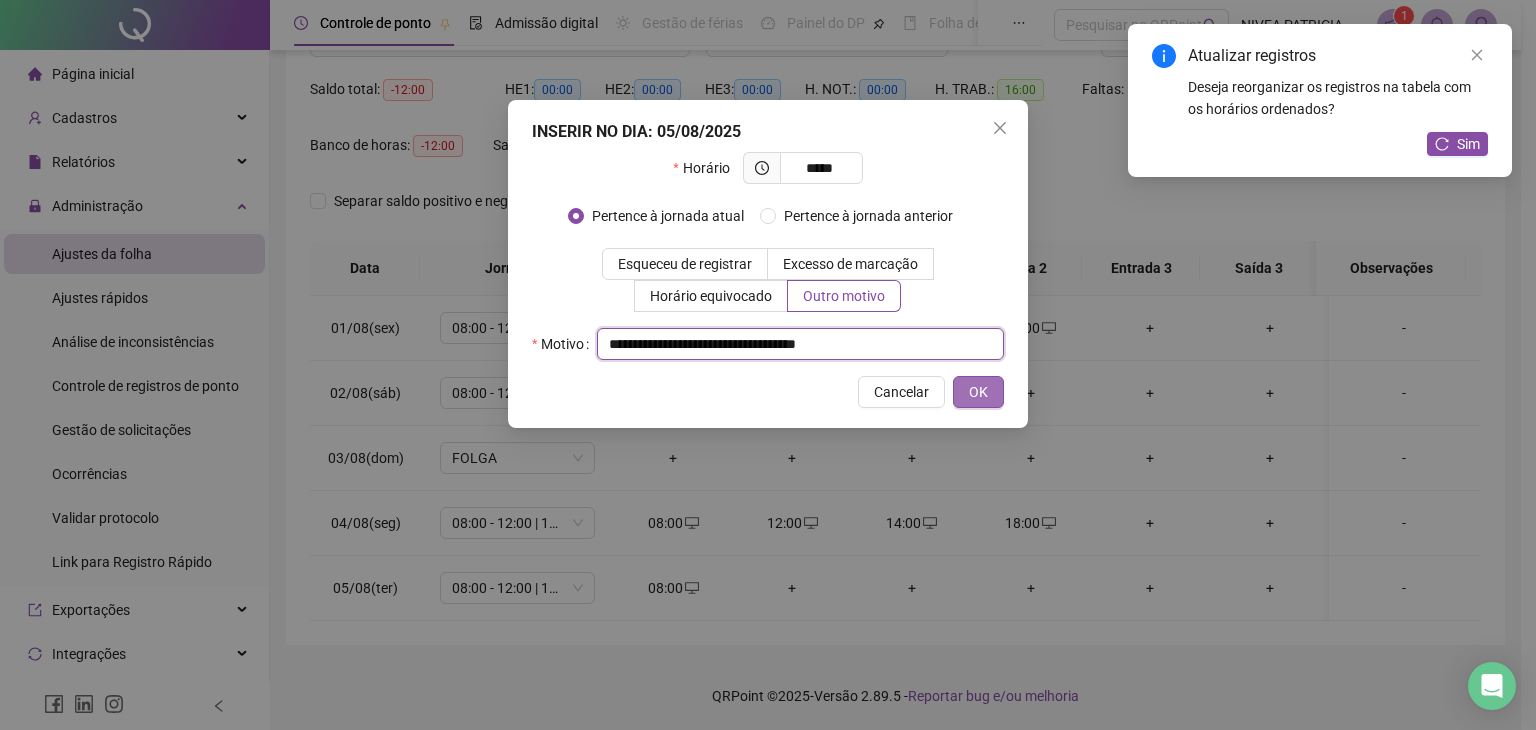type on "**********" 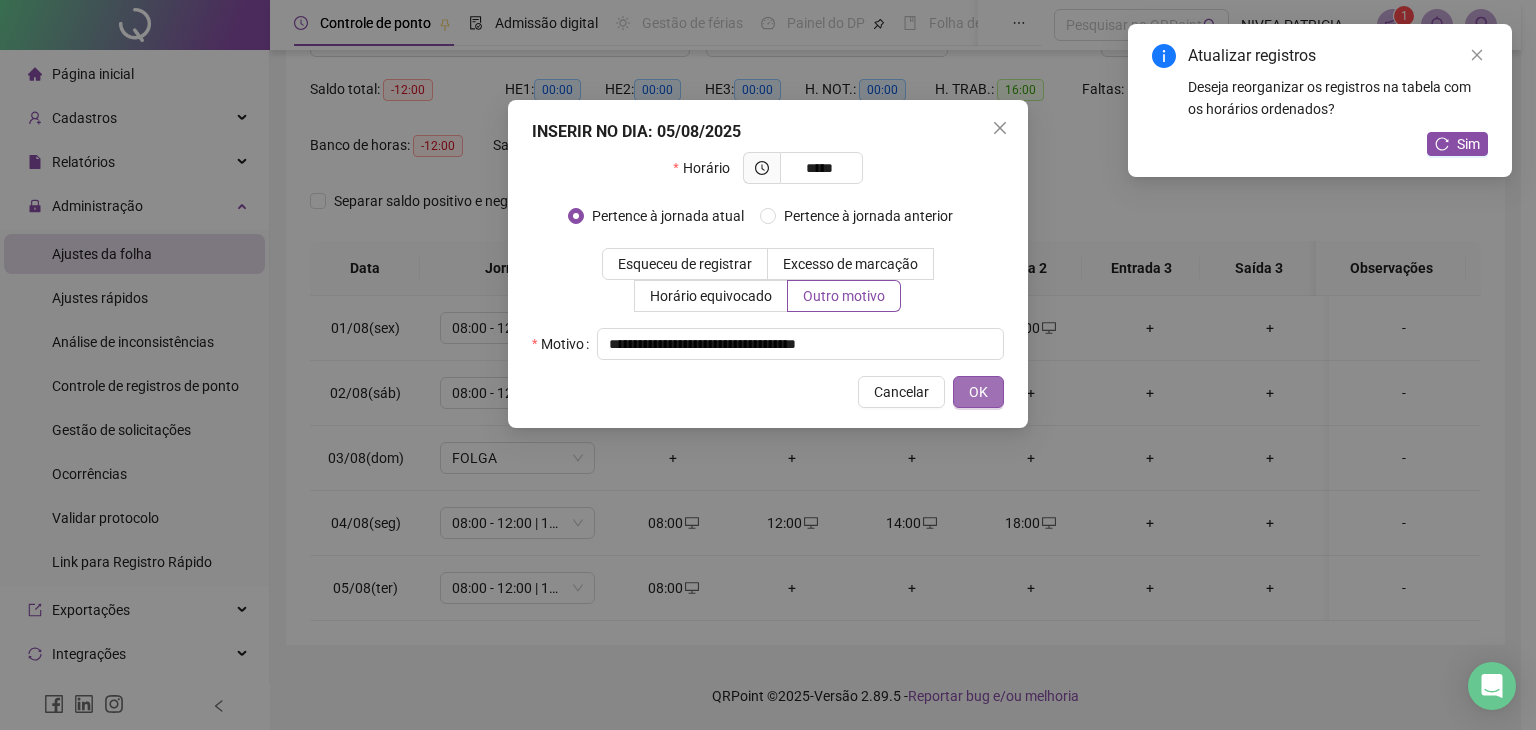 click on "OK" at bounding box center (978, 392) 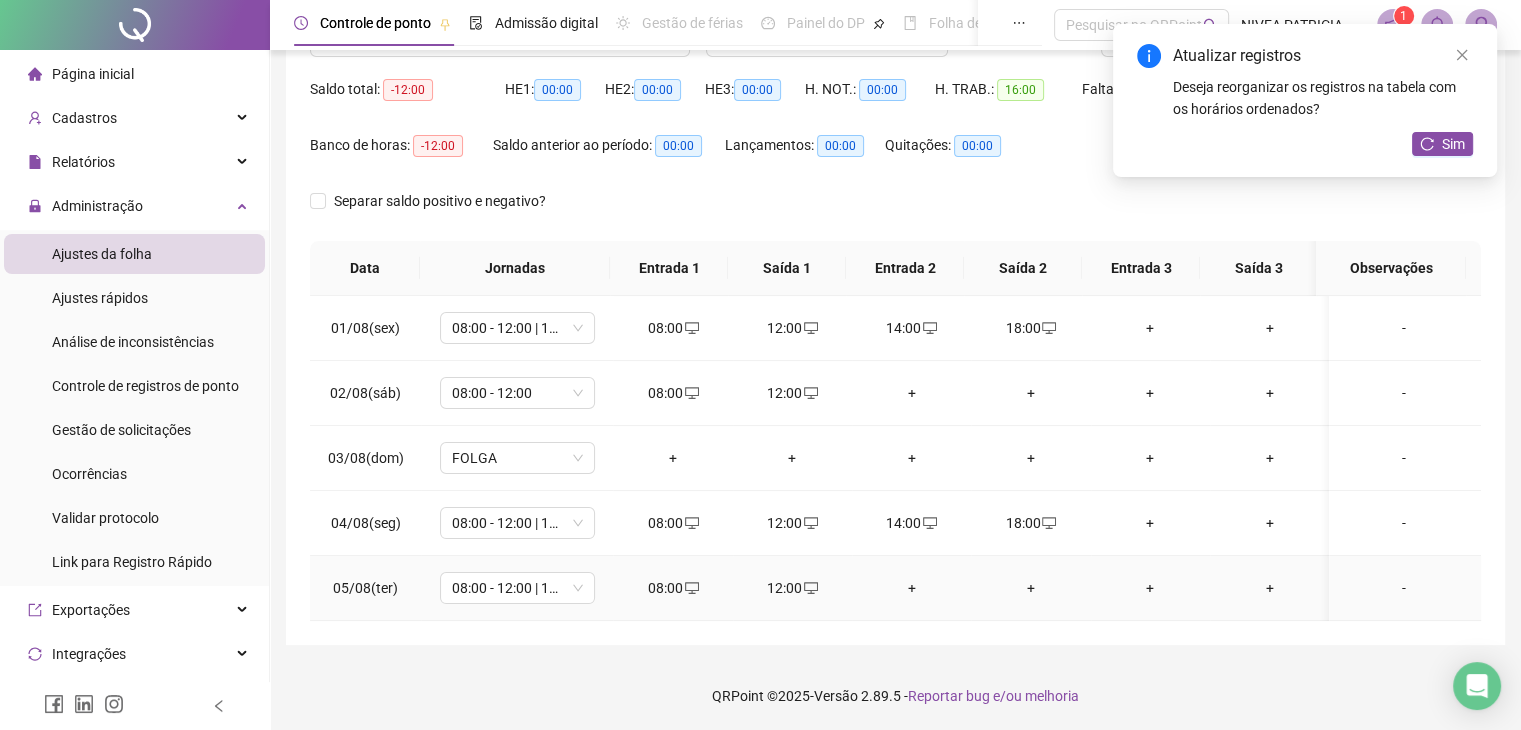 click on "+" at bounding box center [911, 588] 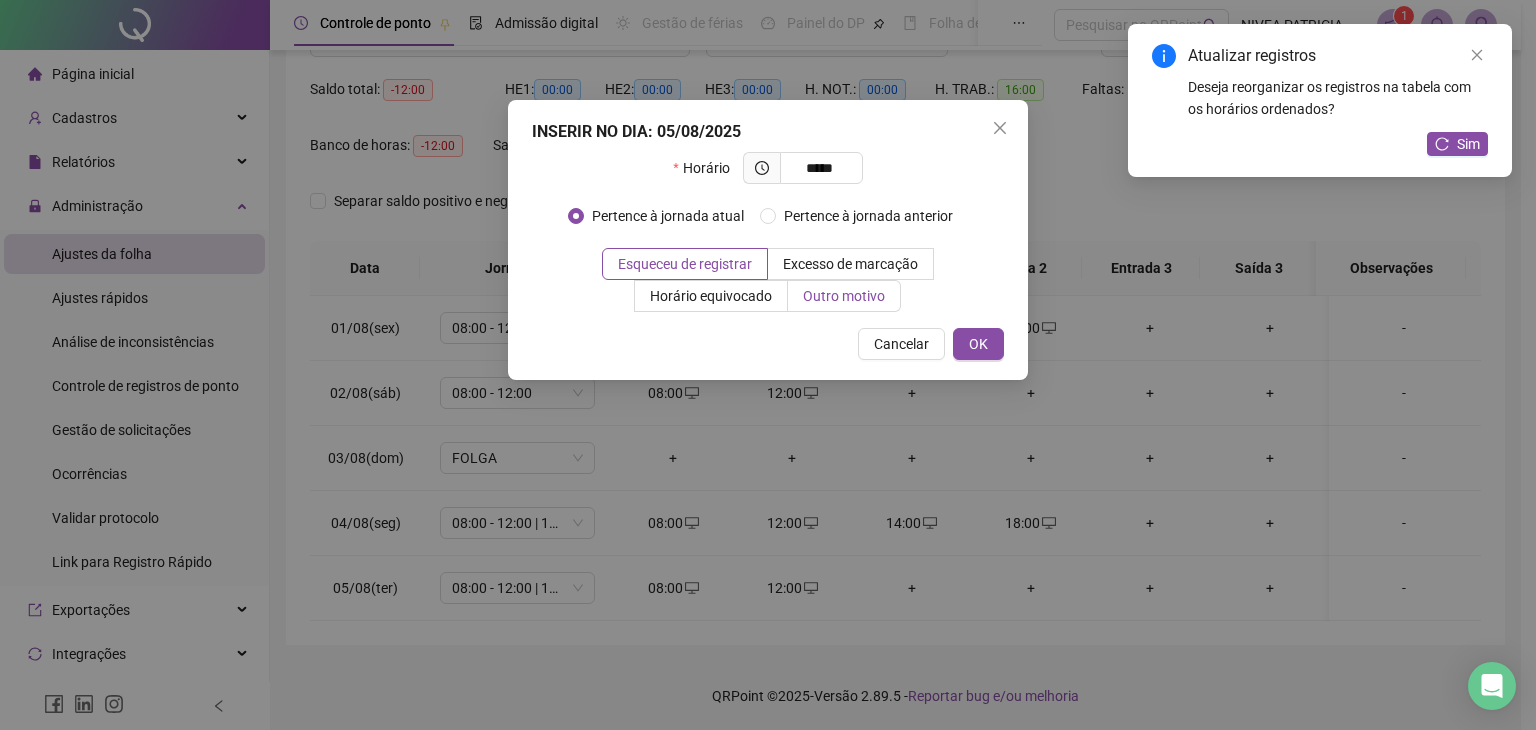 type on "*****" 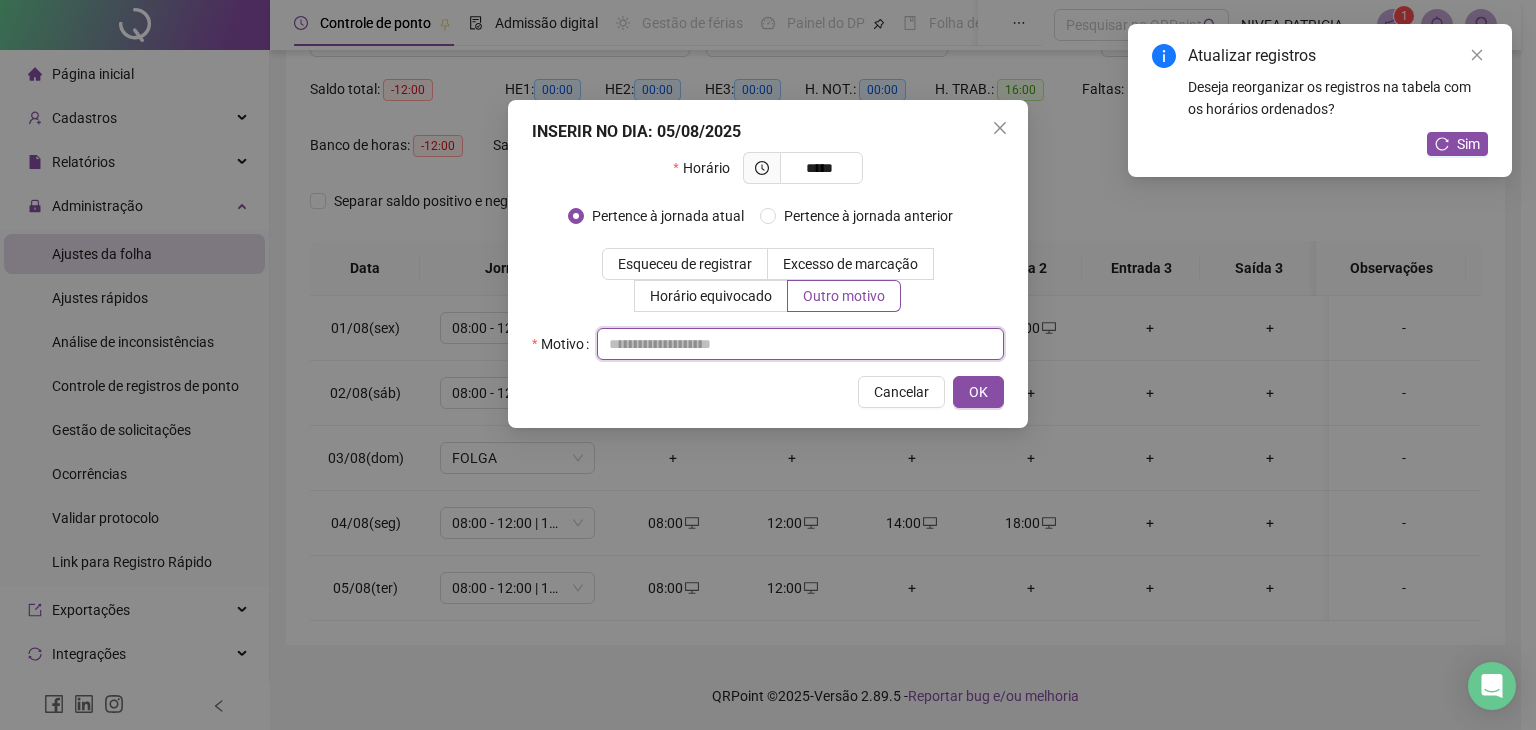 click at bounding box center [800, 344] 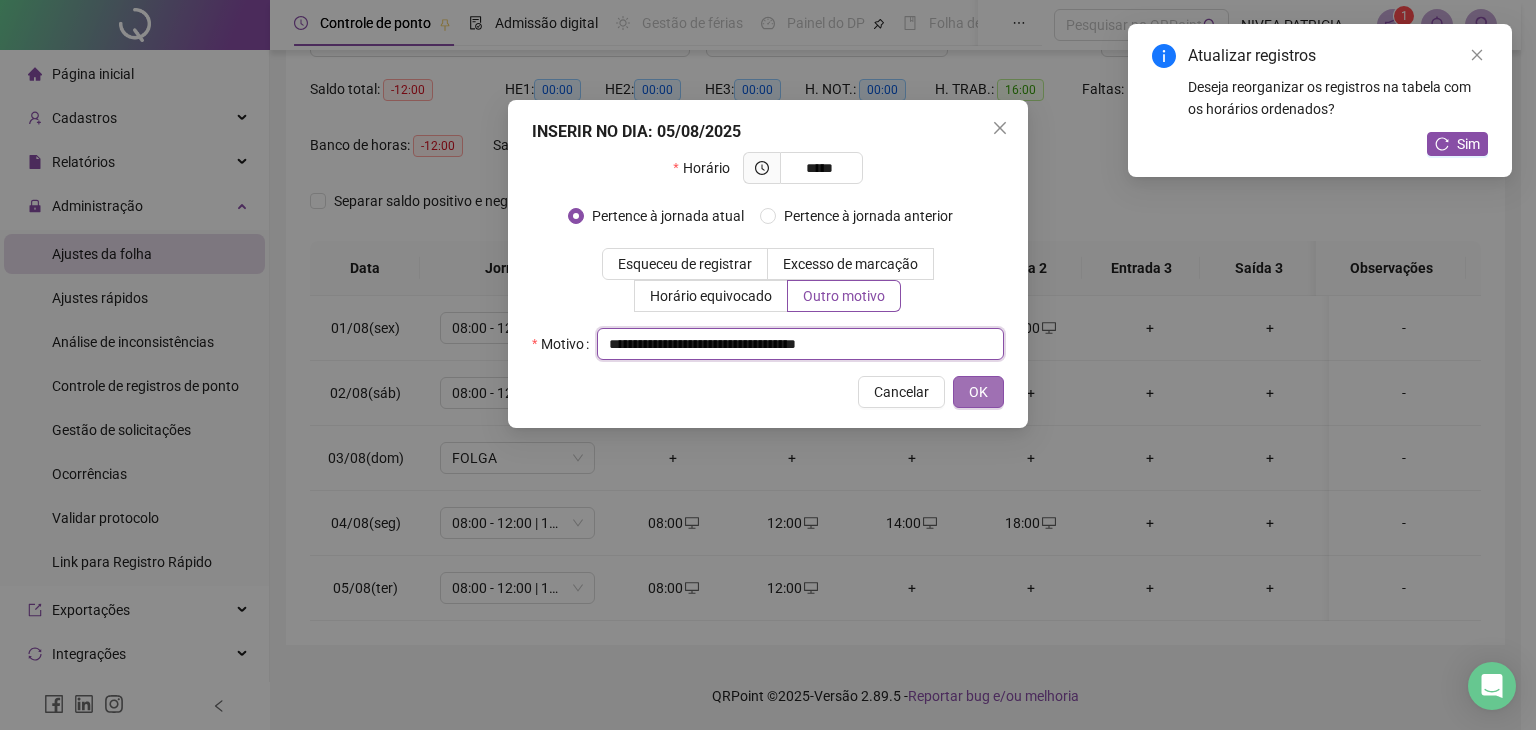 type on "**********" 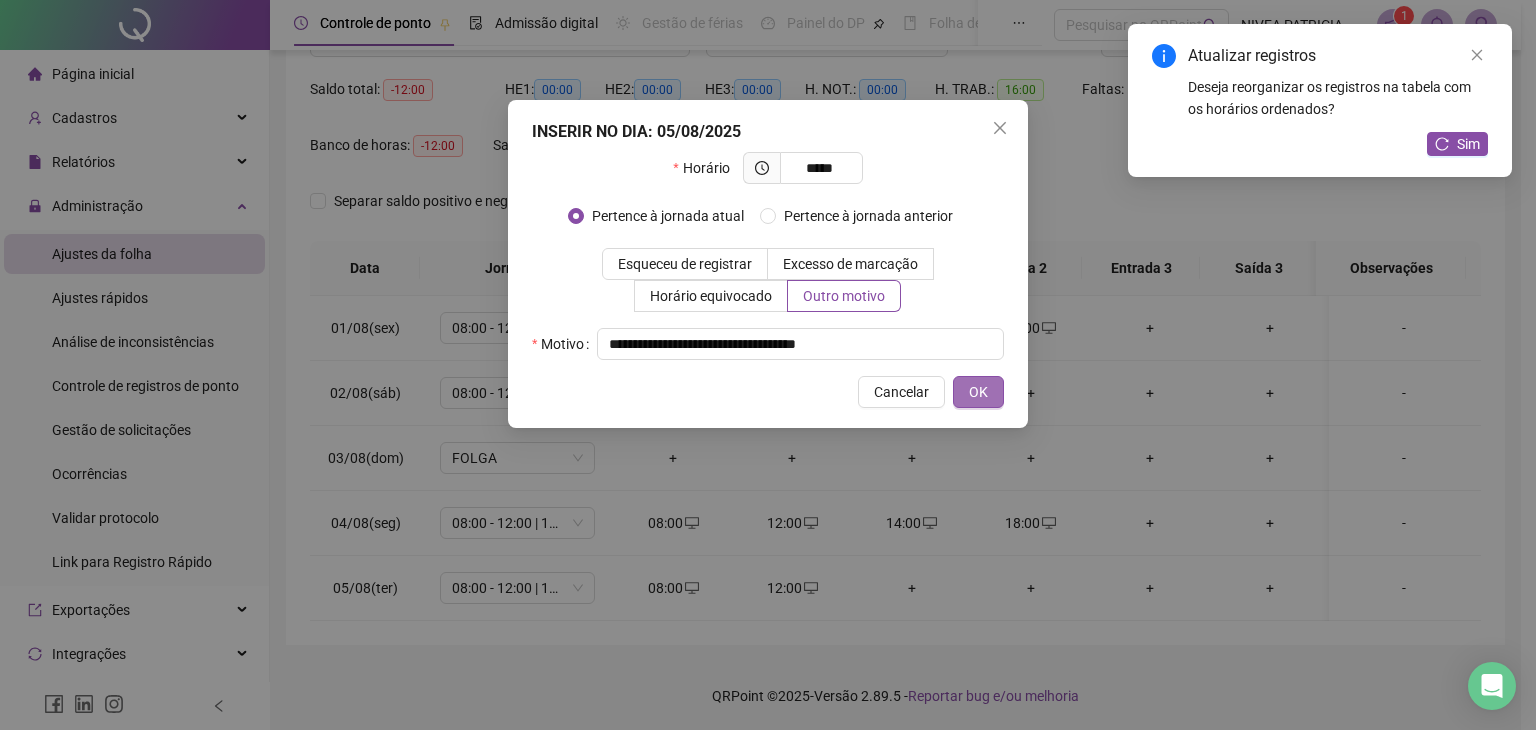 click on "OK" at bounding box center (978, 392) 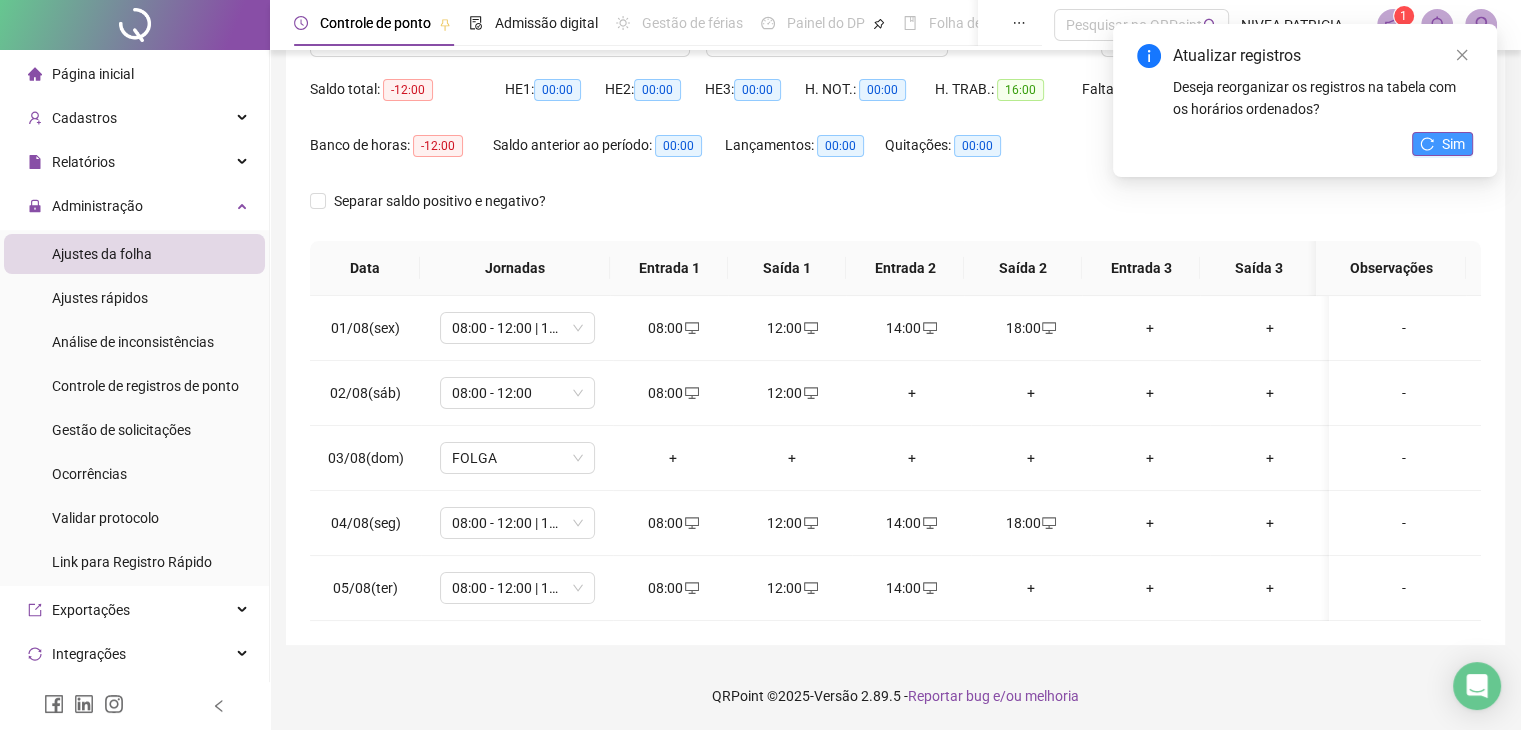 click on "Sim" at bounding box center (1442, 144) 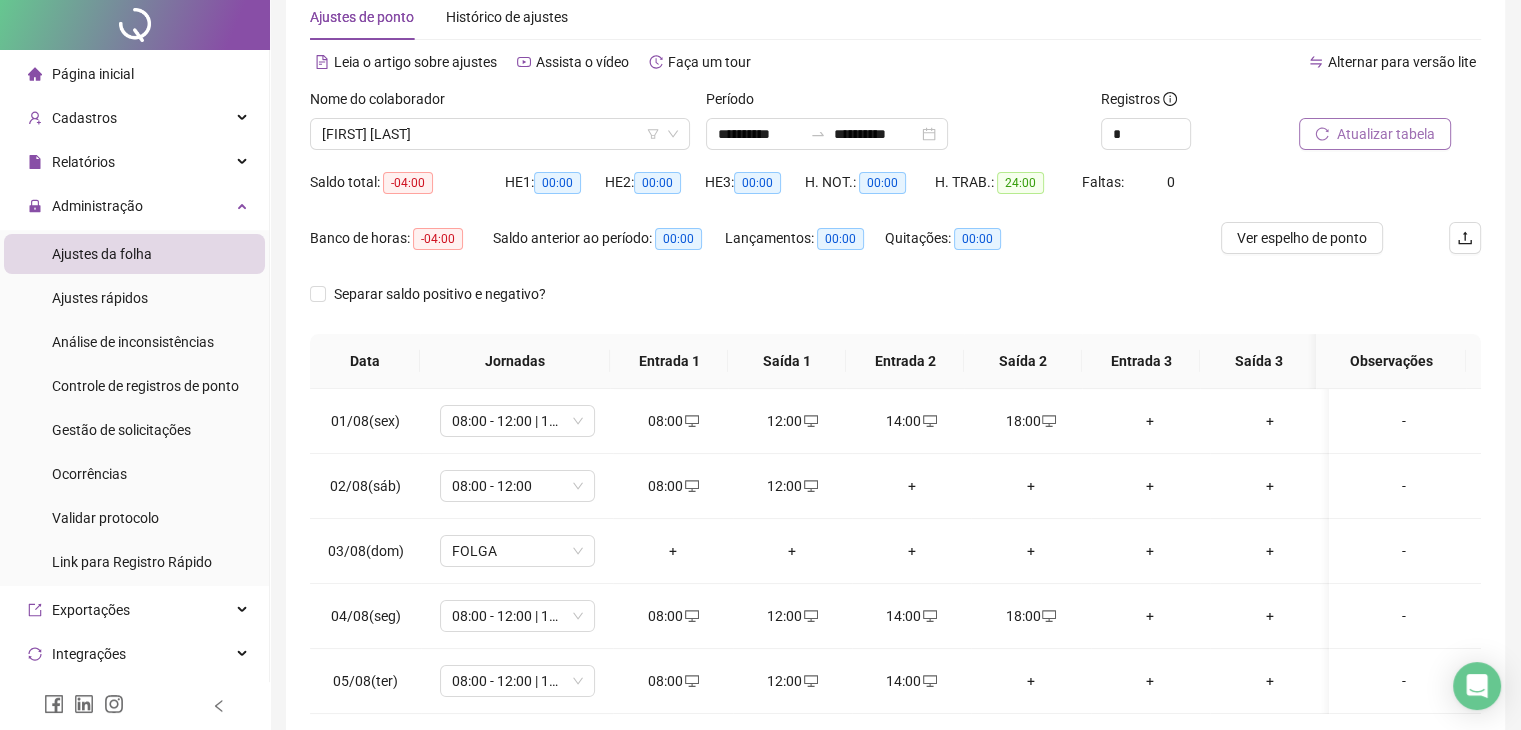 scroll, scrollTop: 0, scrollLeft: 0, axis: both 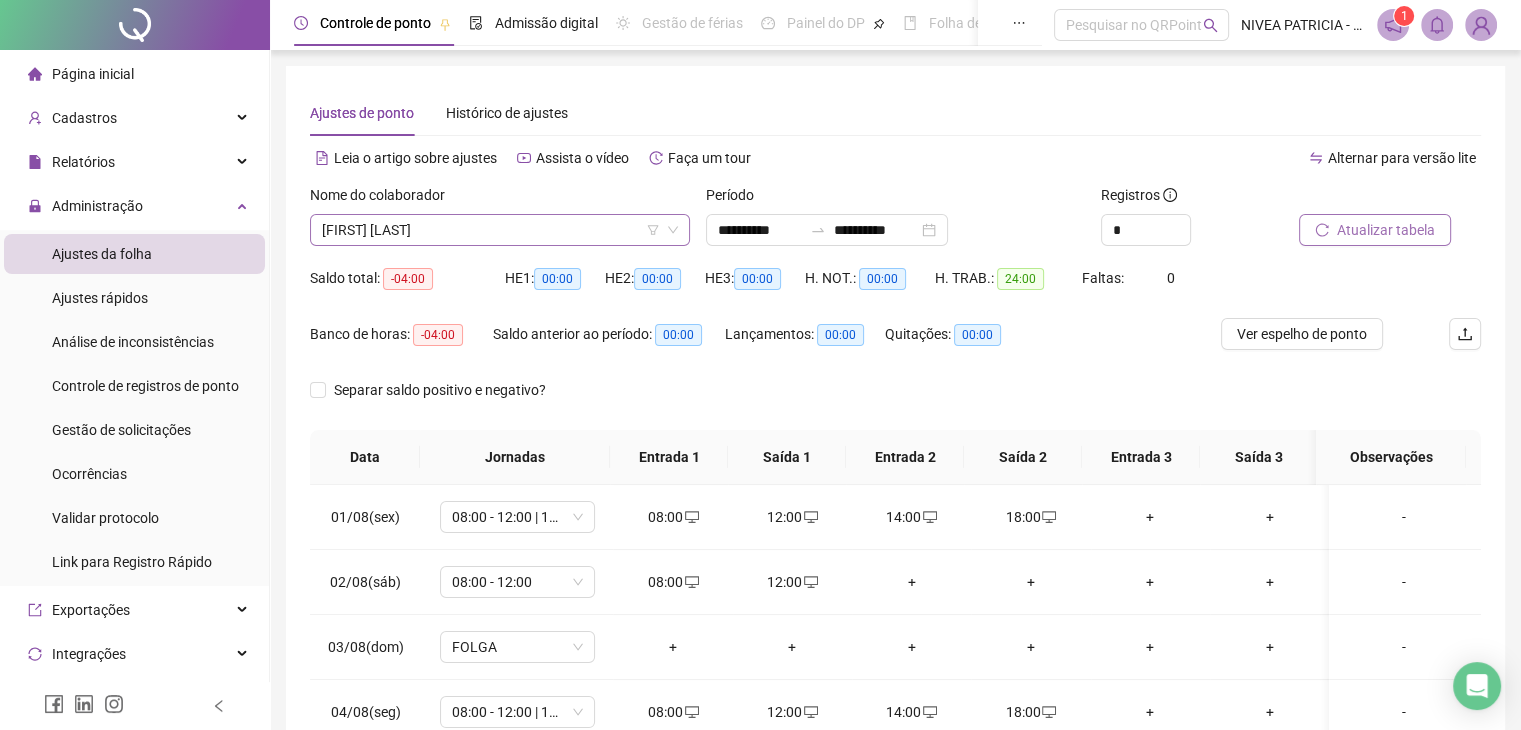 click on "[FIRST] [LAST]" at bounding box center (500, 230) 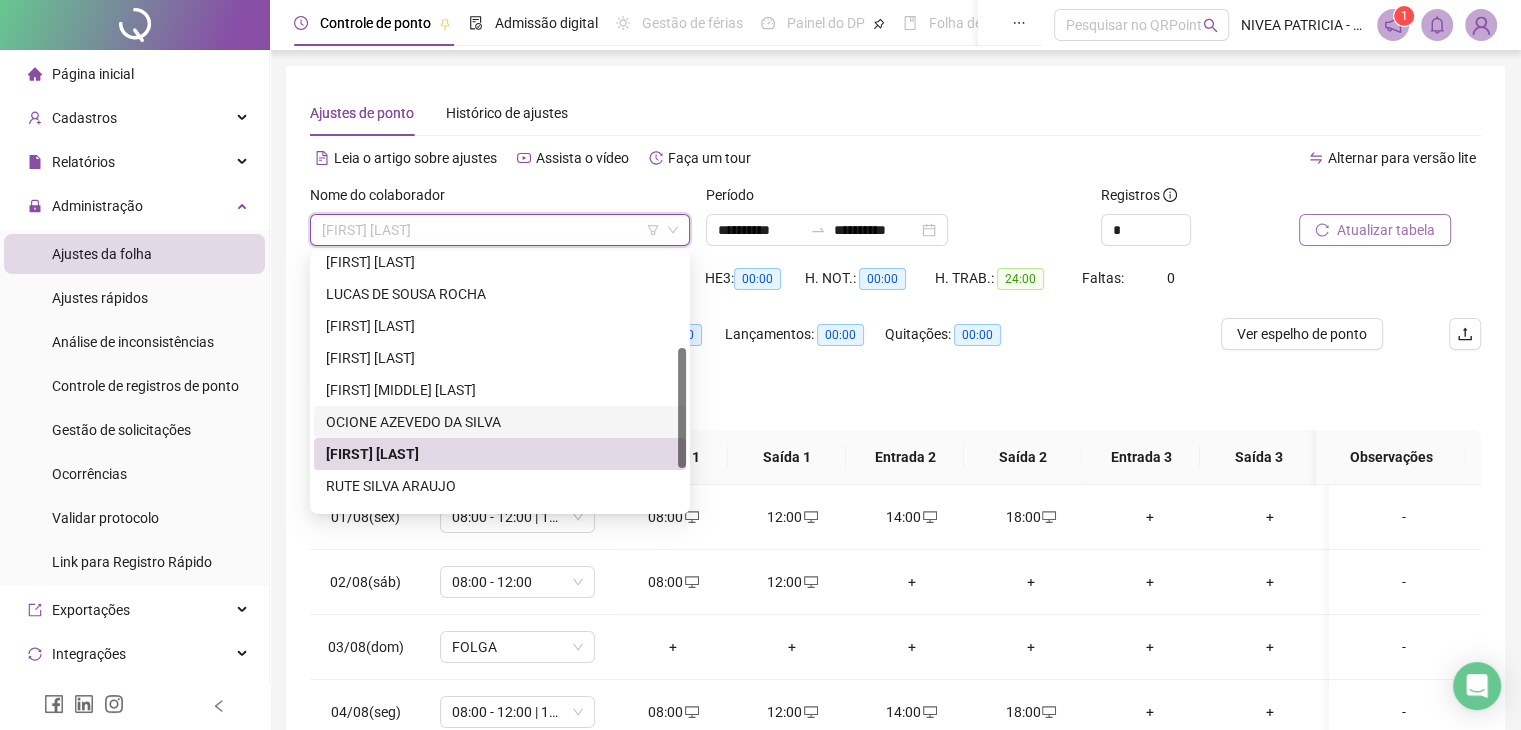 scroll, scrollTop: 288, scrollLeft: 0, axis: vertical 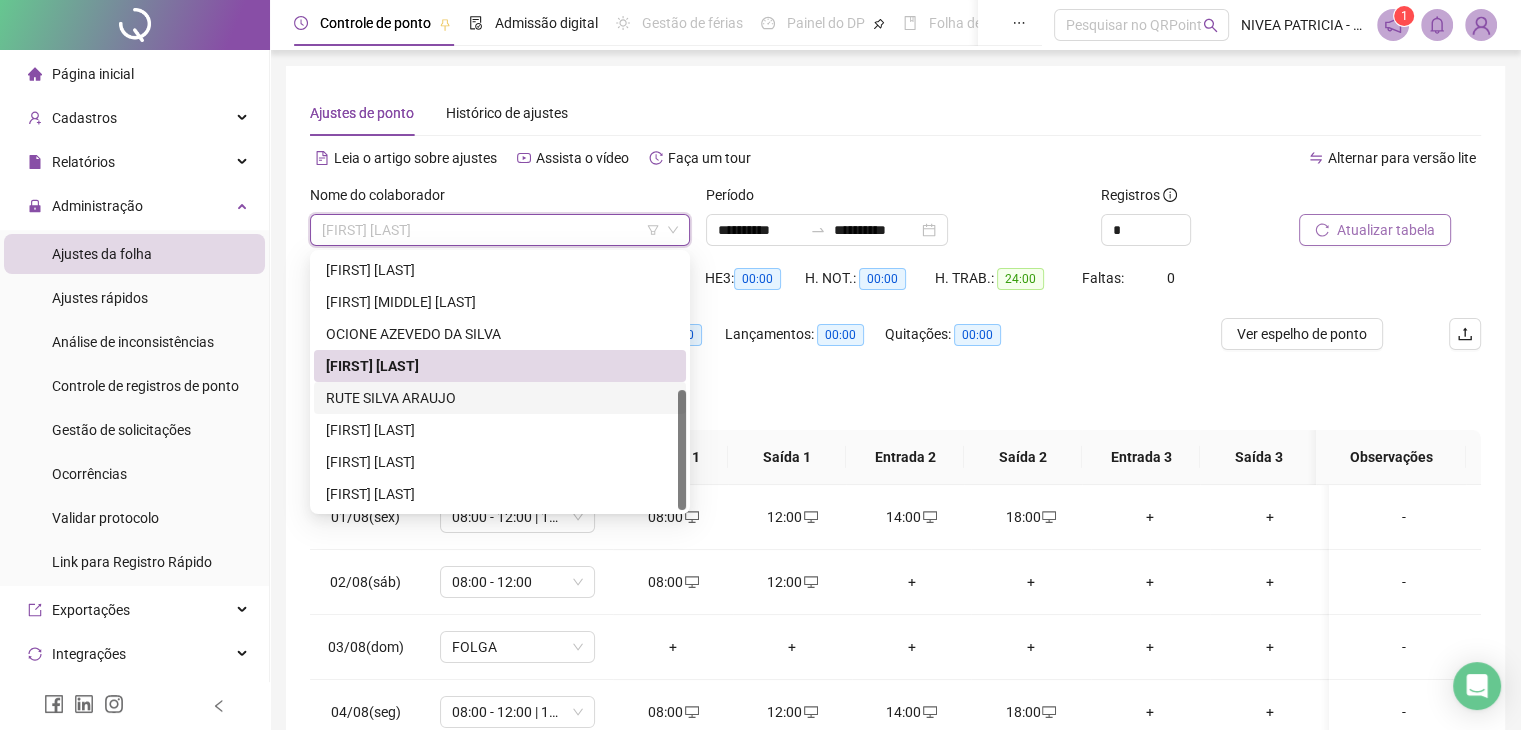 click on "RUTE SILVA ARAUJO" at bounding box center (500, 398) 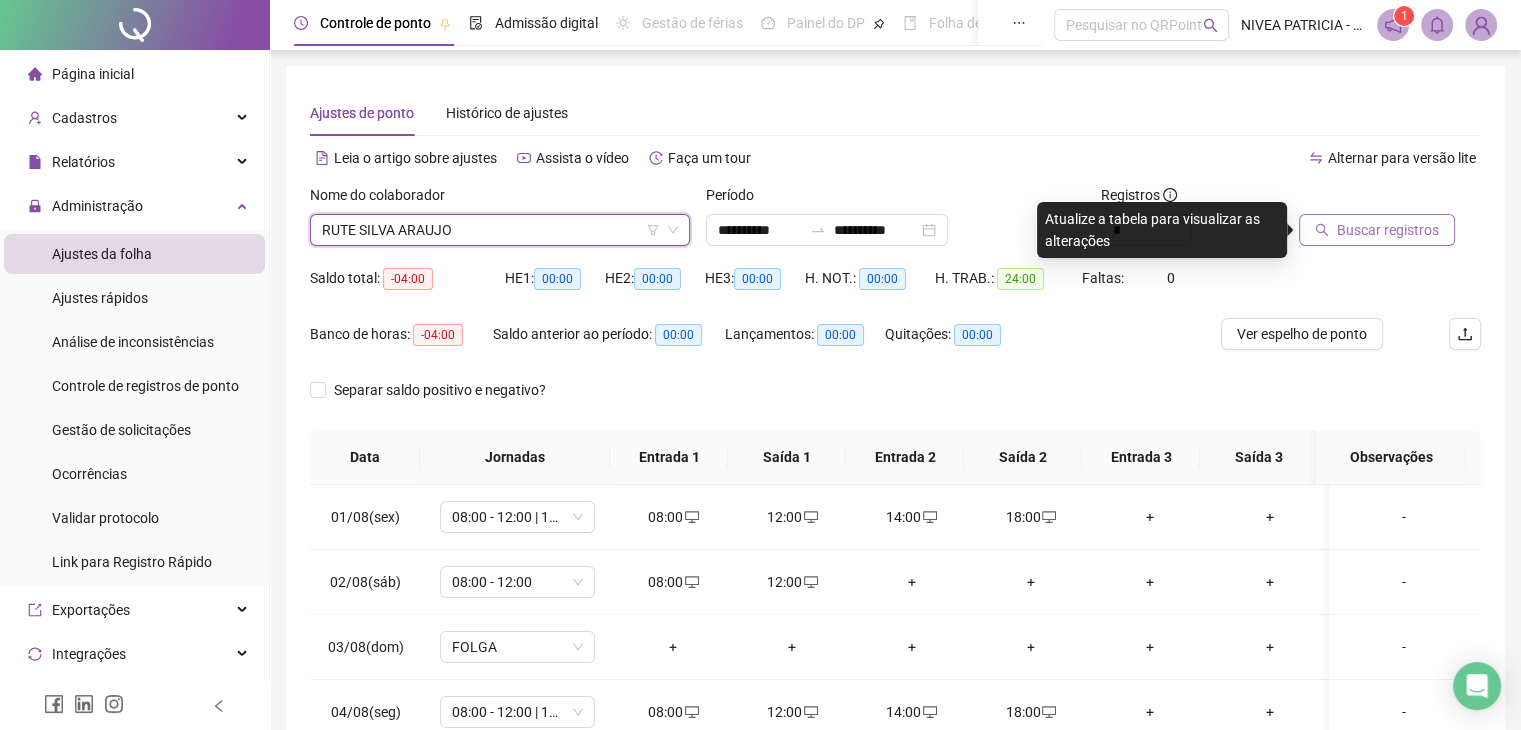 click on "Buscar registros" at bounding box center (1388, 230) 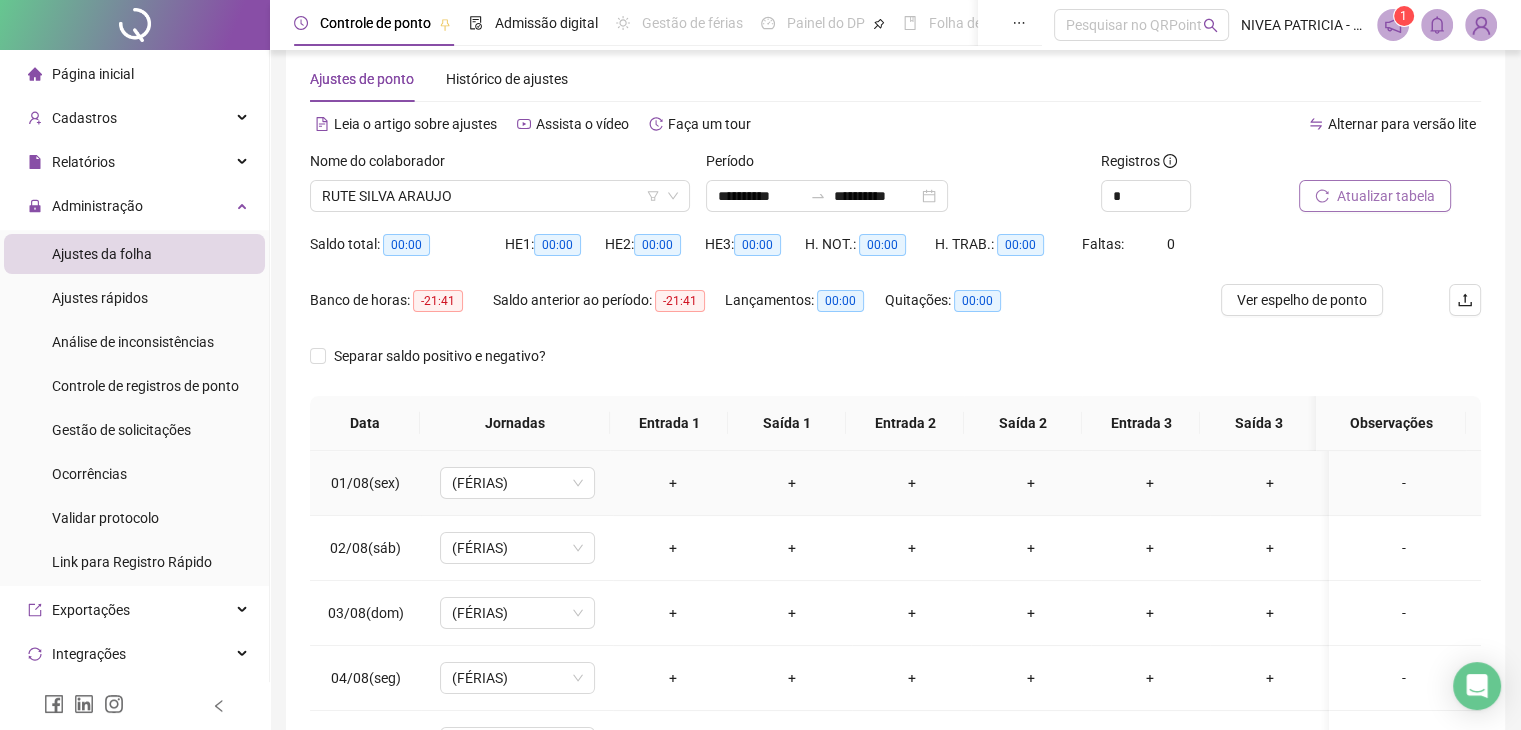 scroll, scrollTop: 0, scrollLeft: 0, axis: both 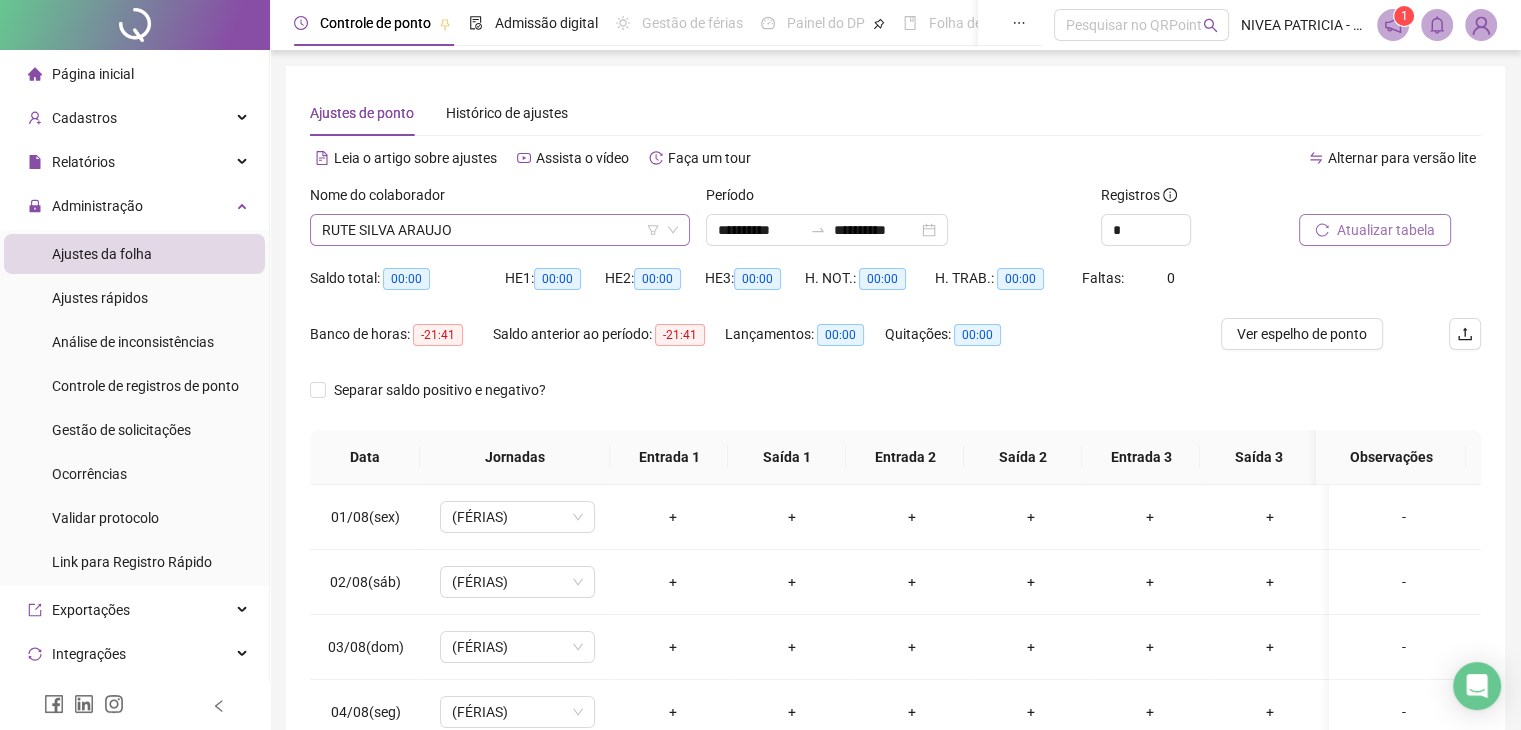 click on "RUTE SILVA ARAUJO" at bounding box center (500, 230) 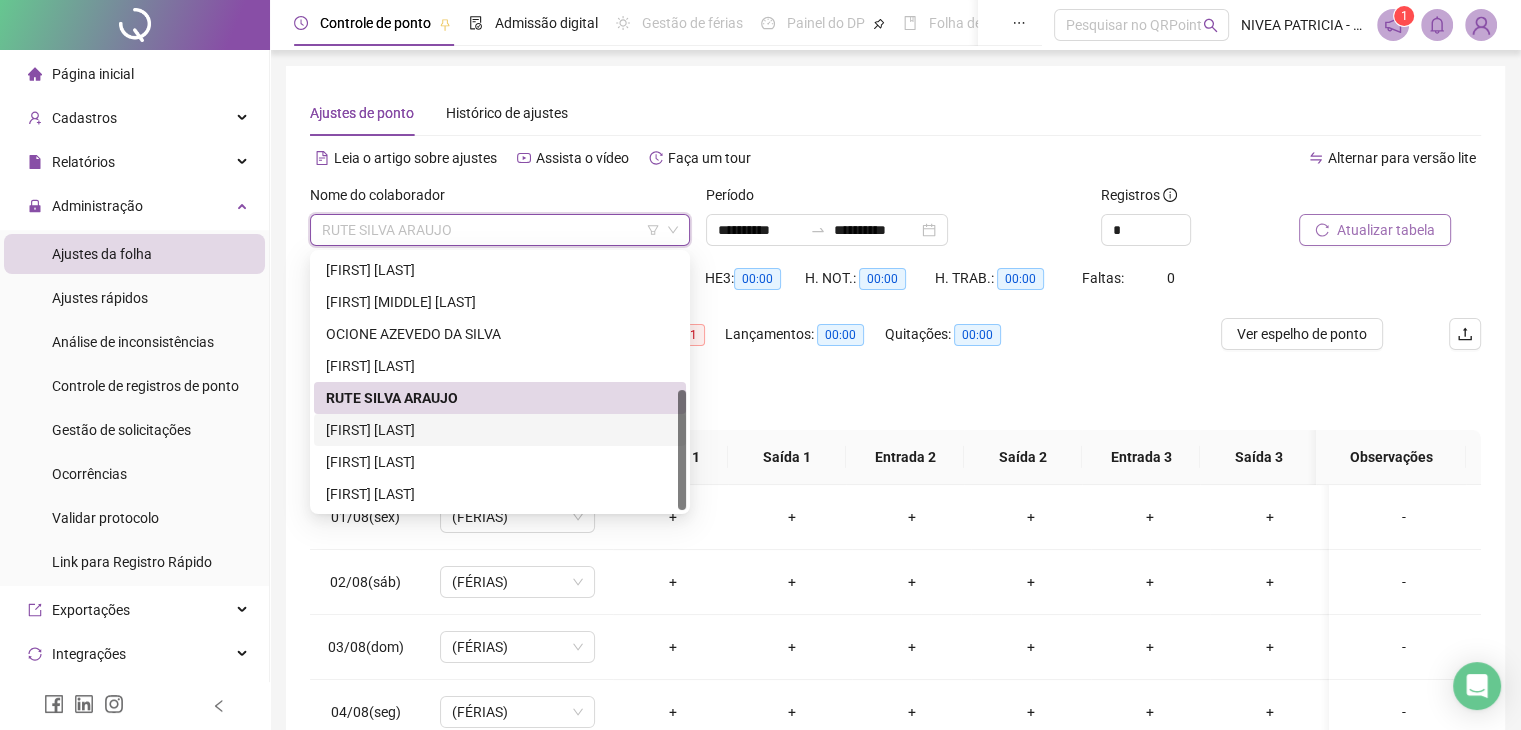 click on "[FIRST] [LAST]" at bounding box center [500, 430] 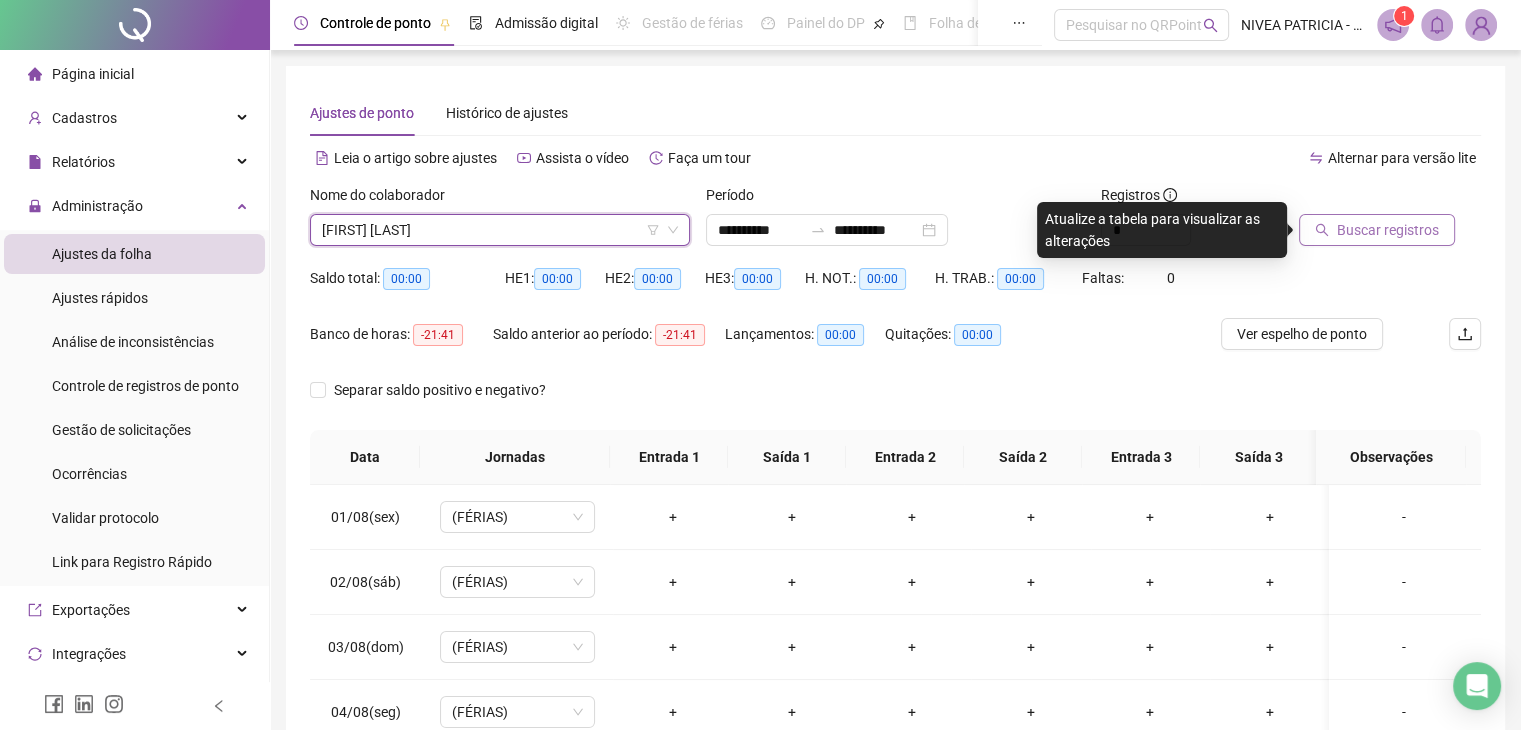 click on "Buscar registros" at bounding box center [1388, 230] 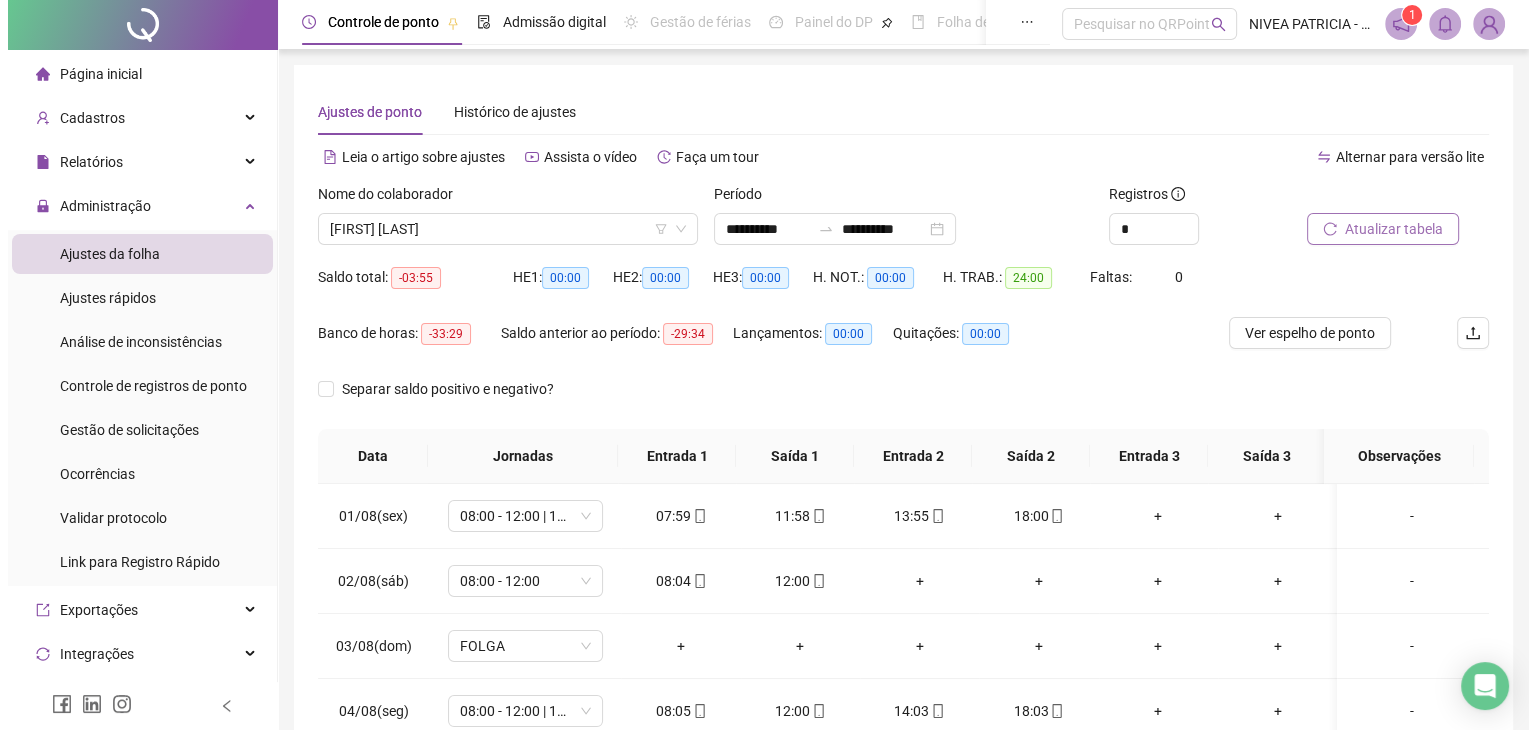 scroll, scrollTop: 0, scrollLeft: 0, axis: both 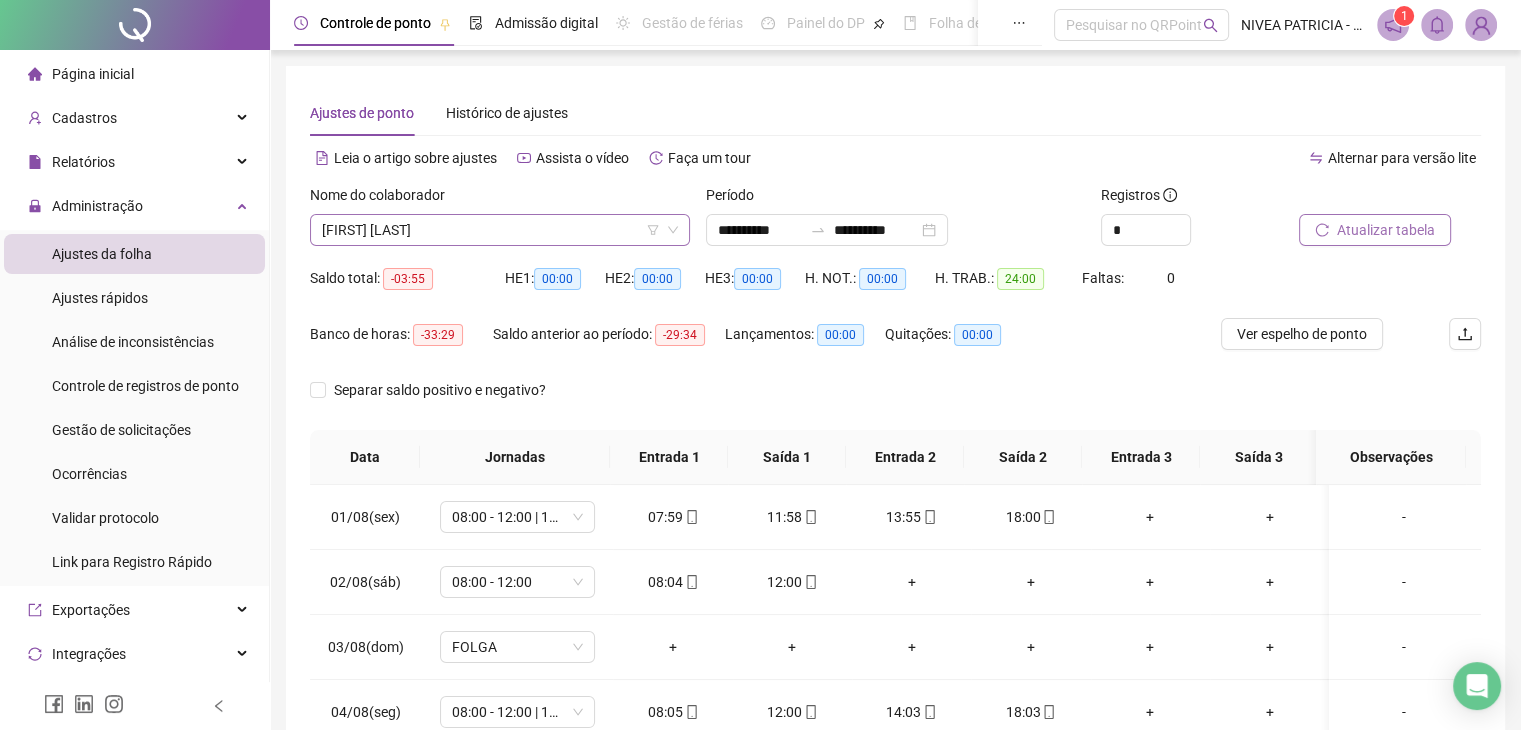 click on "[FIRST] [LAST]" at bounding box center [500, 230] 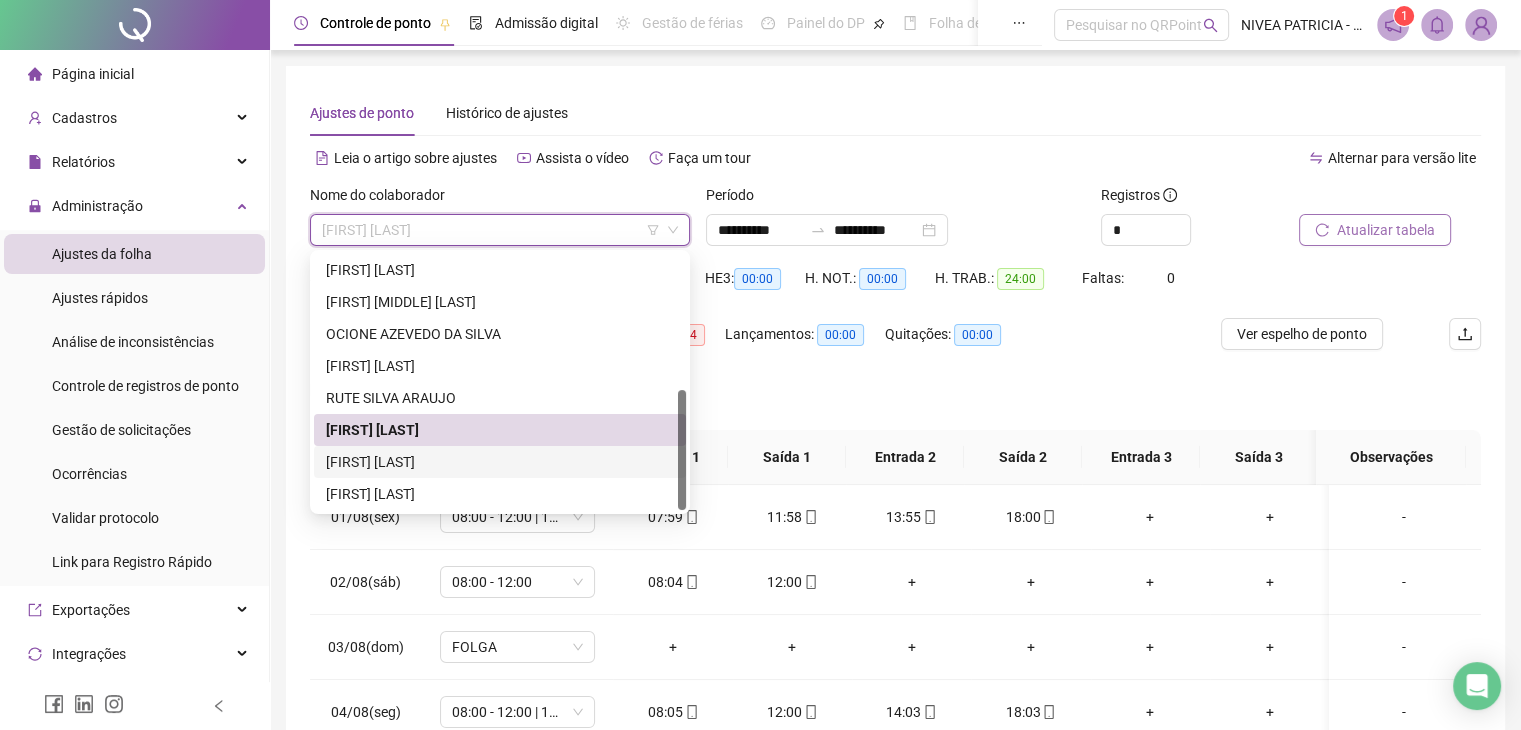 click on "[FIRST] [LAST]" at bounding box center [500, 462] 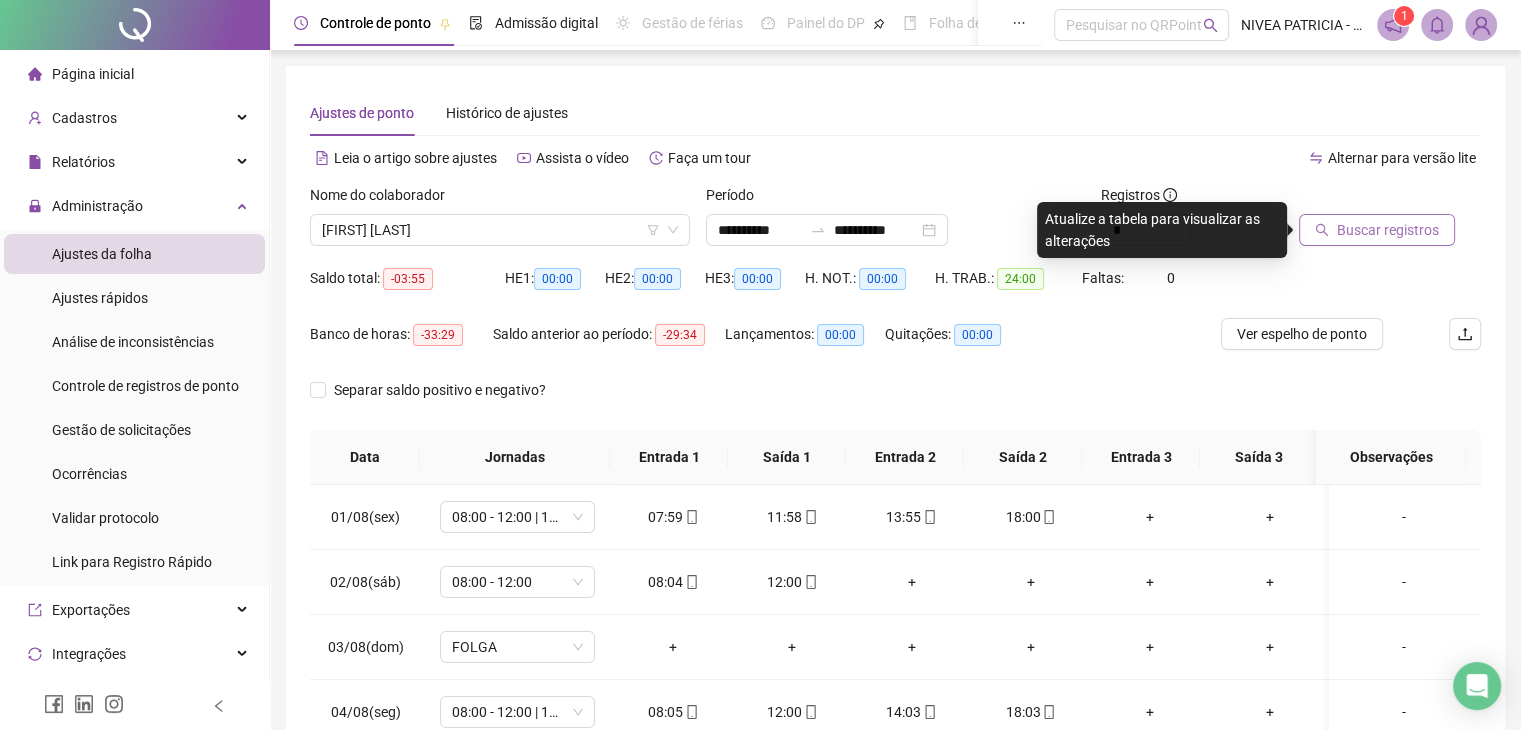 click on "Buscar registros" at bounding box center (1377, 230) 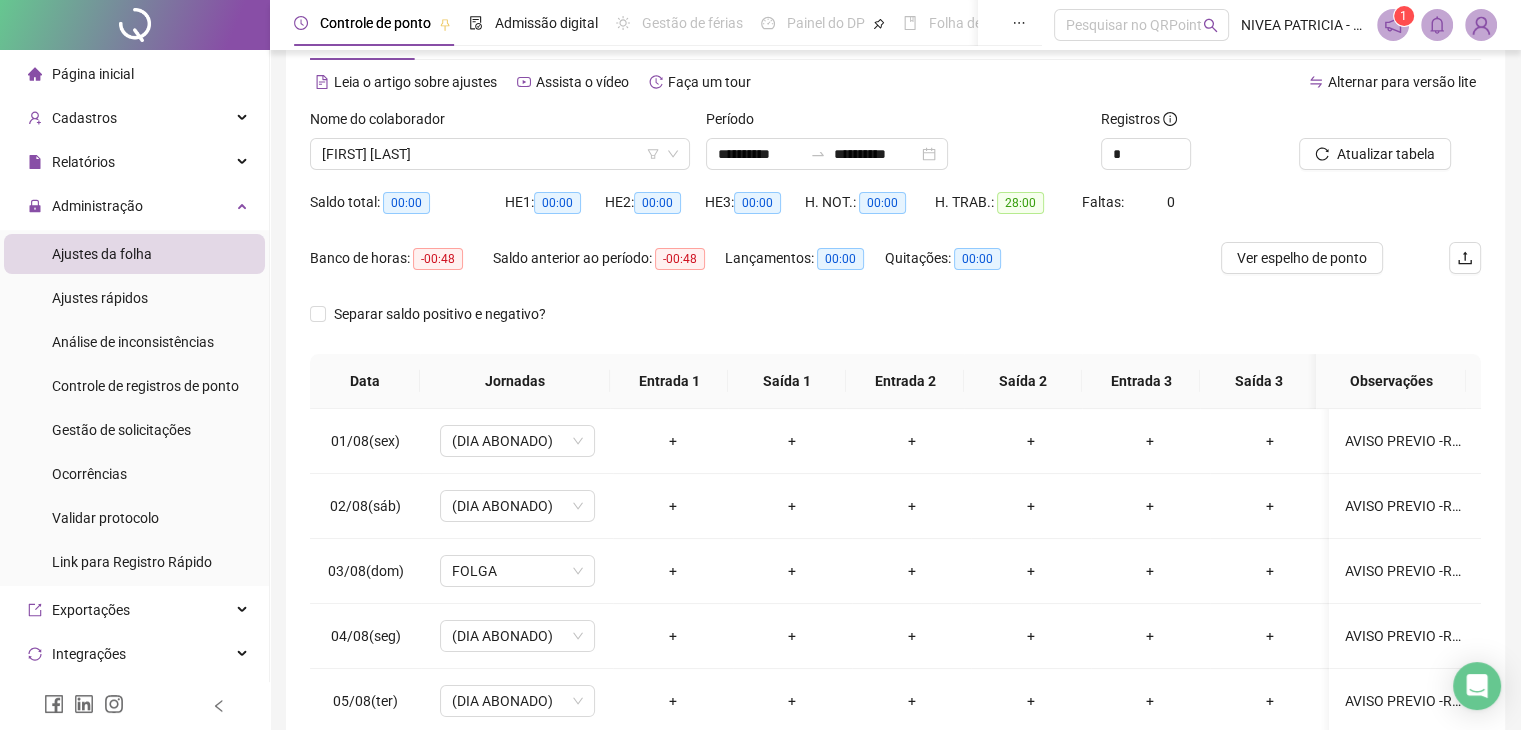 scroll, scrollTop: 0, scrollLeft: 0, axis: both 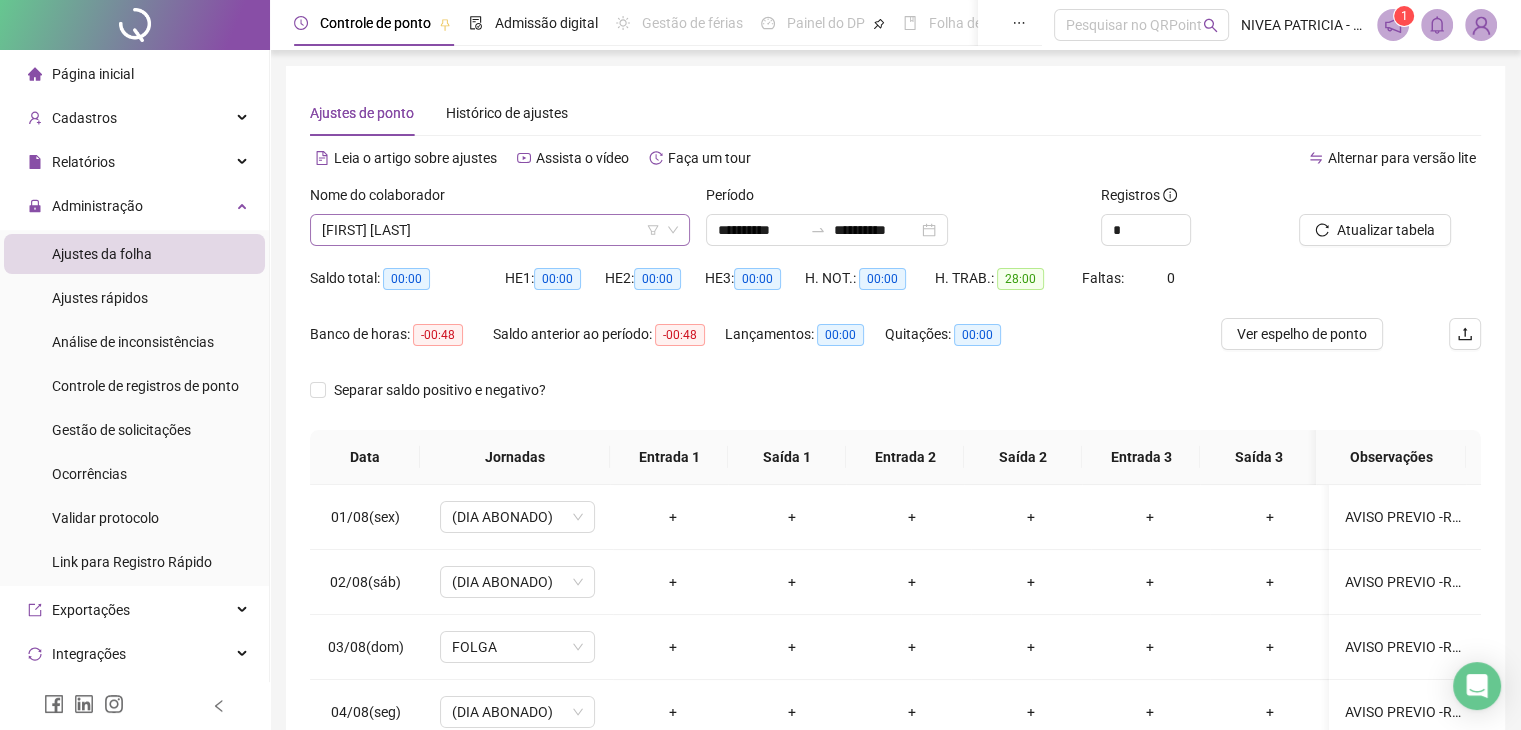click on "[FIRST] [LAST]" at bounding box center (500, 230) 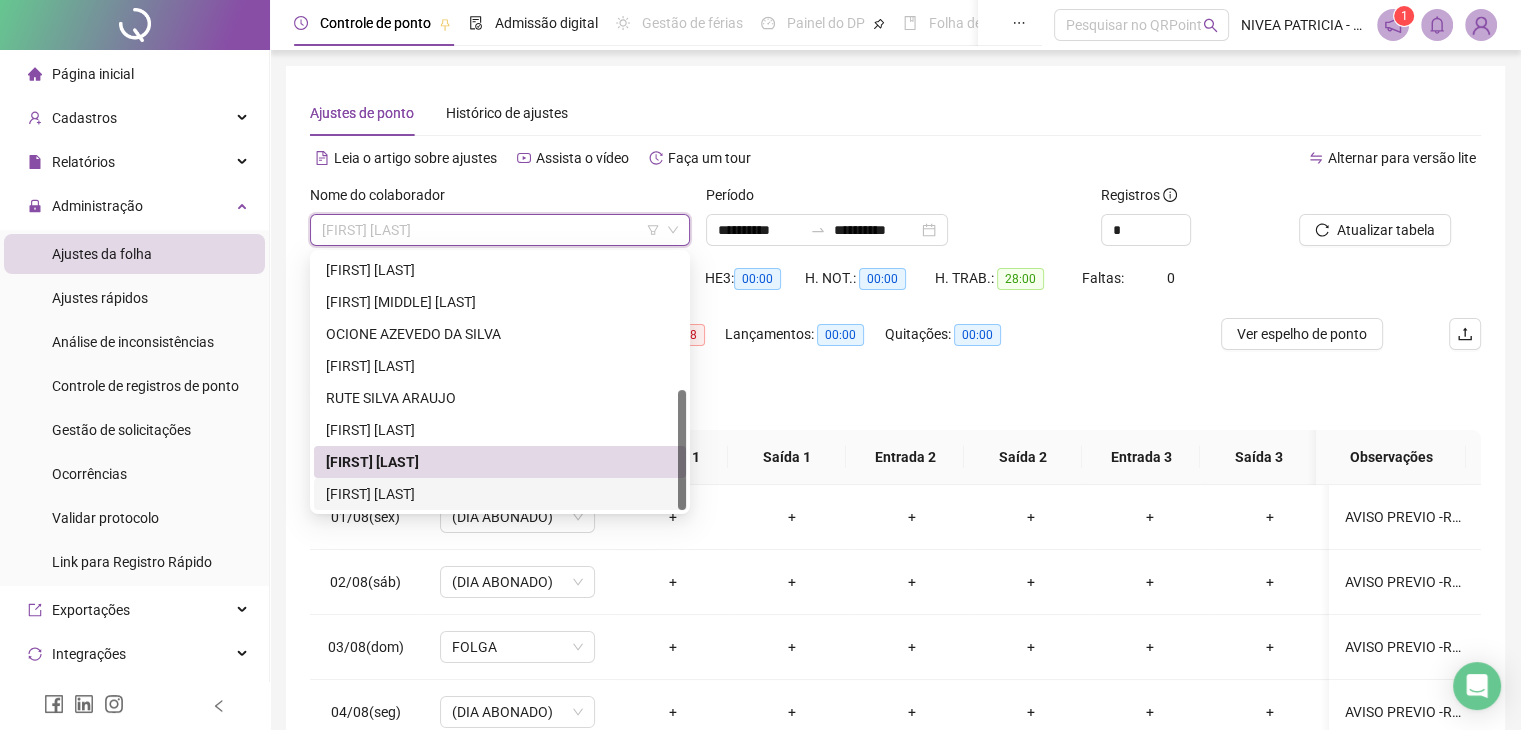 click on "[FIRST] [LAST]" at bounding box center (500, 494) 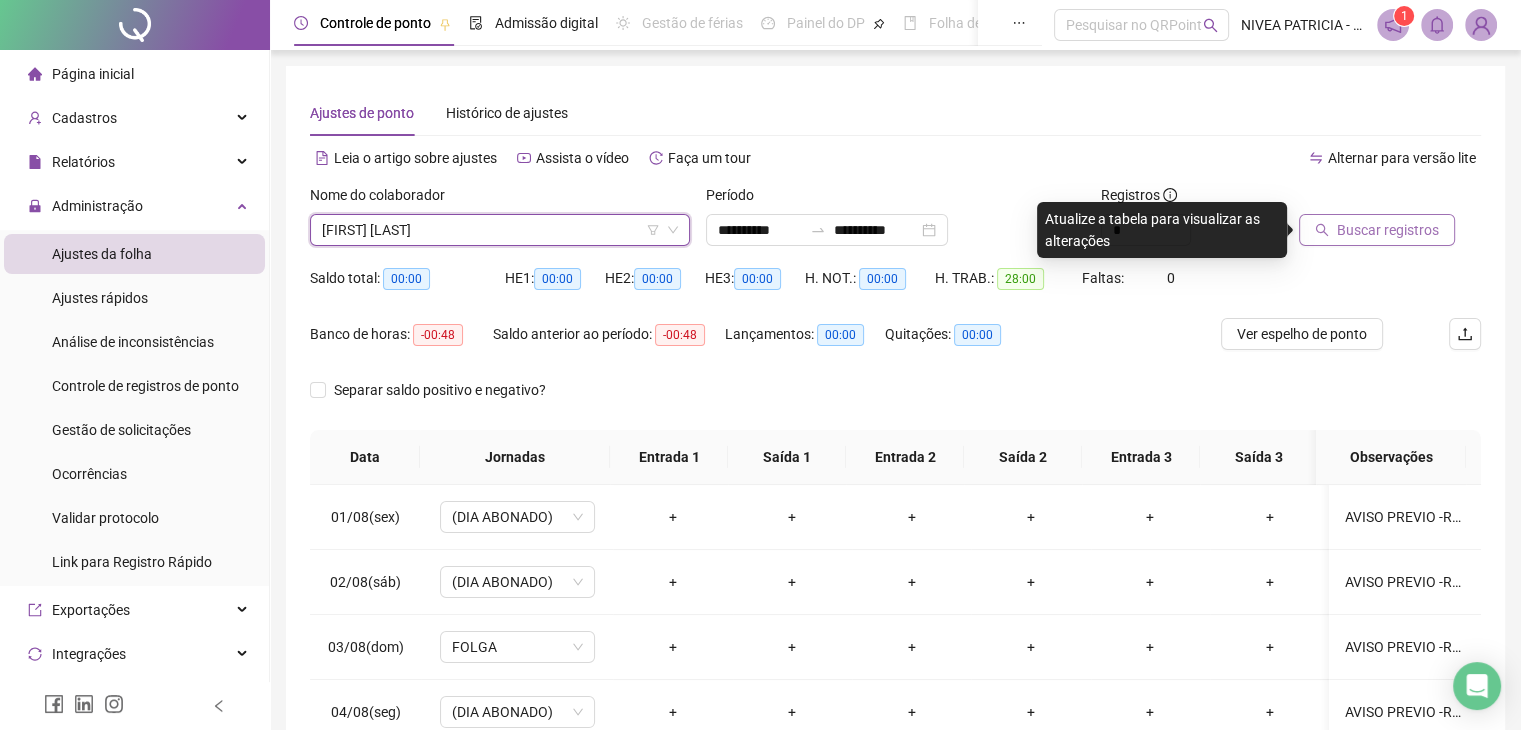 click on "Buscar registros" at bounding box center (1388, 230) 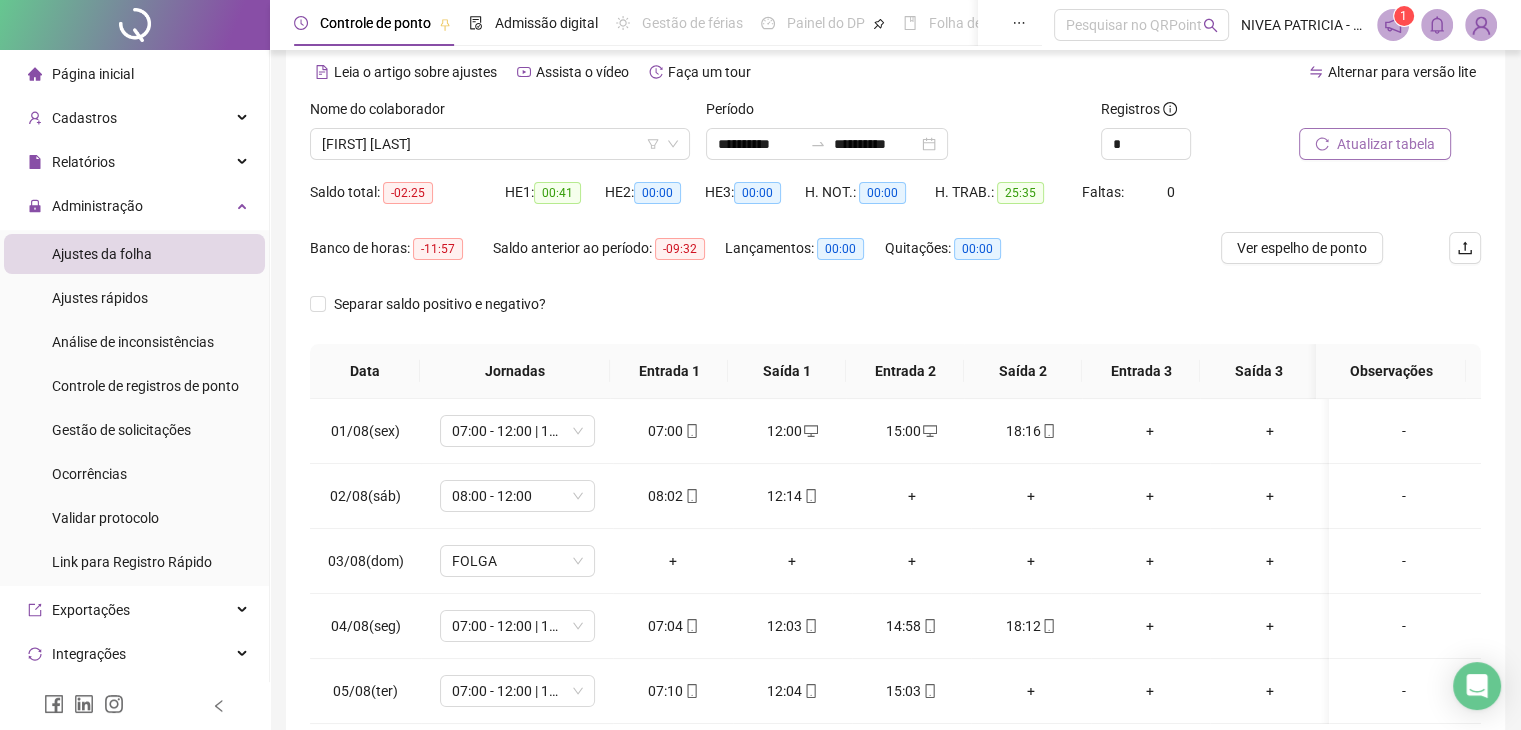 scroll, scrollTop: 189, scrollLeft: 0, axis: vertical 